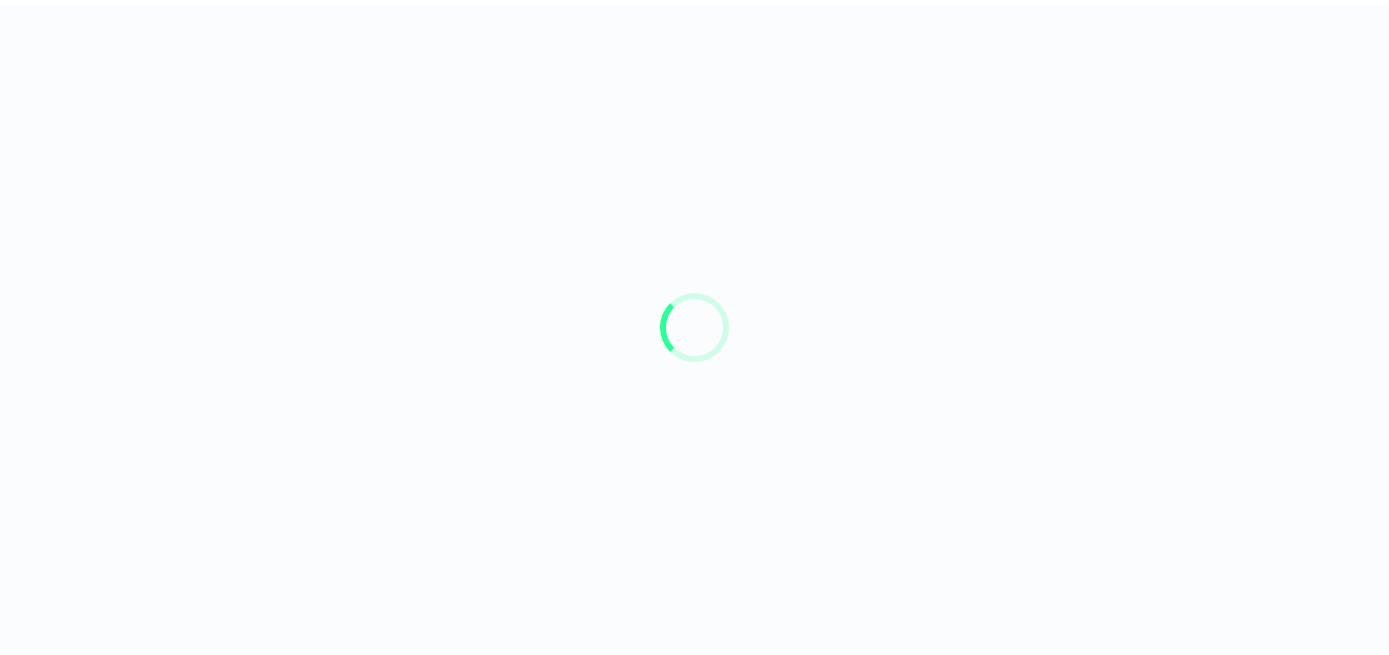 scroll, scrollTop: 0, scrollLeft: 0, axis: both 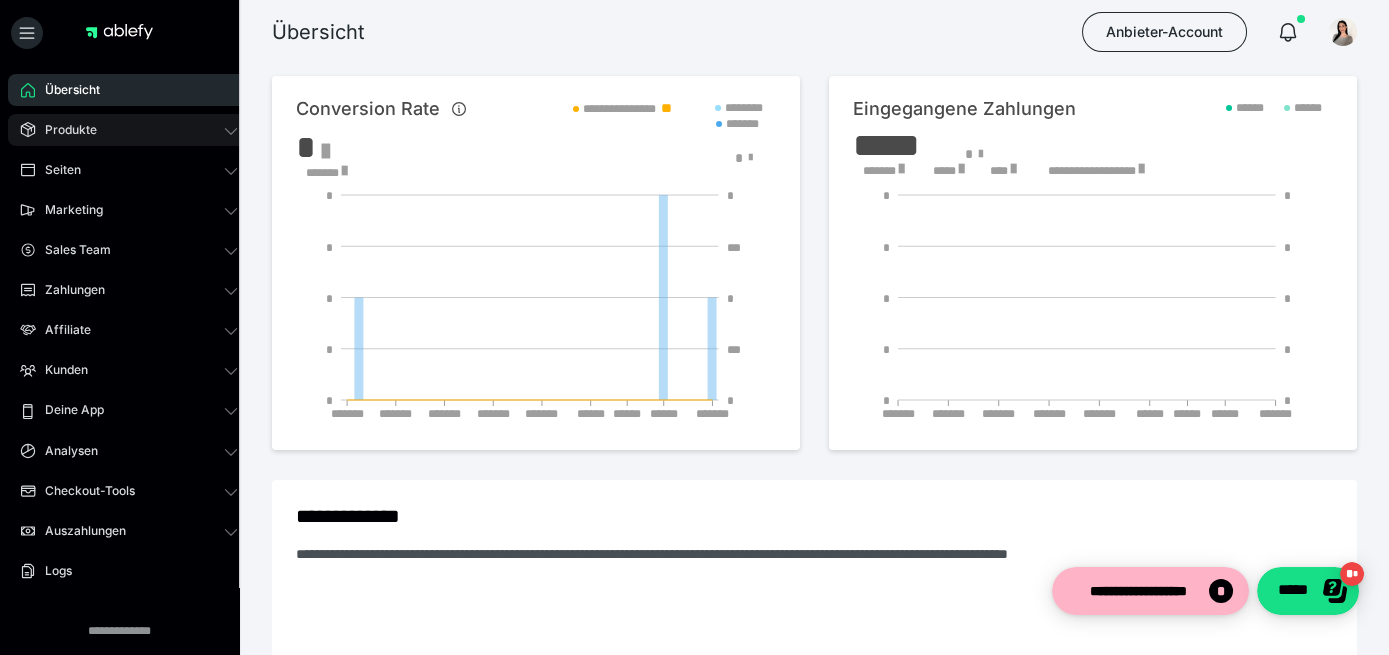 click on "Produkte" at bounding box center (129, 130) 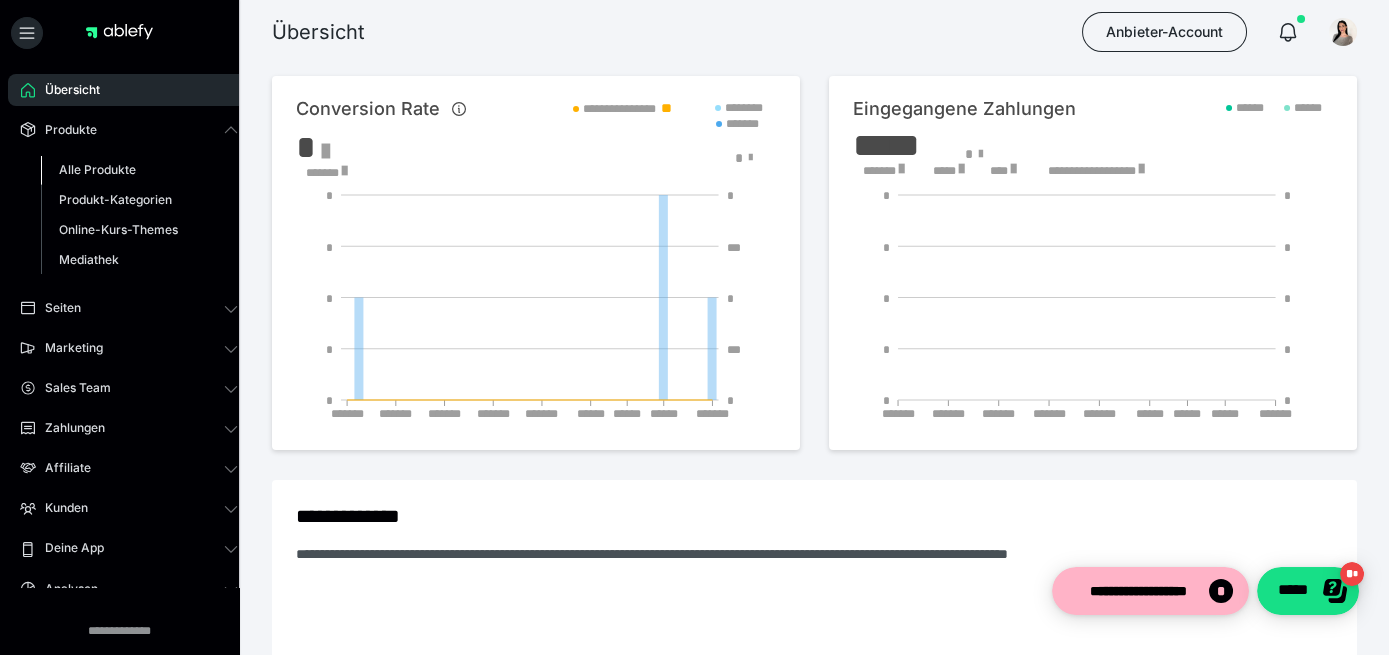 click on "Alle Produkte" at bounding box center [139, 170] 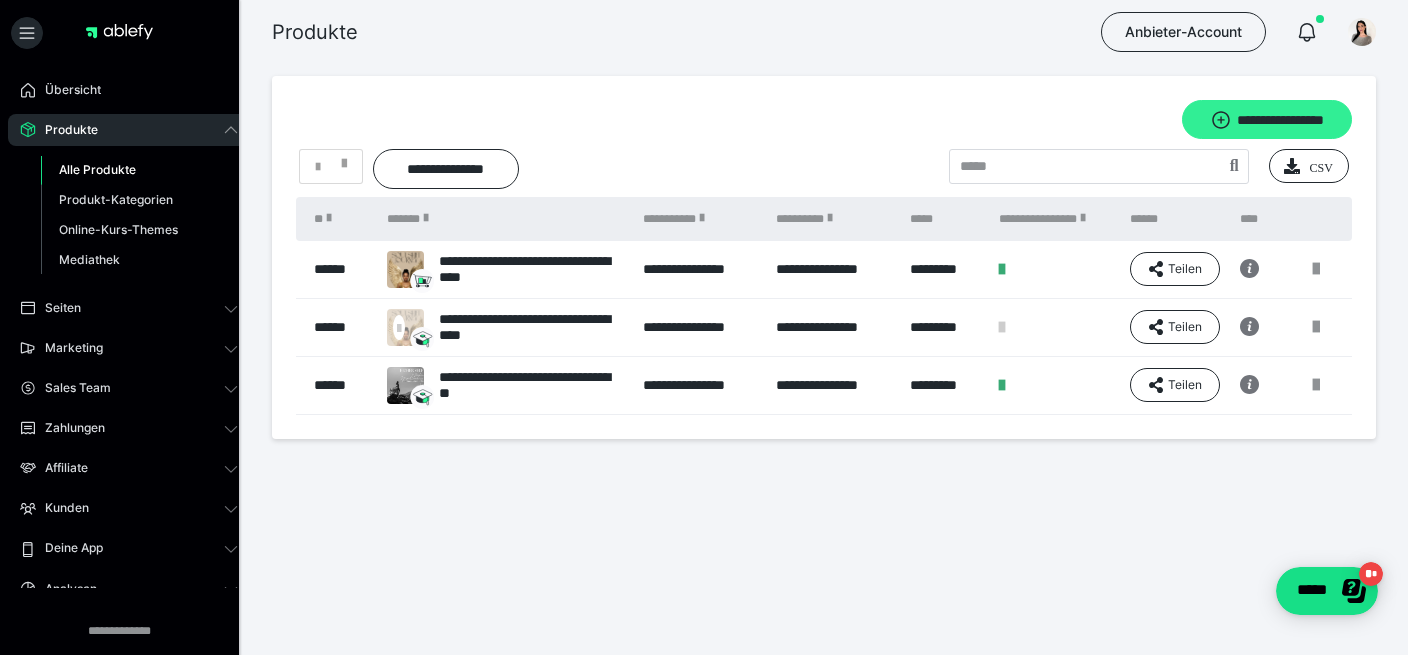 click on "**********" at bounding box center (1267, 119) 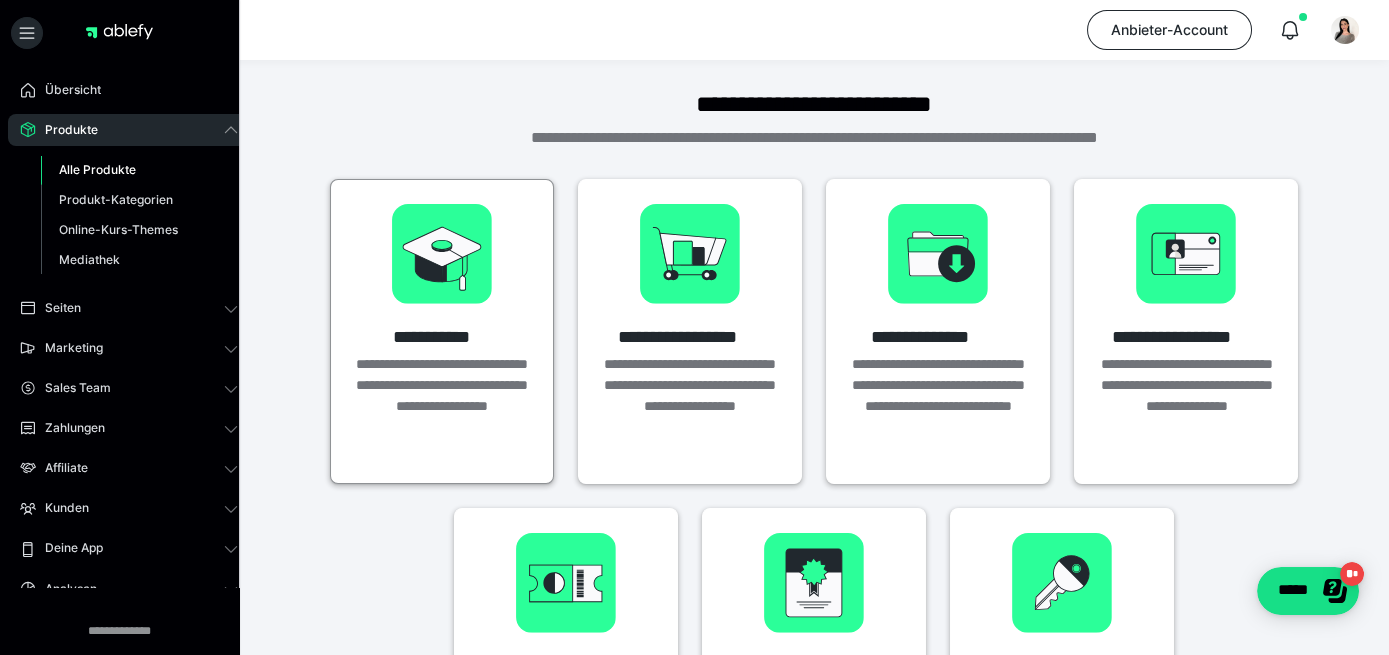 click on "**********" at bounding box center (442, 331) 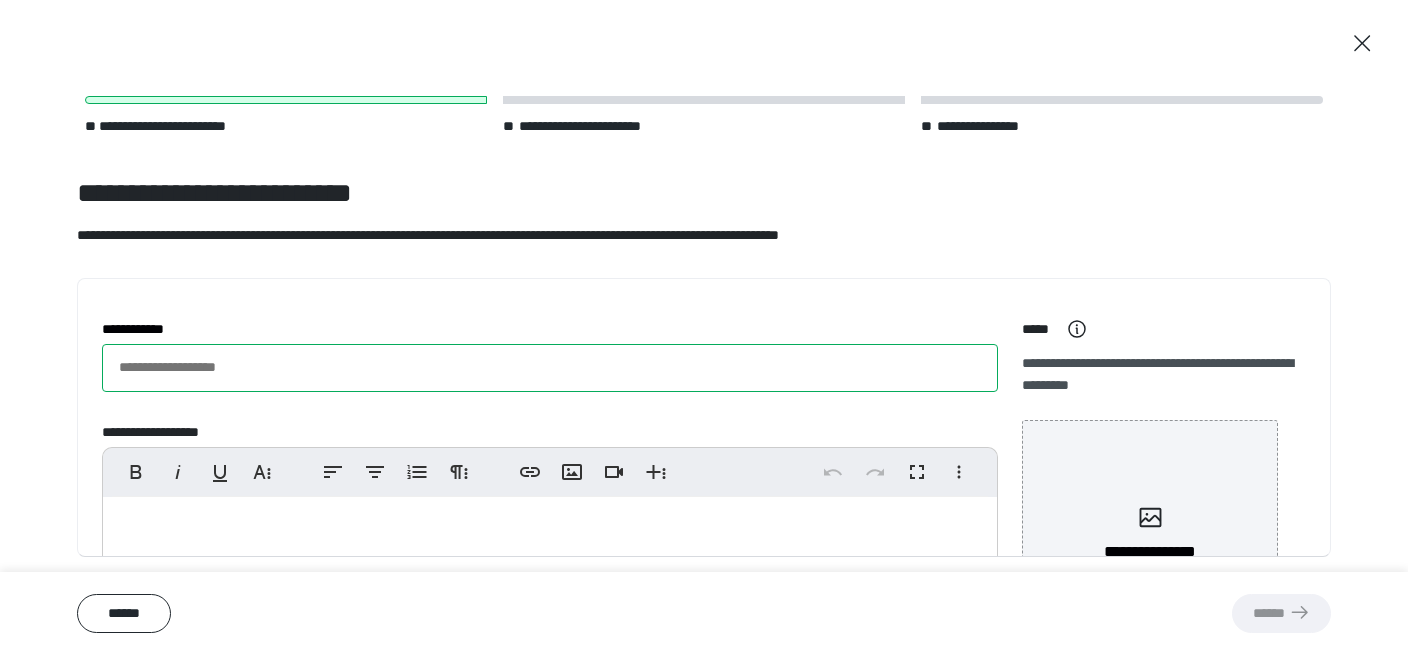click on "**********" at bounding box center (550, 368) 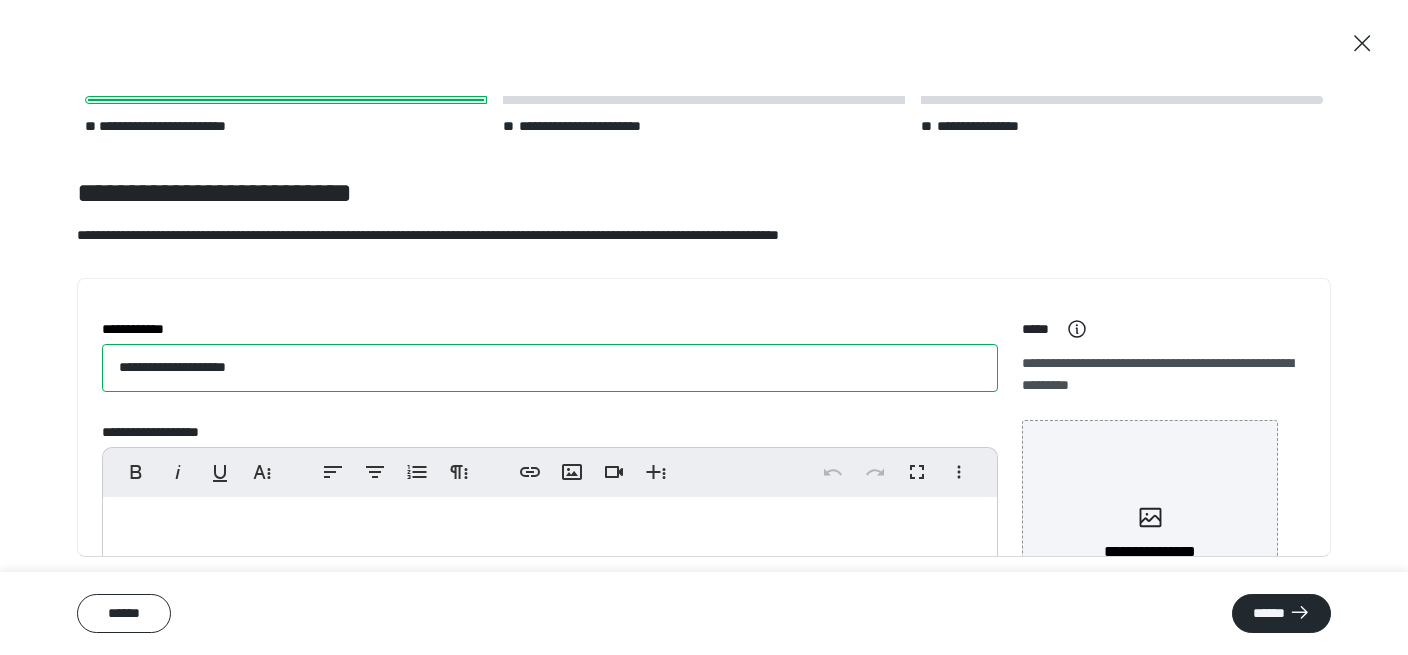 type on "**********" 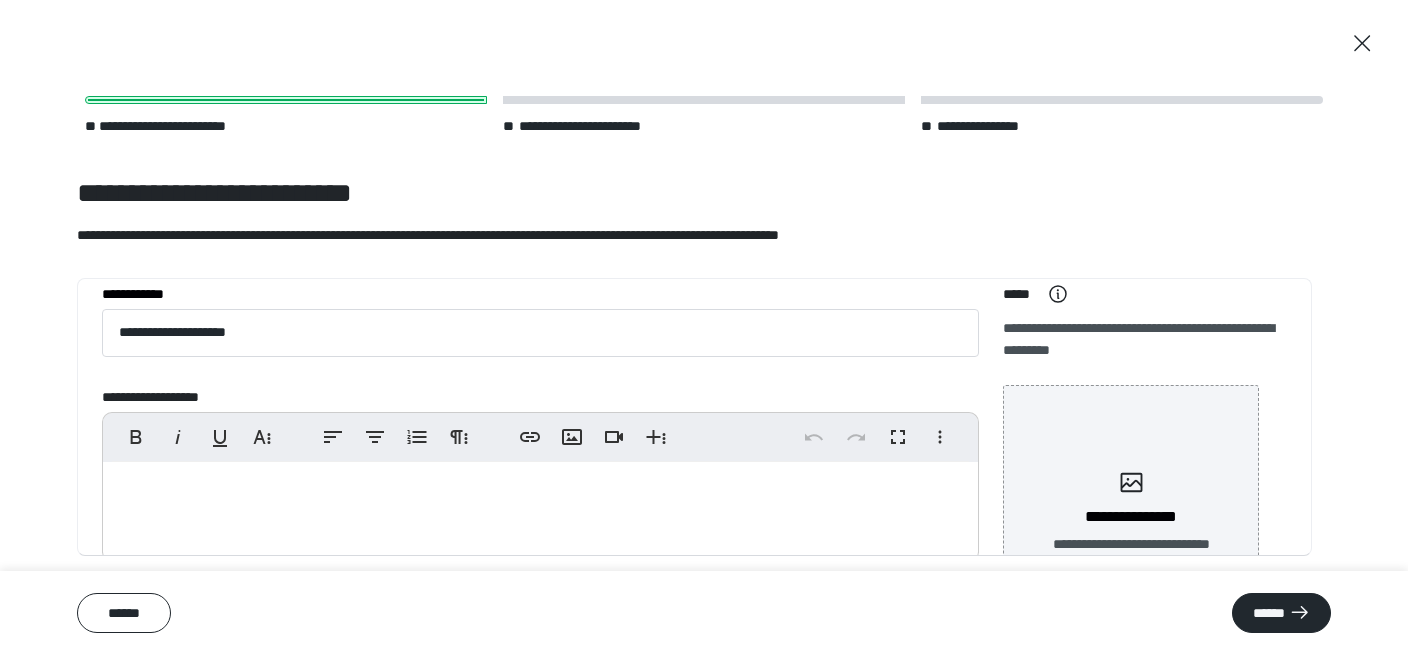 scroll, scrollTop: 34, scrollLeft: 0, axis: vertical 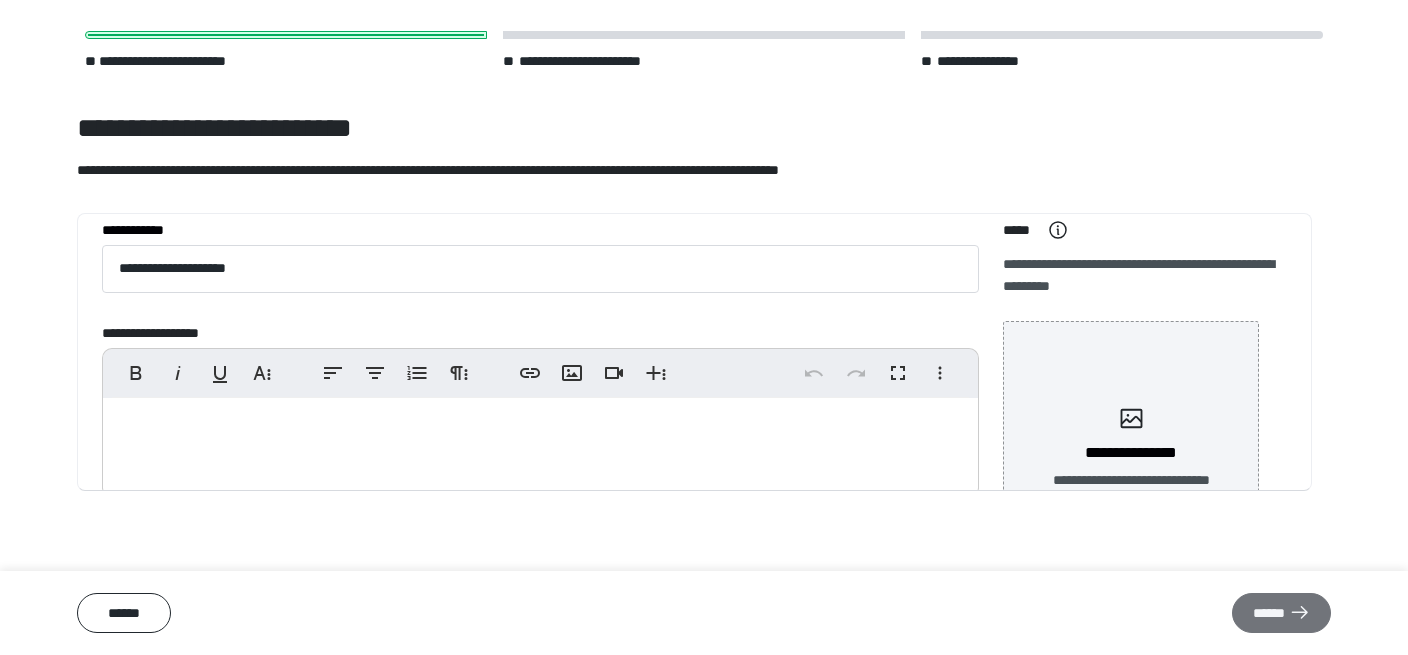 click on "******" at bounding box center (1281, 612) 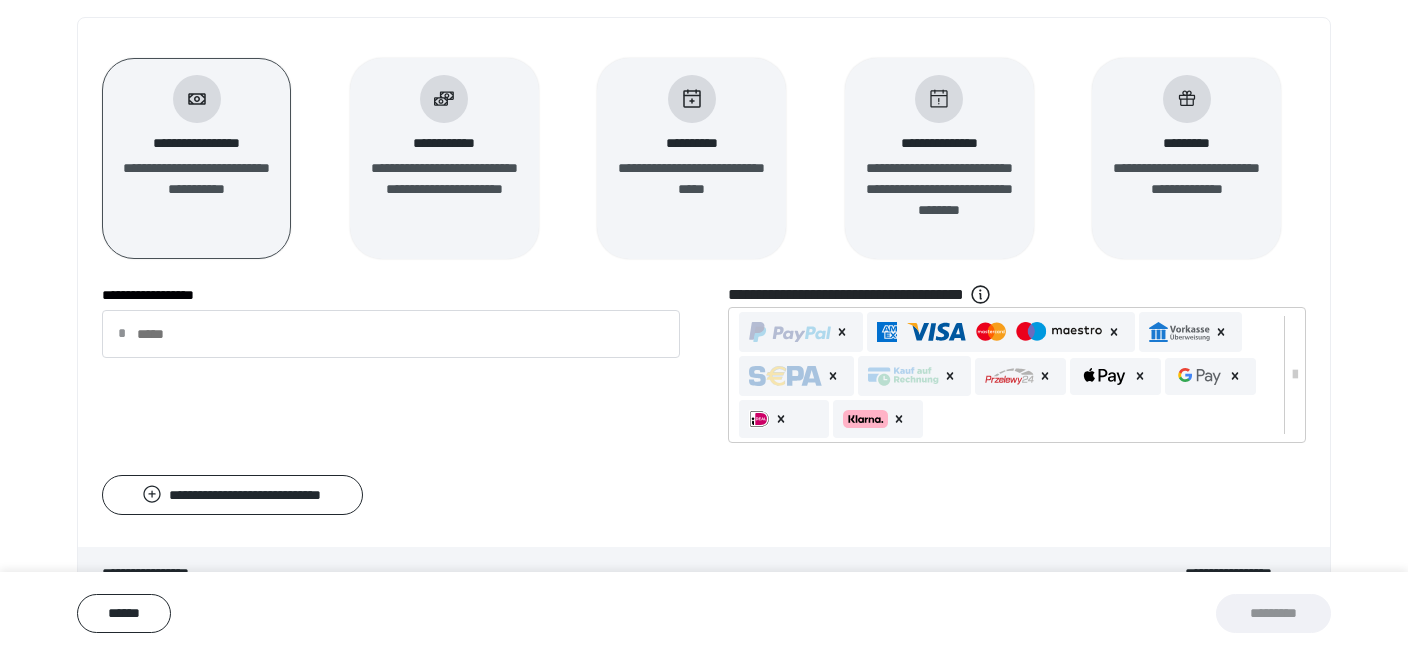 scroll, scrollTop: 323, scrollLeft: 0, axis: vertical 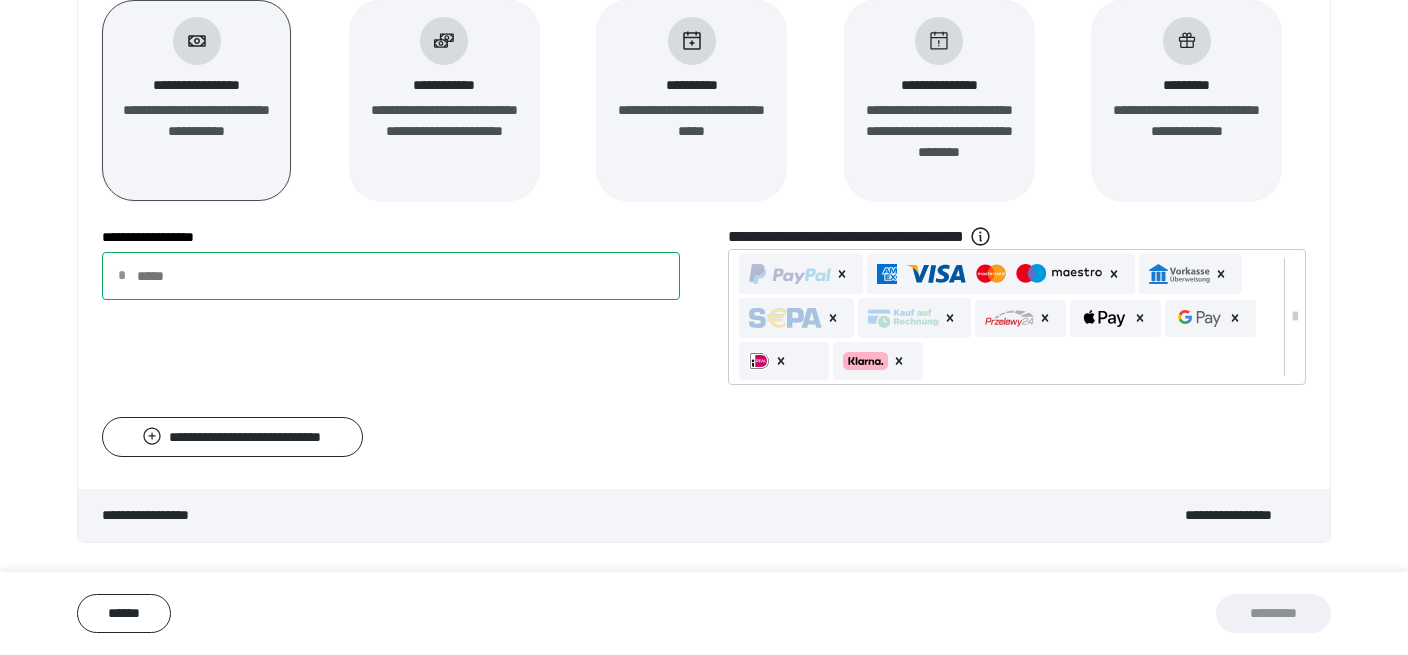 click on "**********" at bounding box center (391, 276) 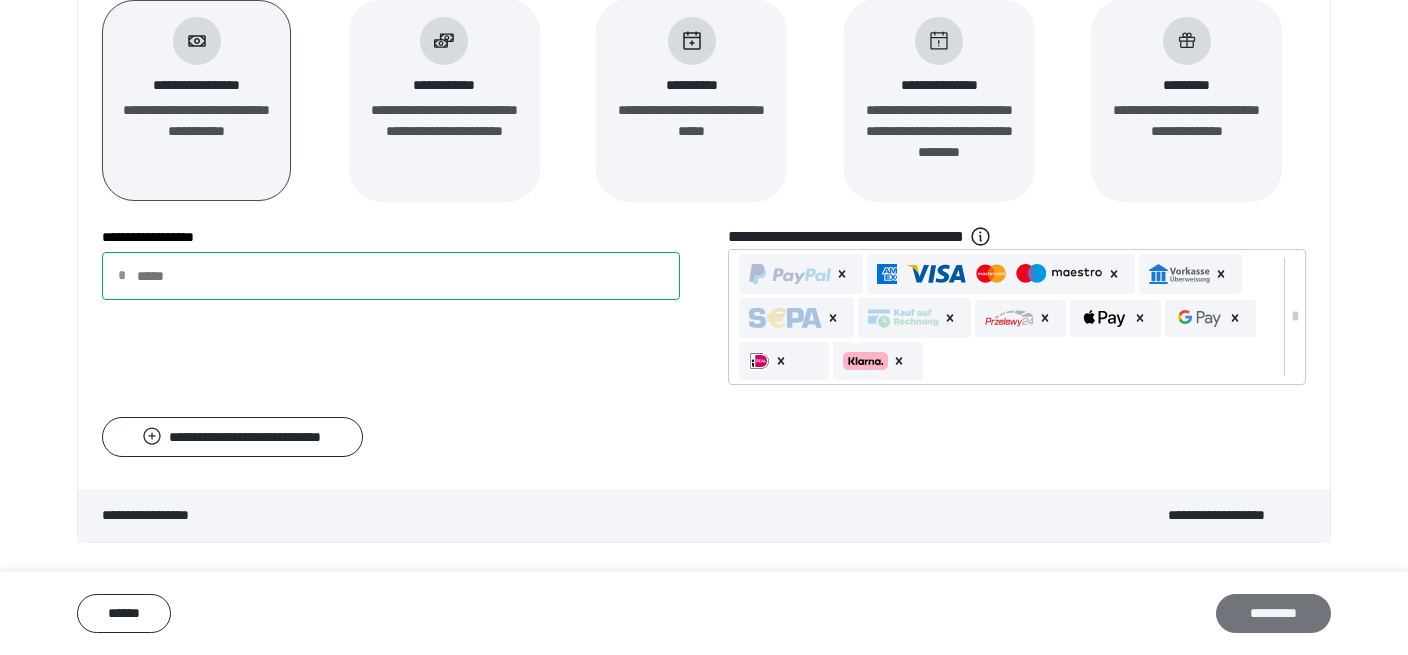 type on "***" 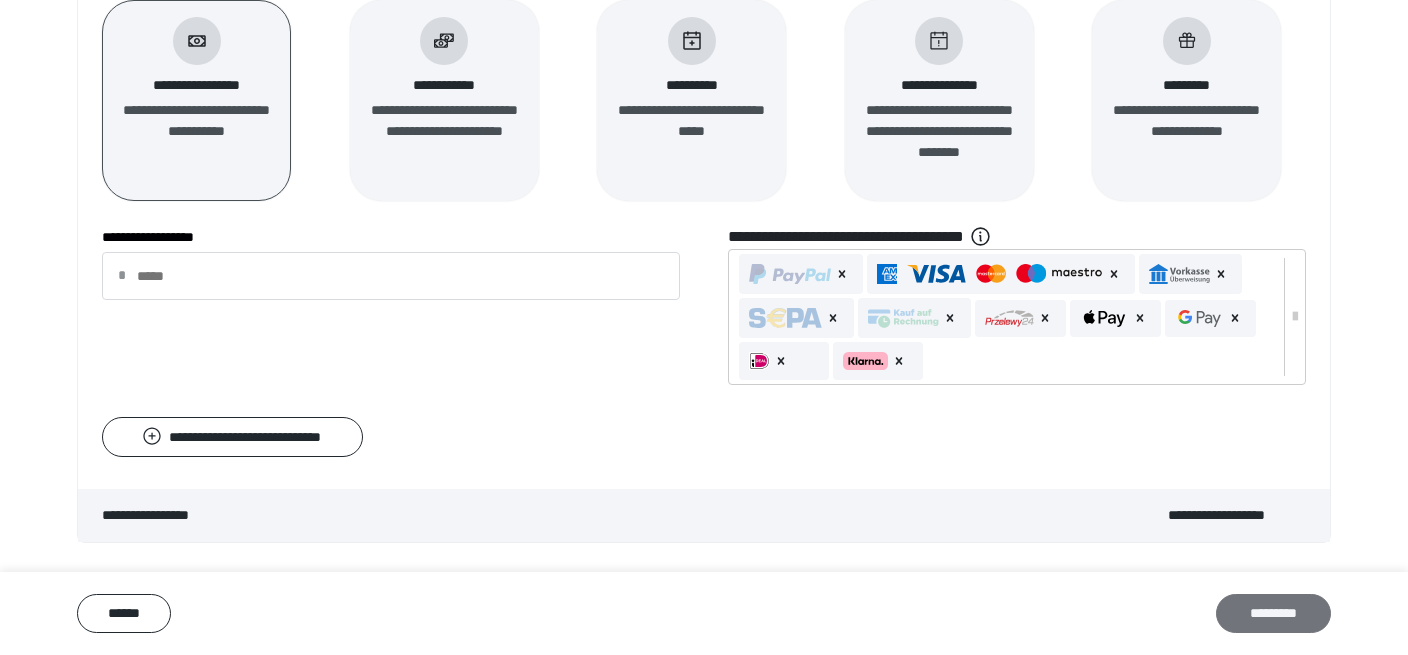 click on "*********" at bounding box center (1273, 612) 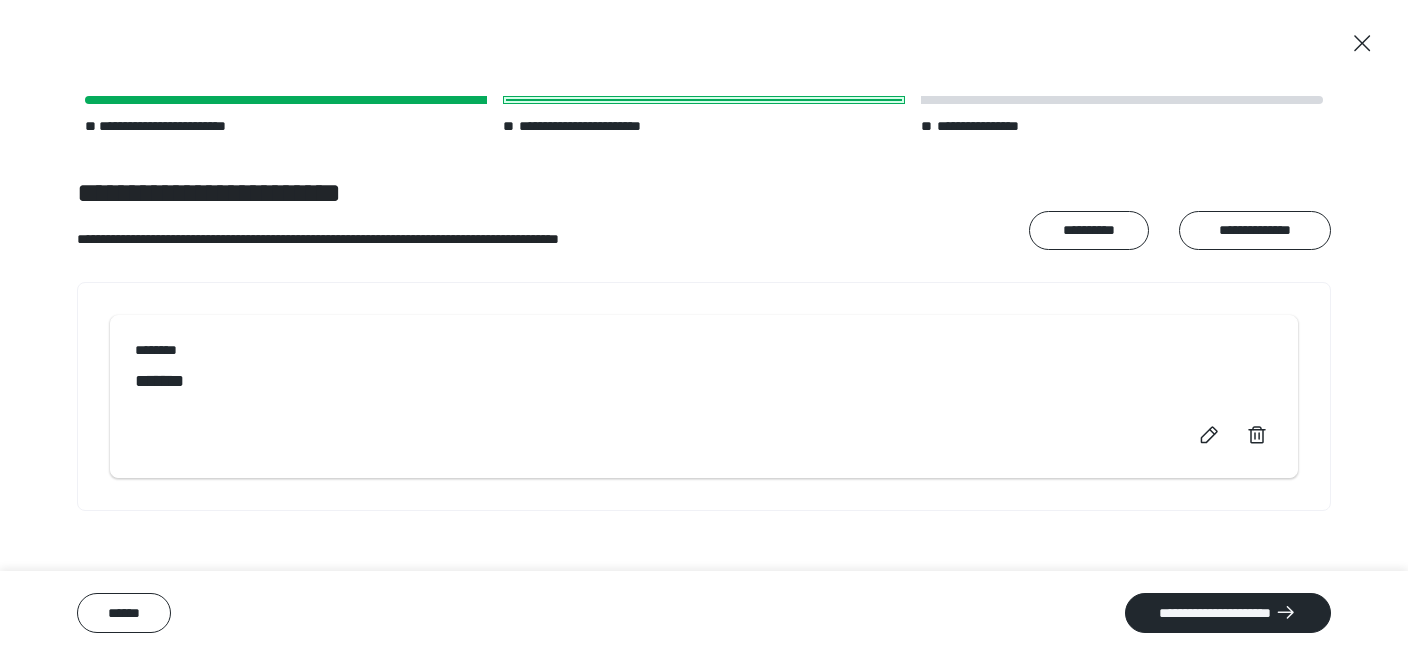scroll, scrollTop: 0, scrollLeft: 0, axis: both 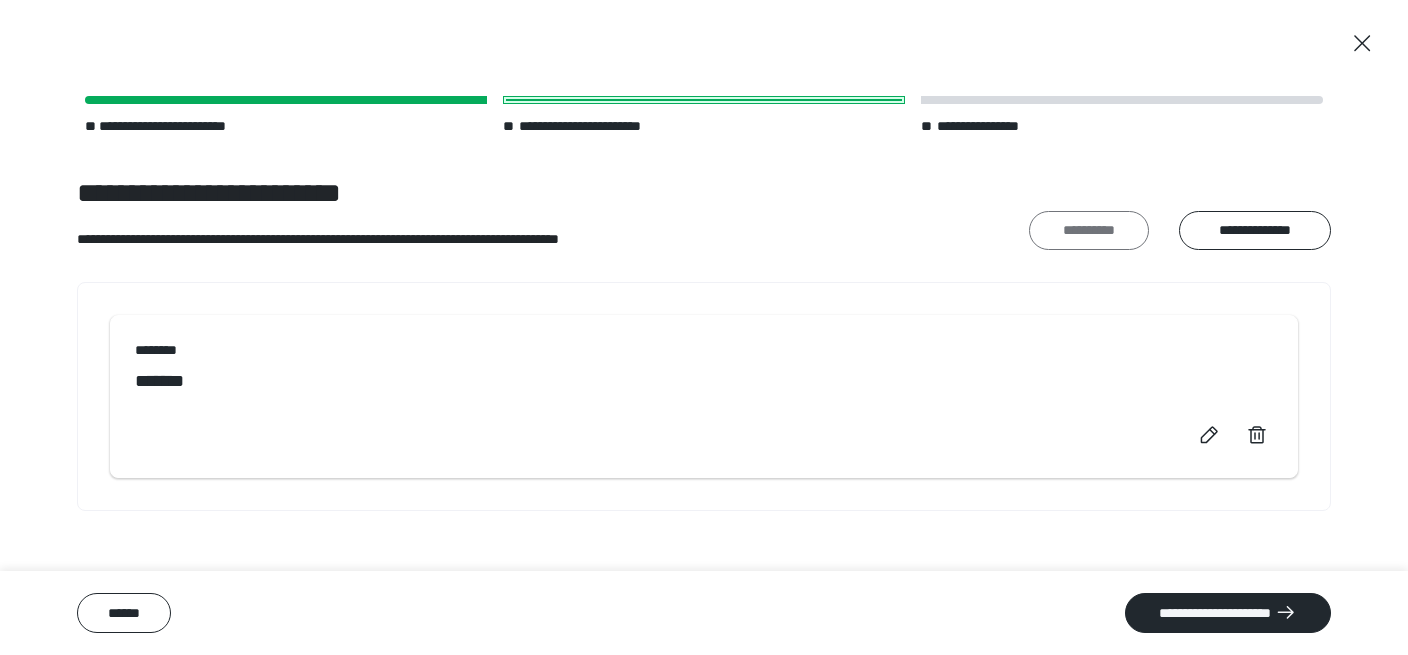 click on "**********" at bounding box center (1089, 230) 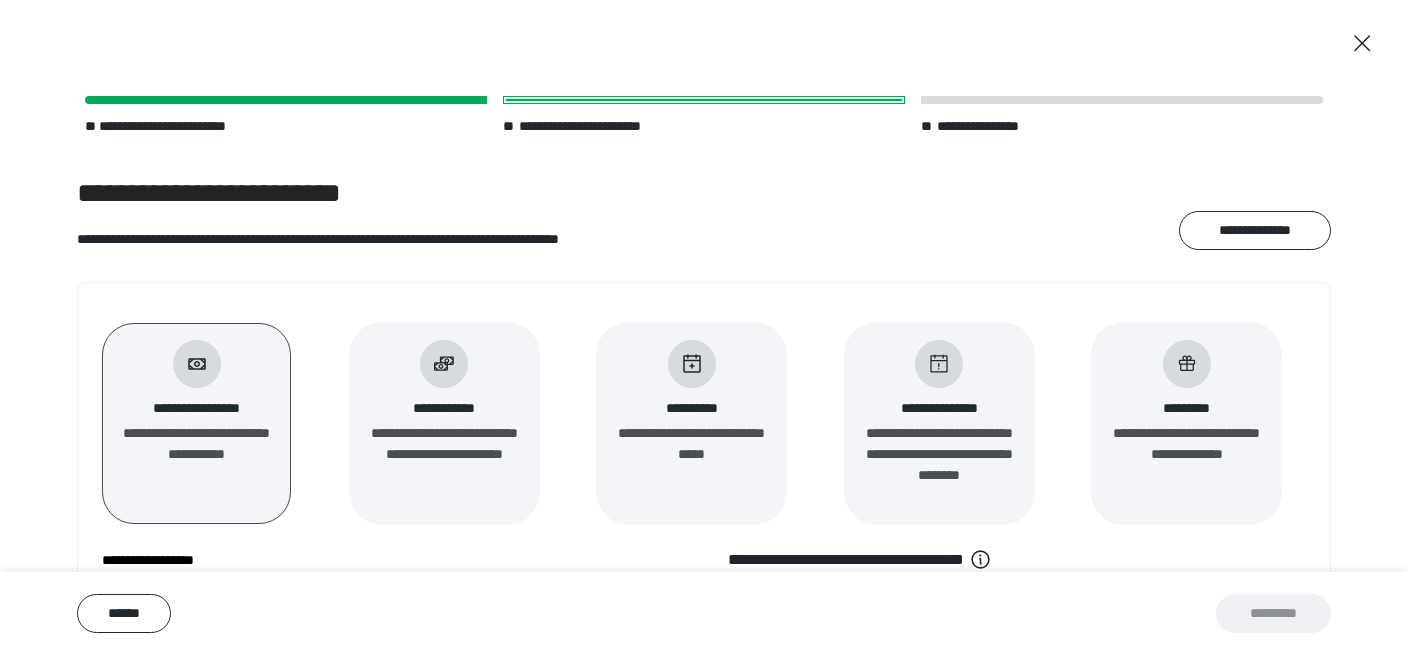 click at bounding box center (444, 364) 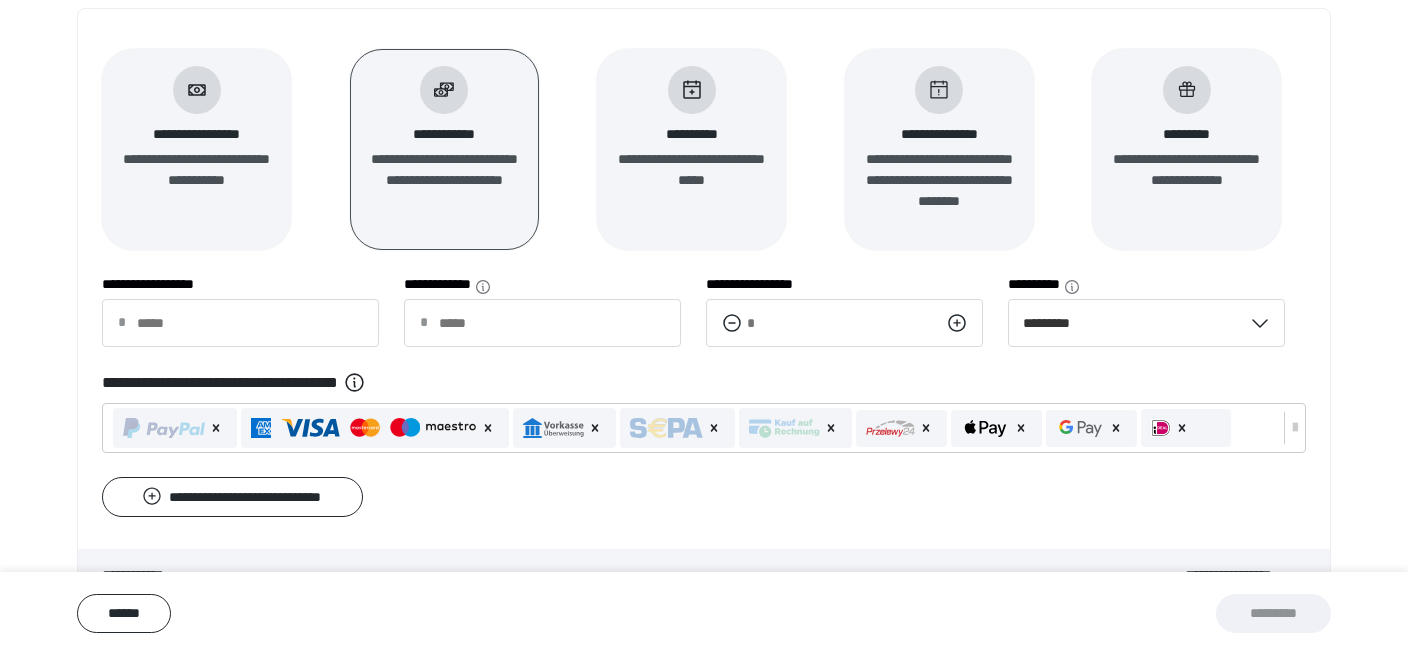 scroll, scrollTop: 295, scrollLeft: 0, axis: vertical 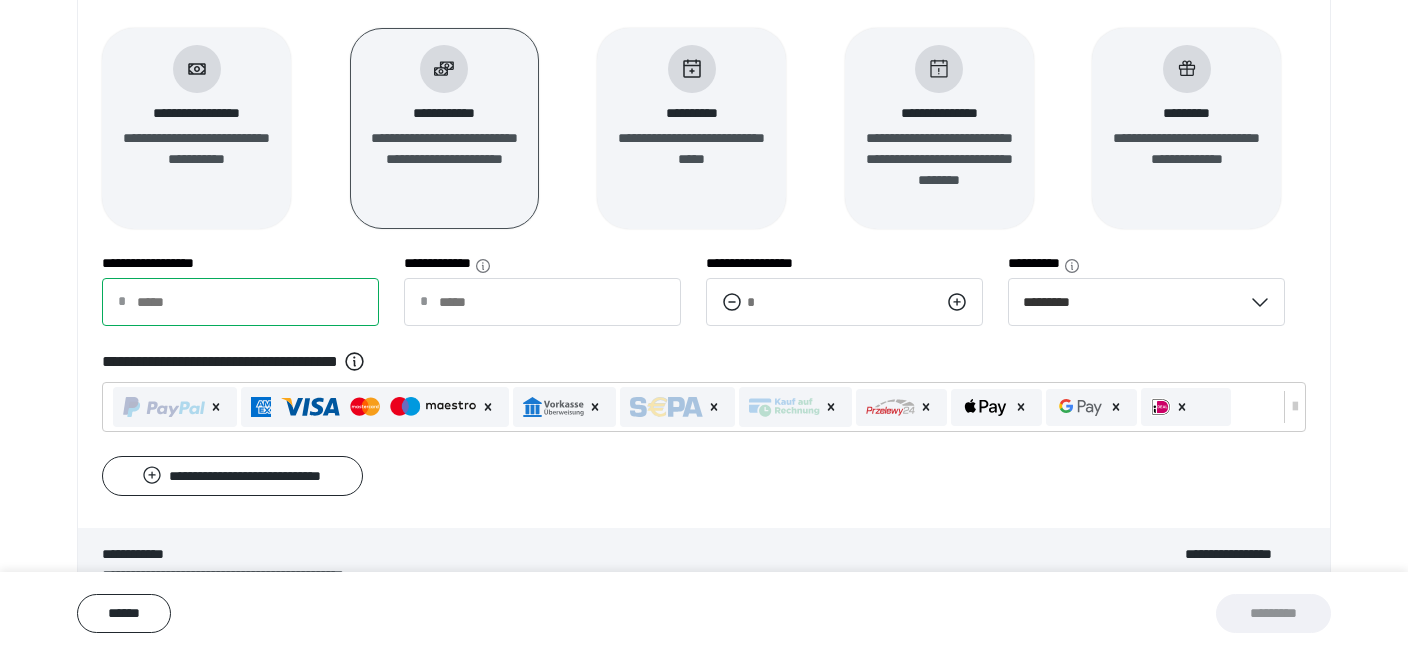 click on "**********" at bounding box center [240, 302] 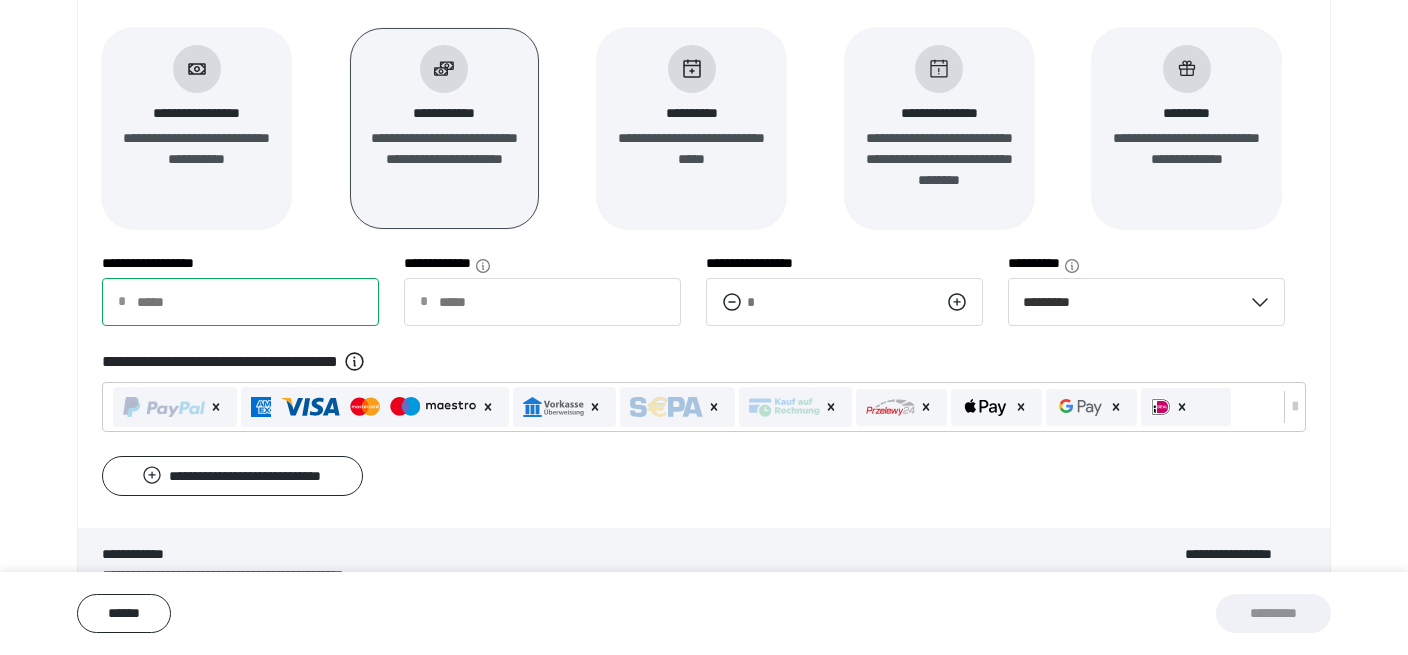 type on "*" 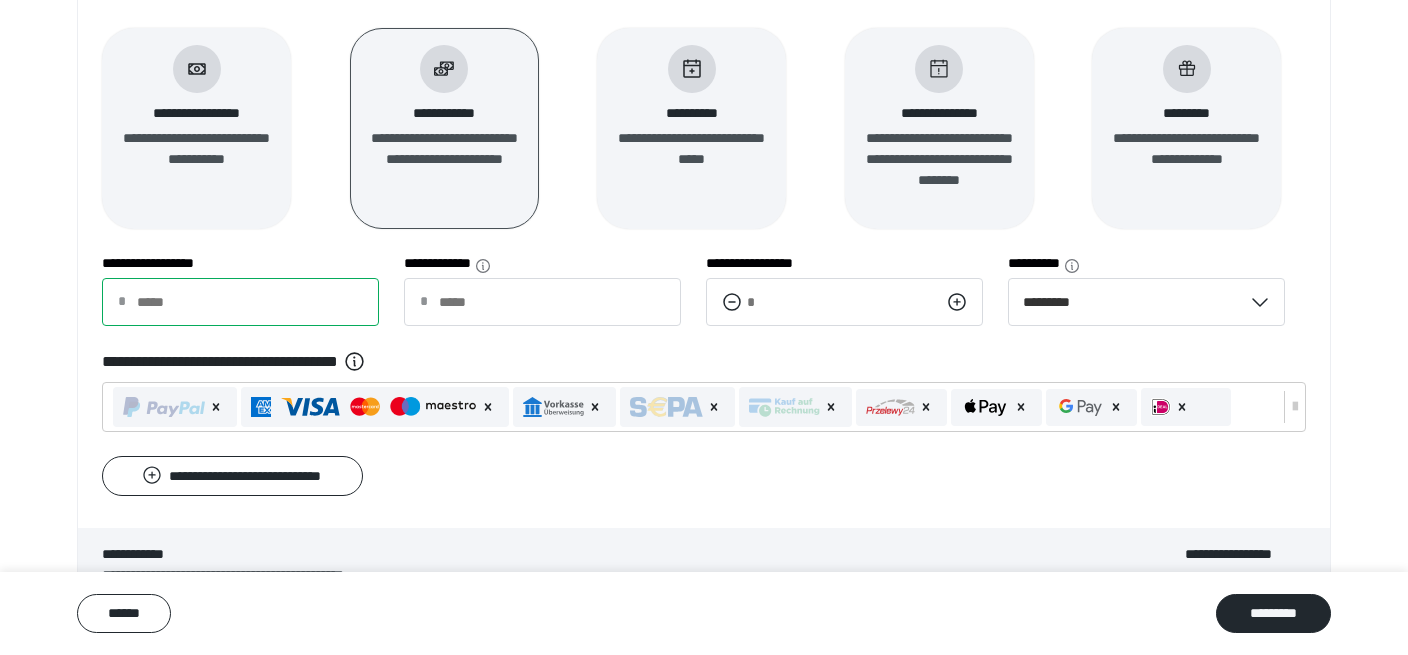 type on "****" 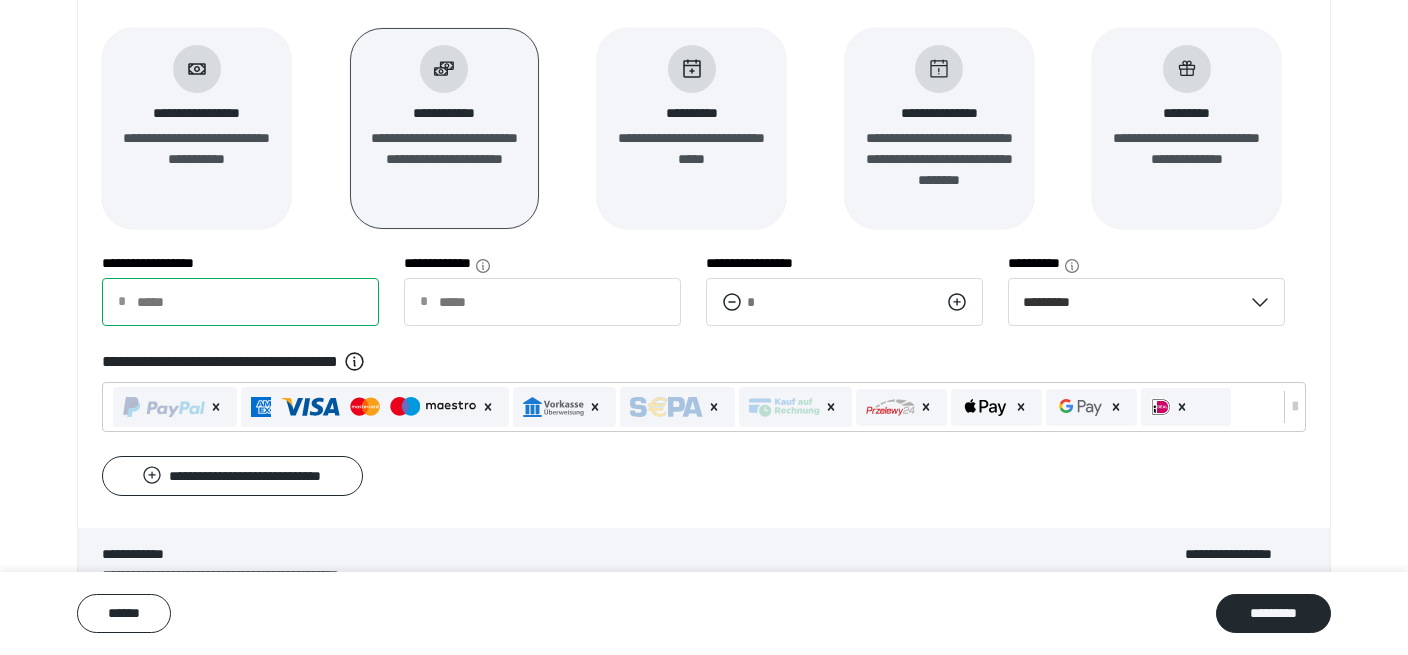 type on "**" 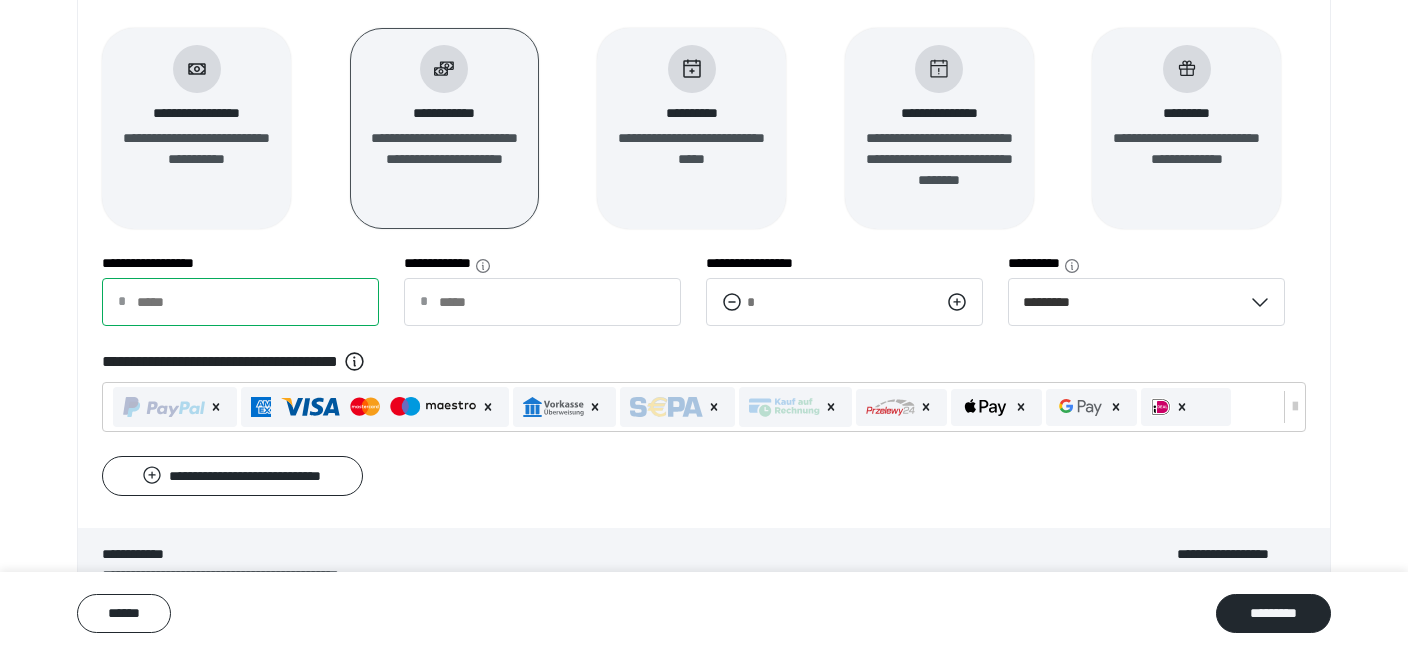 type on "***" 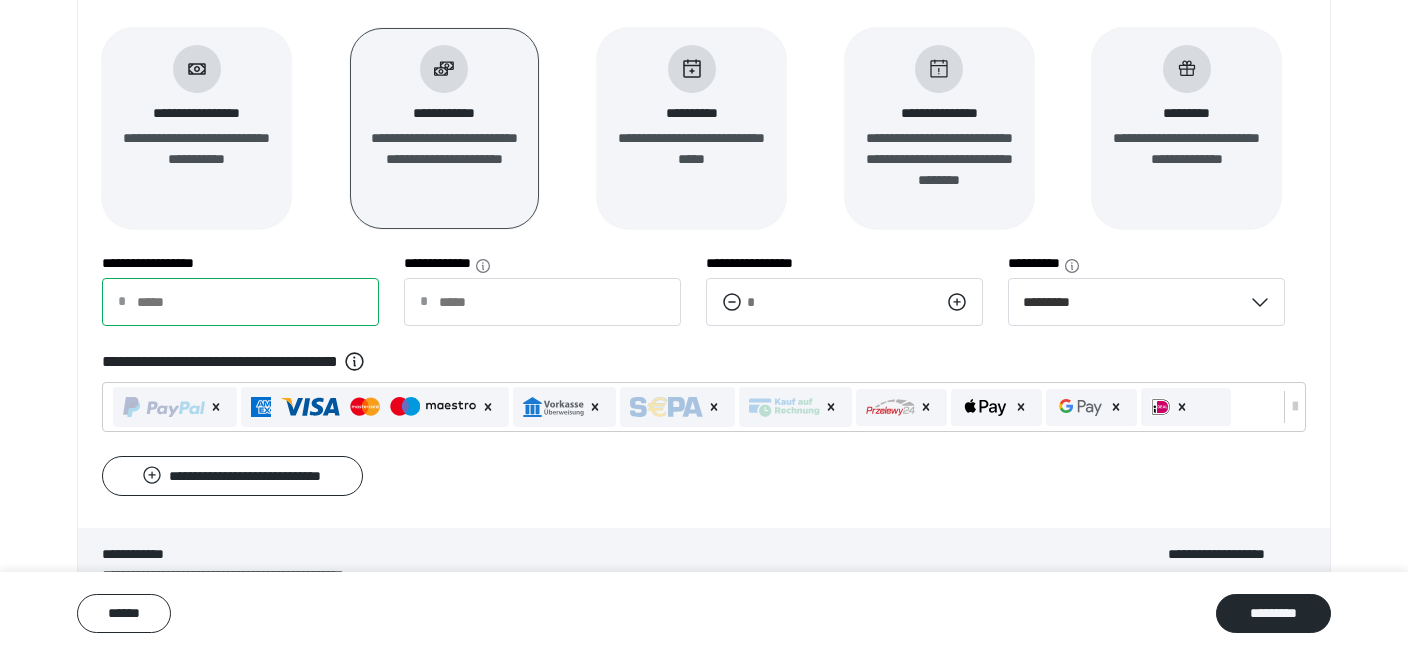 type on "***" 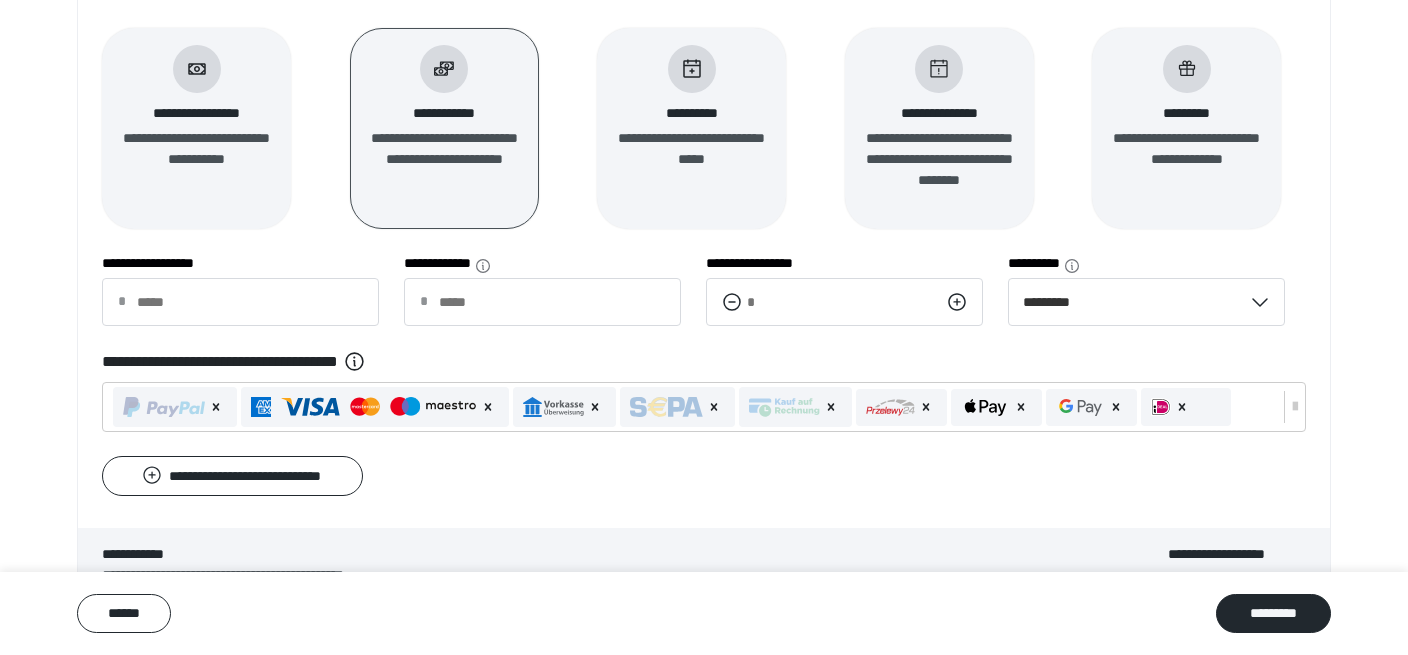 click 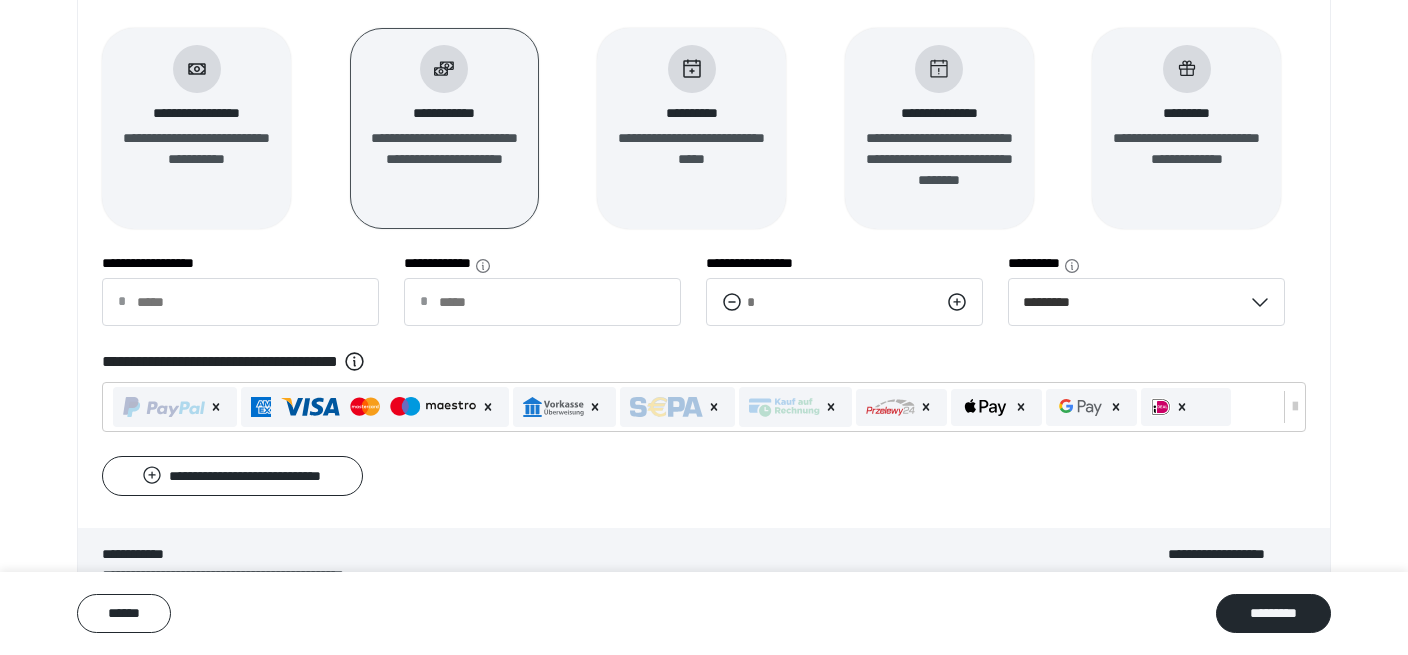 click on "**********" at bounding box center [704, 475] 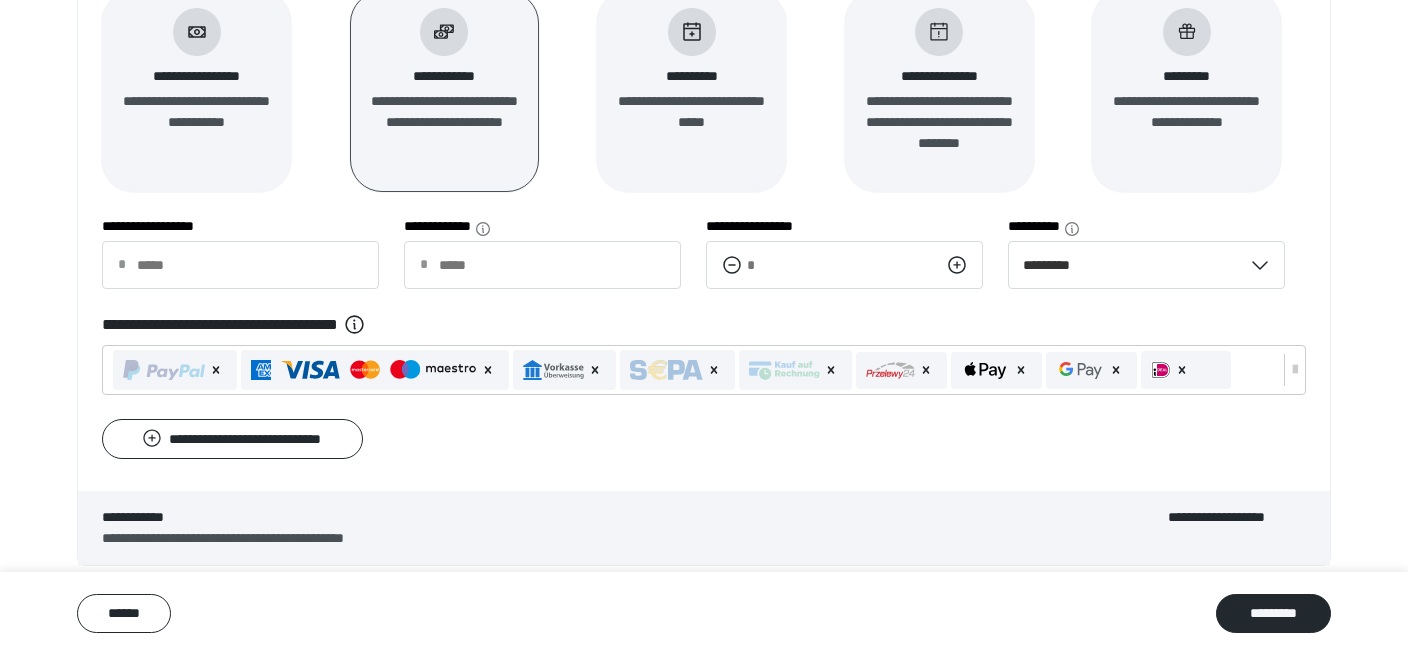 scroll, scrollTop: 355, scrollLeft: 0, axis: vertical 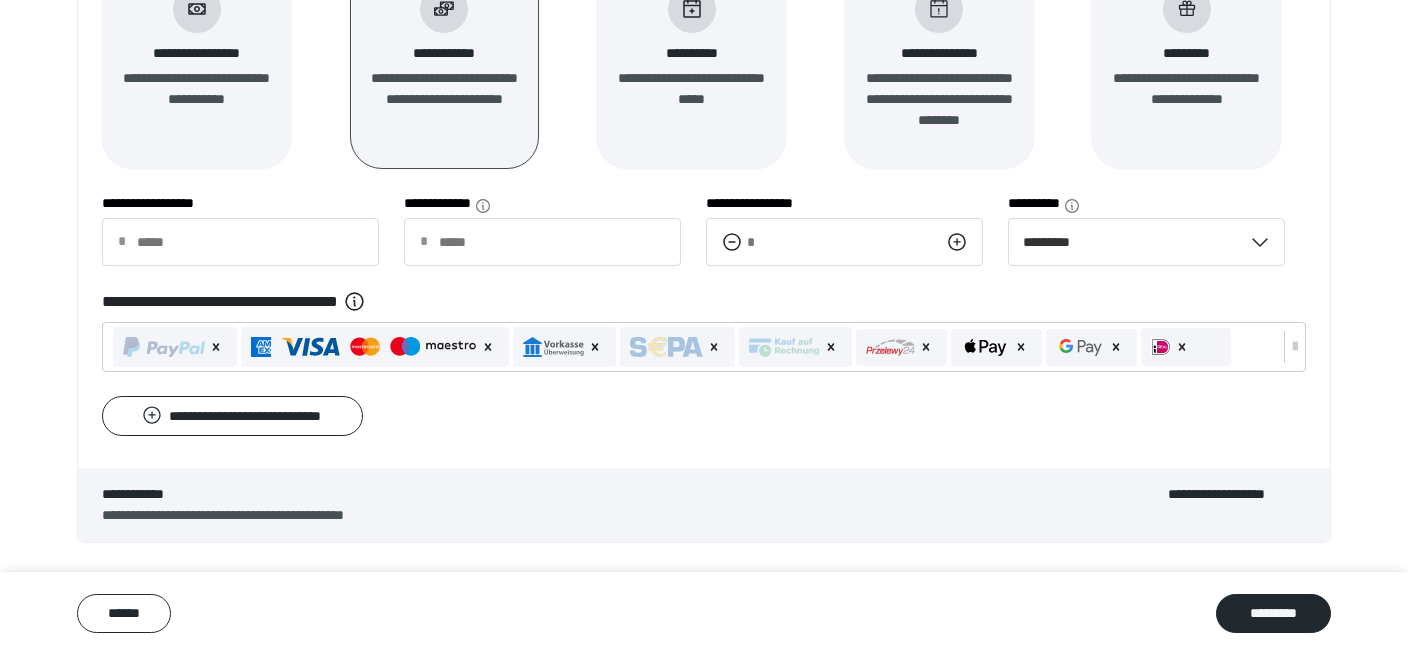 click 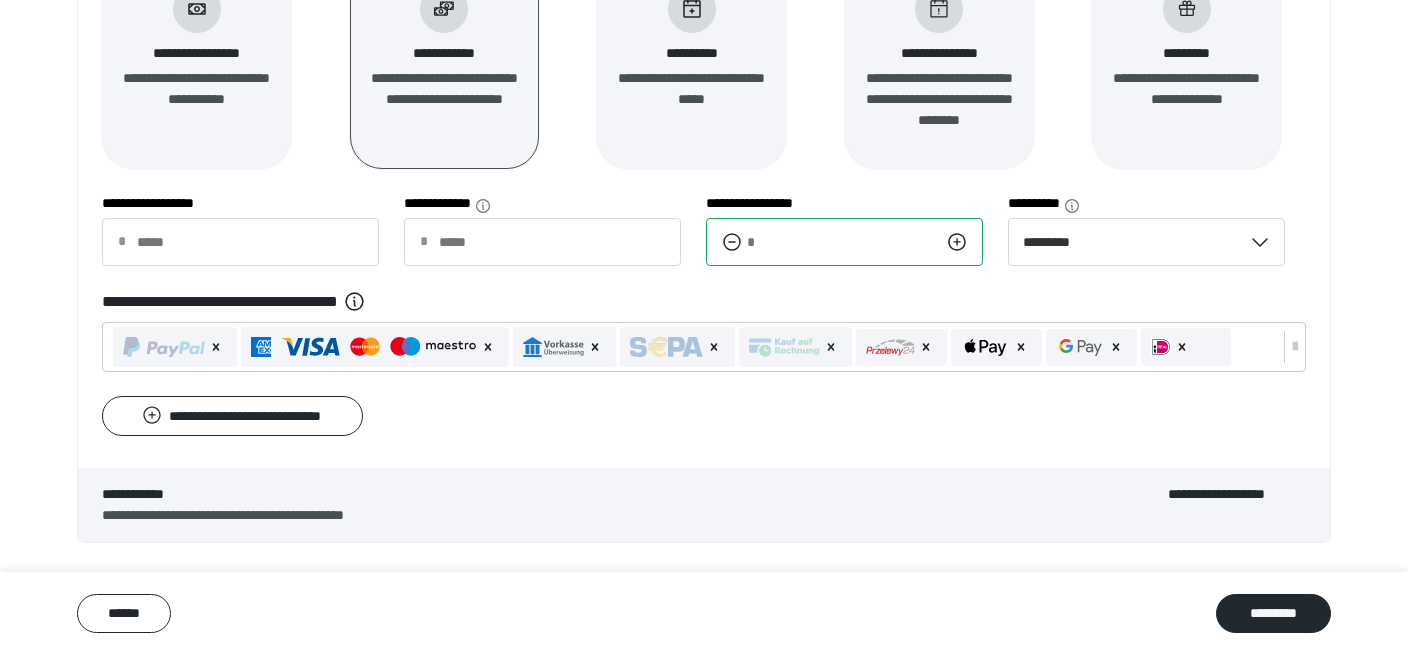 click on "**" at bounding box center (844, 242) 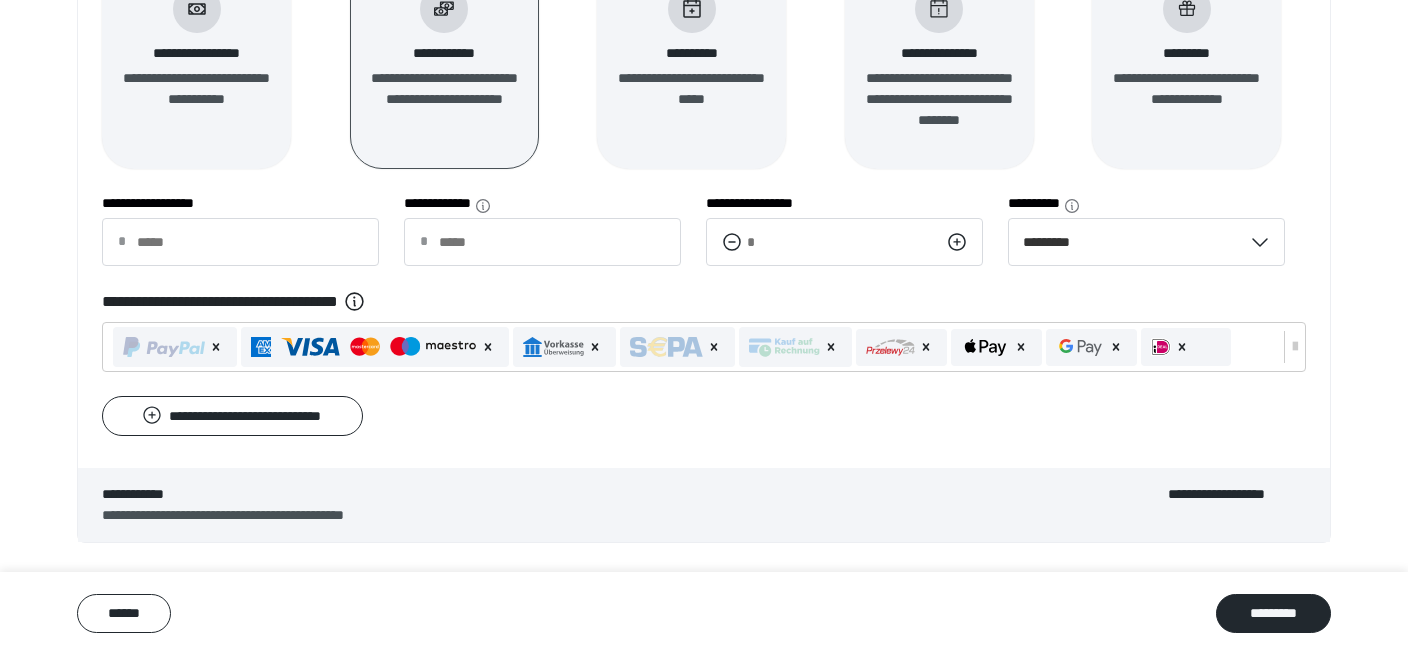 click 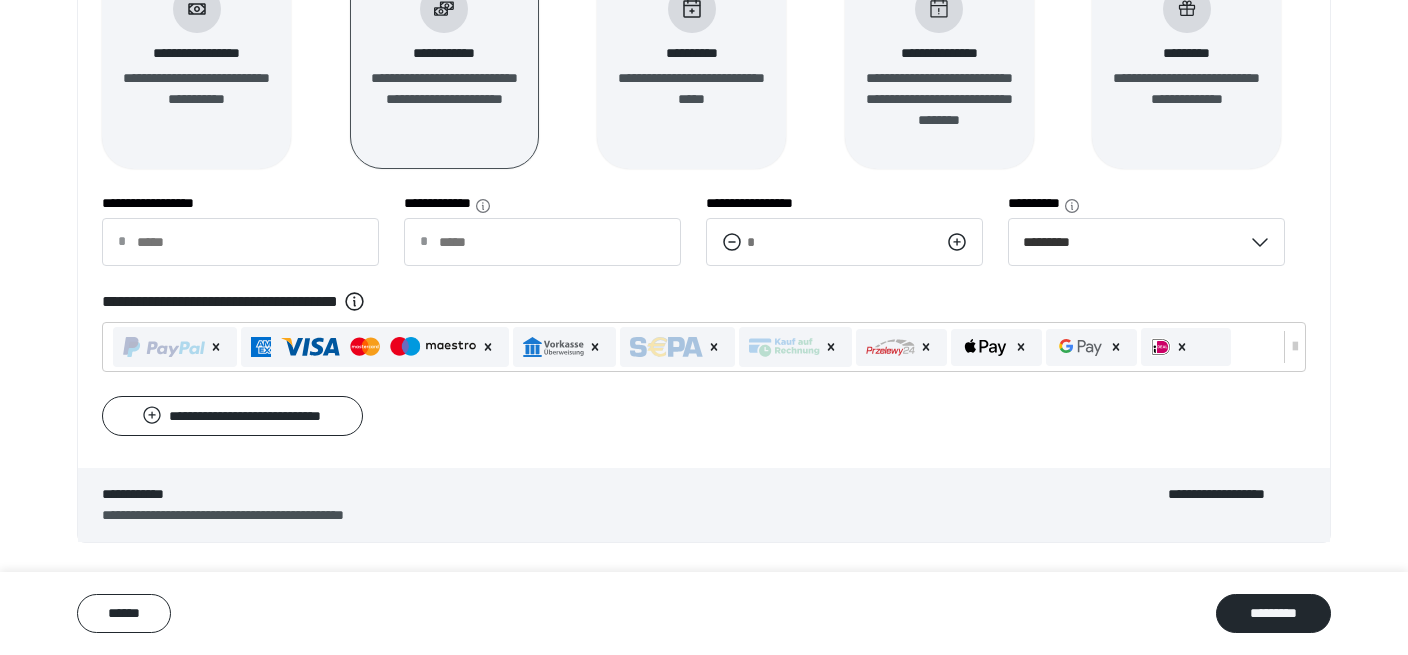 click 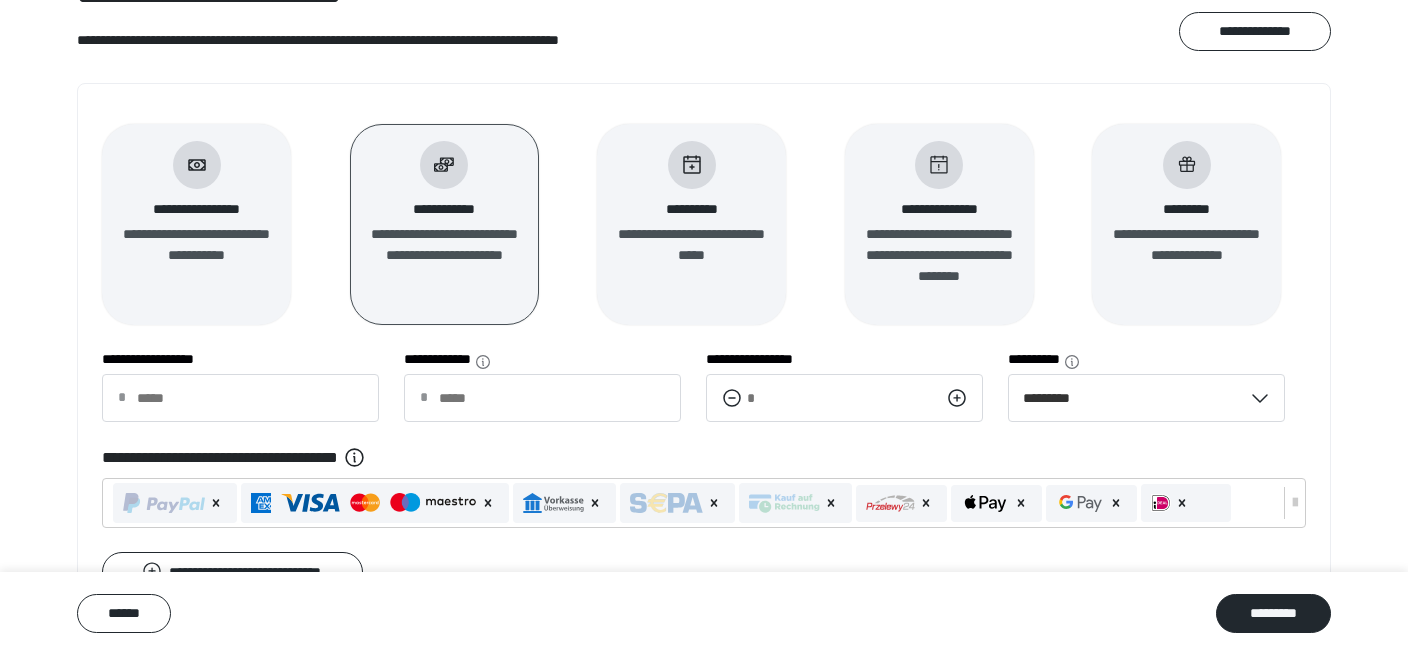 scroll, scrollTop: 355, scrollLeft: 0, axis: vertical 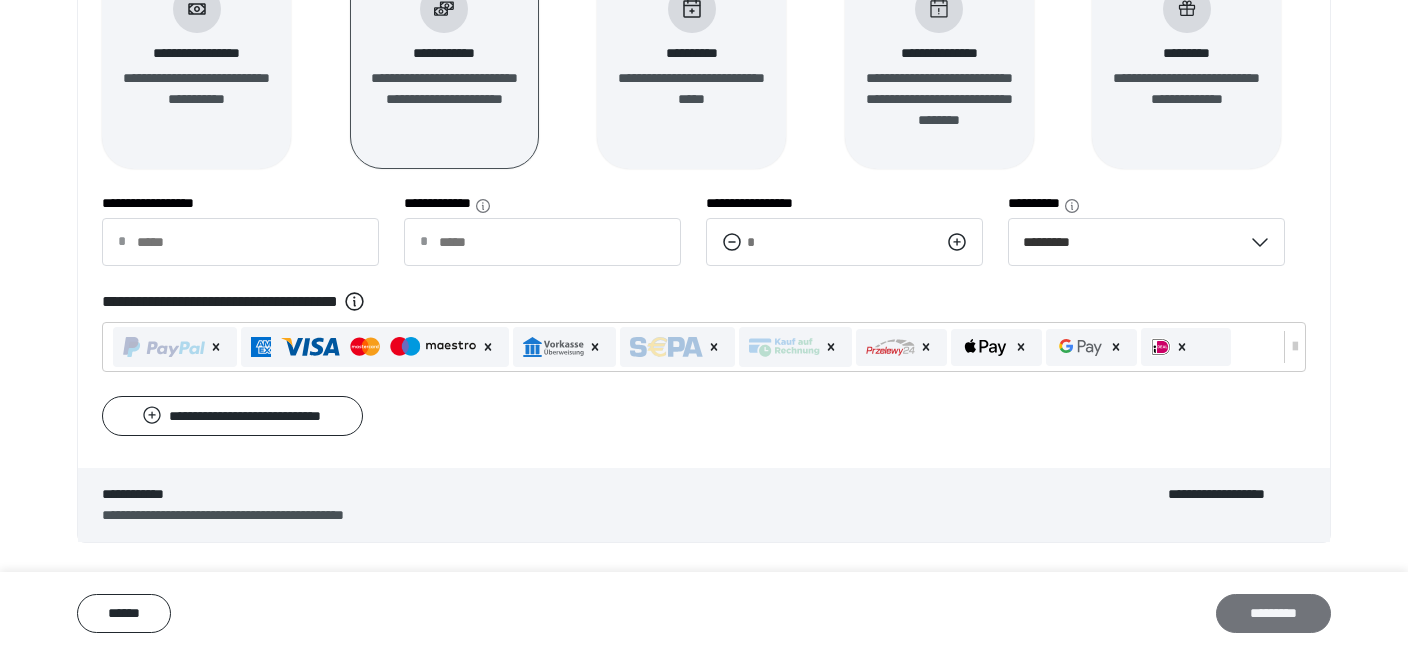 click on "*********" at bounding box center [1273, 612] 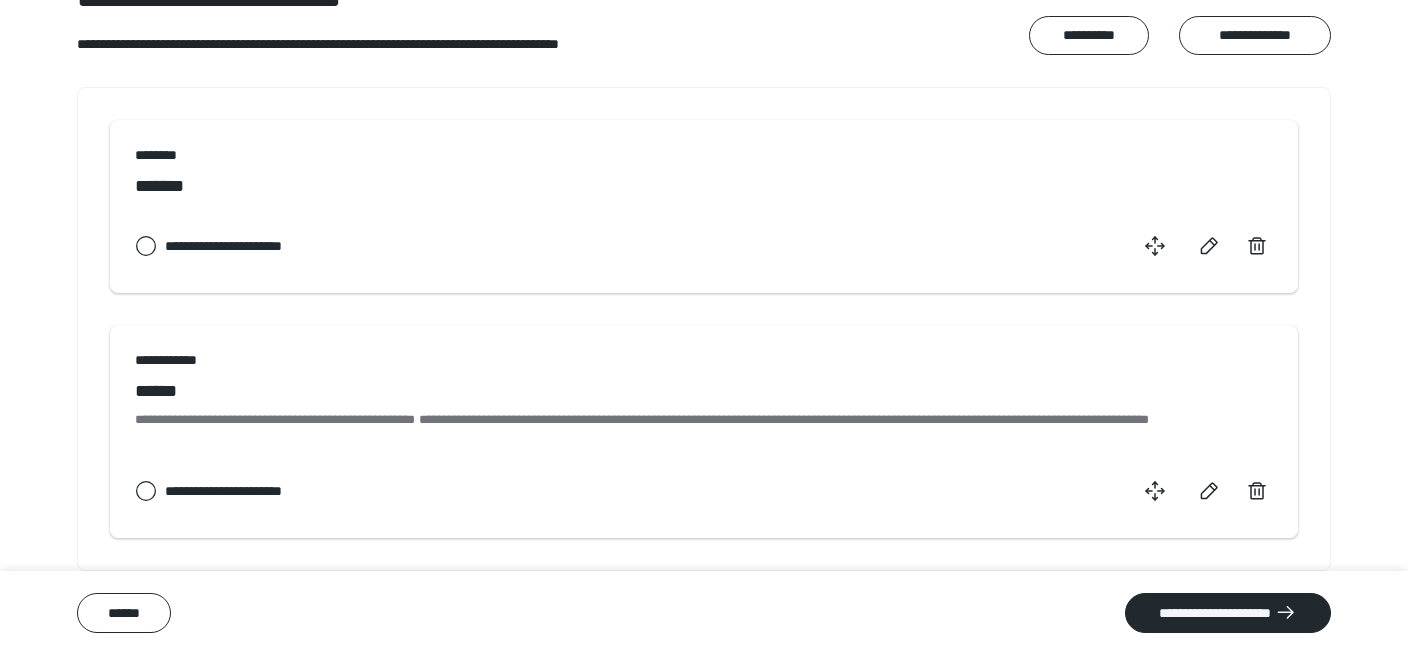 scroll, scrollTop: 191, scrollLeft: 0, axis: vertical 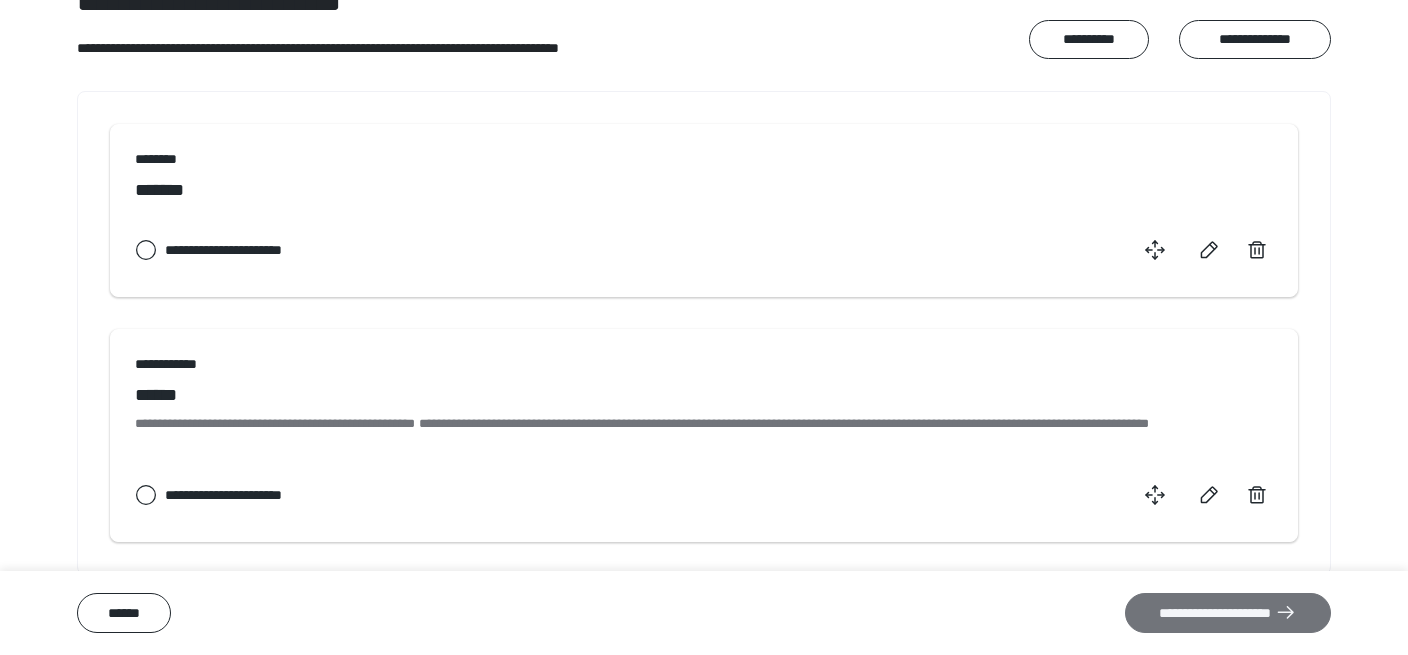click on "**********" at bounding box center (1228, 612) 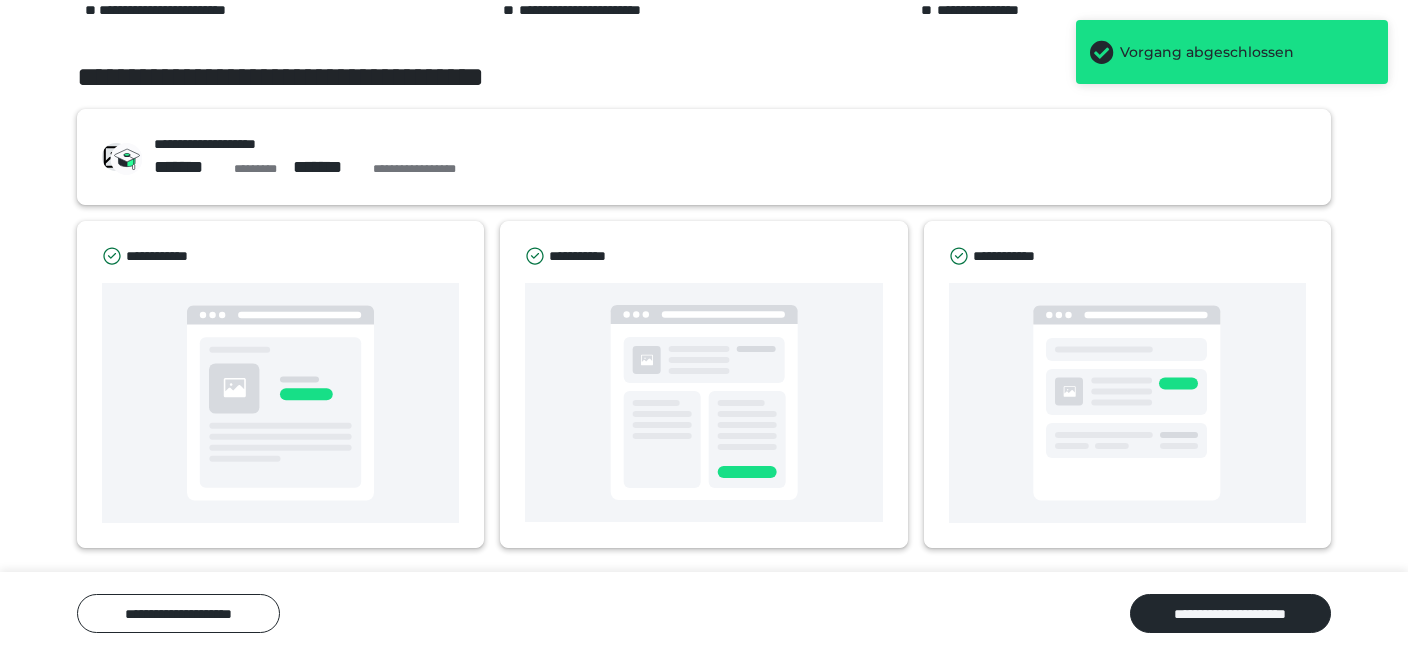 scroll, scrollTop: 0, scrollLeft: 0, axis: both 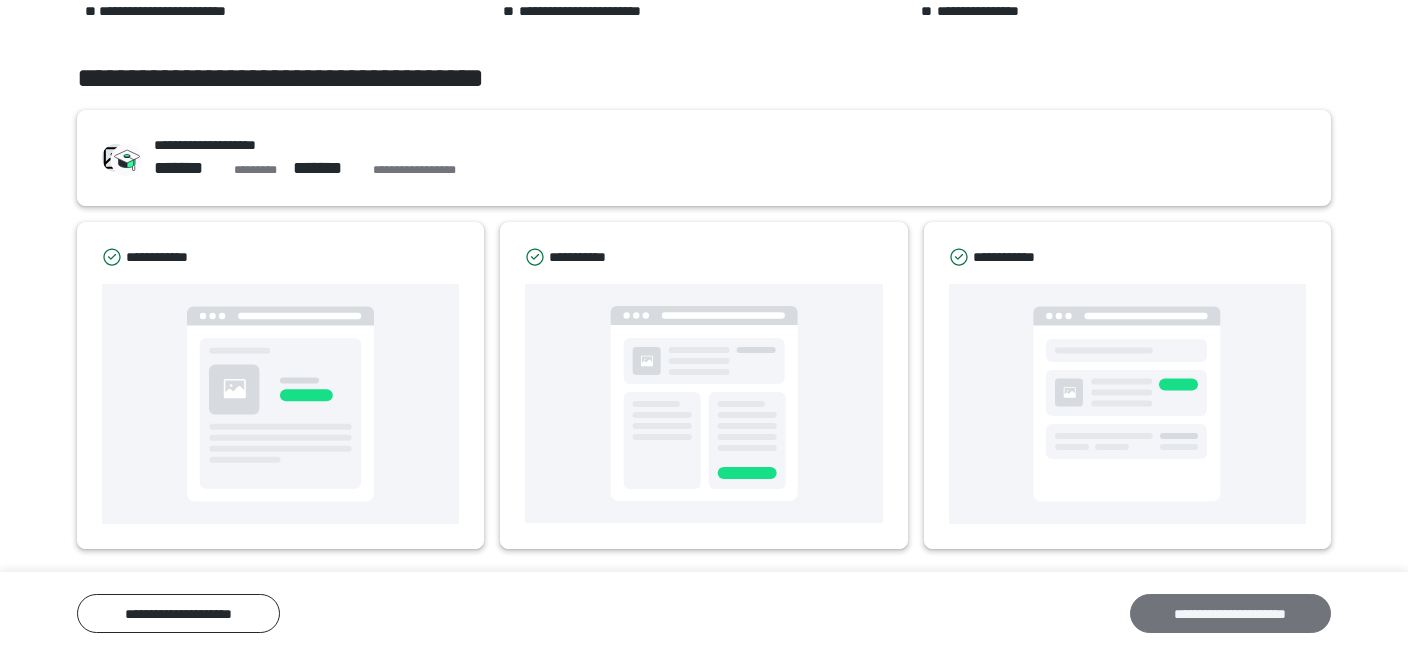 click on "**********" at bounding box center (1230, 612) 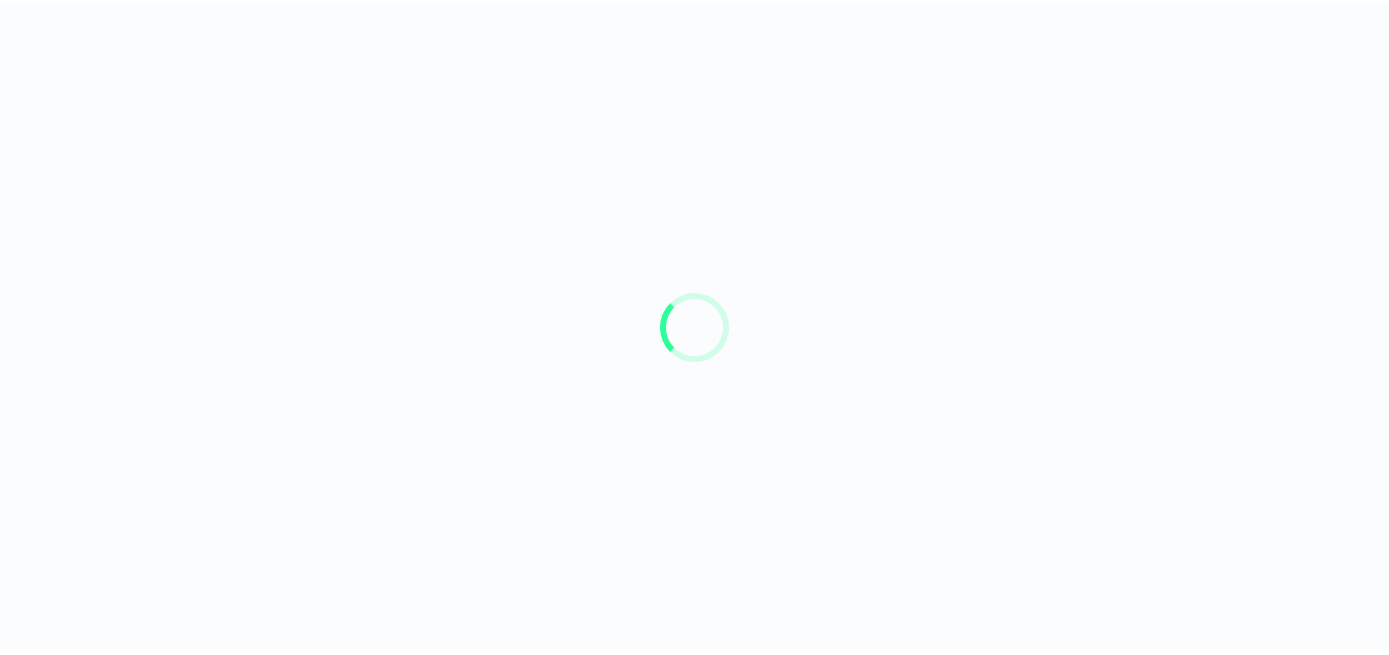 scroll, scrollTop: 0, scrollLeft: 0, axis: both 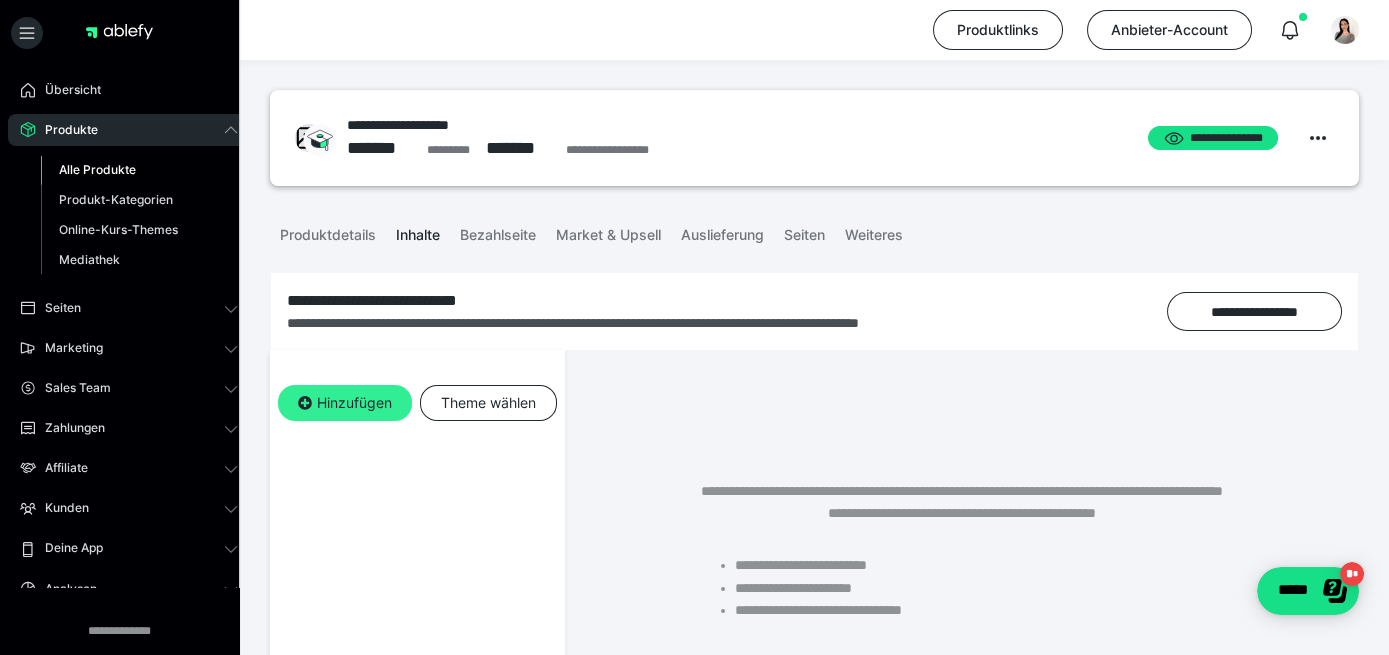 click on "Hinzufügen" at bounding box center (345, 403) 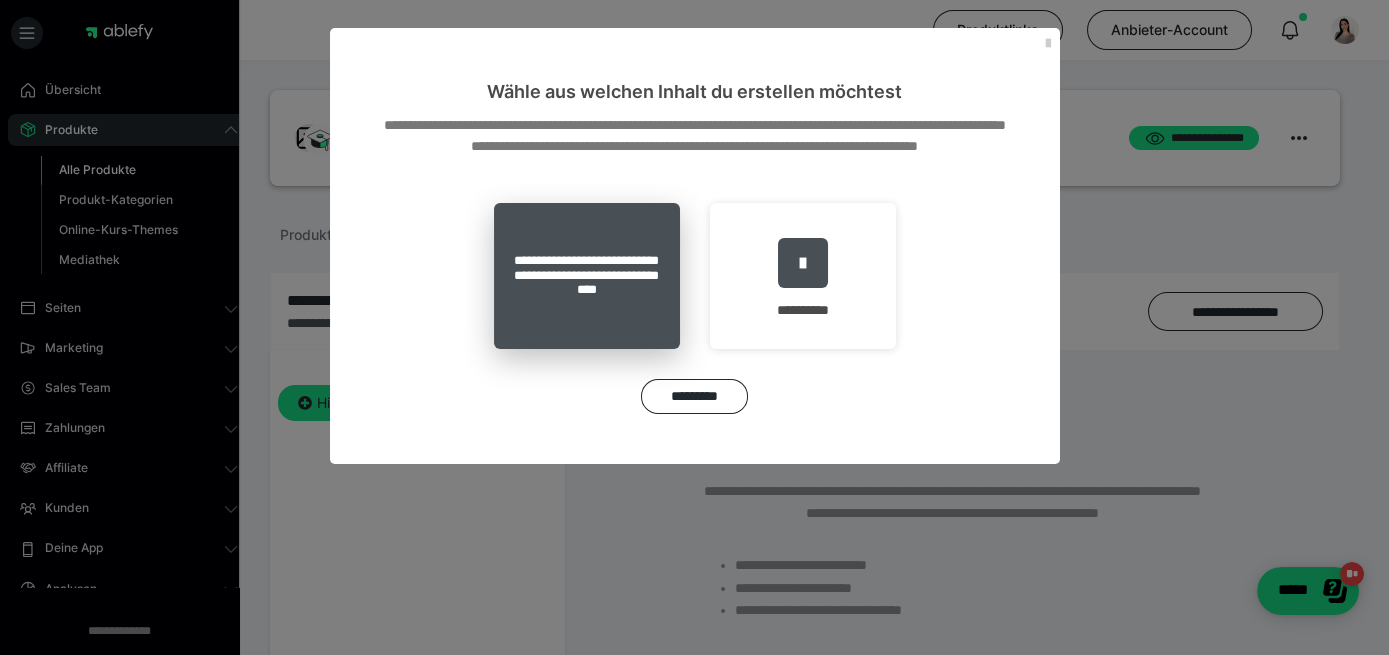 click on "**********" at bounding box center (587, 276) 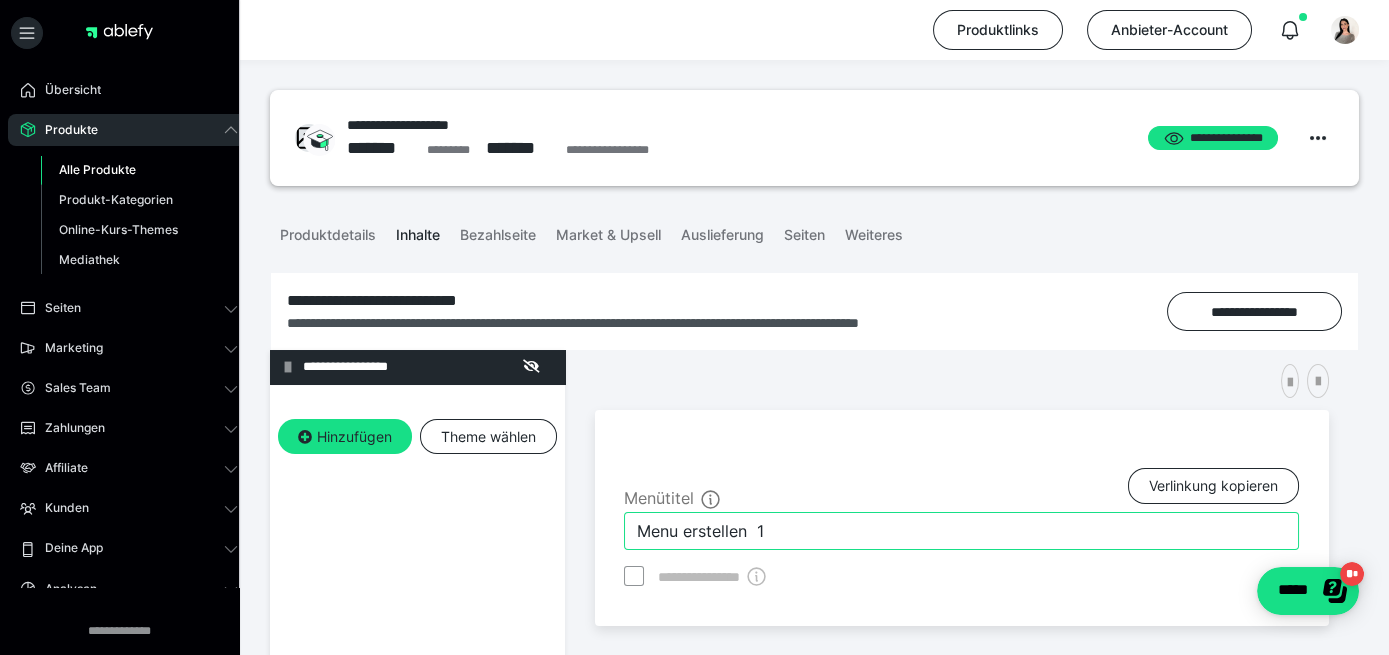 drag, startPoint x: 860, startPoint y: 517, endPoint x: 414, endPoint y: 504, distance: 446.18942 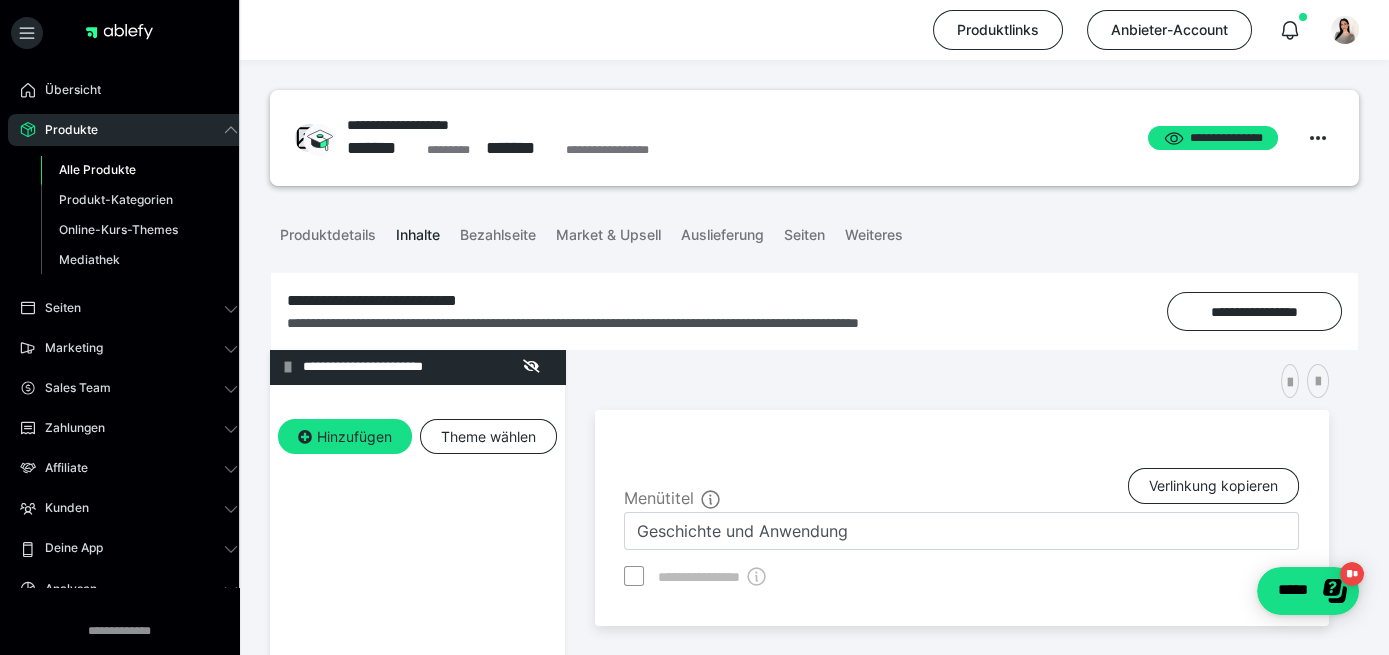 click on "**********" at bounding box center [962, 612] 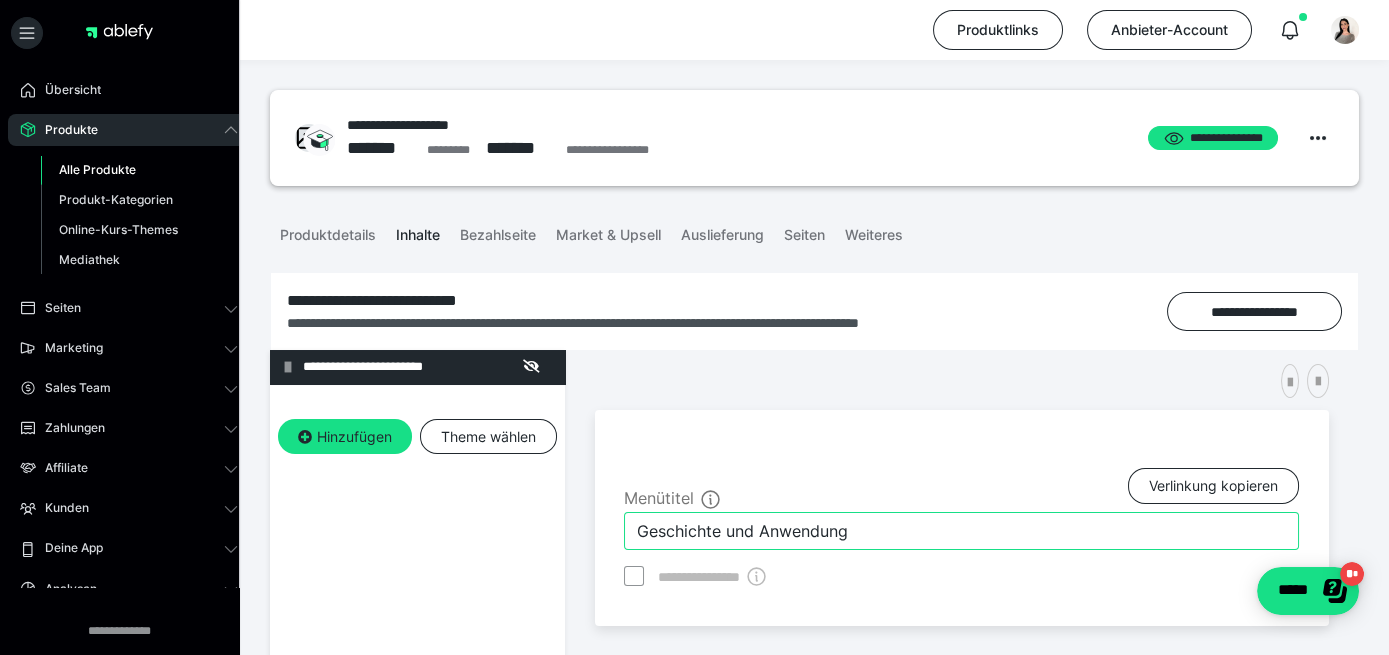 click on "Geschichte und Anwendung" at bounding box center (961, 531) 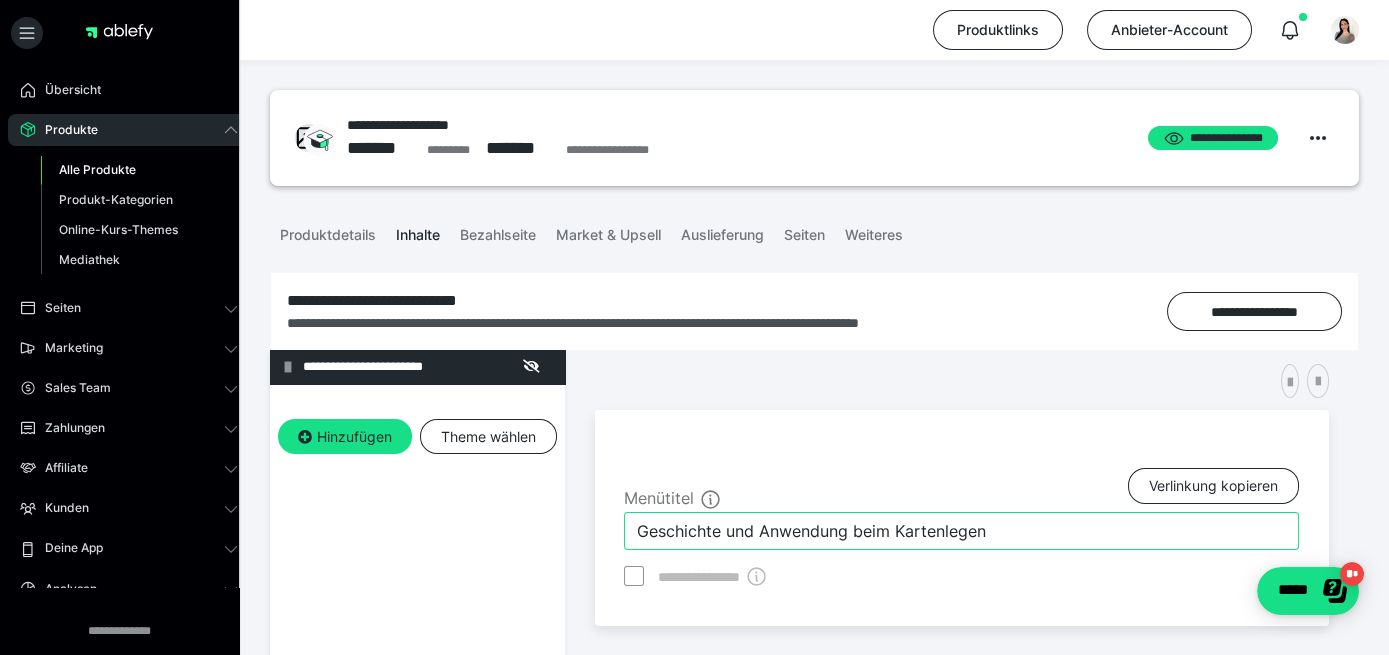 drag, startPoint x: 1044, startPoint y: 537, endPoint x: 854, endPoint y: 540, distance: 190.02368 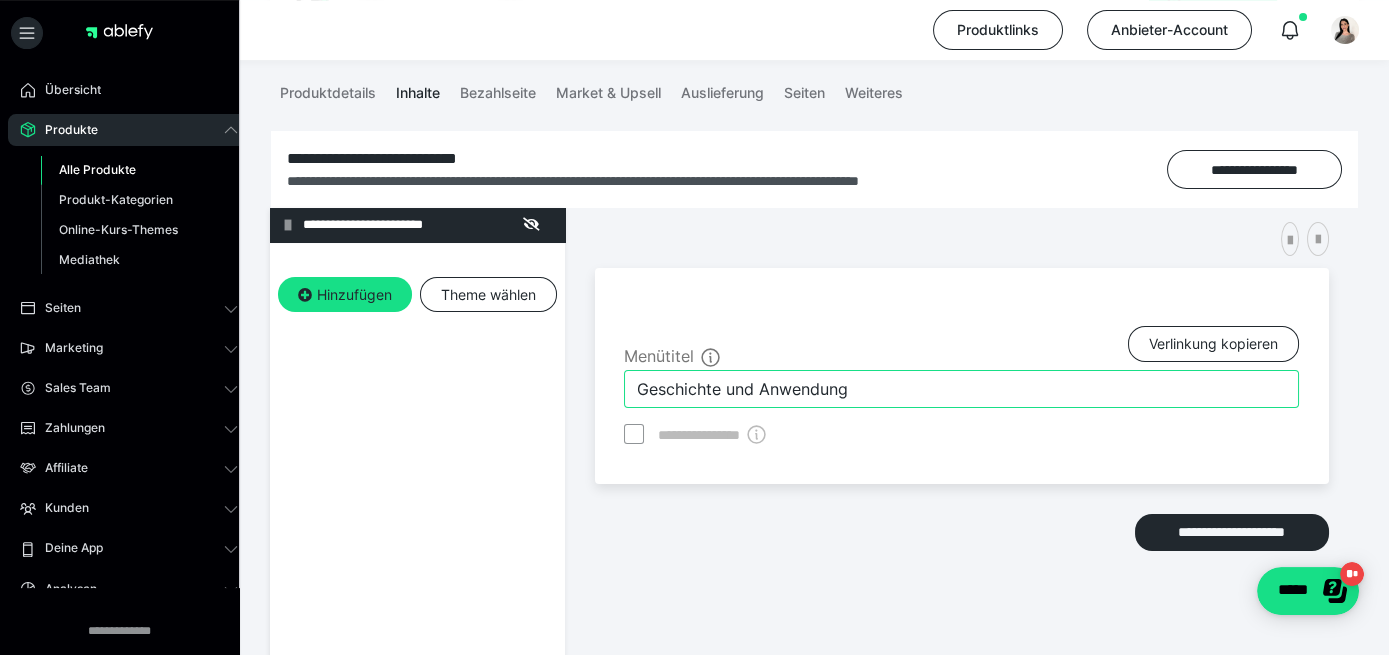 scroll, scrollTop: 146, scrollLeft: 0, axis: vertical 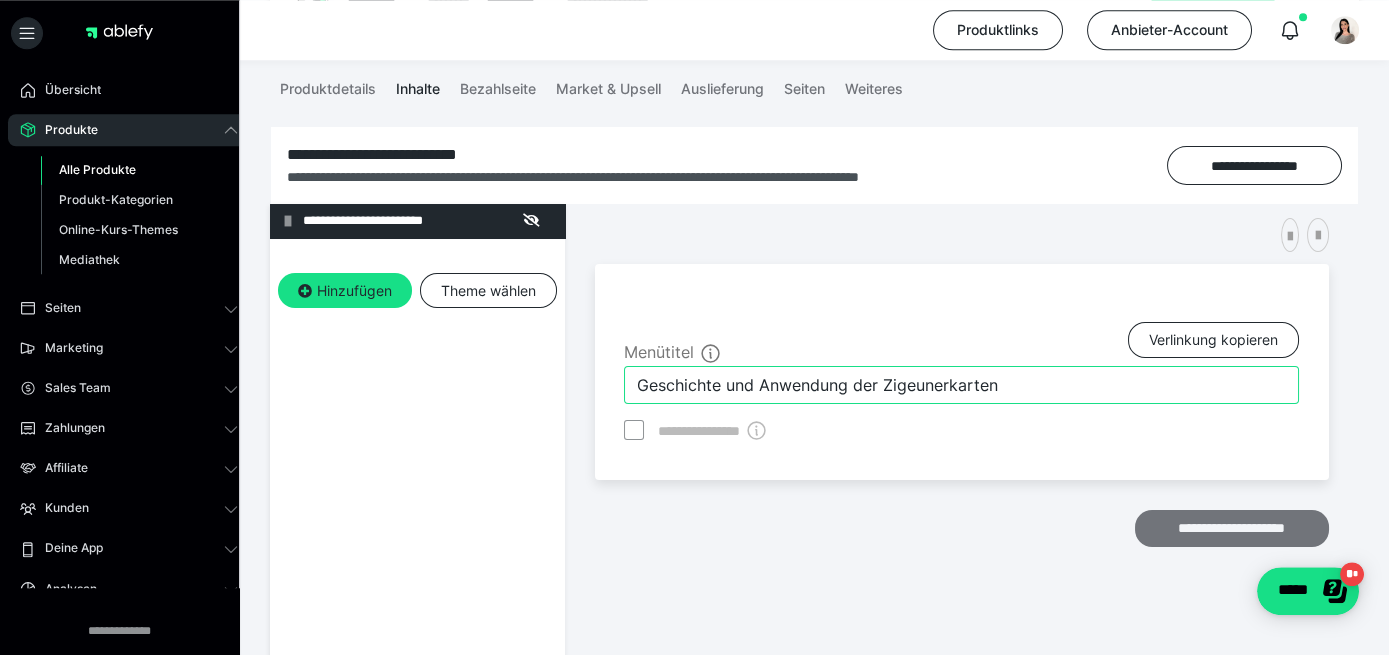 type on "Geschichte und Anwendung der Zigeunerkarten" 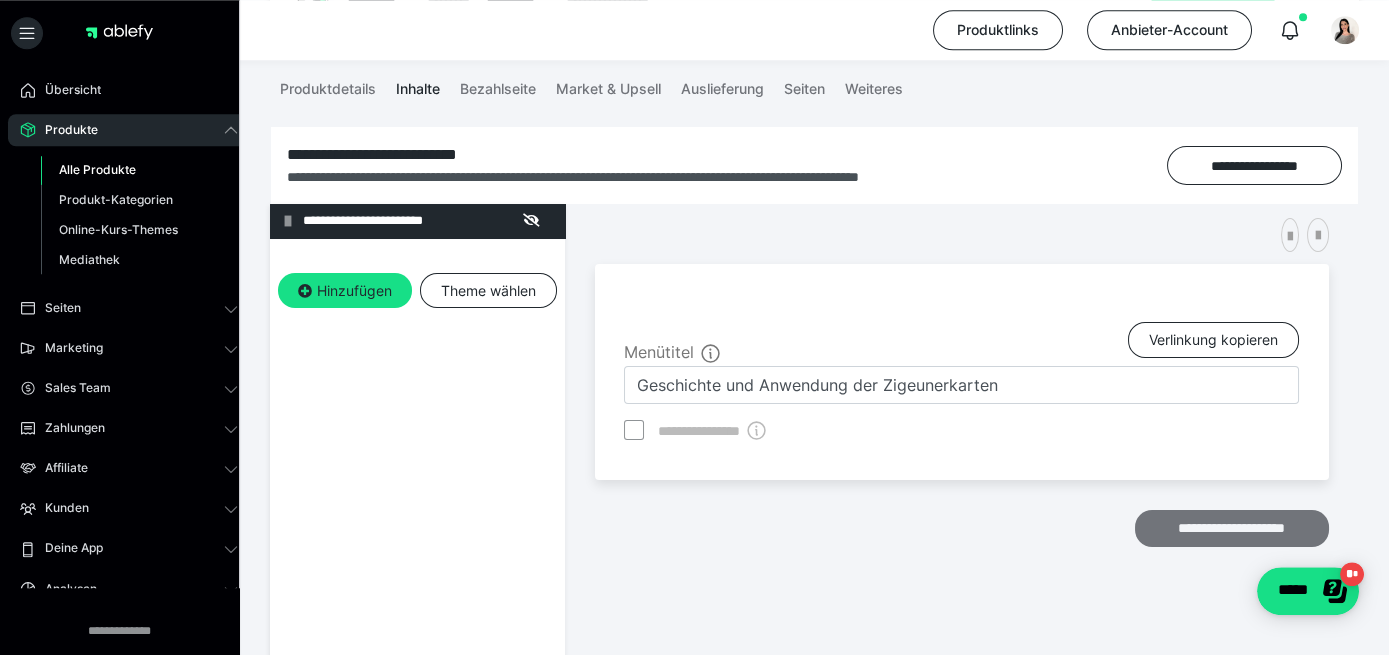 click on "**********" at bounding box center (1232, 529) 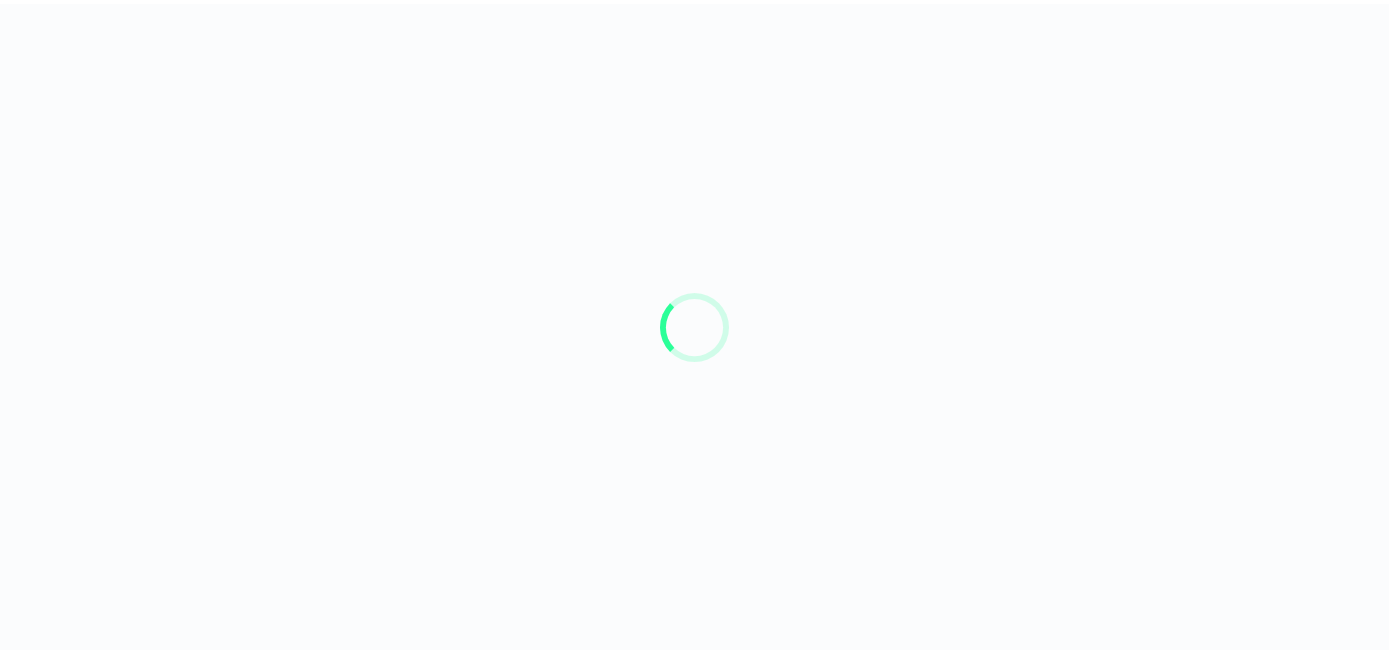 scroll, scrollTop: 0, scrollLeft: 0, axis: both 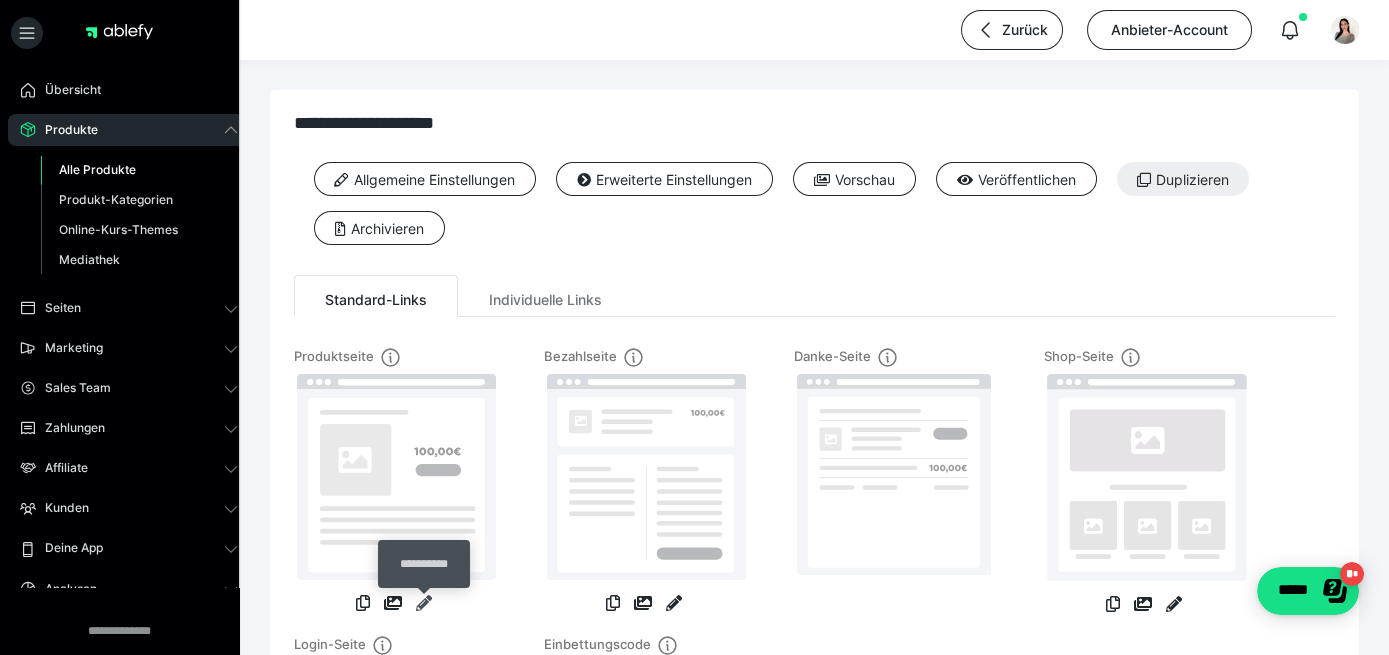 click at bounding box center [424, 603] 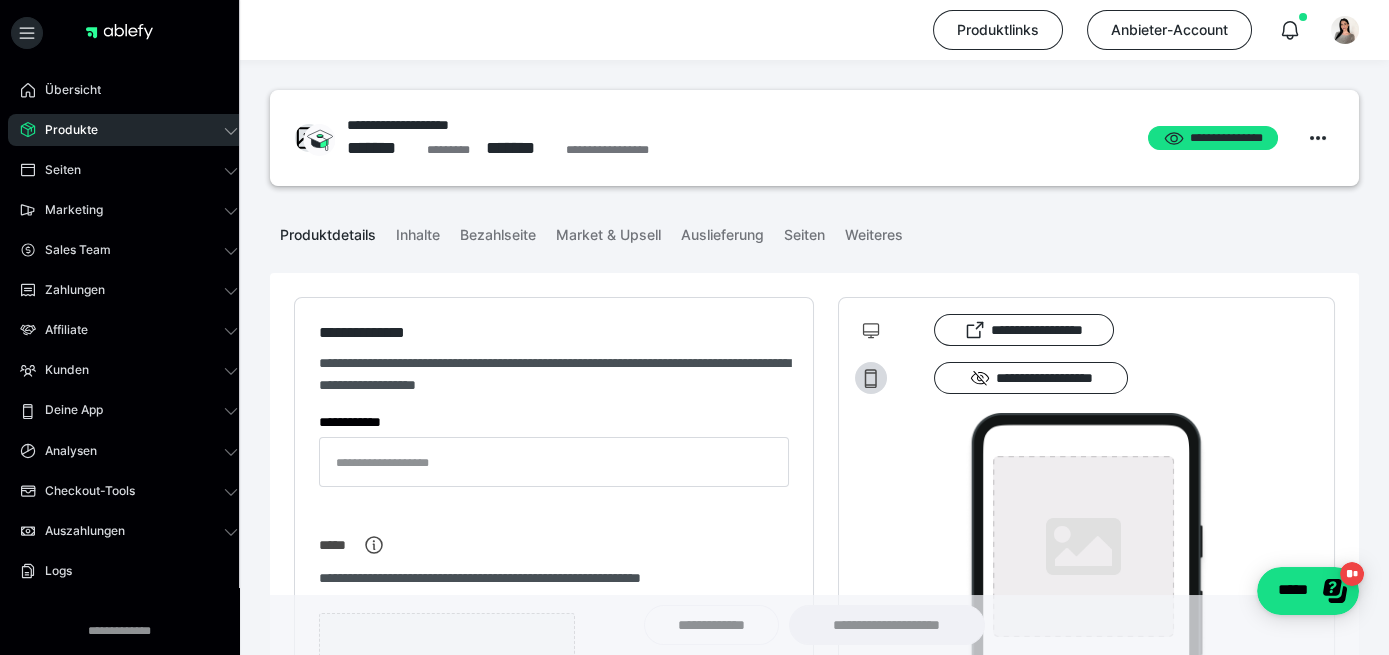 type on "**********" 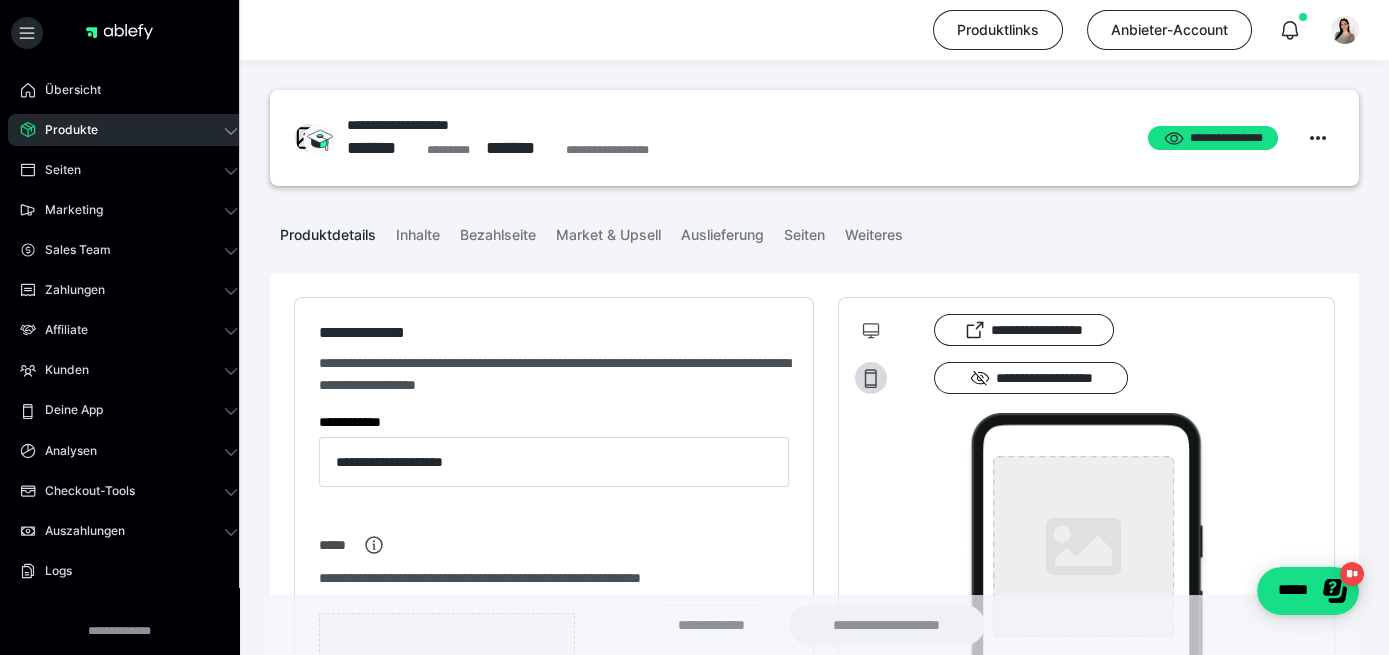 type on "**********" 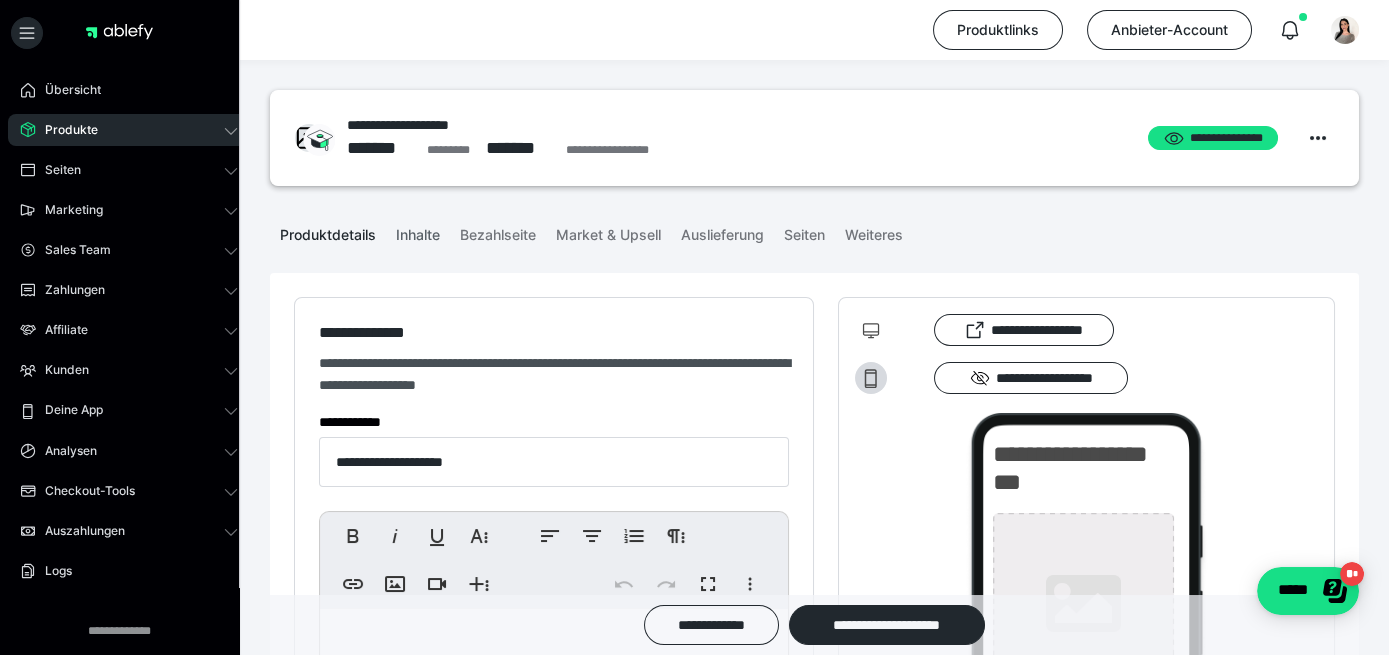 click on "Inhalte" at bounding box center (418, 231) 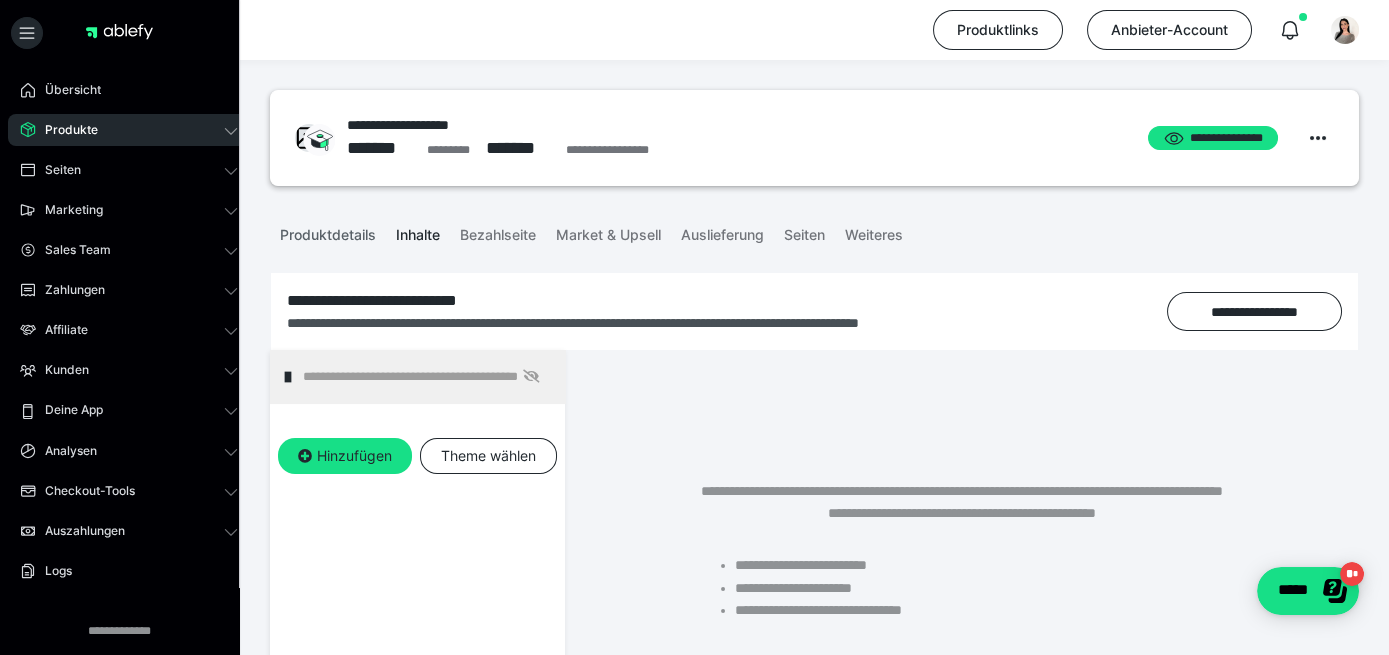 click on "Produktdetails" at bounding box center (328, 231) 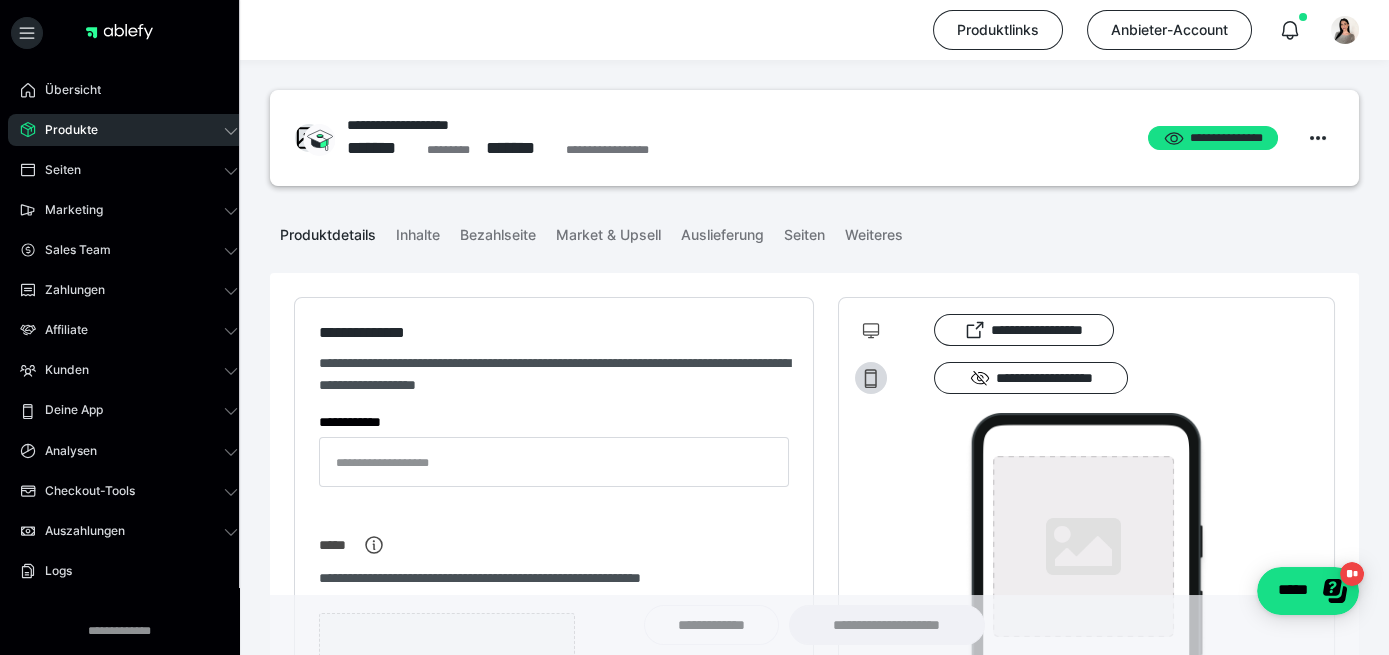 type on "**********" 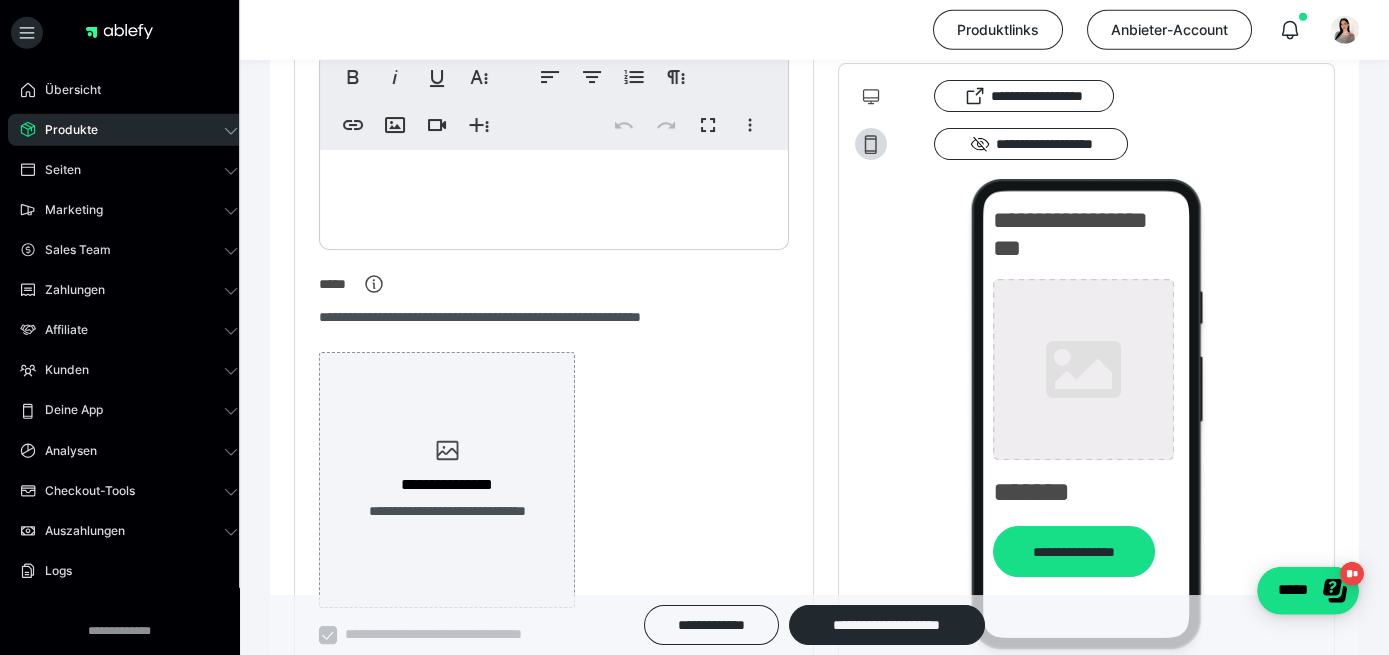 scroll, scrollTop: 425, scrollLeft: 0, axis: vertical 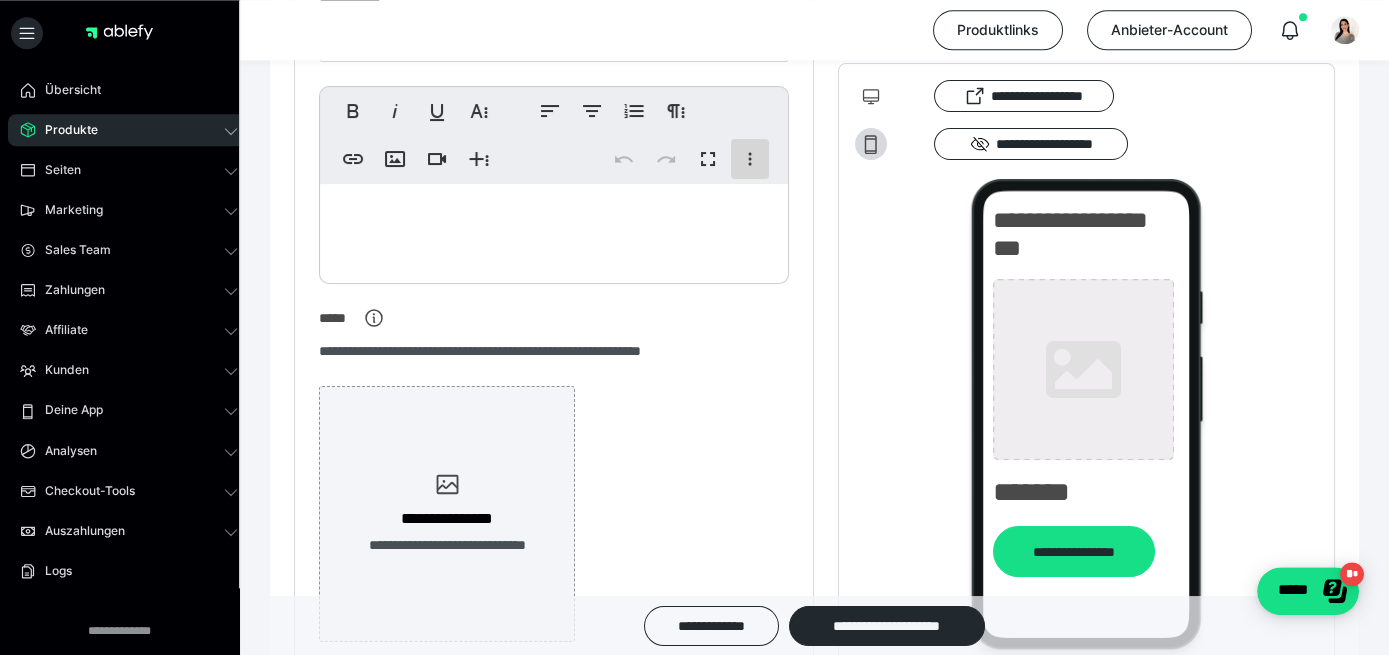 click 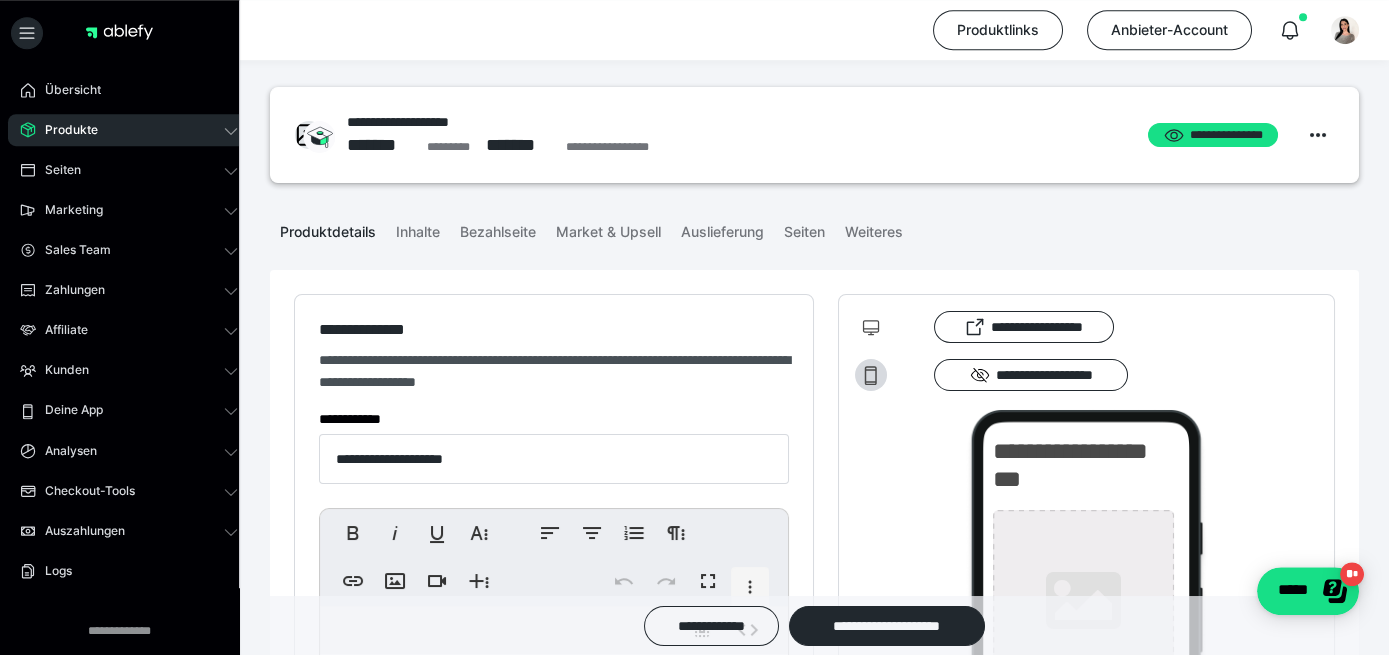 scroll, scrollTop: 0, scrollLeft: 0, axis: both 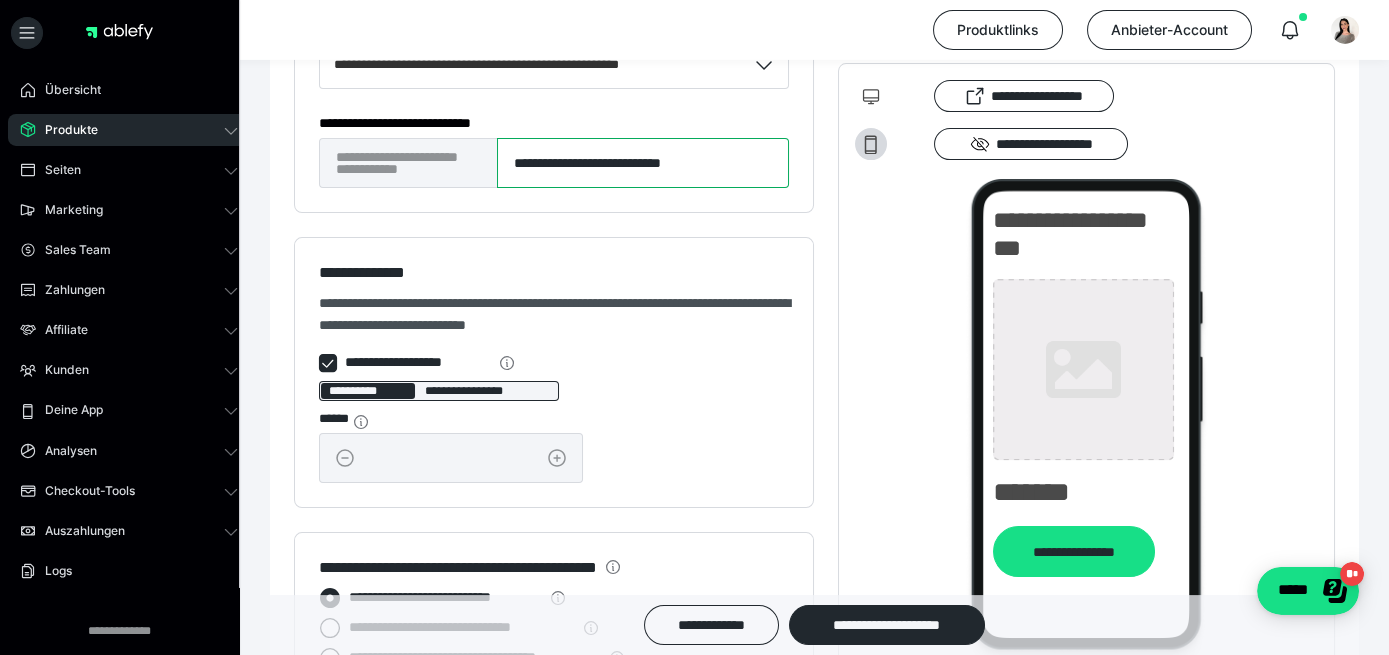 click on "**********" at bounding box center [643, 163] 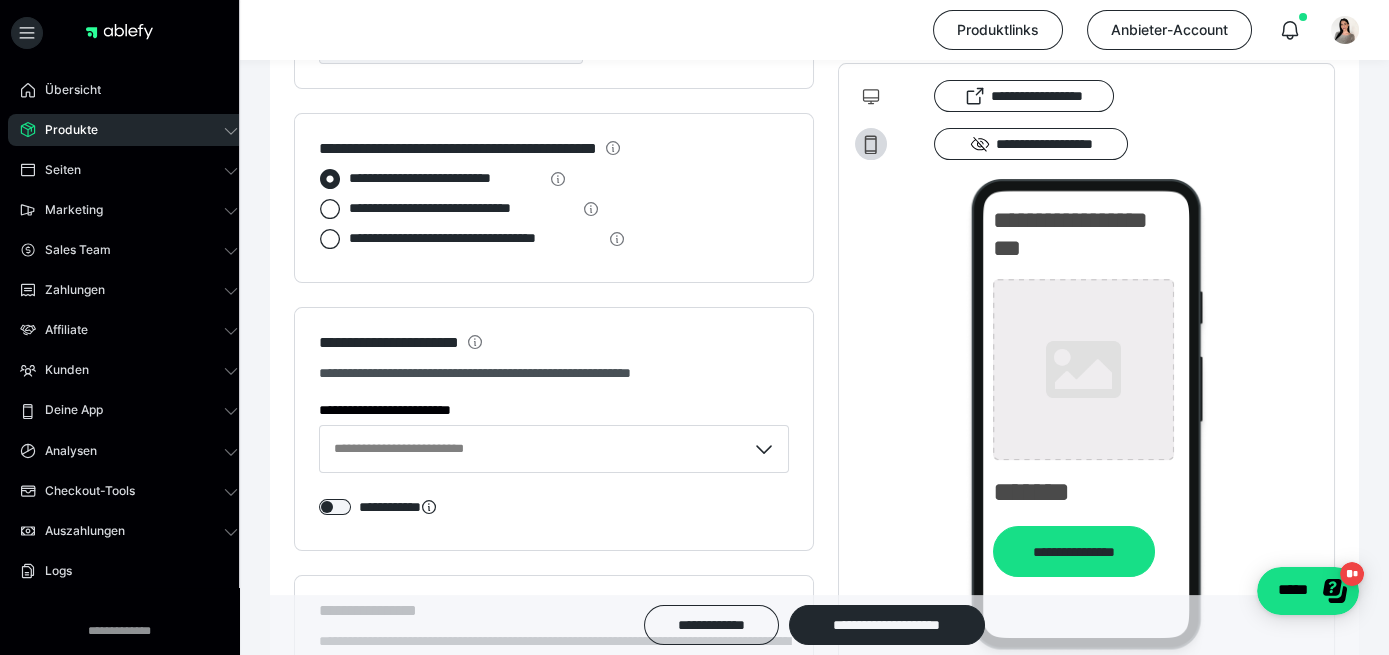 scroll, scrollTop: 1856, scrollLeft: 0, axis: vertical 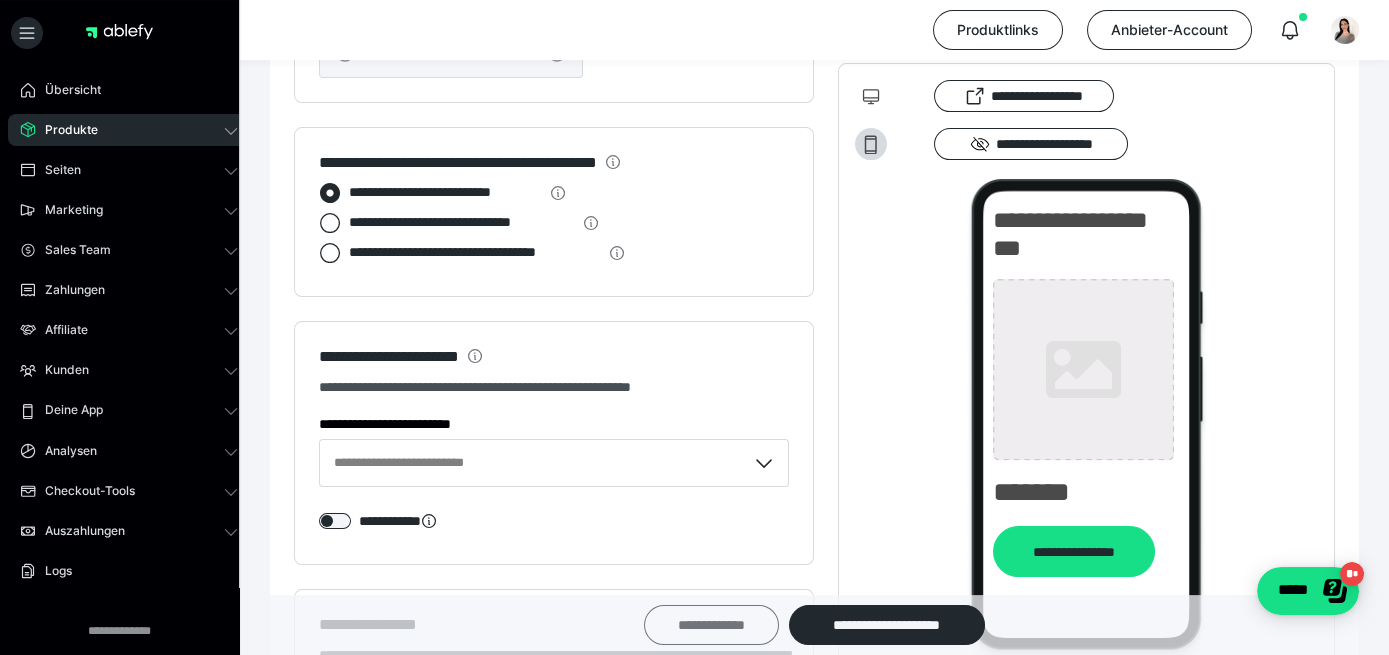 type on "**********" 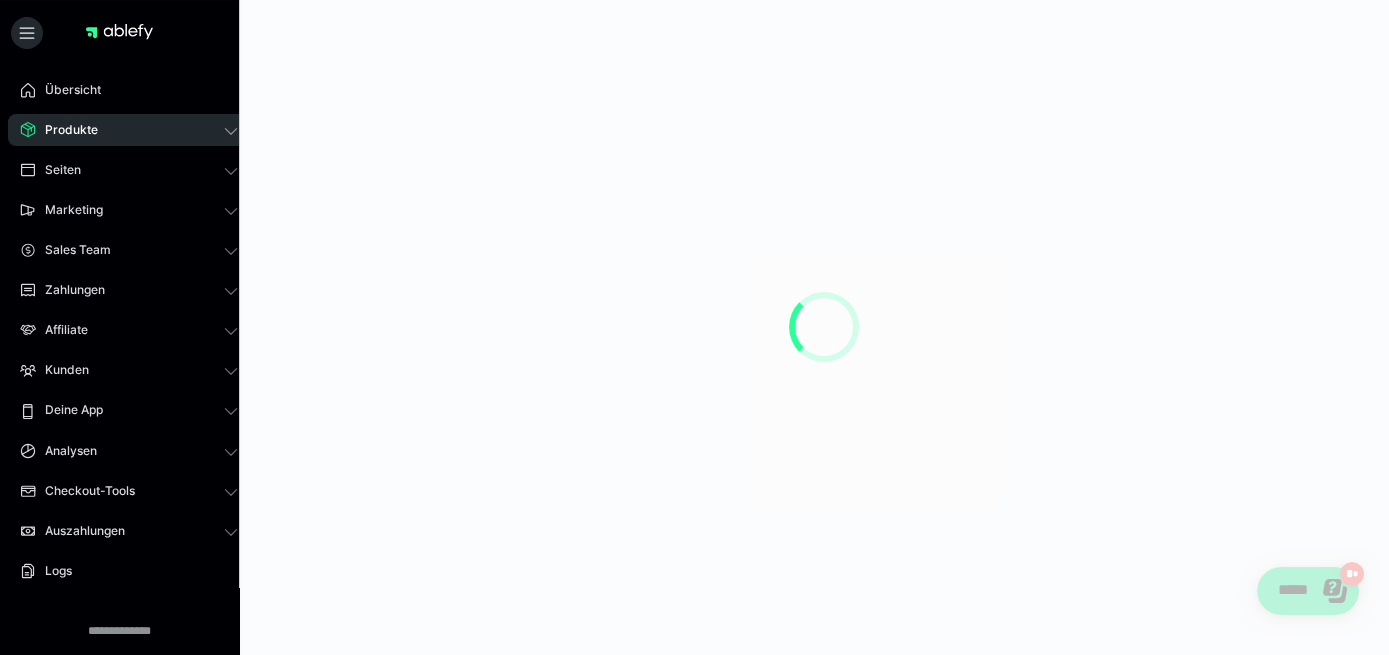 scroll, scrollTop: 0, scrollLeft: 0, axis: both 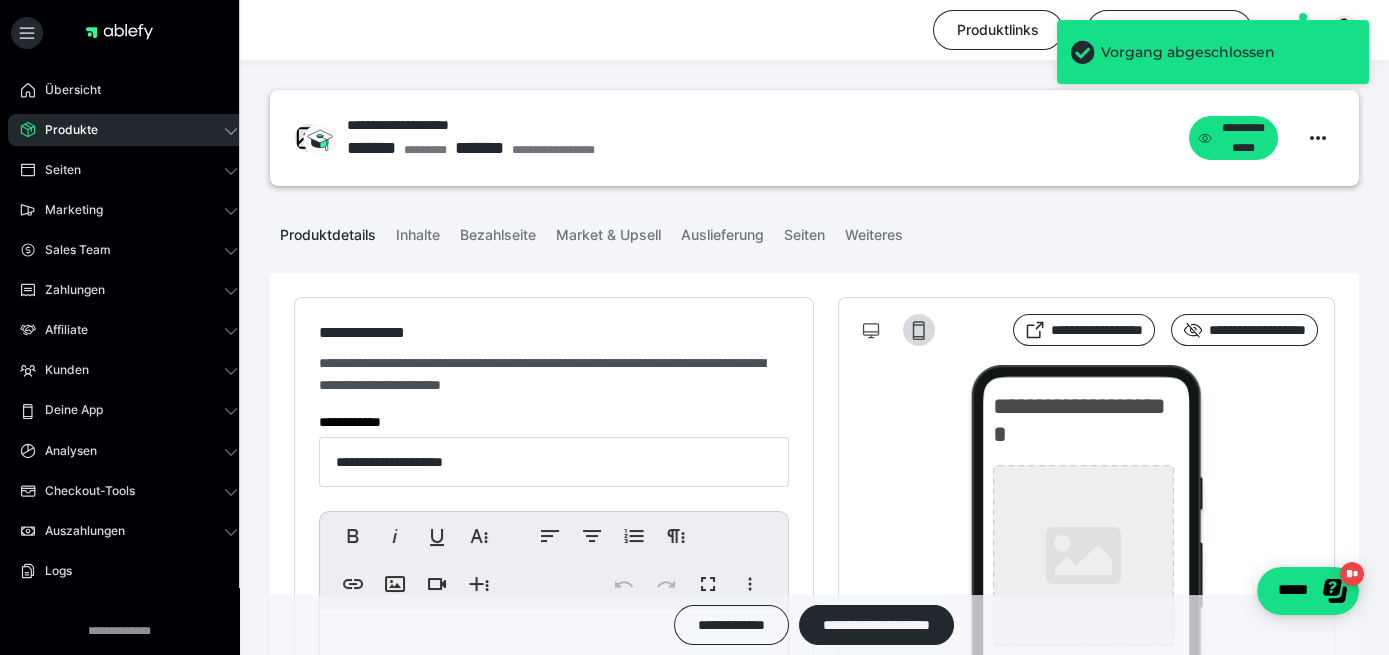 type on "**********" 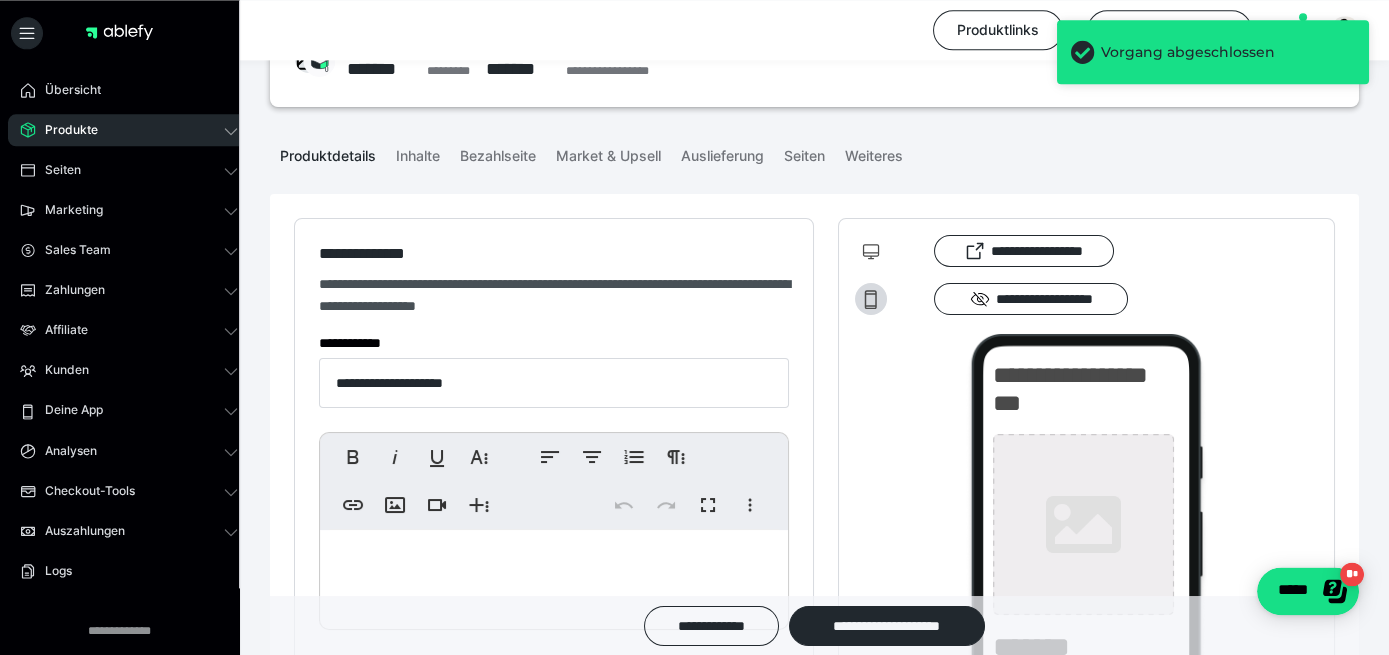 scroll, scrollTop: 89, scrollLeft: 0, axis: vertical 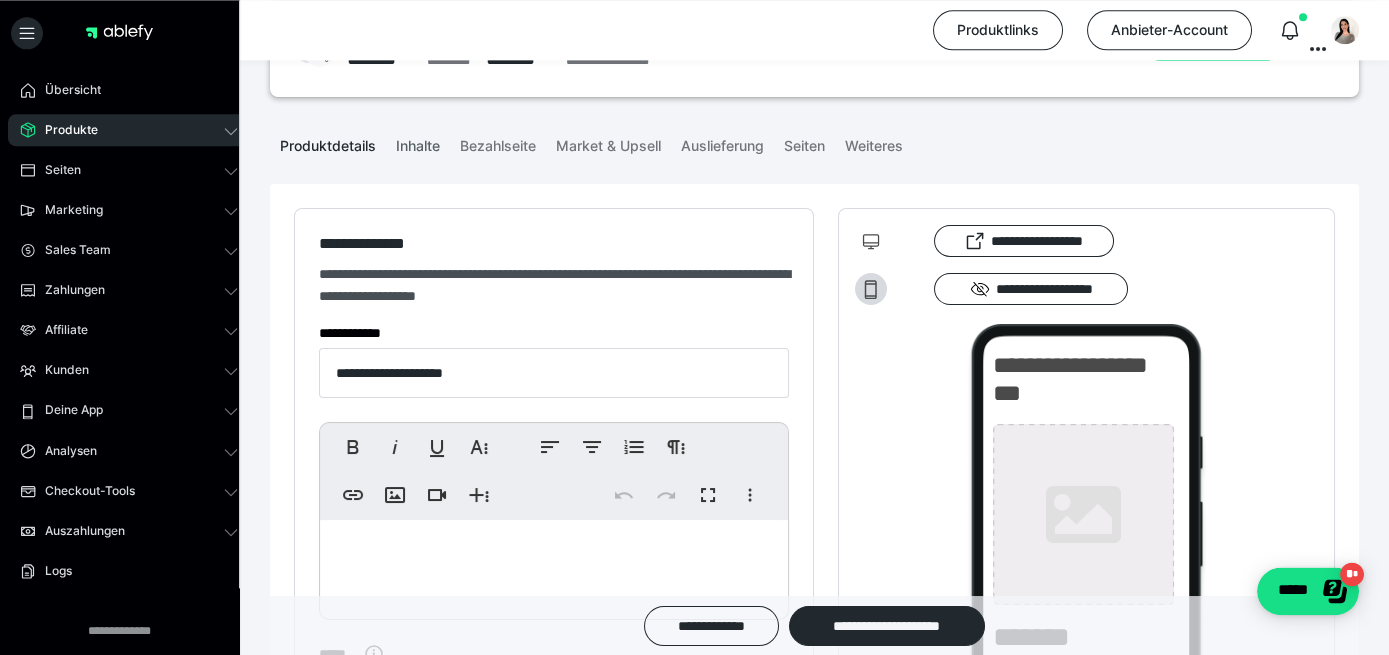 click on "Inhalte" at bounding box center (418, 142) 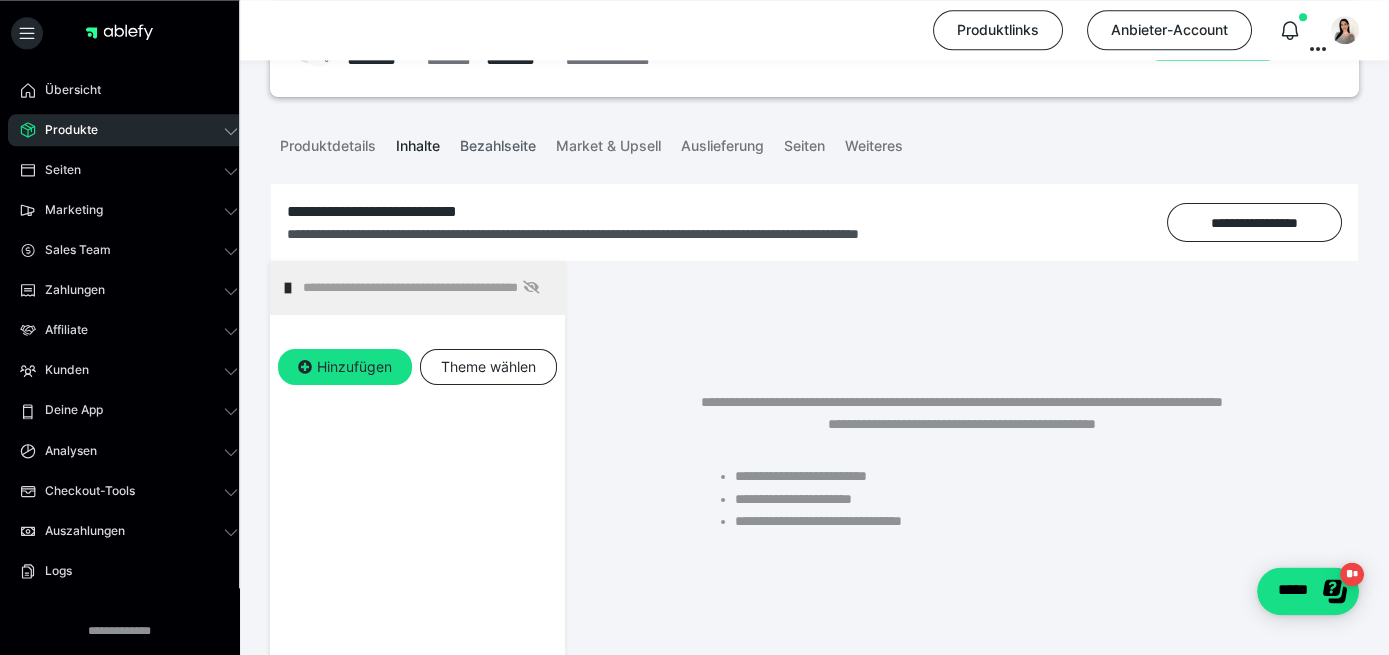 click on "Bezahlseite" at bounding box center (498, 142) 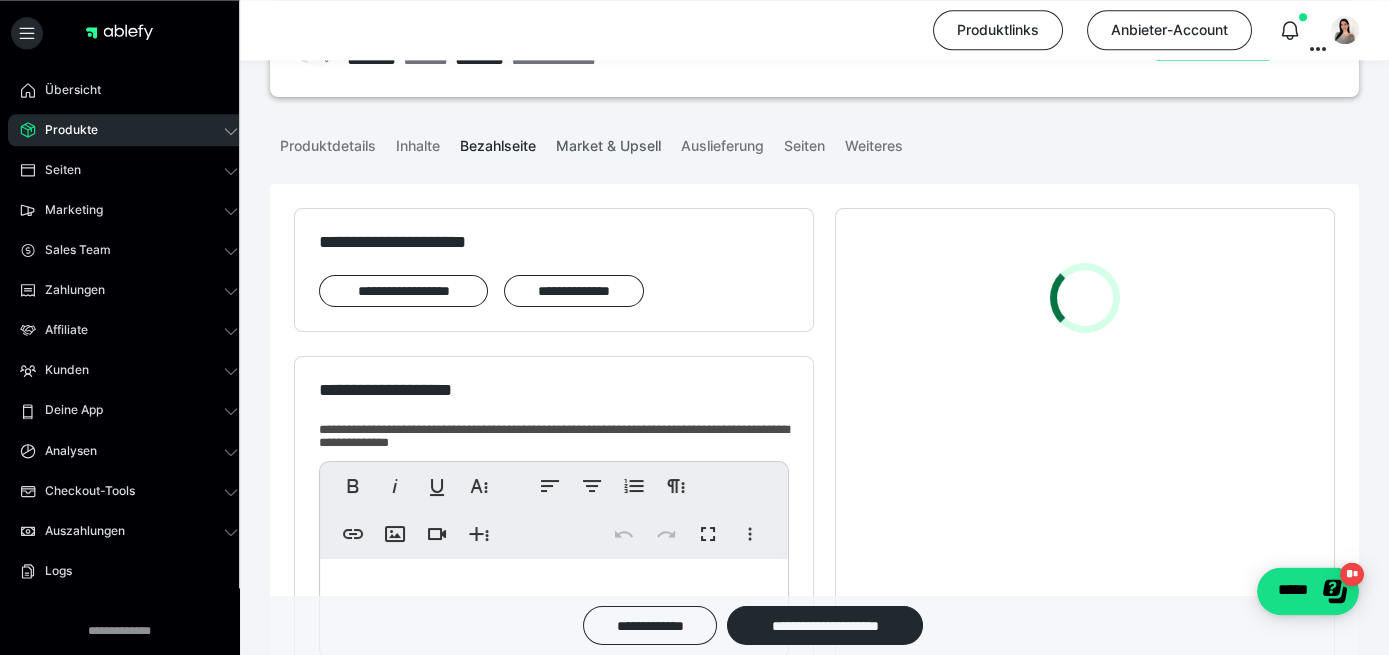 click on "Market & Upsell" at bounding box center [608, 142] 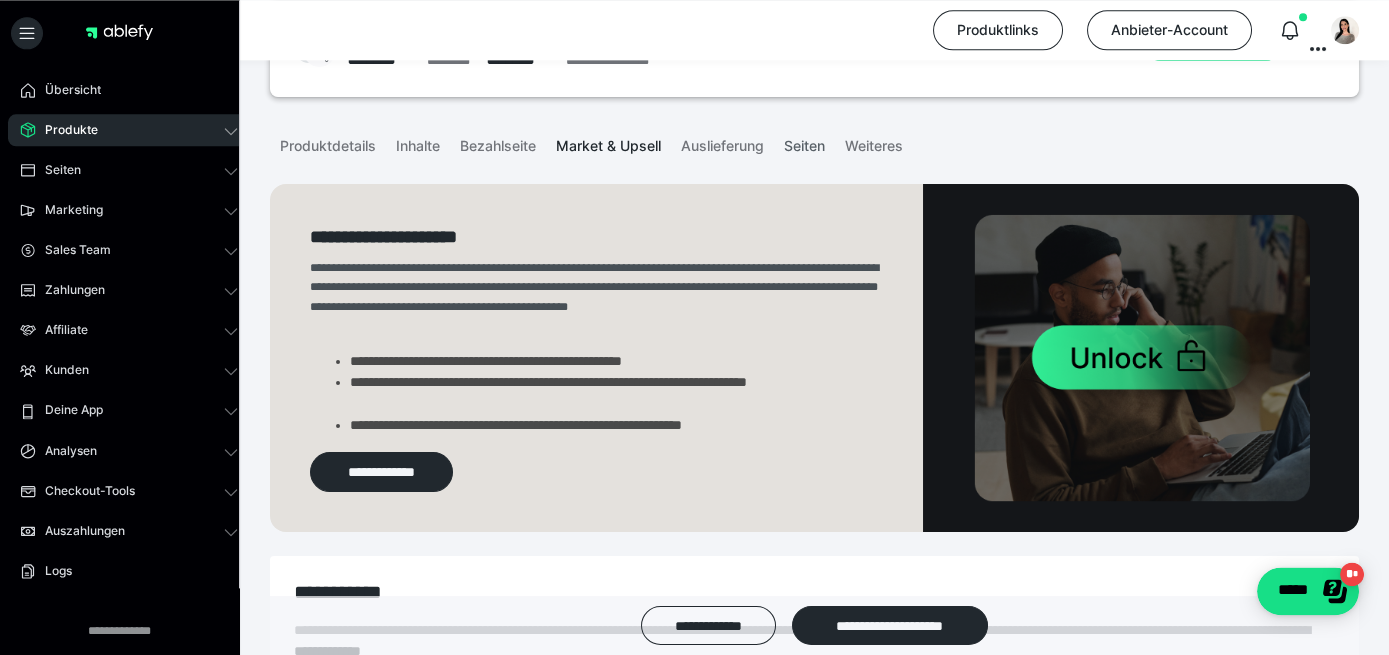 click on "Seiten" at bounding box center (804, 142) 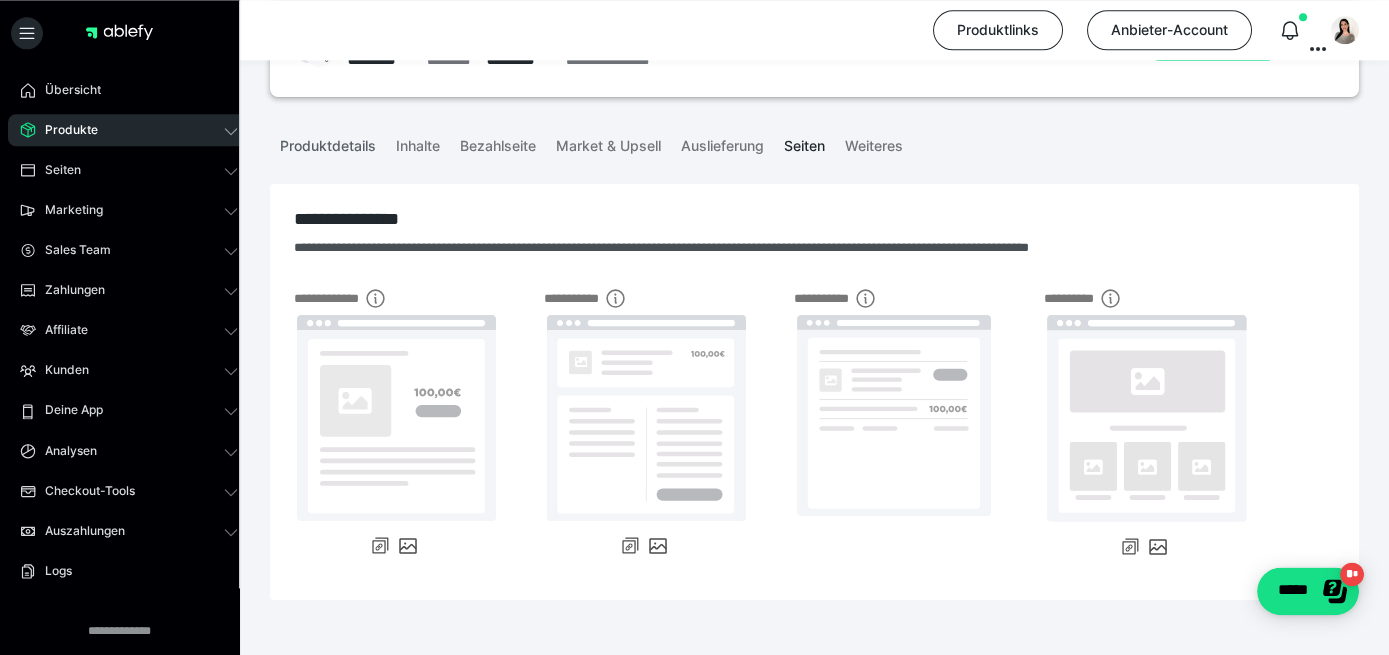 click on "Produktdetails" at bounding box center [328, 142] 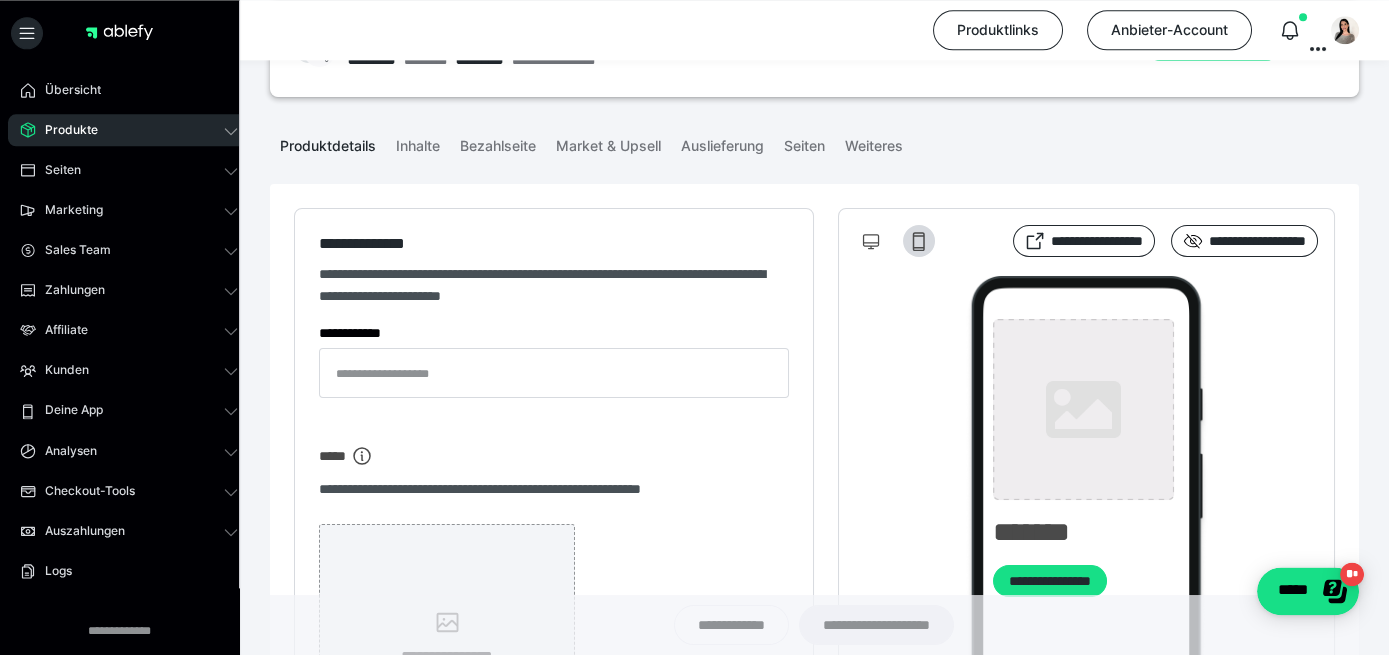 type on "**********" 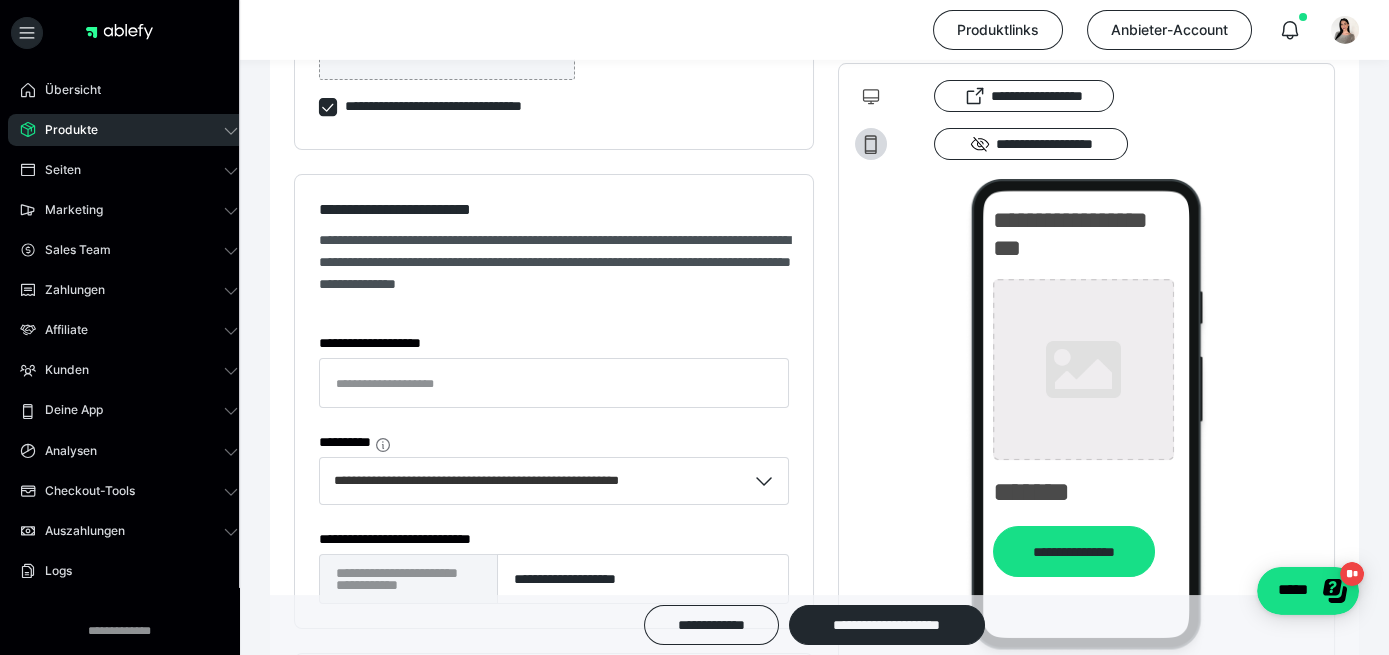 scroll, scrollTop: 983, scrollLeft: 0, axis: vertical 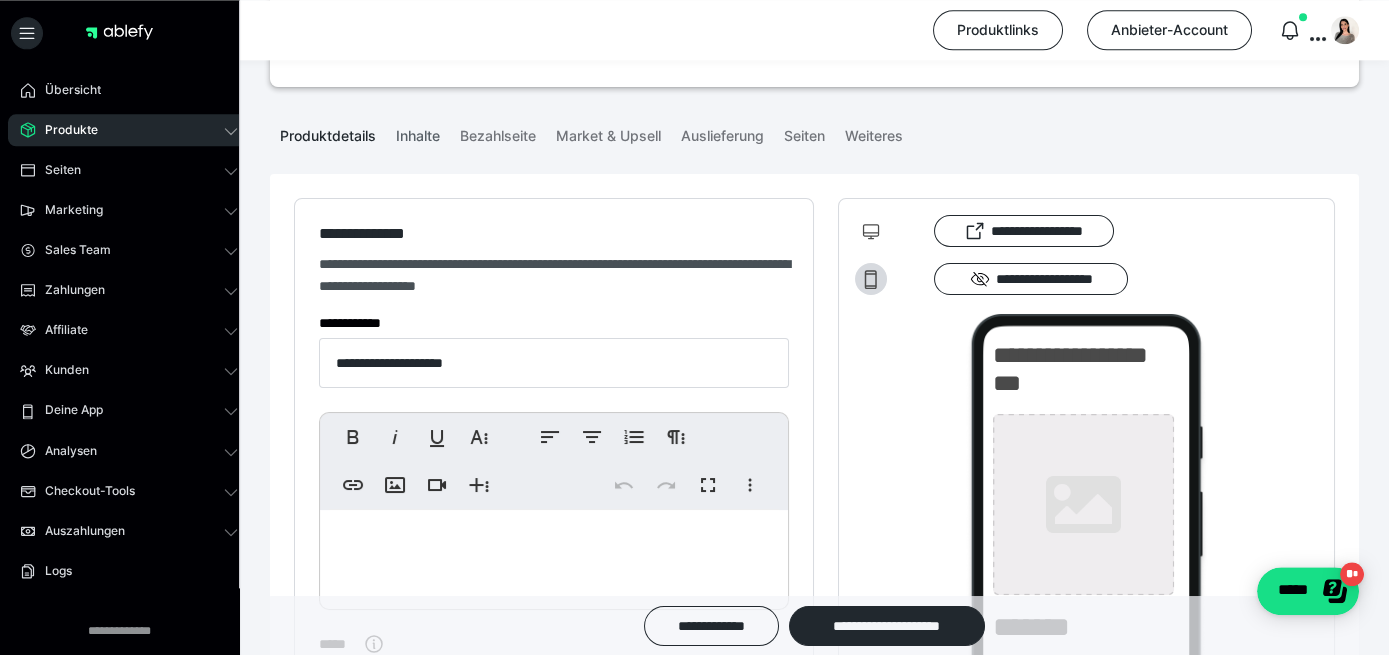 click on "Inhalte" at bounding box center (418, 132) 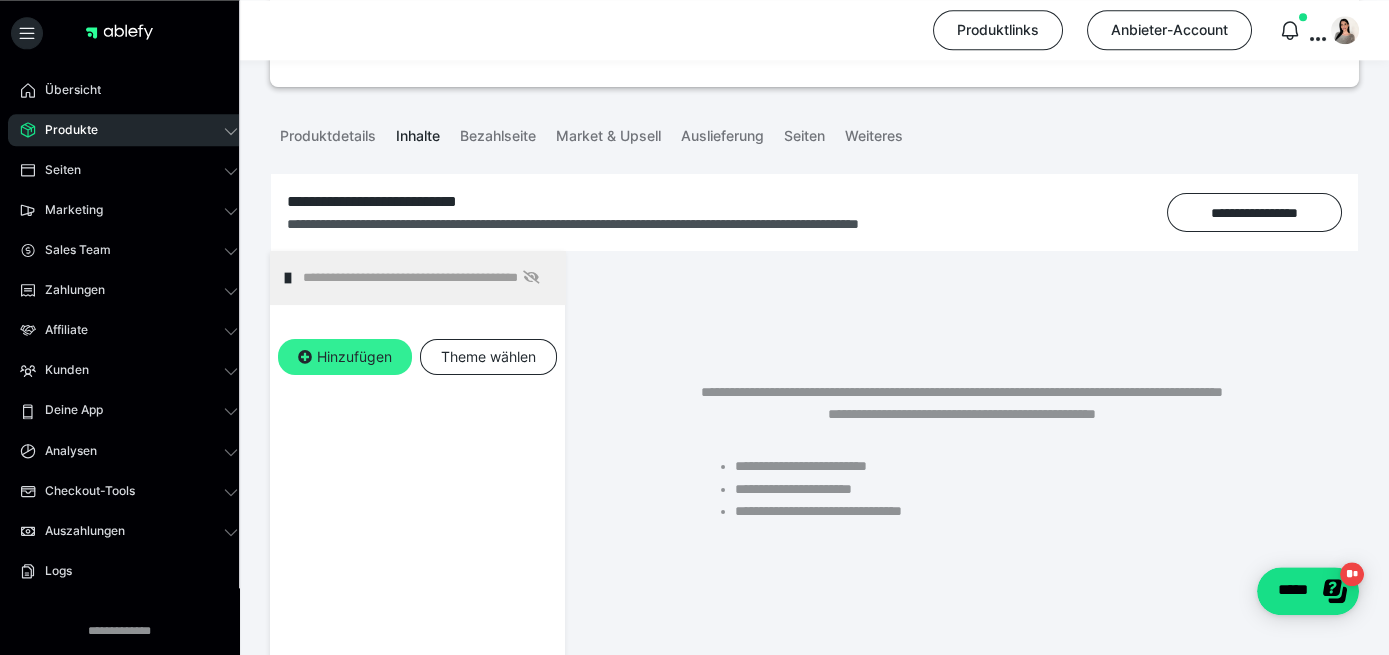 click on "Hinzufügen" at bounding box center [345, 357] 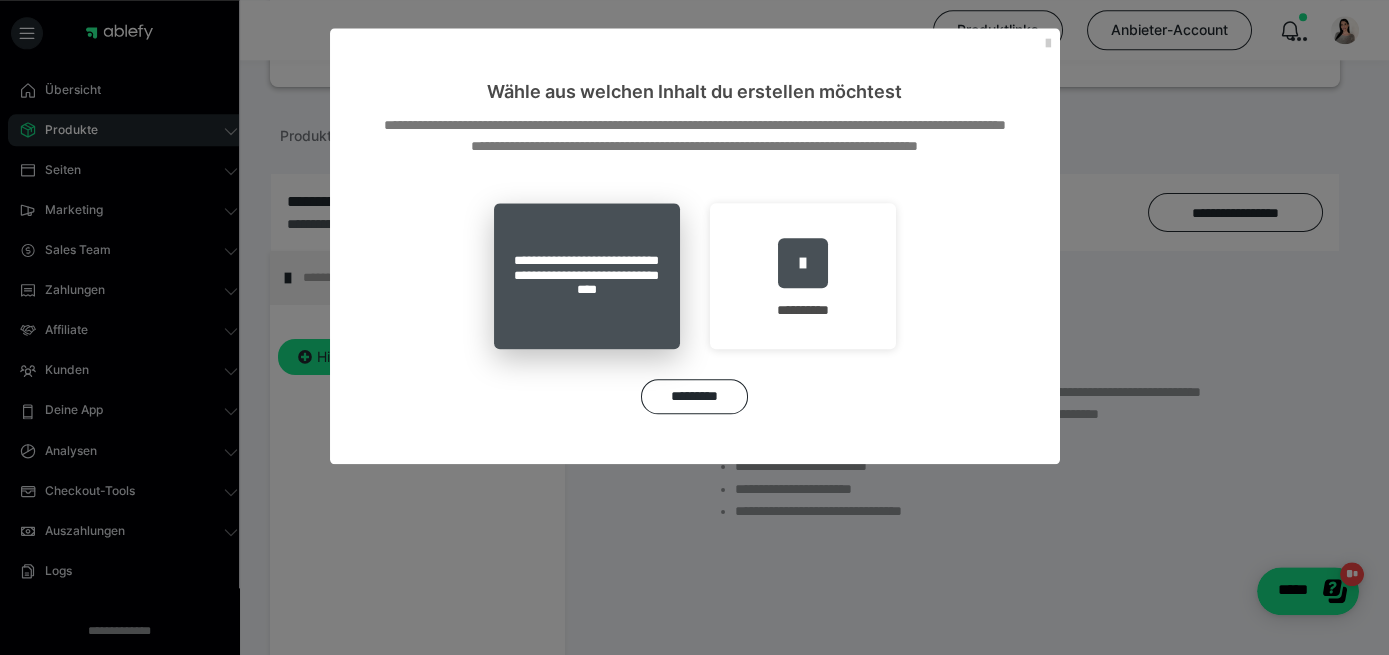 click on "**********" at bounding box center (587, 276) 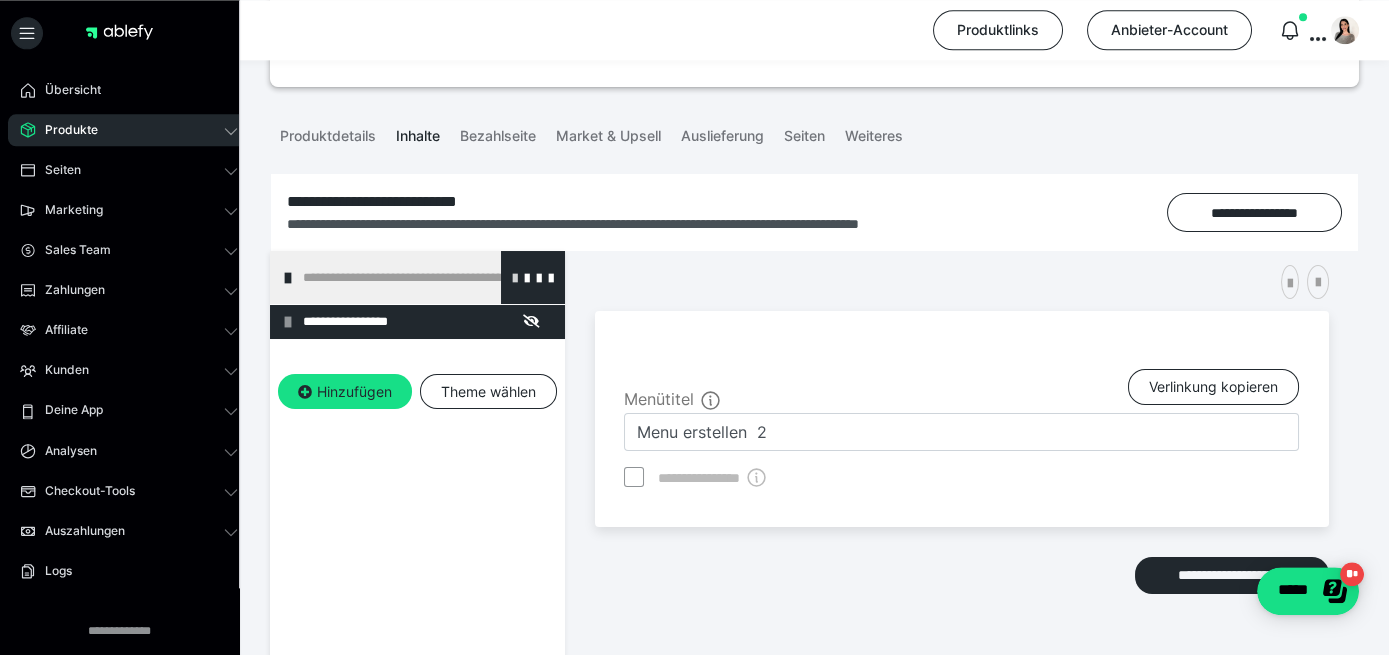 click at bounding box center (515, 277) 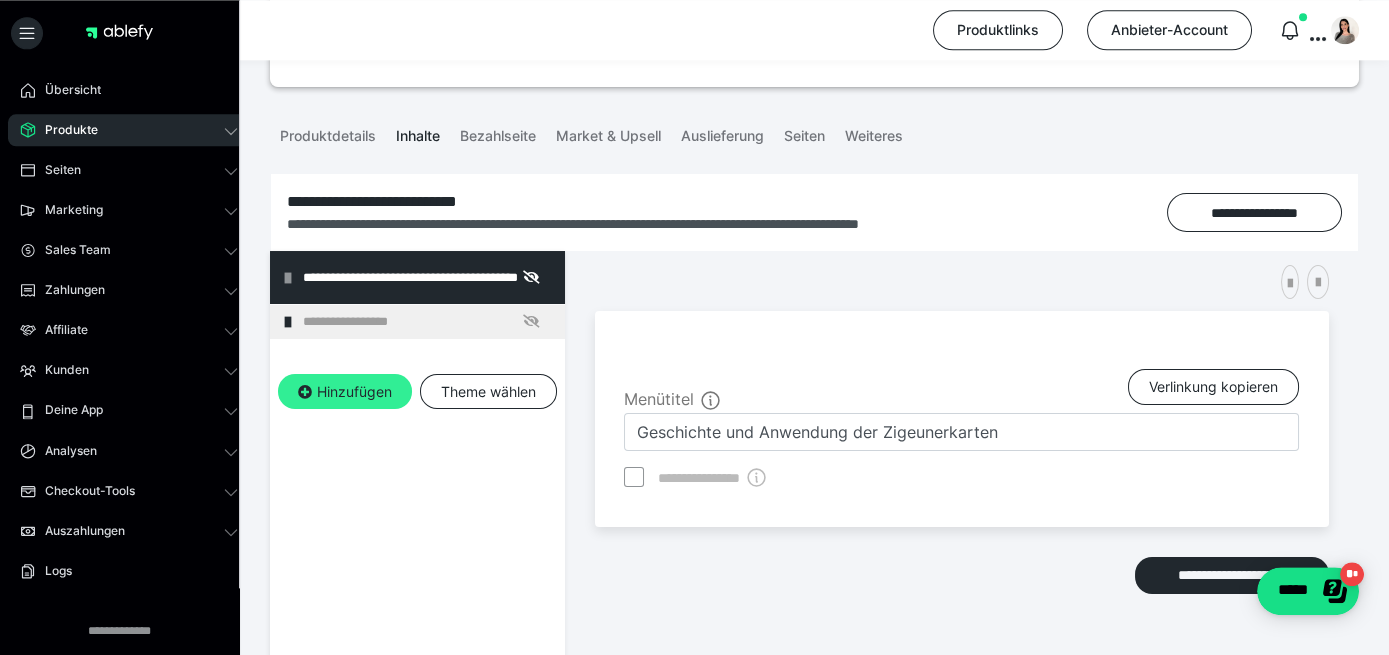 click on "Hinzufügen" at bounding box center (345, 392) 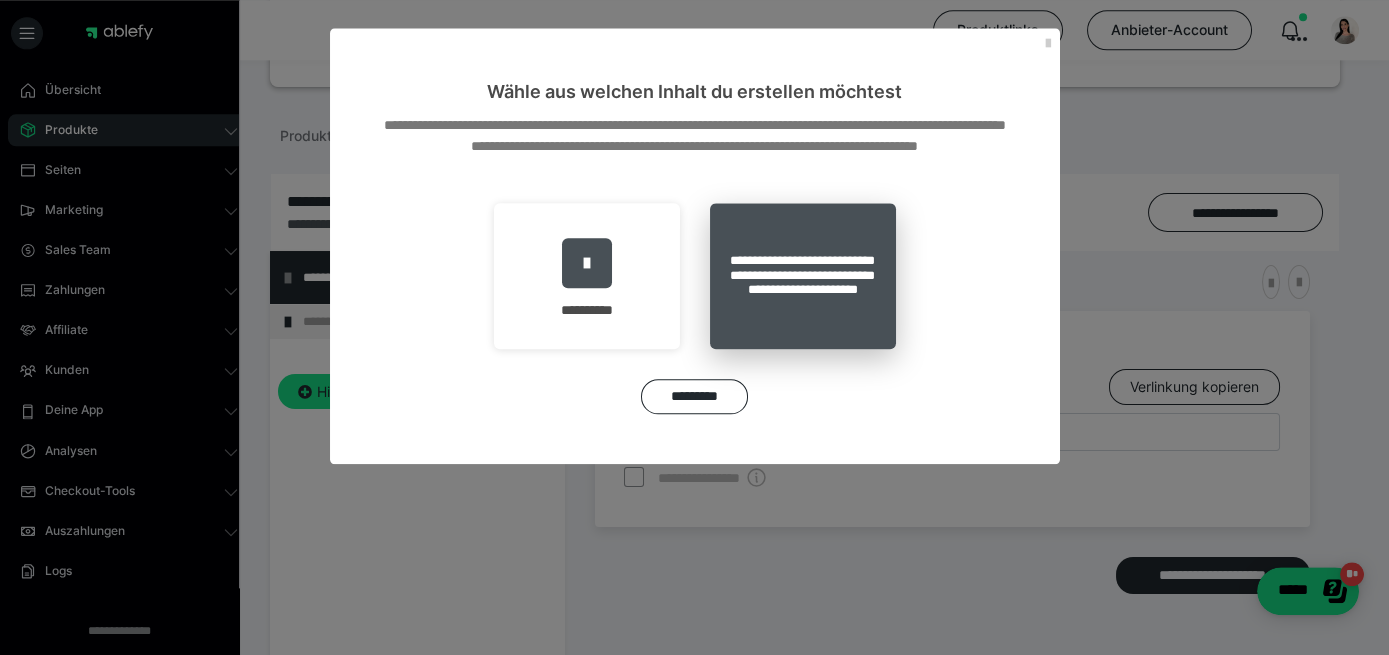 click on "**********" at bounding box center [803, 276] 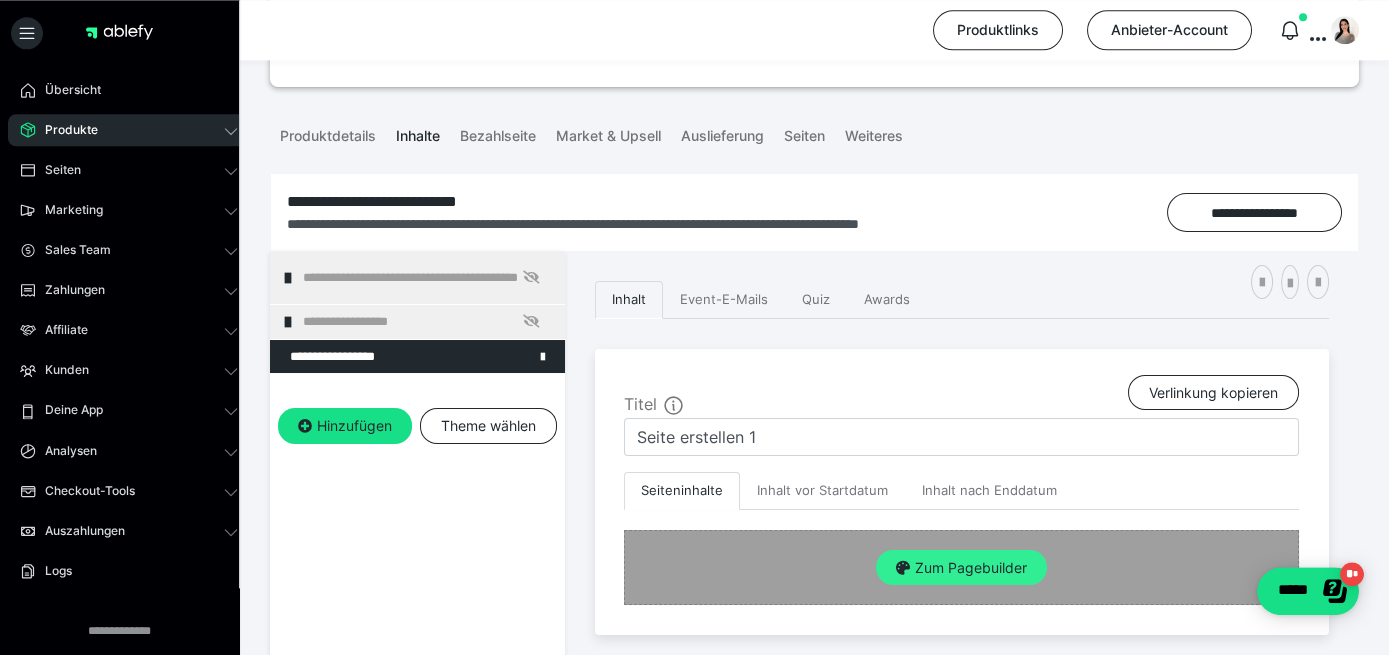 click on "Zum Pagebuilder" at bounding box center (961, 568) 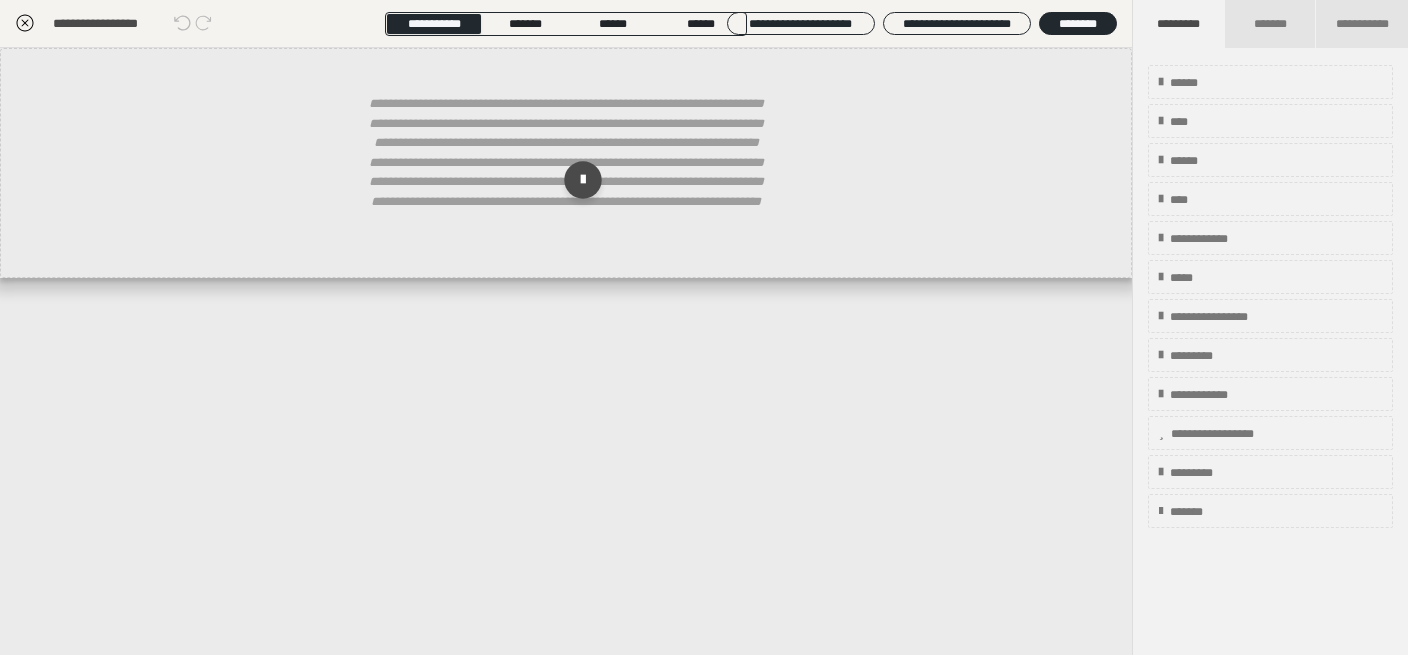 click on "**********" at bounding box center (566, 172) 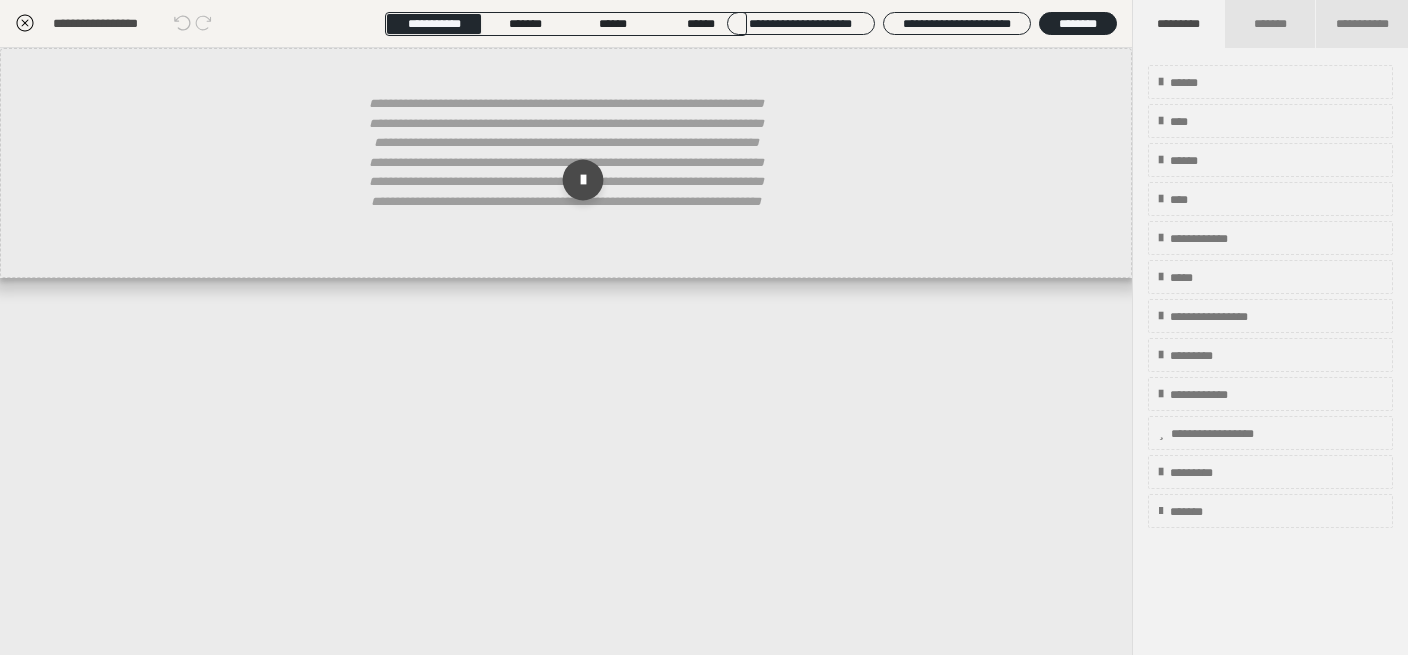 click at bounding box center (583, 180) 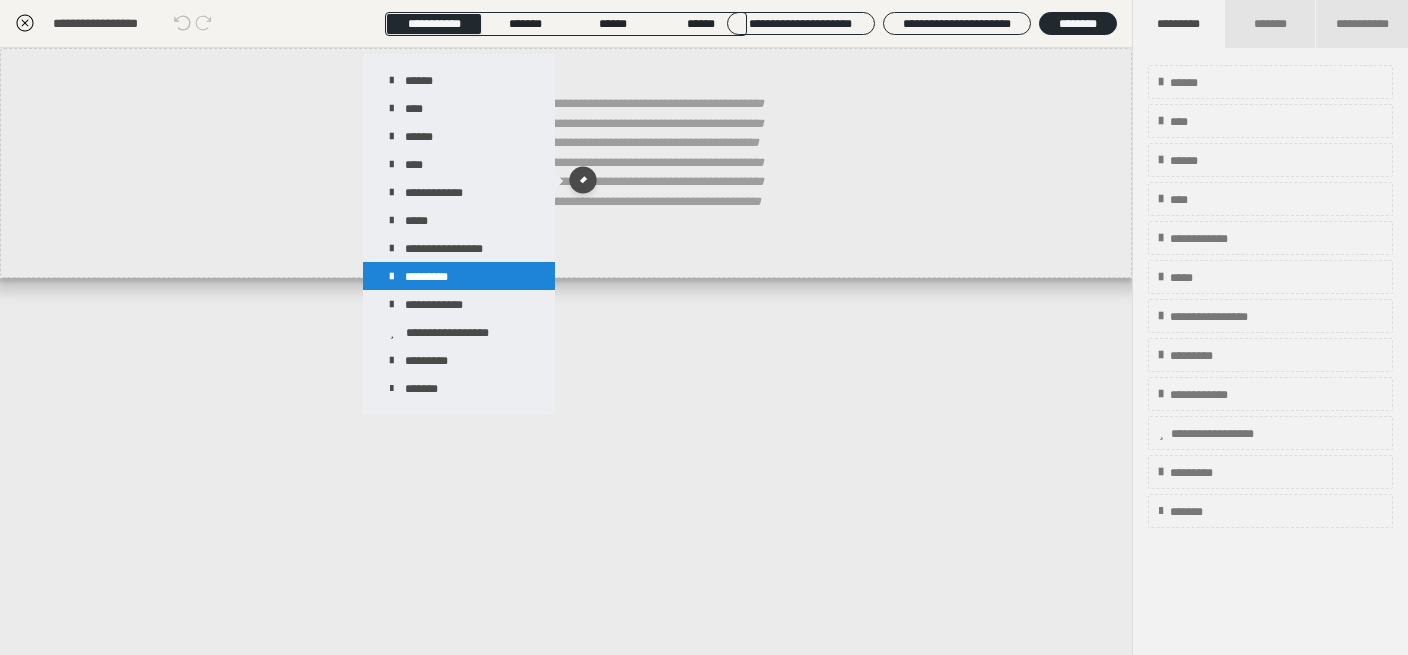 click on "*********" at bounding box center [459, 276] 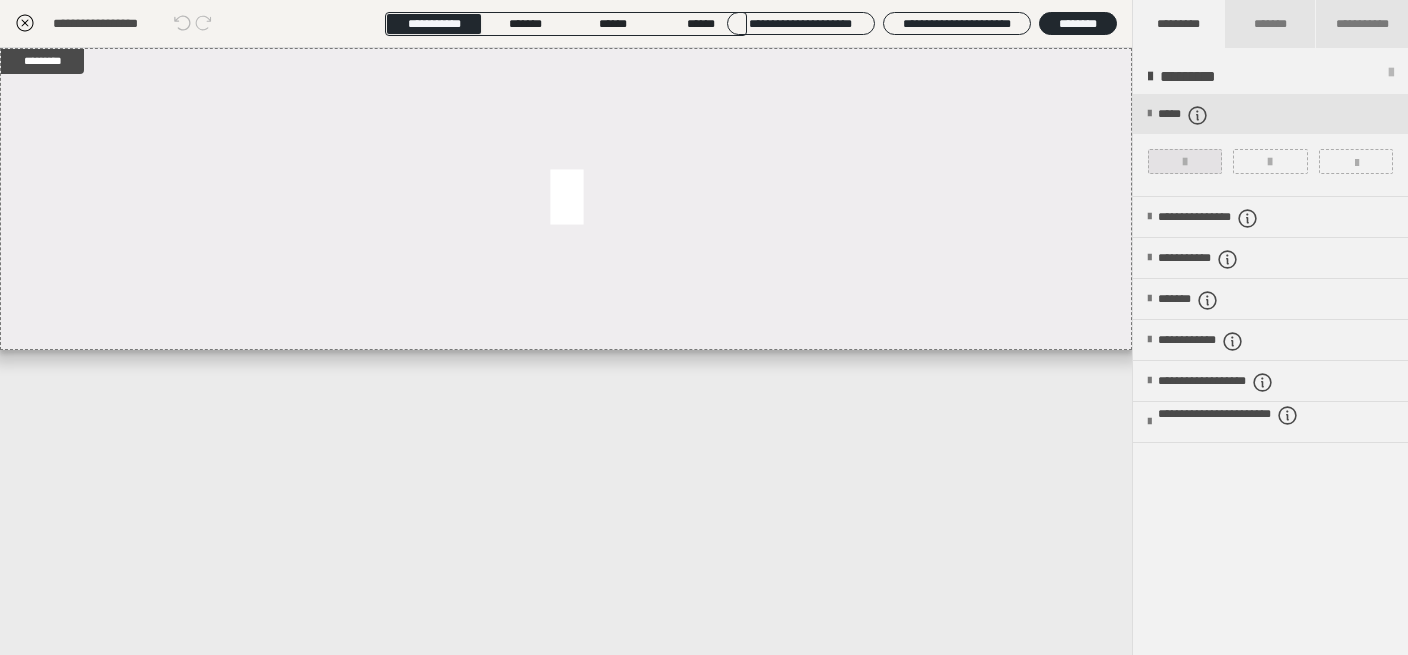 click at bounding box center (1185, 161) 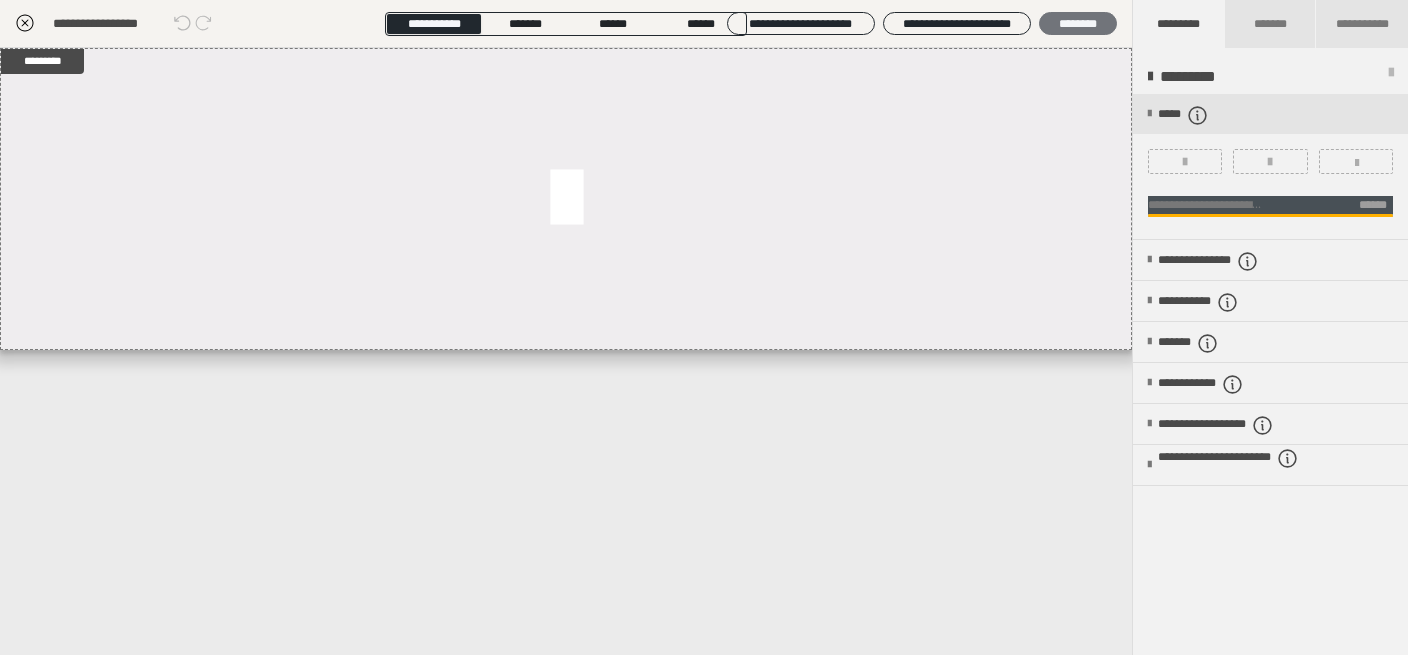 click on "********" at bounding box center [1078, 23] 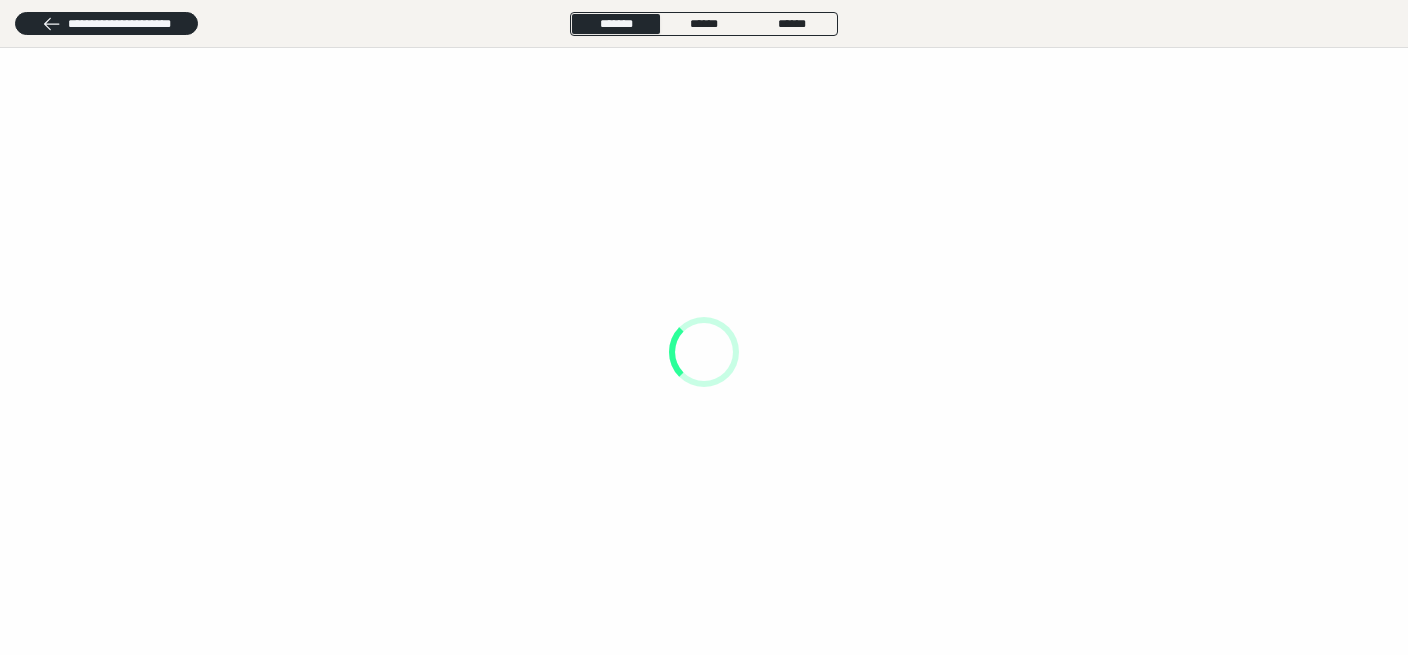 scroll, scrollTop: 0, scrollLeft: 0, axis: both 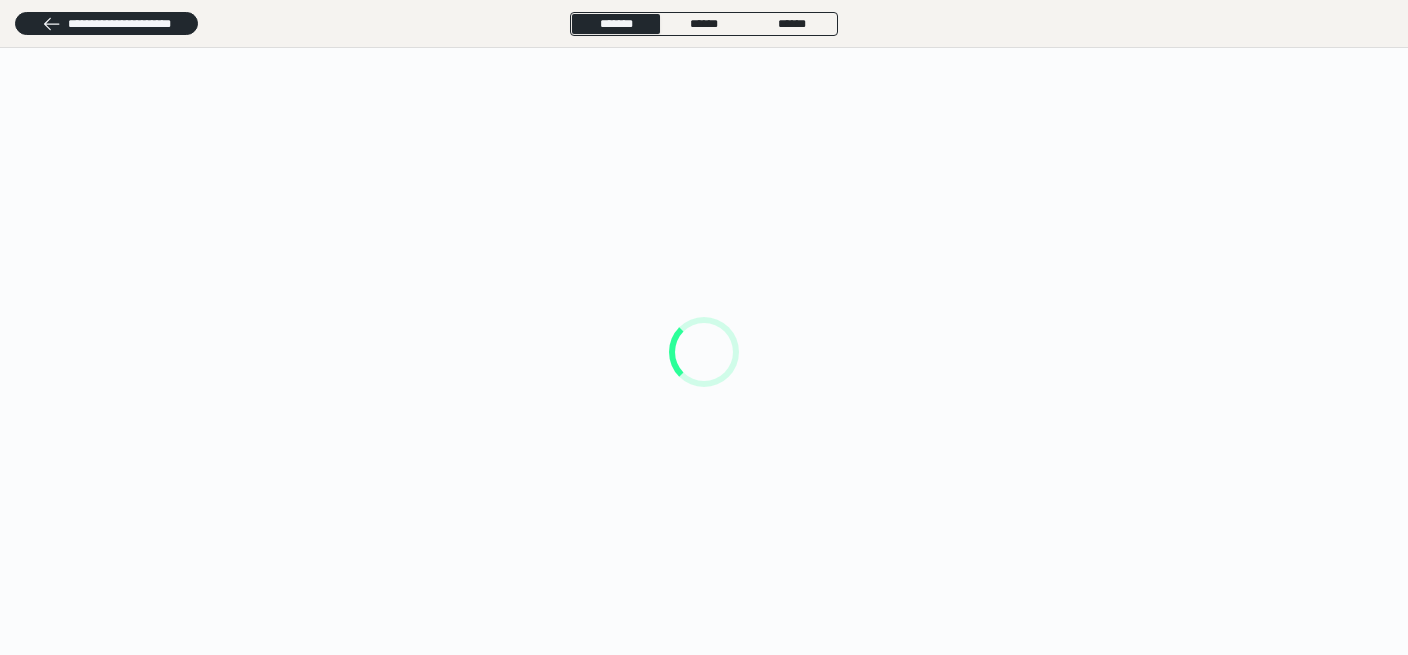 click on "**********" at bounding box center (704, 24) 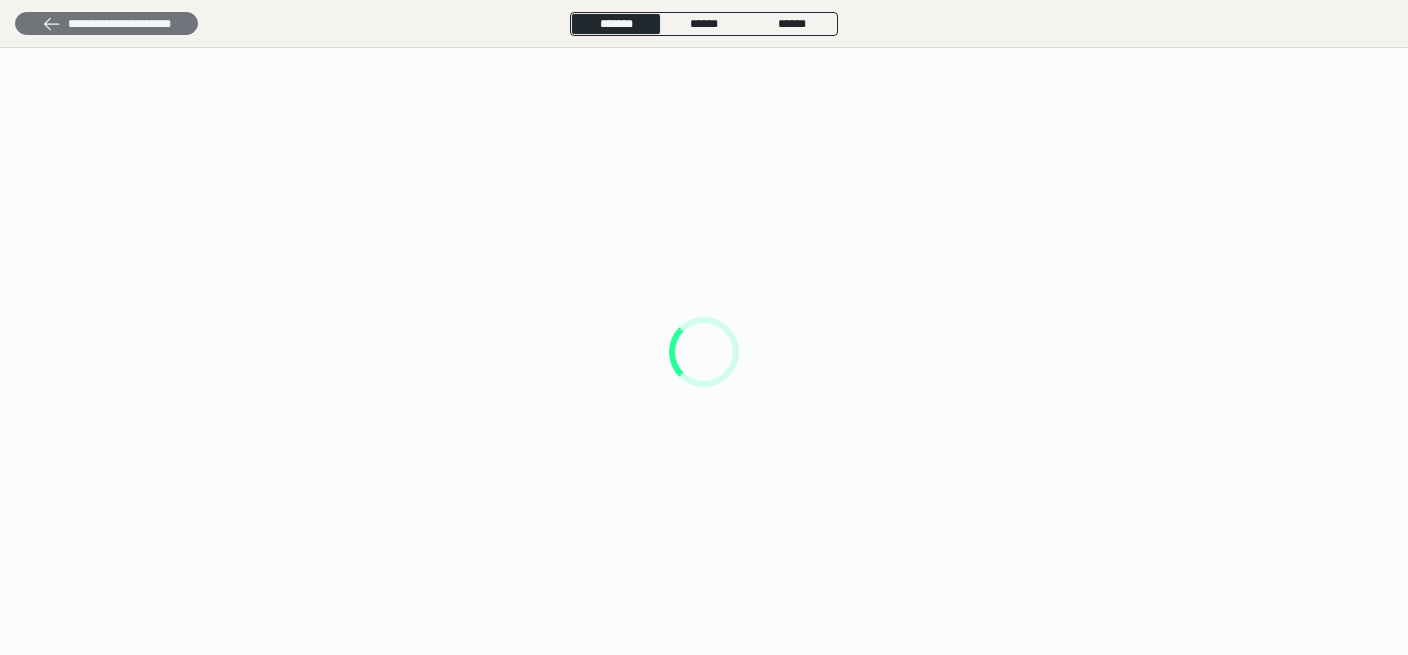 click on "**********" at bounding box center (106, 23) 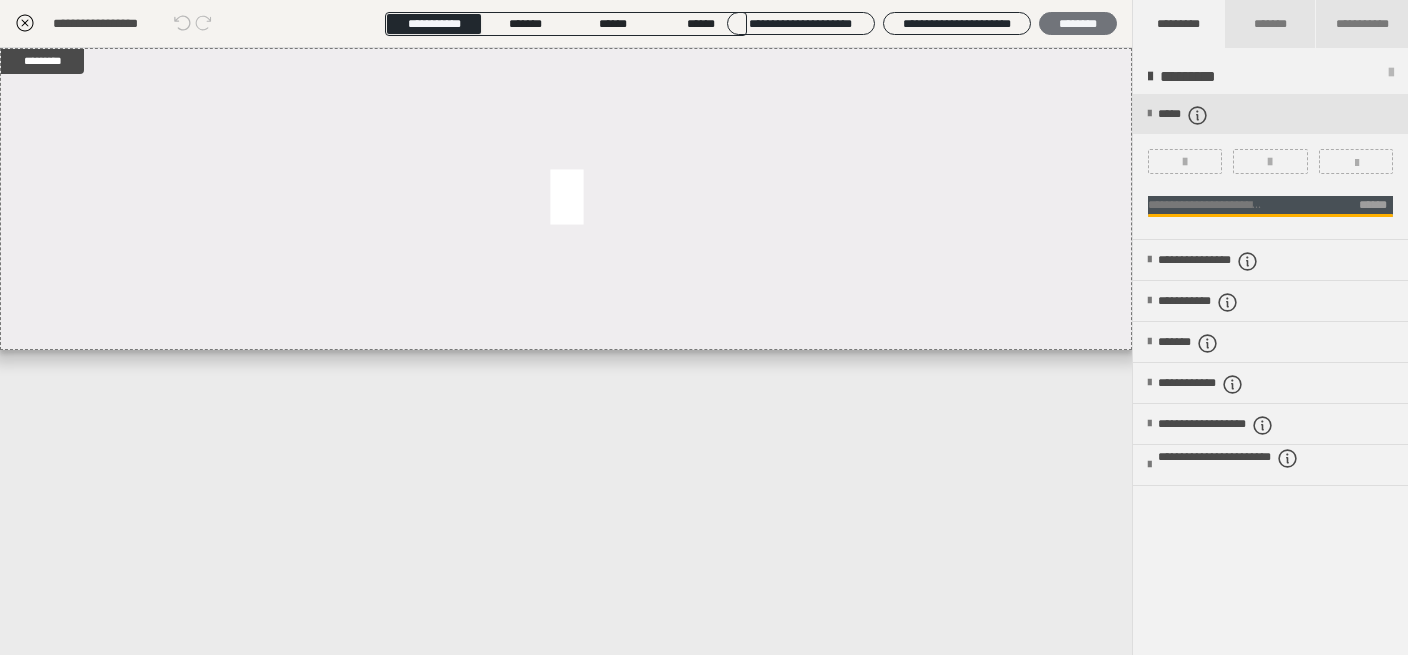 click on "********" at bounding box center (1078, 23) 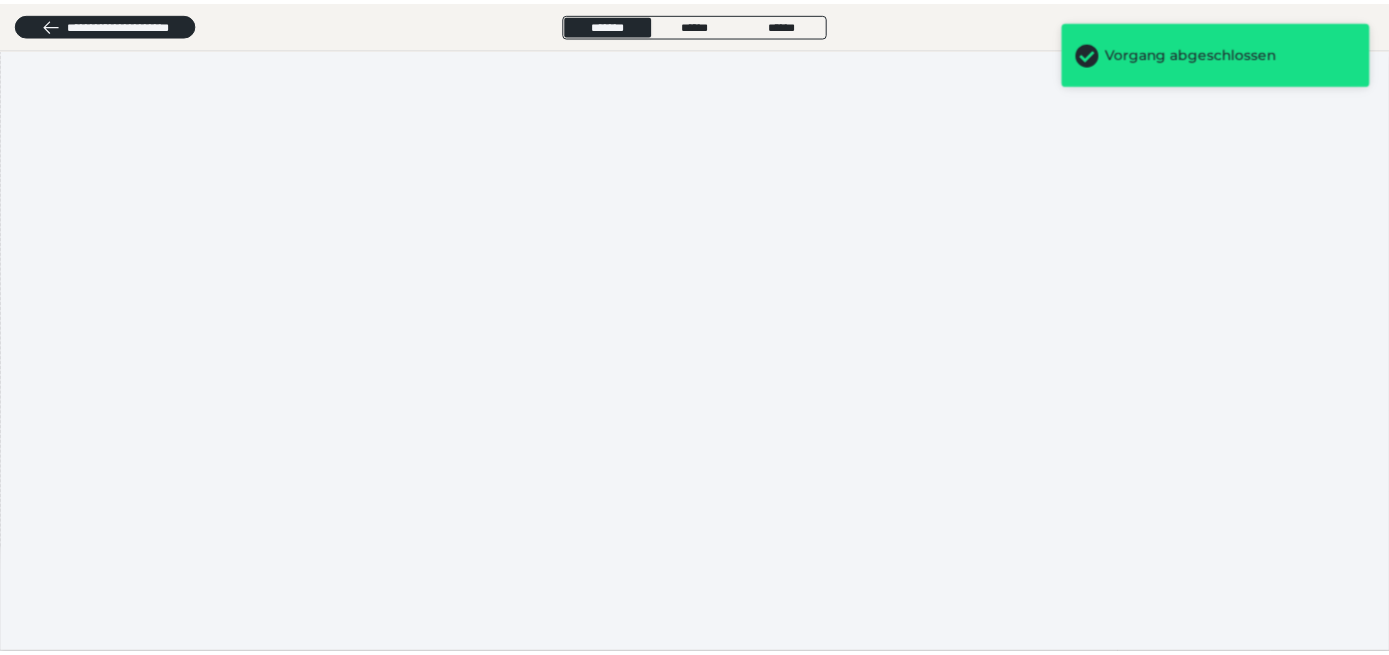 scroll, scrollTop: 0, scrollLeft: 0, axis: both 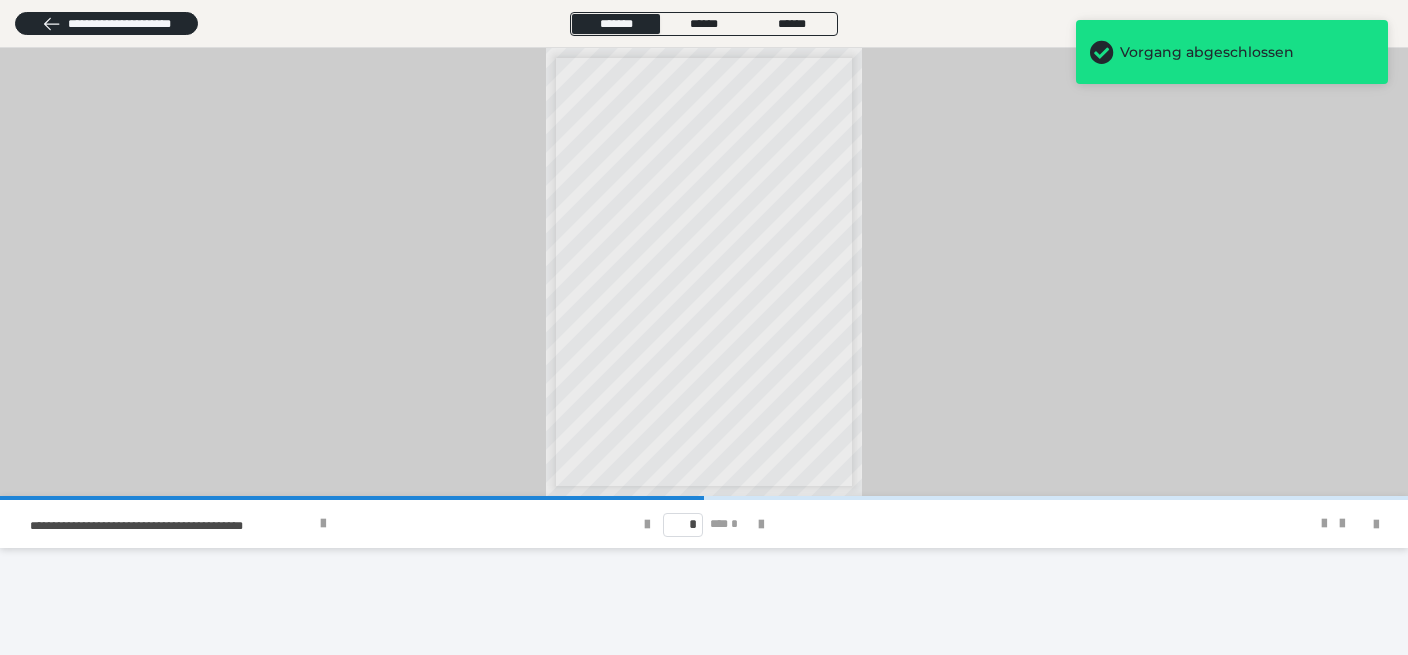 click at bounding box center (704, 272) 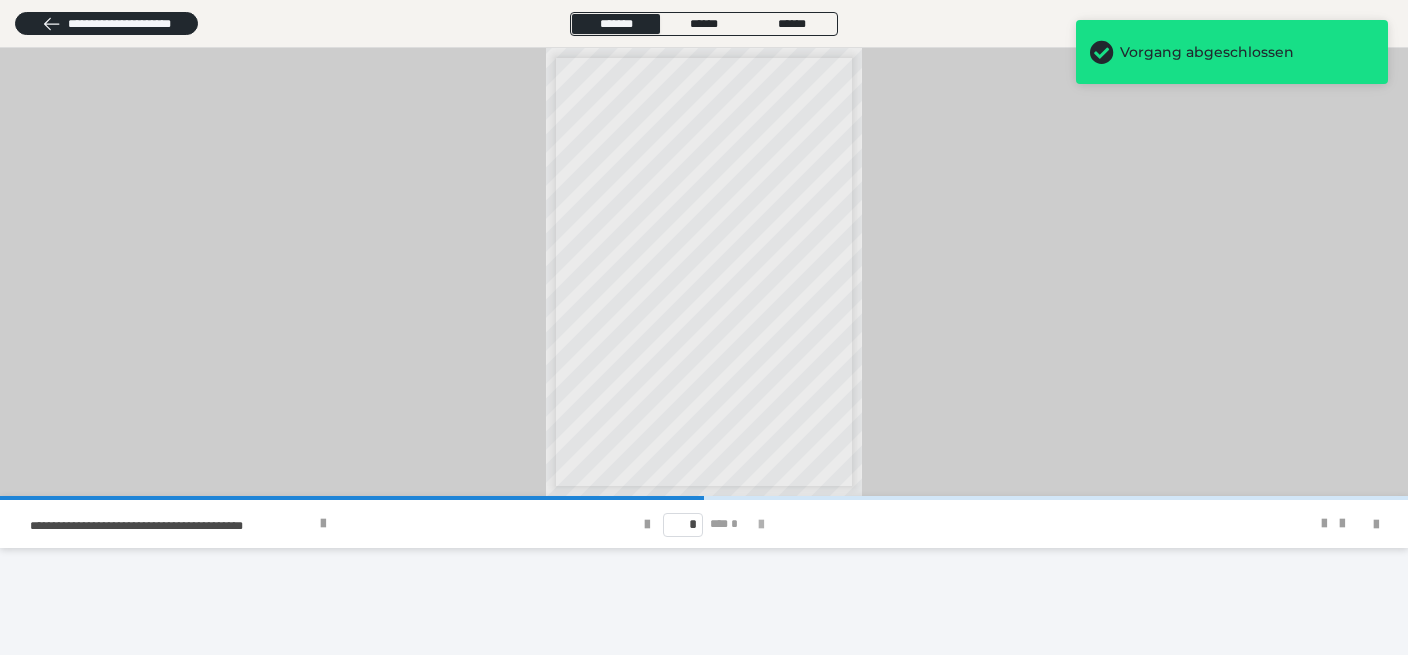 click at bounding box center [761, 525] 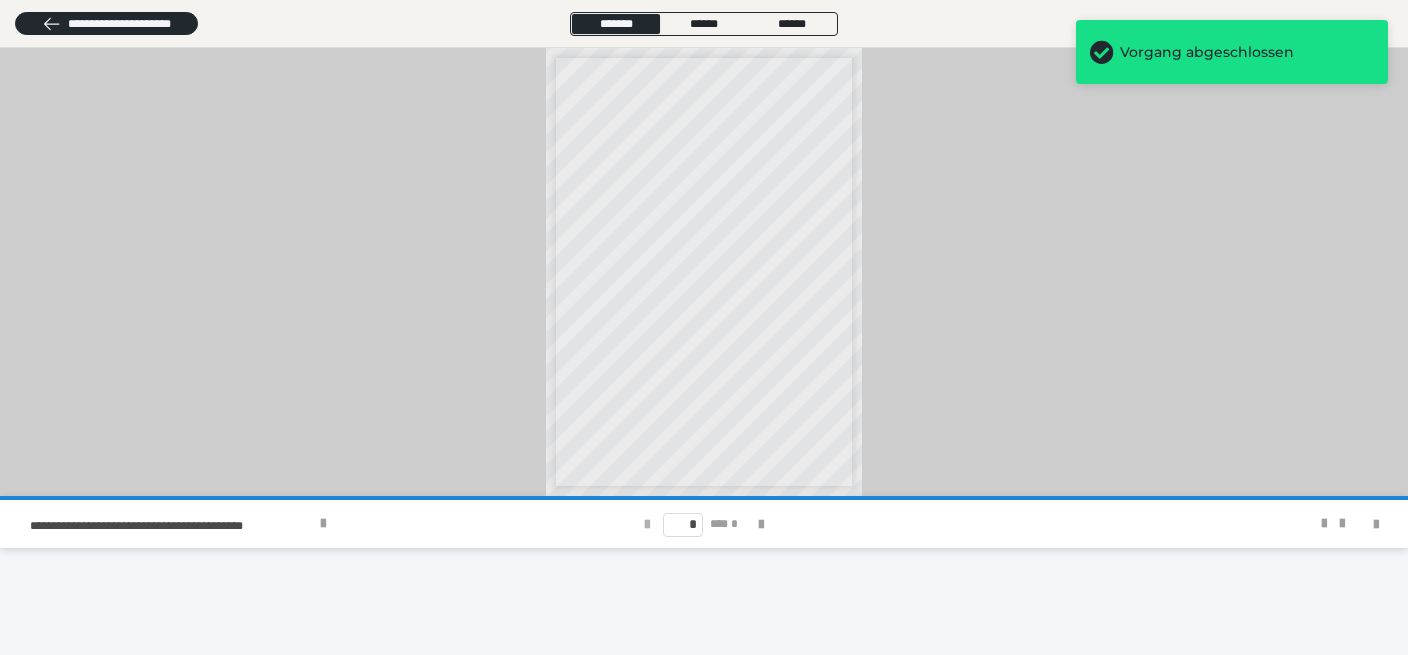 click at bounding box center (647, 525) 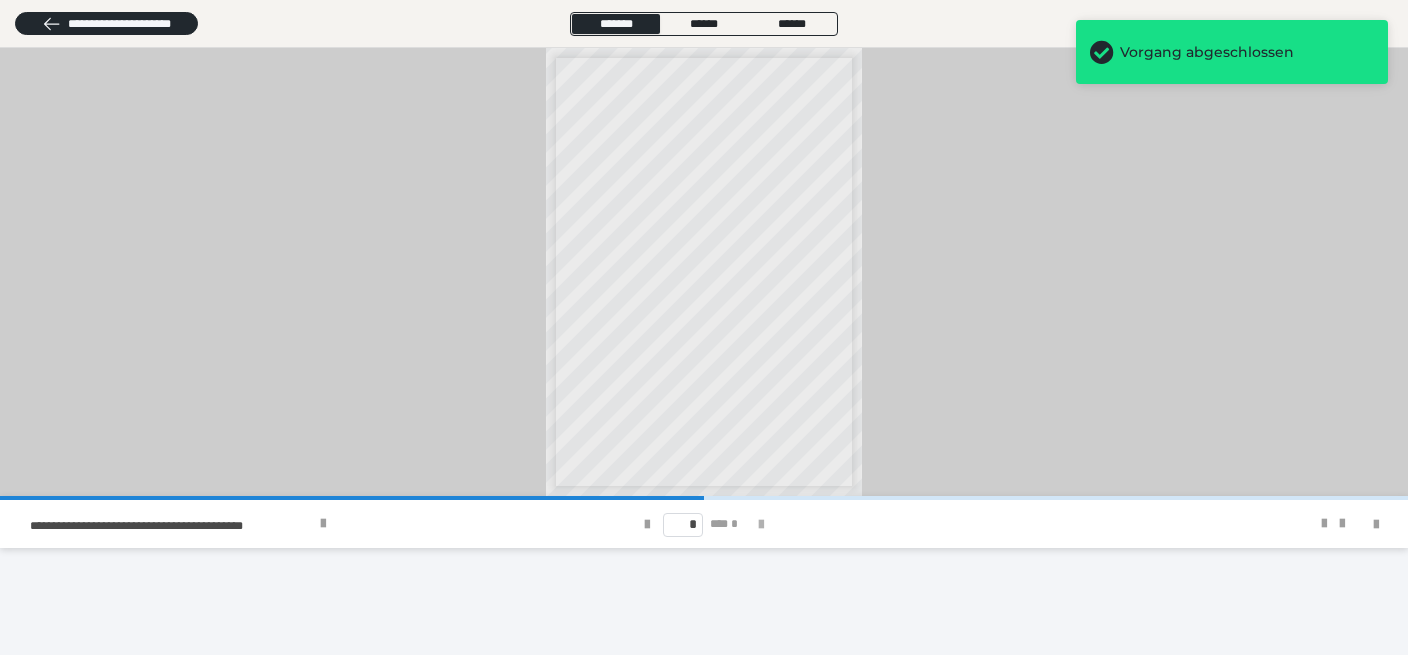 click at bounding box center (761, 525) 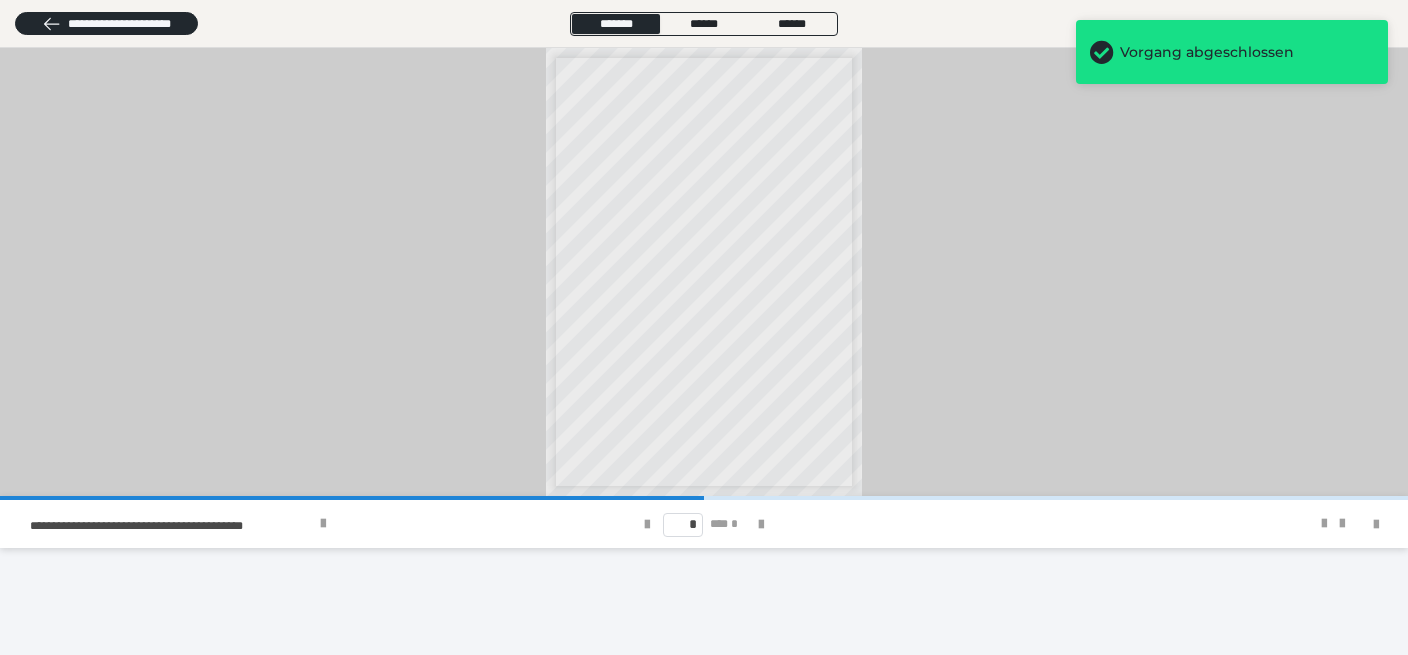 type on "*" 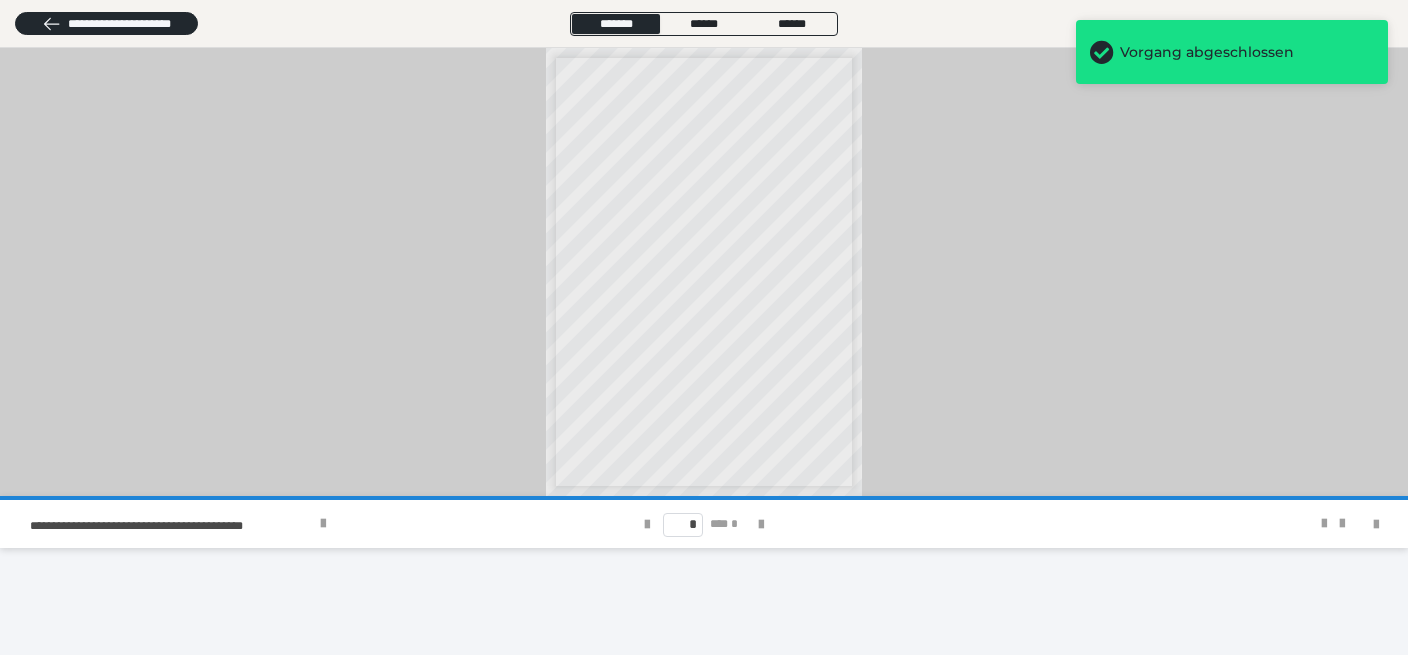 click on "**********" at bounding box center [704, 24] 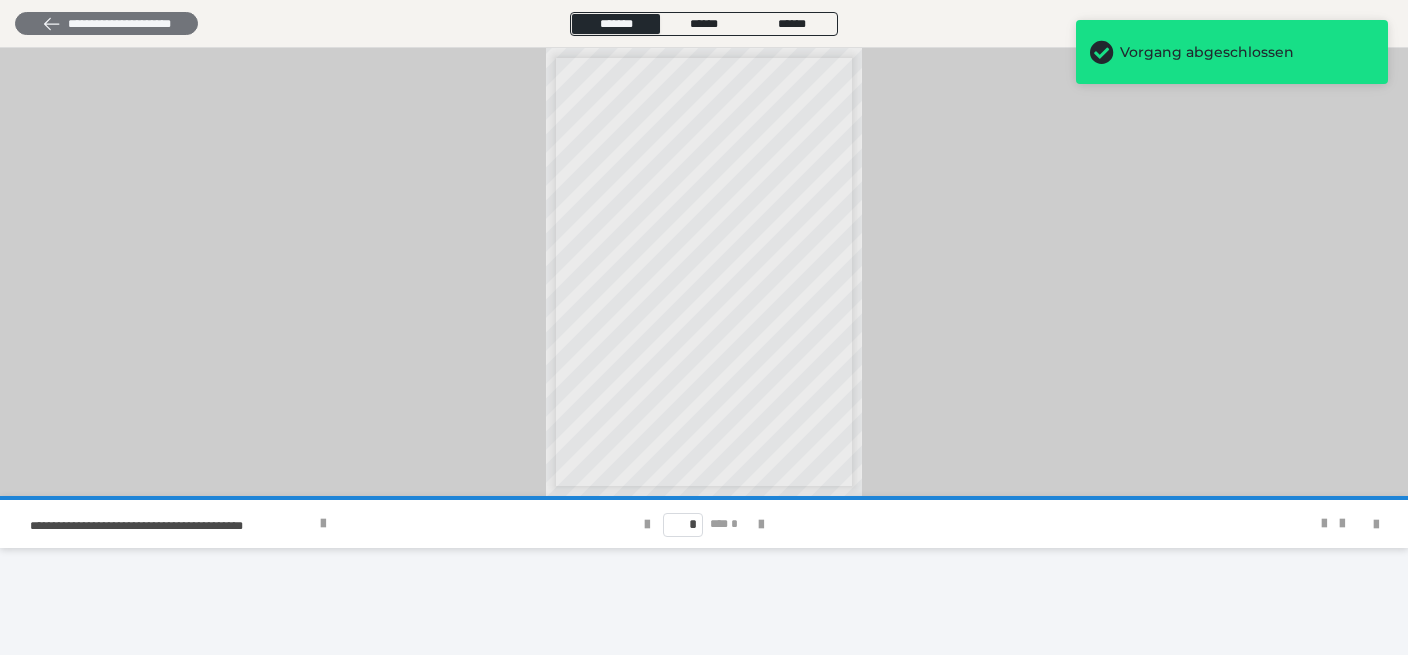 click on "**********" at bounding box center [106, 23] 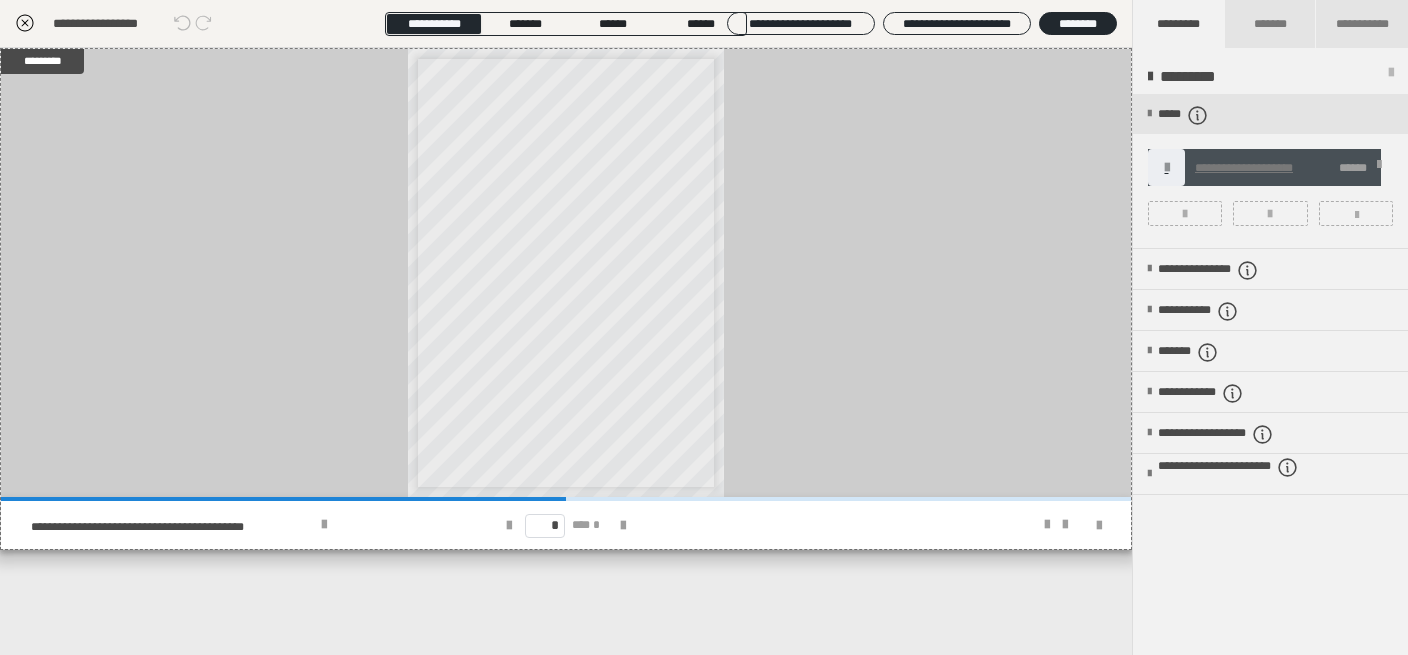 drag, startPoint x: 842, startPoint y: 579, endPoint x: 863, endPoint y: 551, distance: 35 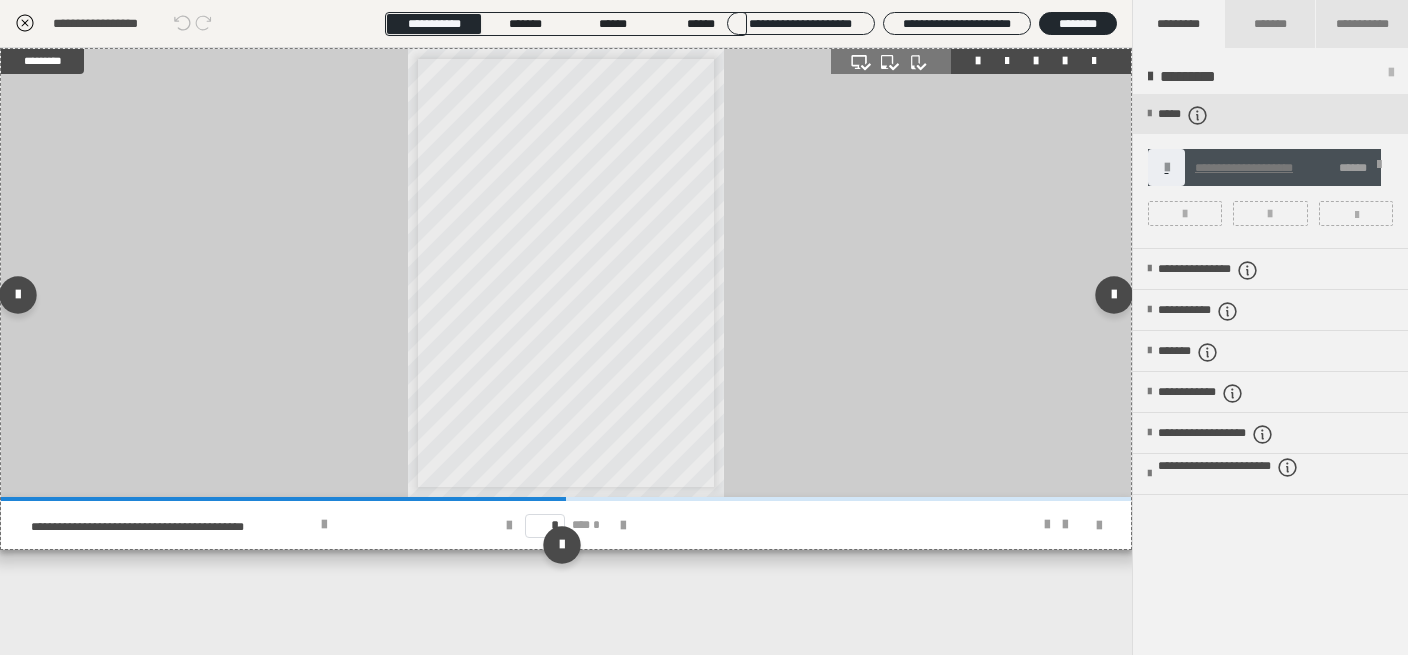 click on "**********" at bounding box center [566, 273] 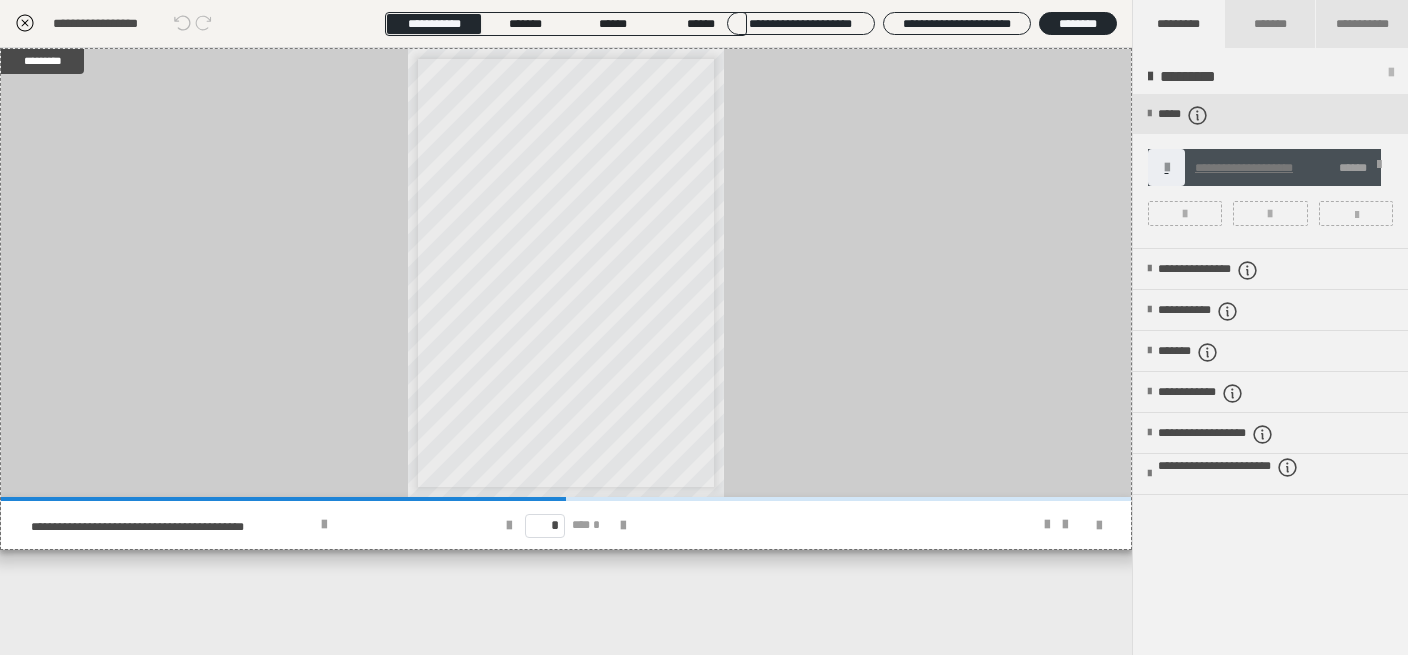 click 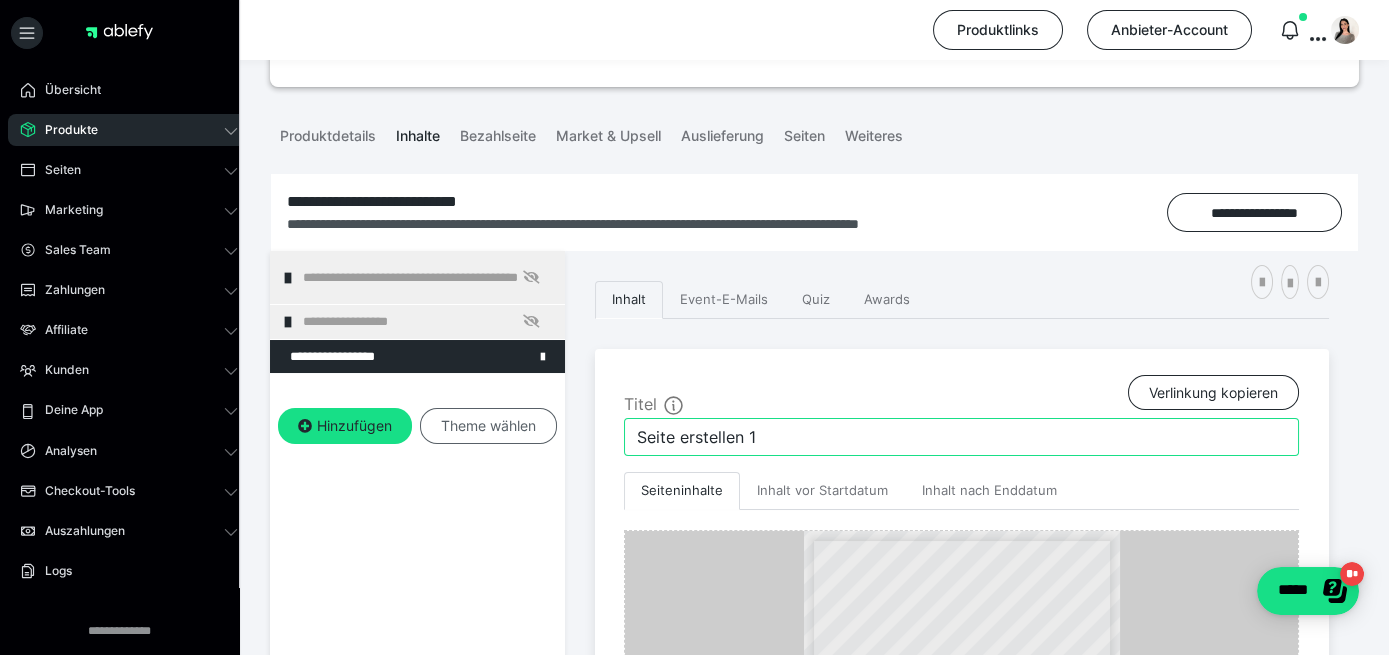 drag, startPoint x: 637, startPoint y: 442, endPoint x: 495, endPoint y: 423, distance: 143.26549 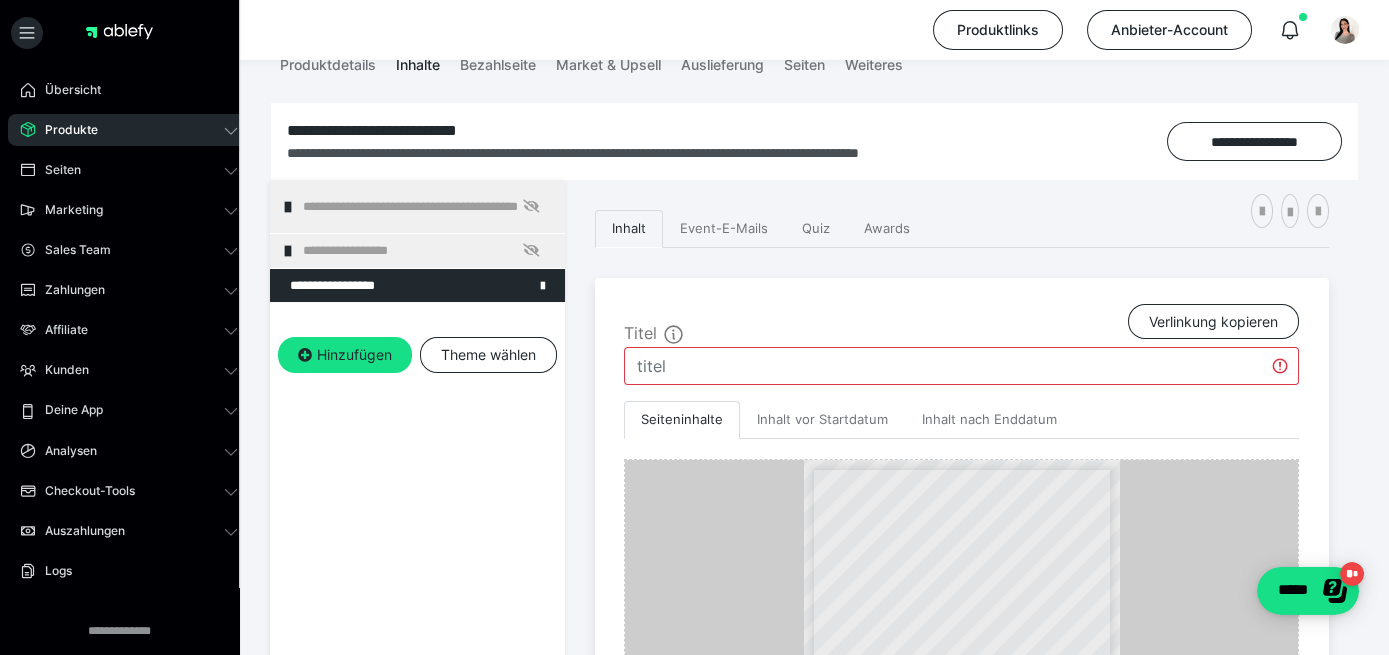 scroll, scrollTop: 105, scrollLeft: 0, axis: vertical 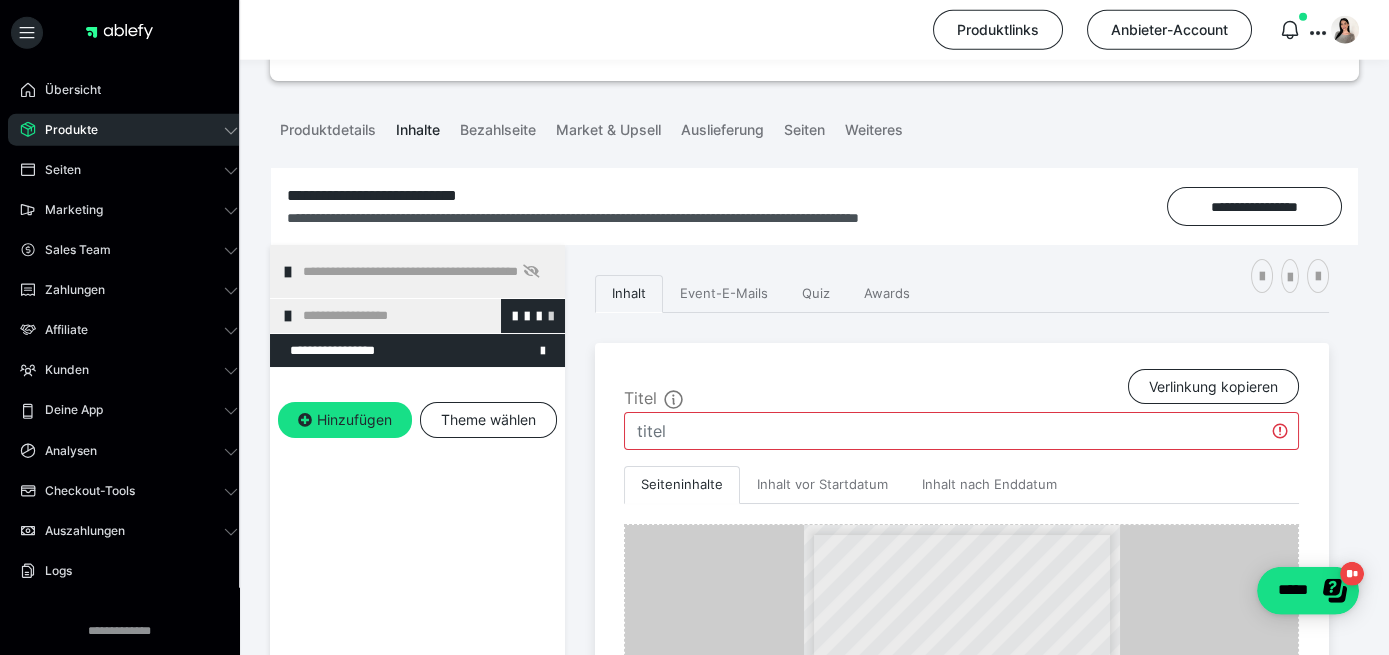 type 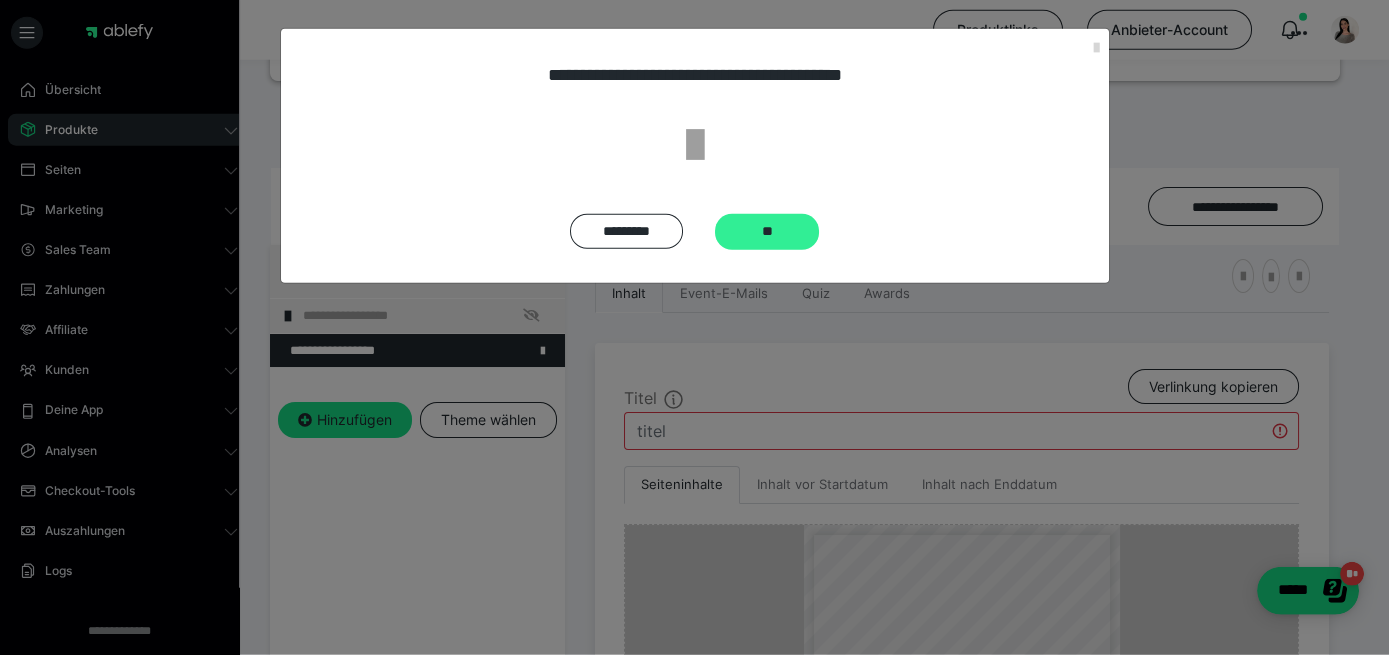 click on "**" at bounding box center (767, 232) 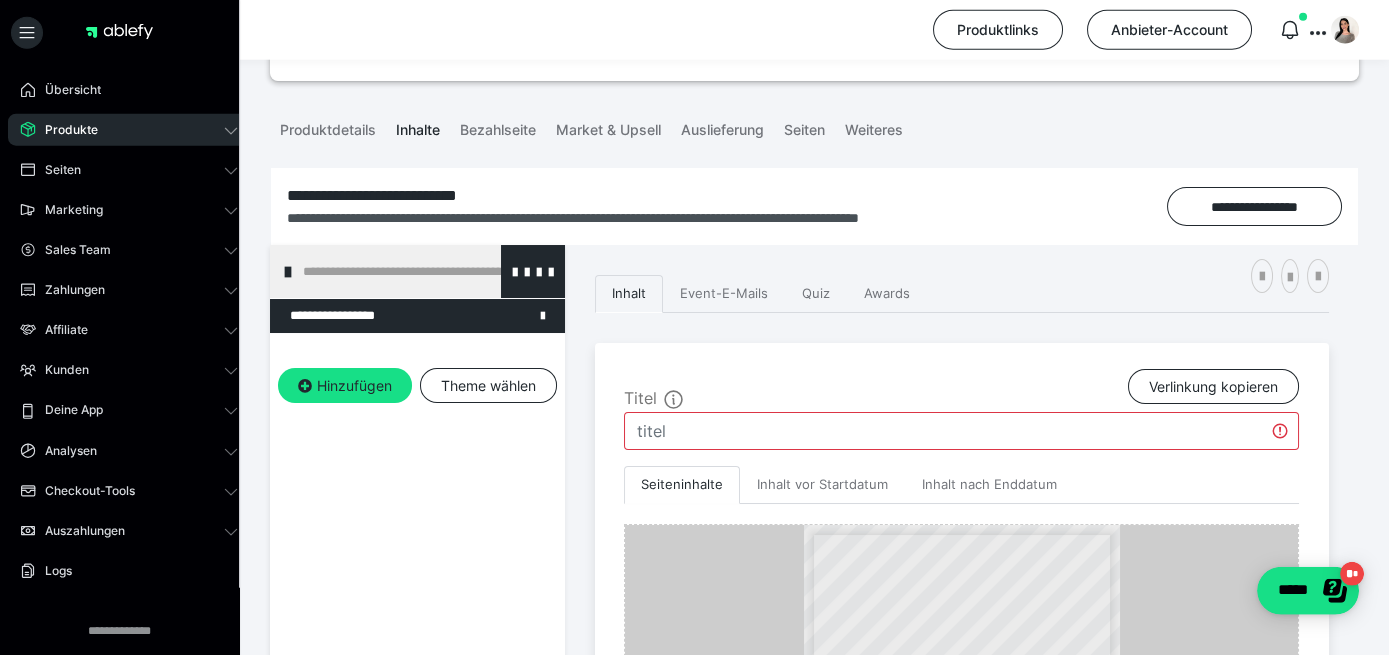 click on "**********" at bounding box center [426, 271] 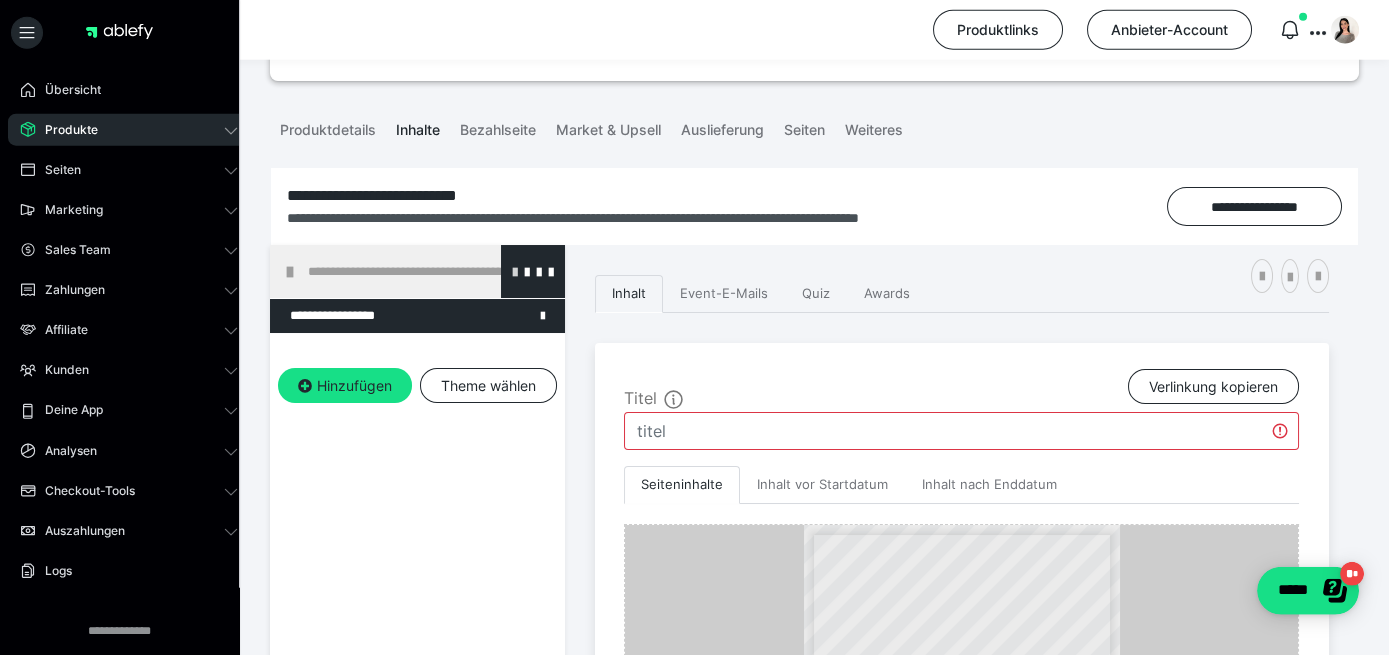 click at bounding box center [515, 271] 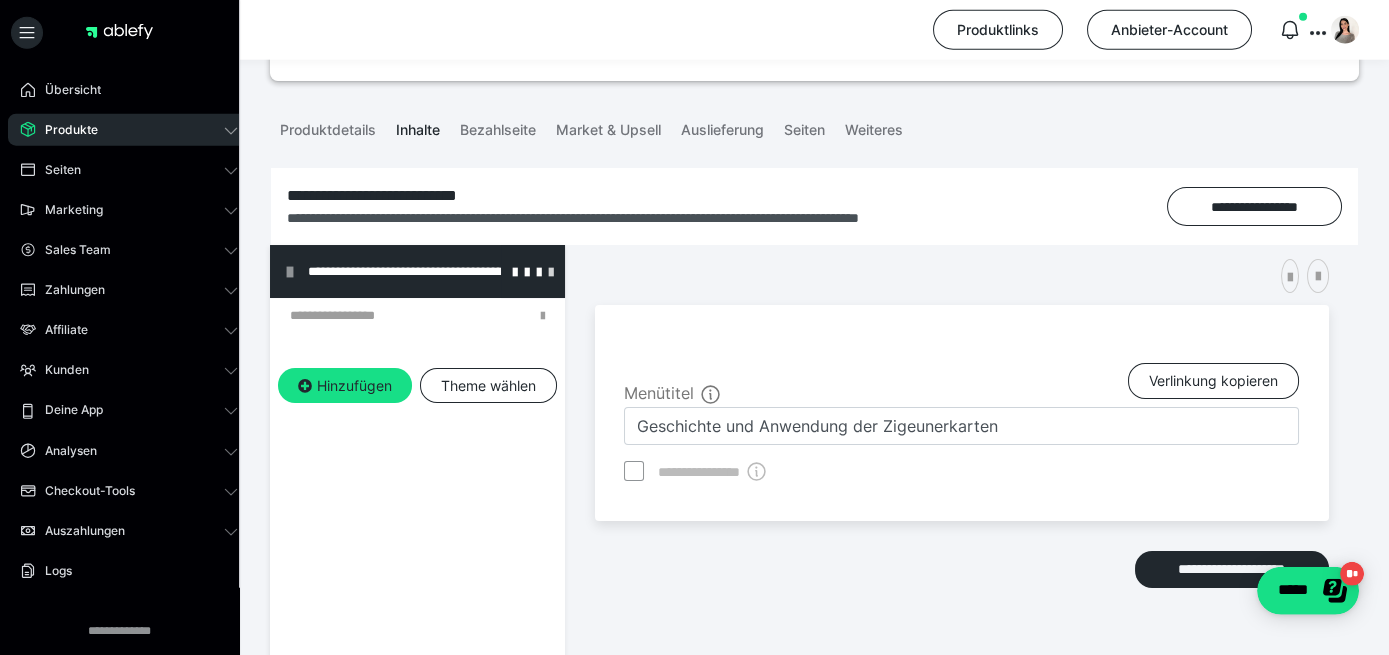 click at bounding box center [551, 271] 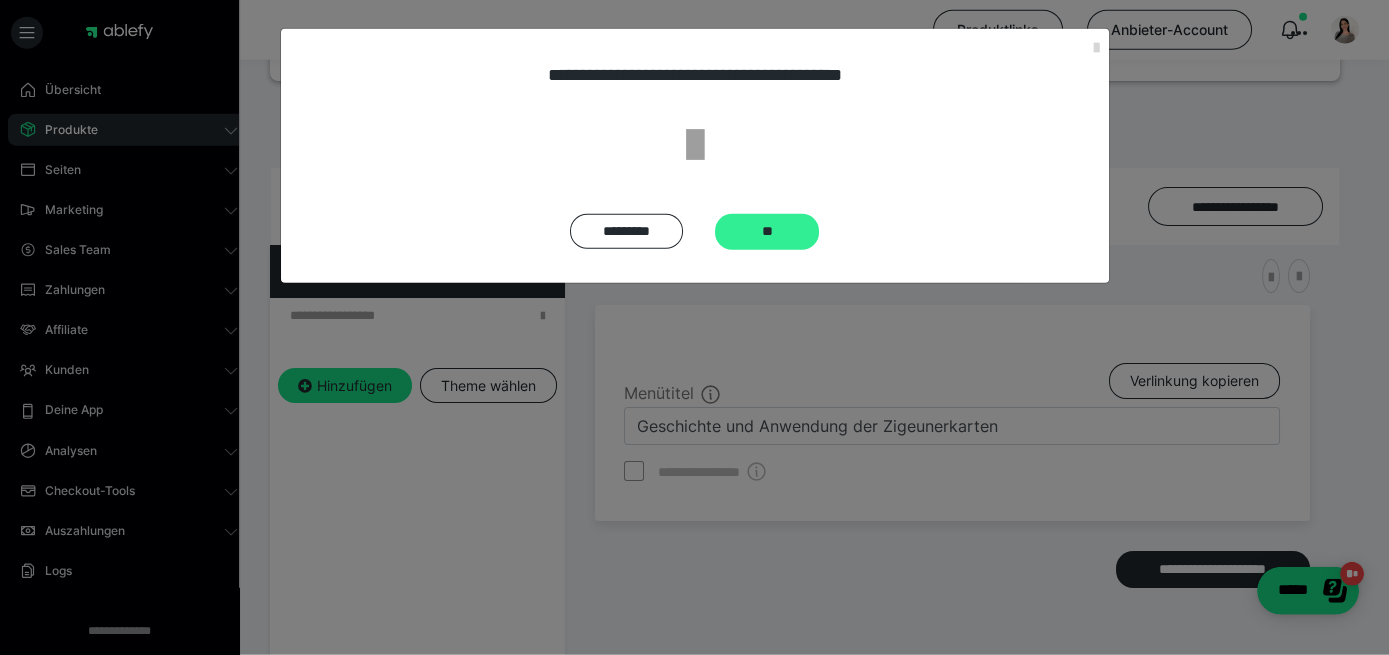 click on "**" at bounding box center (767, 232) 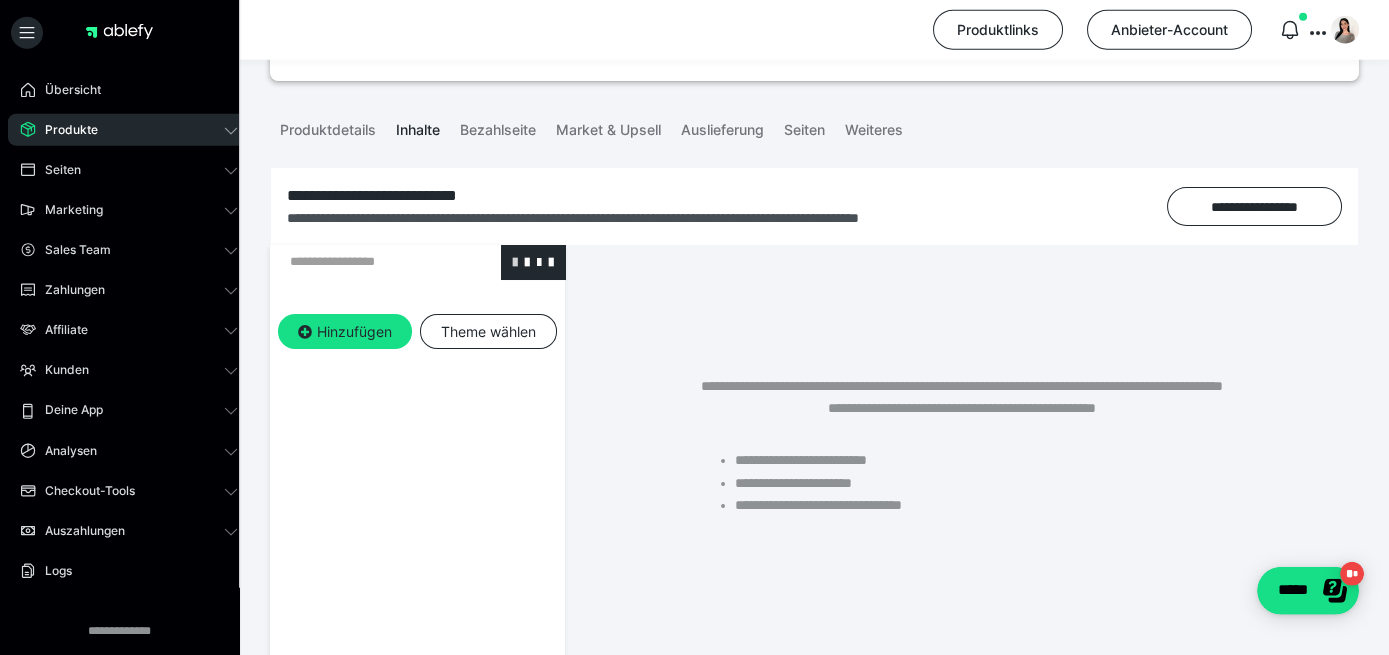 click at bounding box center [515, 261] 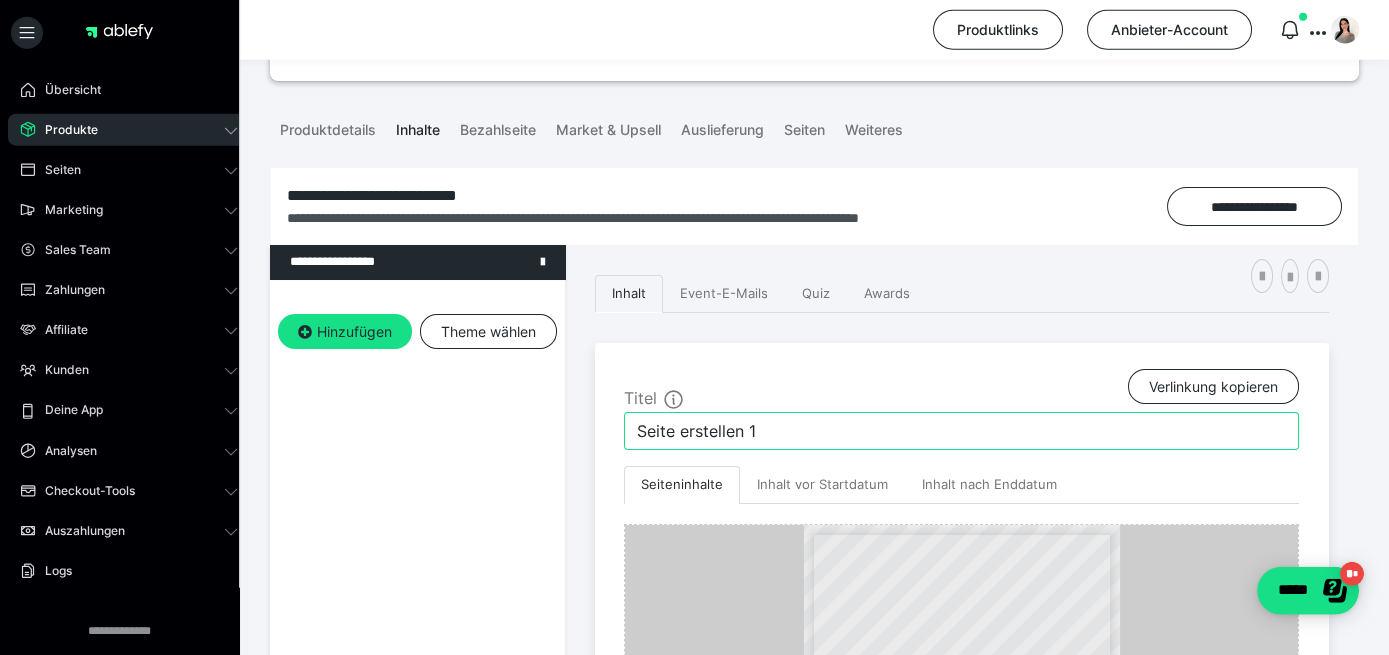 drag, startPoint x: 782, startPoint y: 421, endPoint x: 375, endPoint y: 418, distance: 407.01105 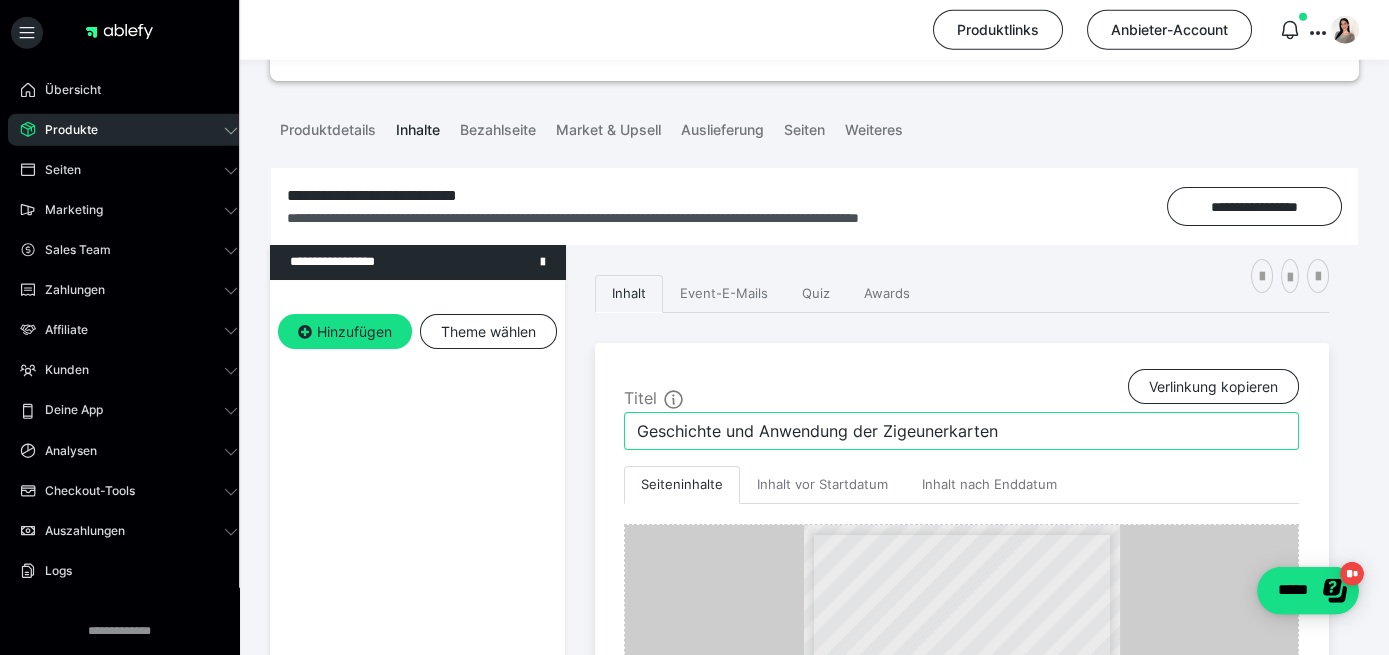 type on "Geschichte und Anwendung der Zigeunerkarten" 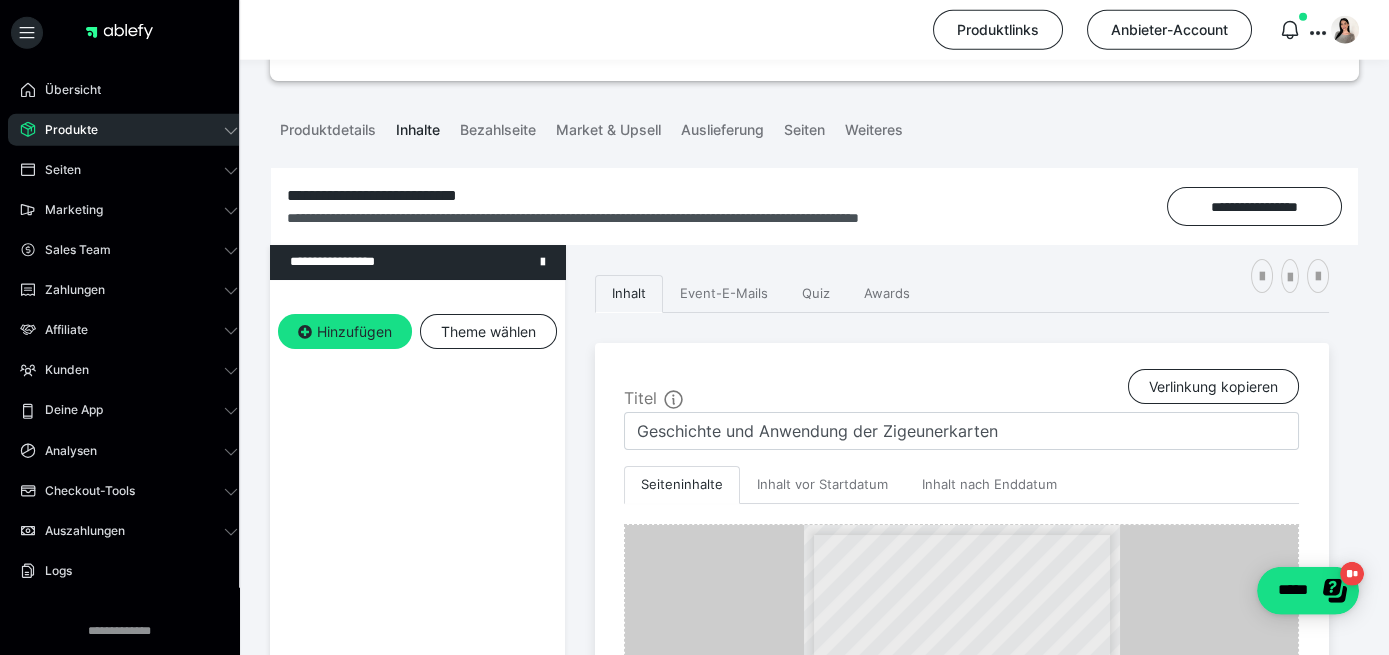 click on "**********" at bounding box center [417, 542] 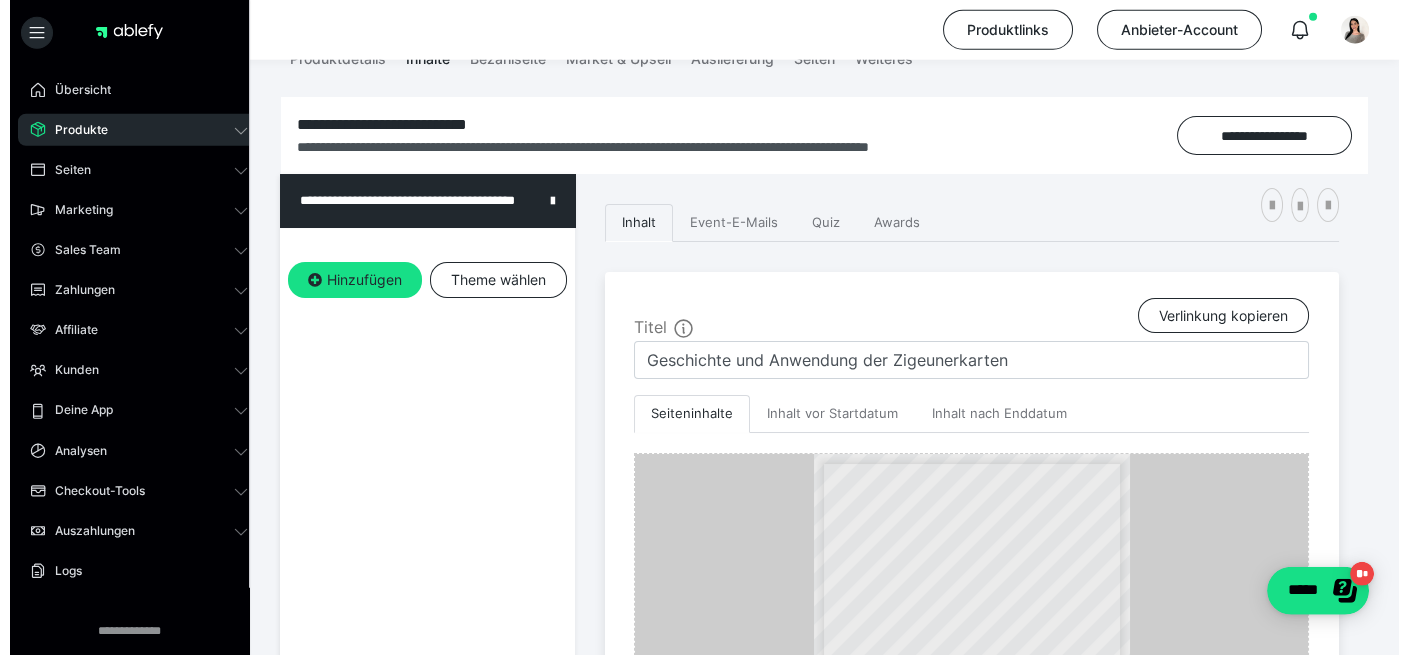 scroll, scrollTop: 154, scrollLeft: 0, axis: vertical 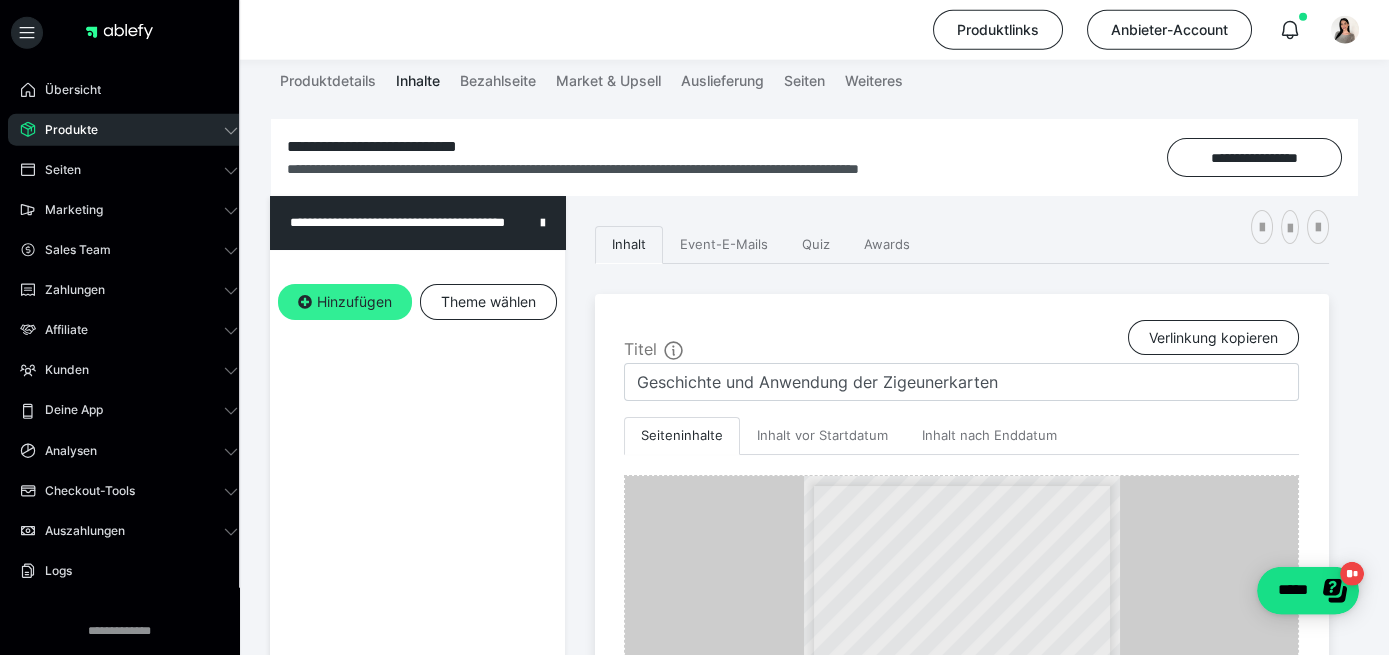 click on "Hinzufügen" at bounding box center (345, 302) 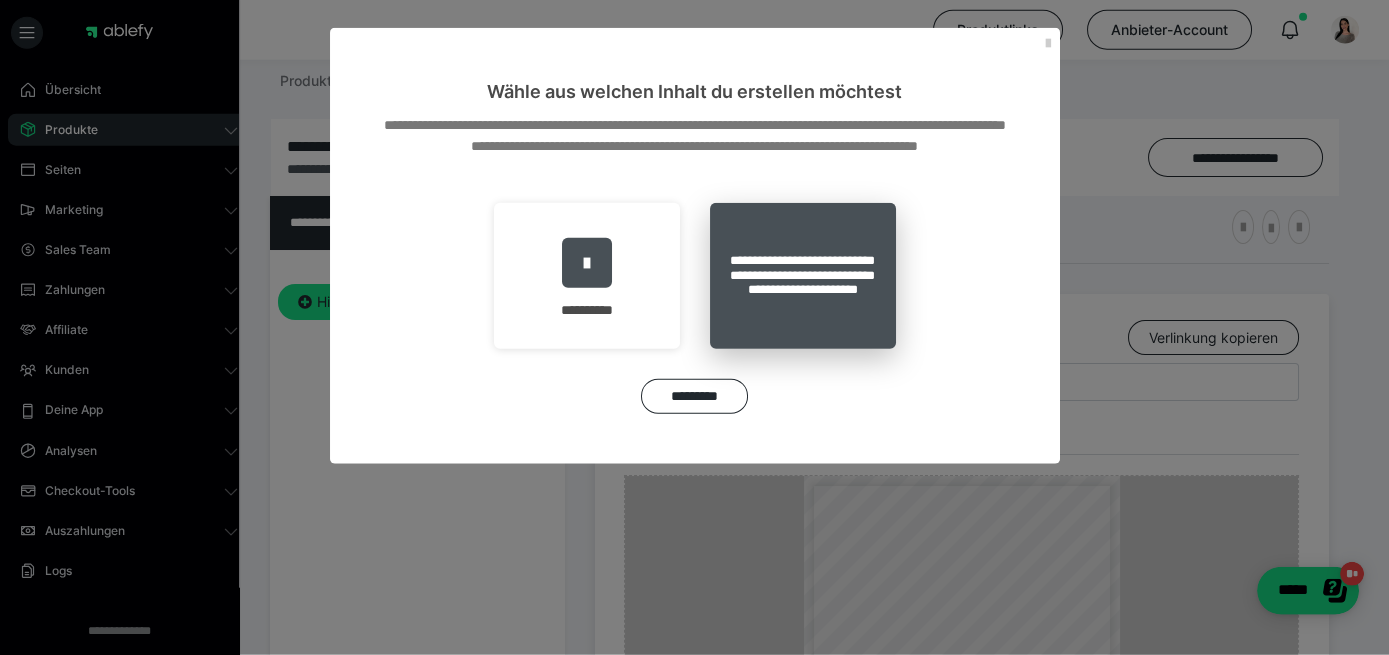 click on "**********" at bounding box center (803, 276) 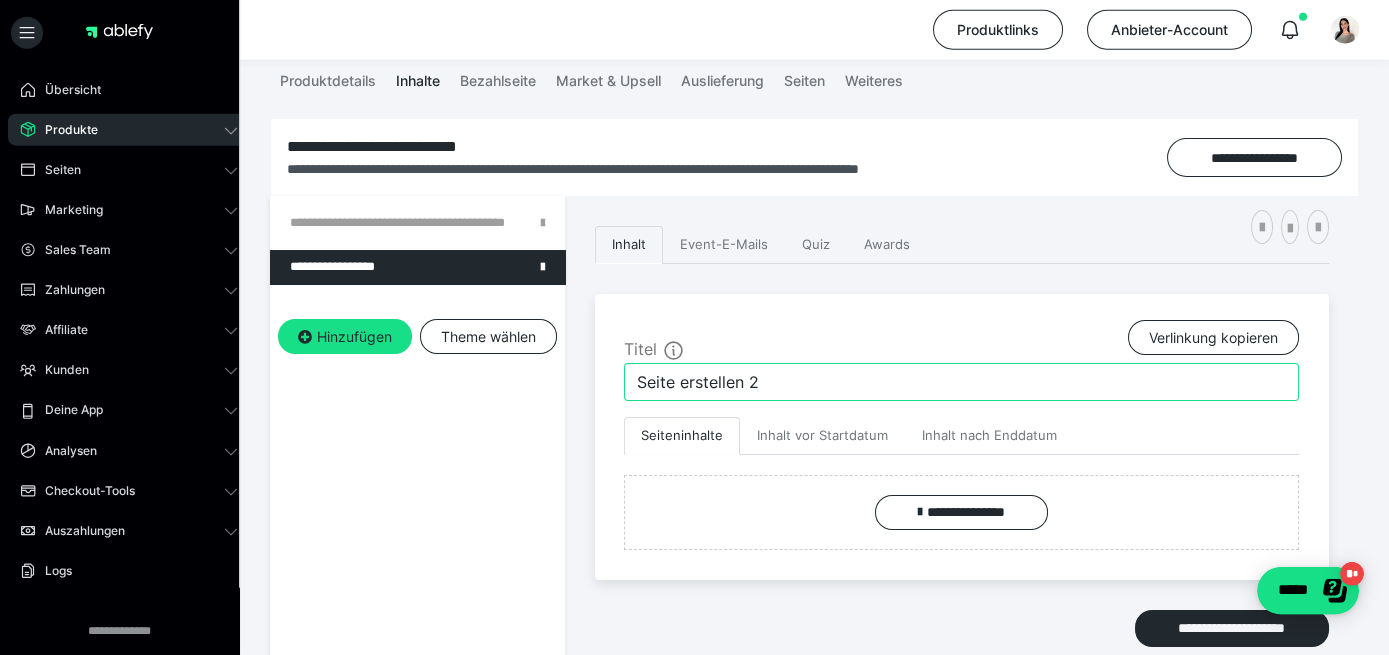 drag, startPoint x: 776, startPoint y: 377, endPoint x: 272, endPoint y: 469, distance: 512.328 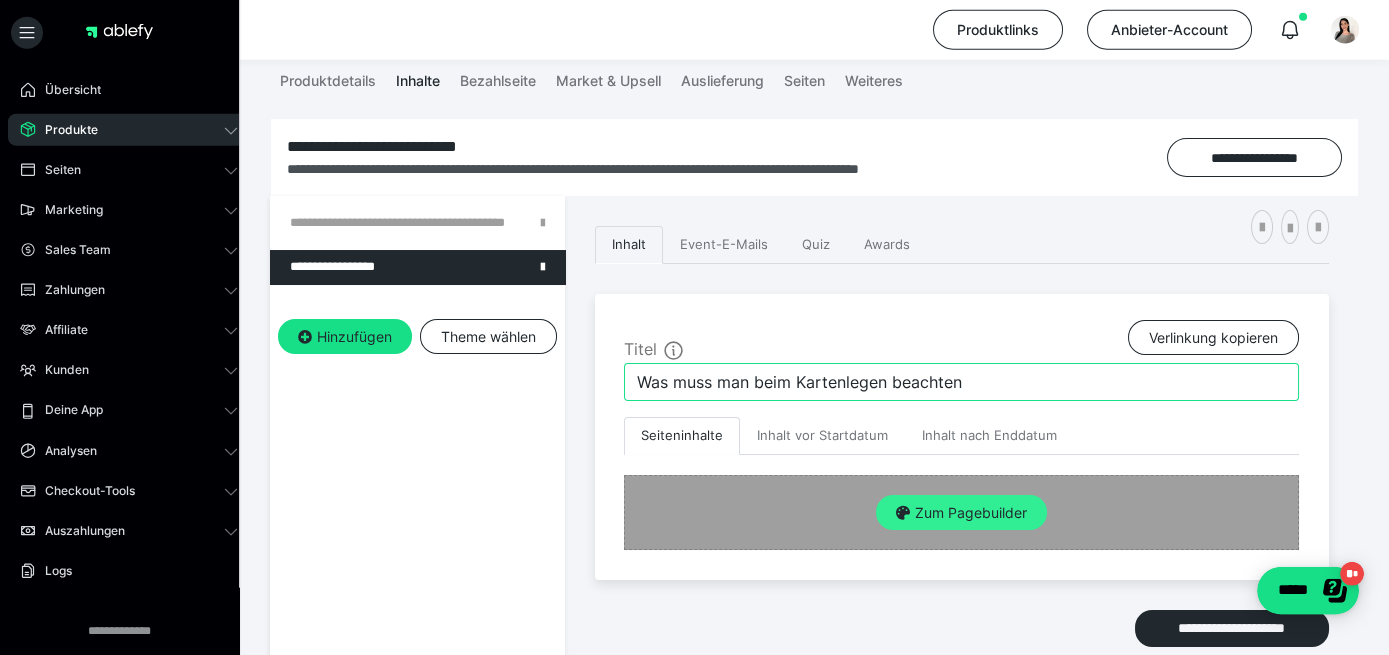 type on "Was muss man beim Kartenlegen beachten" 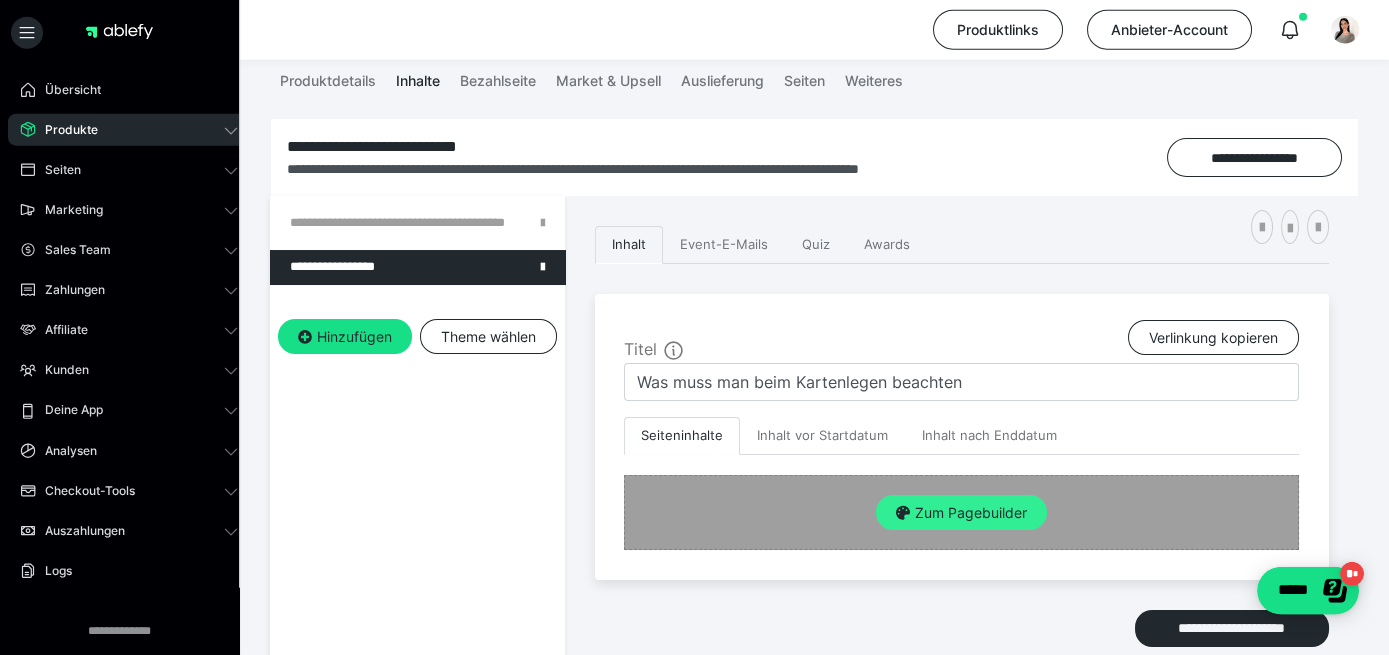 click on "Zum Pagebuilder" at bounding box center [961, 513] 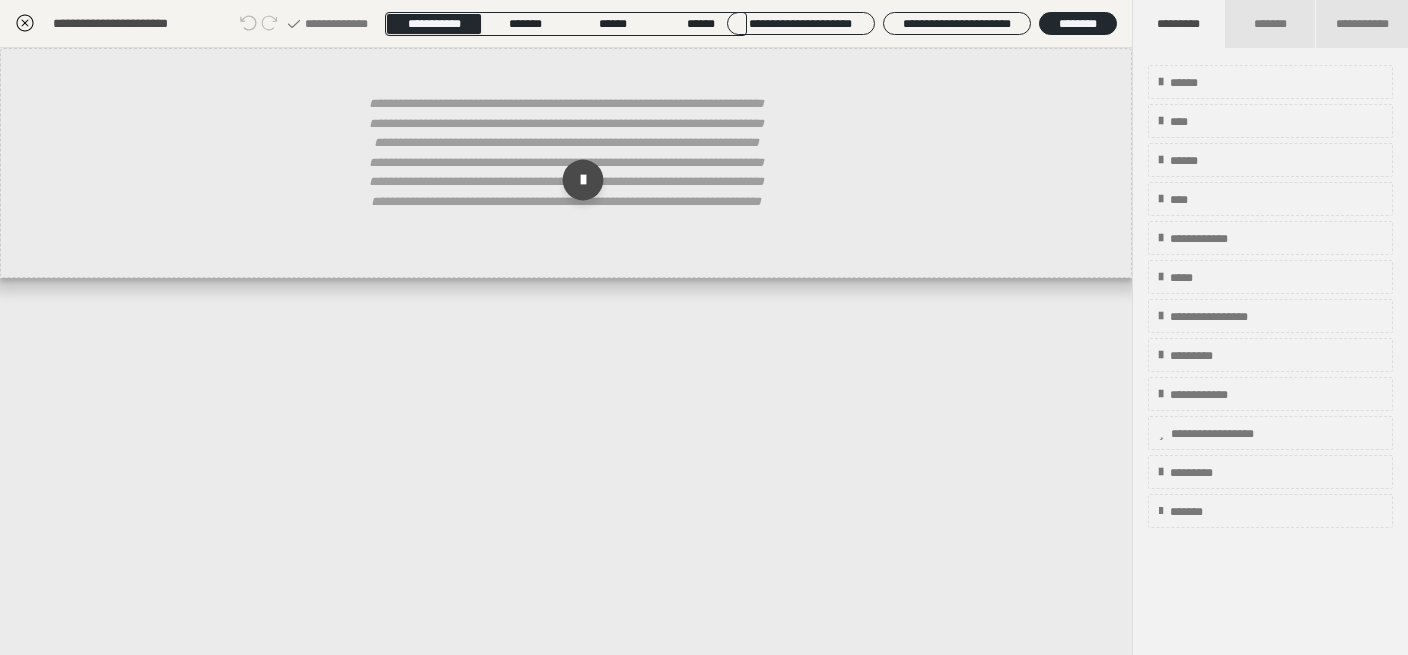 click at bounding box center [583, 180] 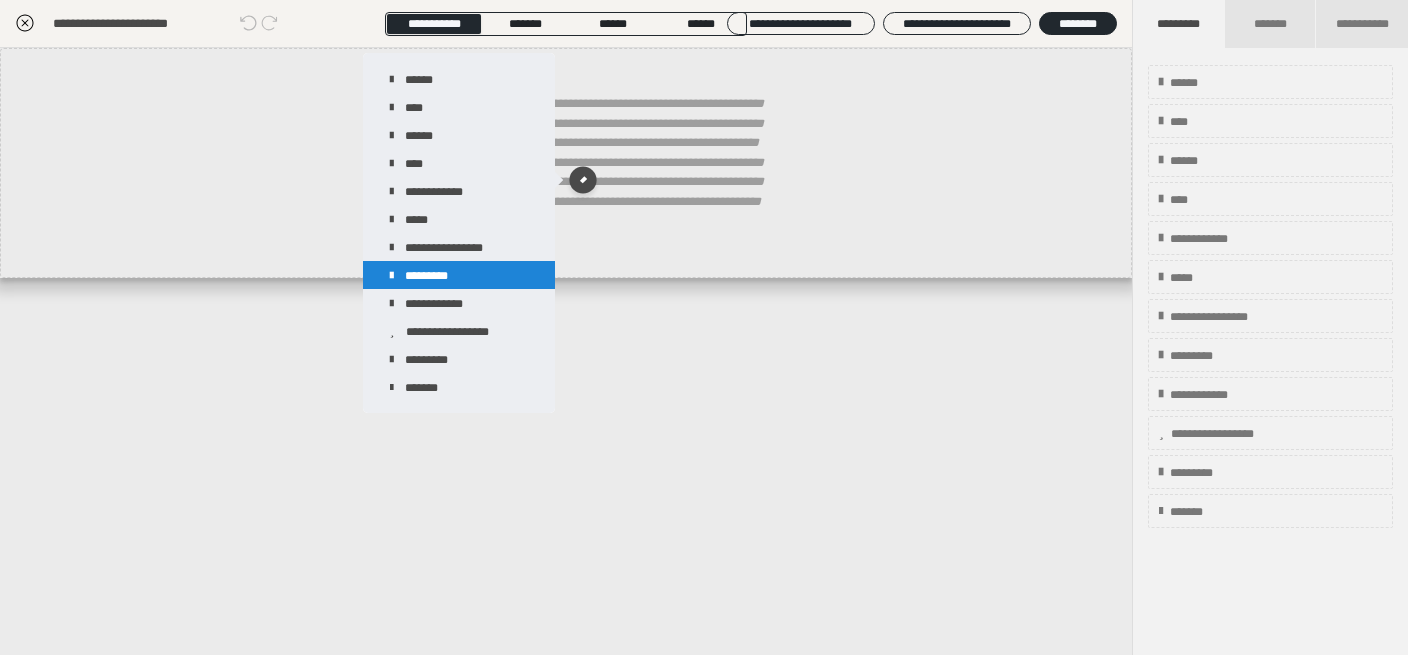click on "*********" at bounding box center [459, 275] 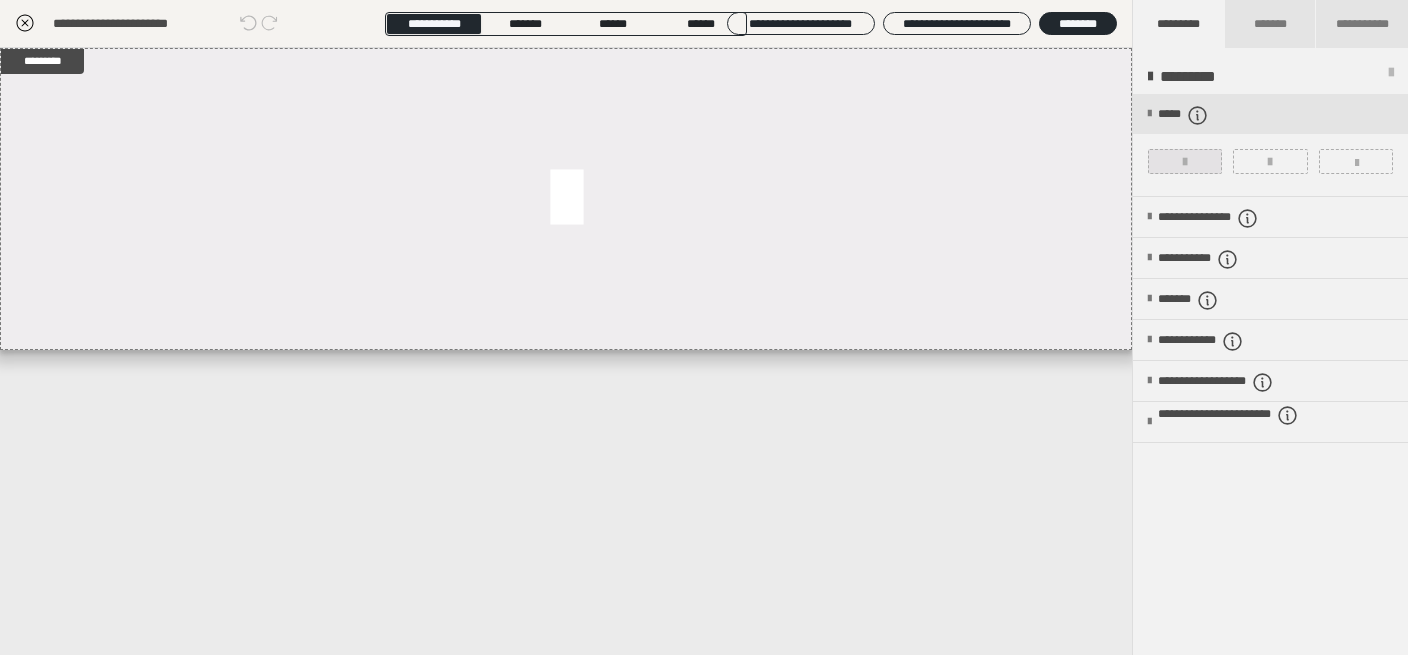 click at bounding box center (1185, 162) 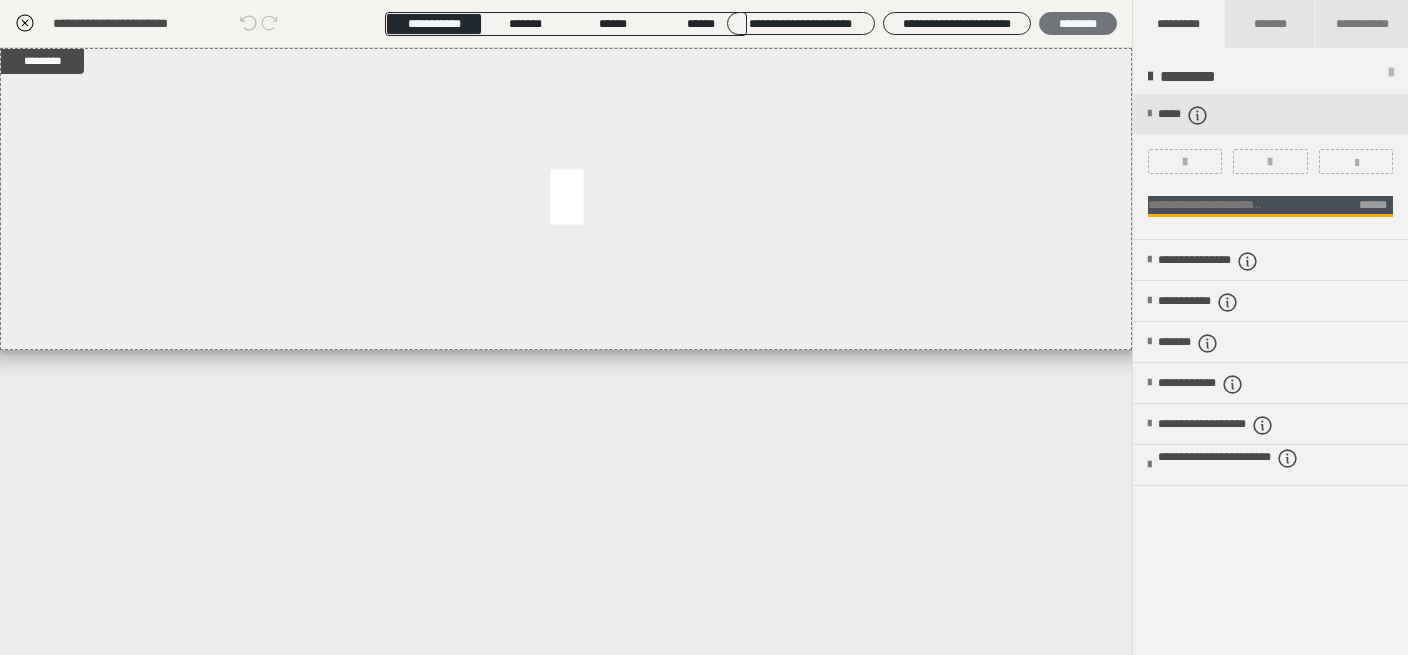 click on "********" at bounding box center (1078, 23) 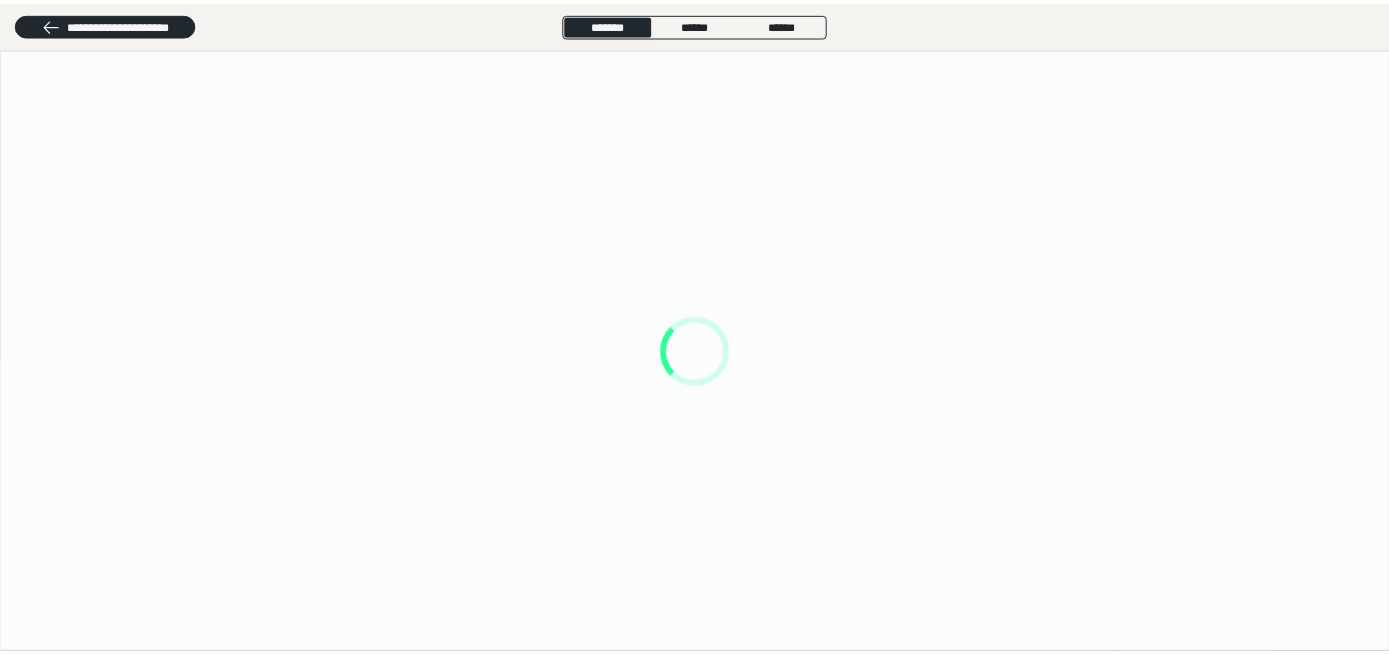 scroll, scrollTop: 0, scrollLeft: 0, axis: both 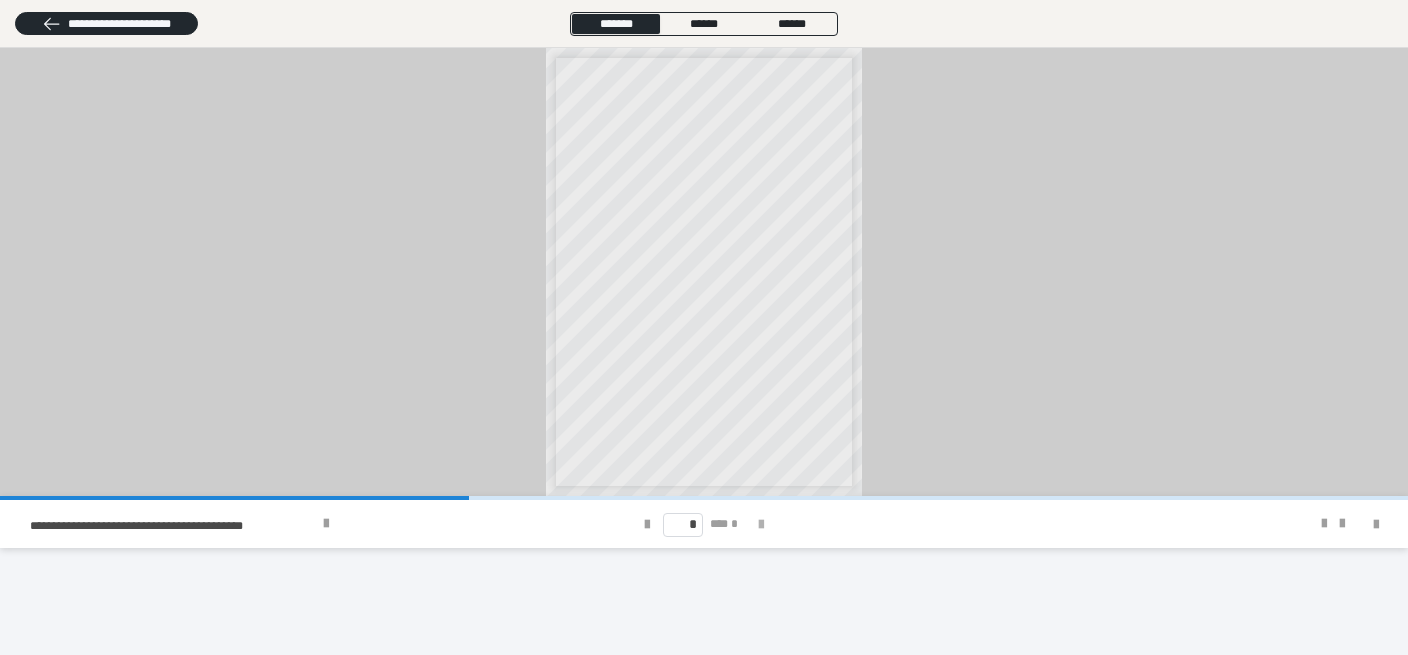 click at bounding box center (761, 525) 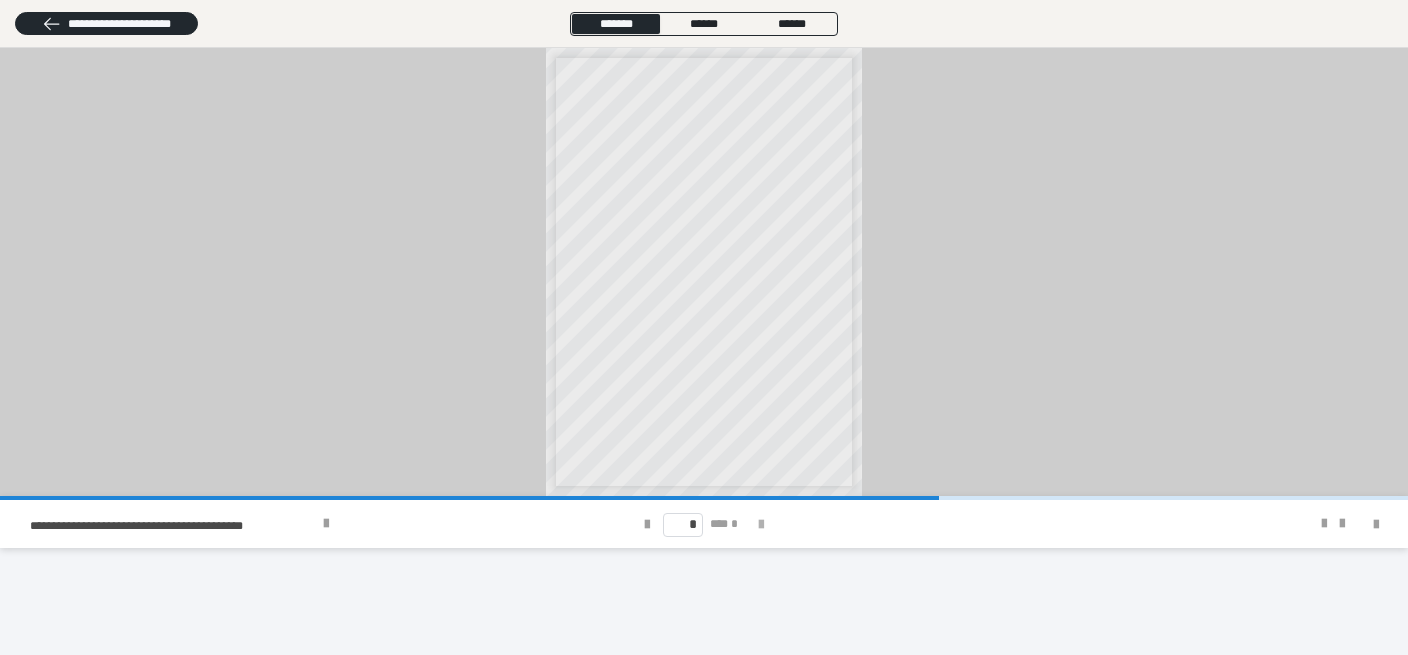 click at bounding box center [761, 525] 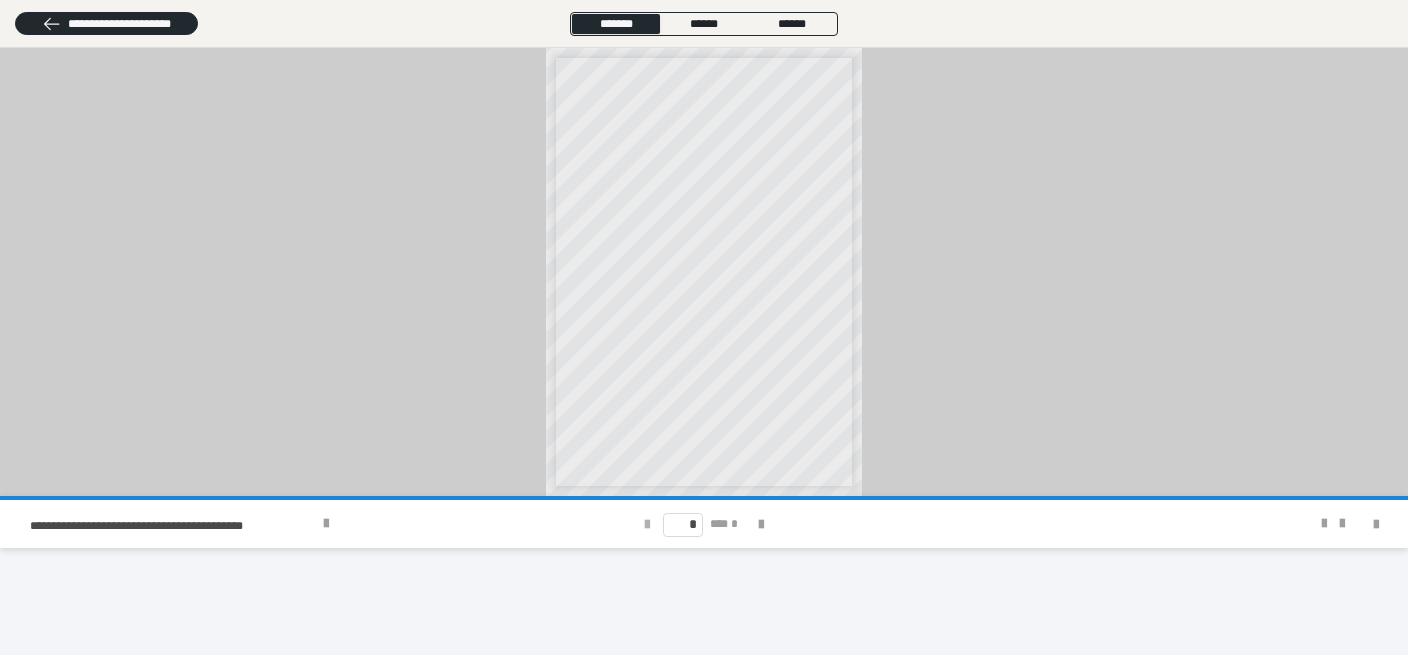 click at bounding box center [647, 525] 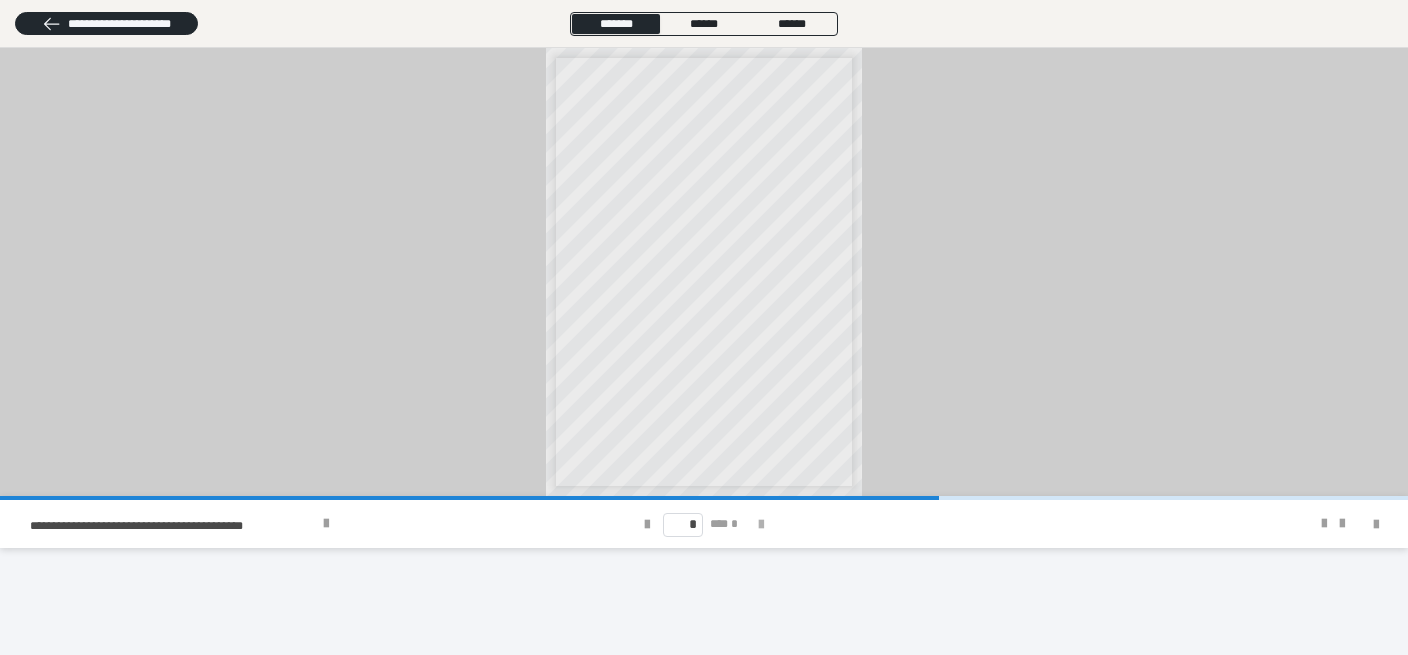 click at bounding box center (761, 525) 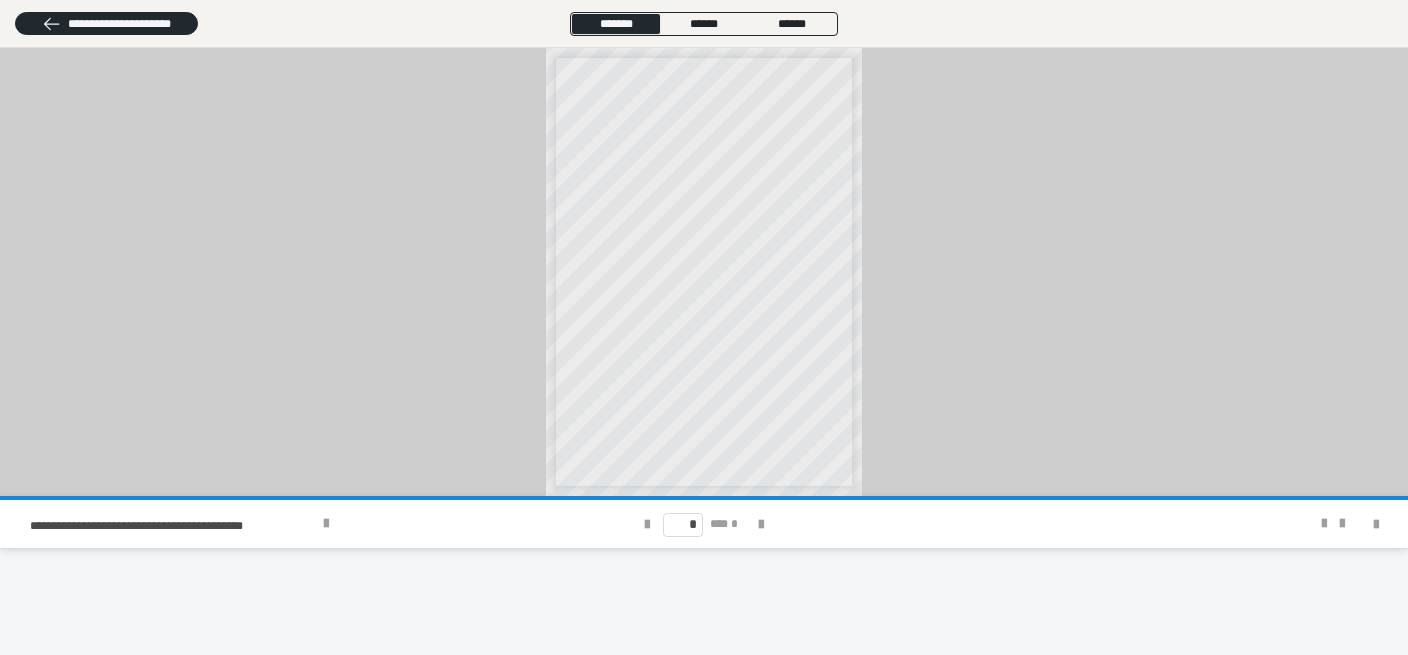 click at bounding box center (704, 272) 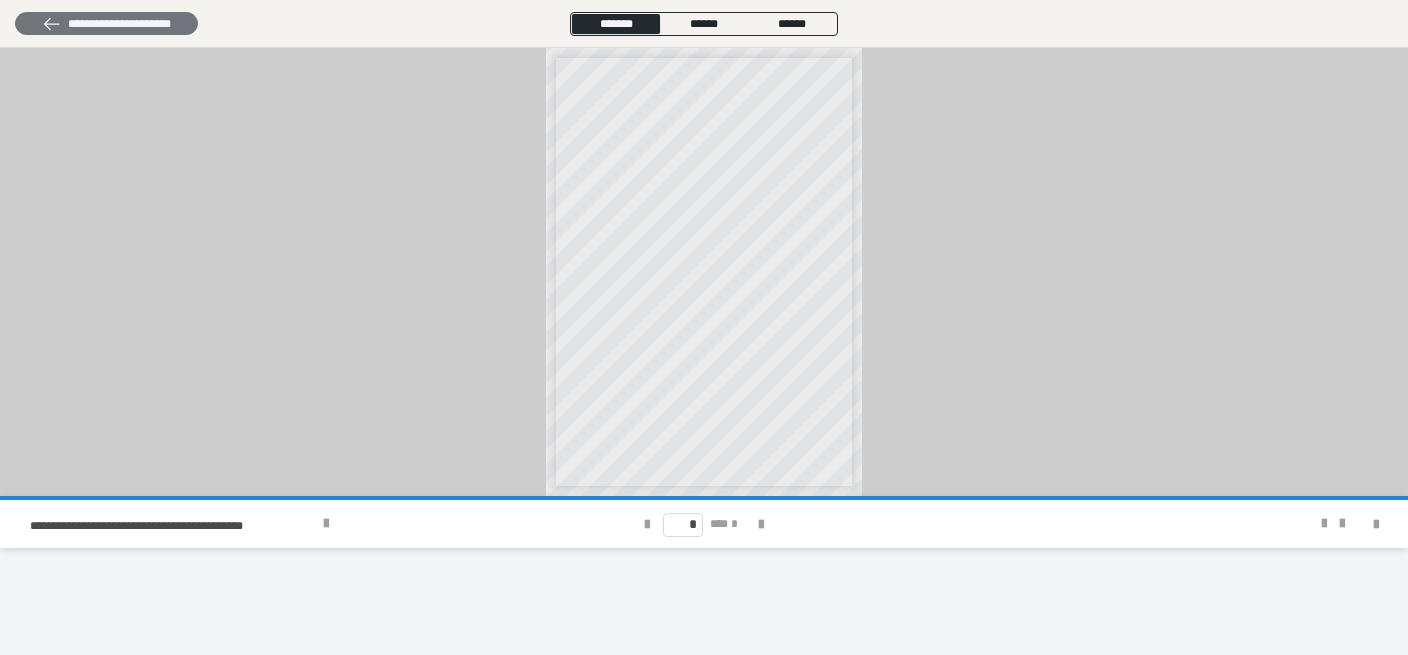 click on "**********" at bounding box center [106, 23] 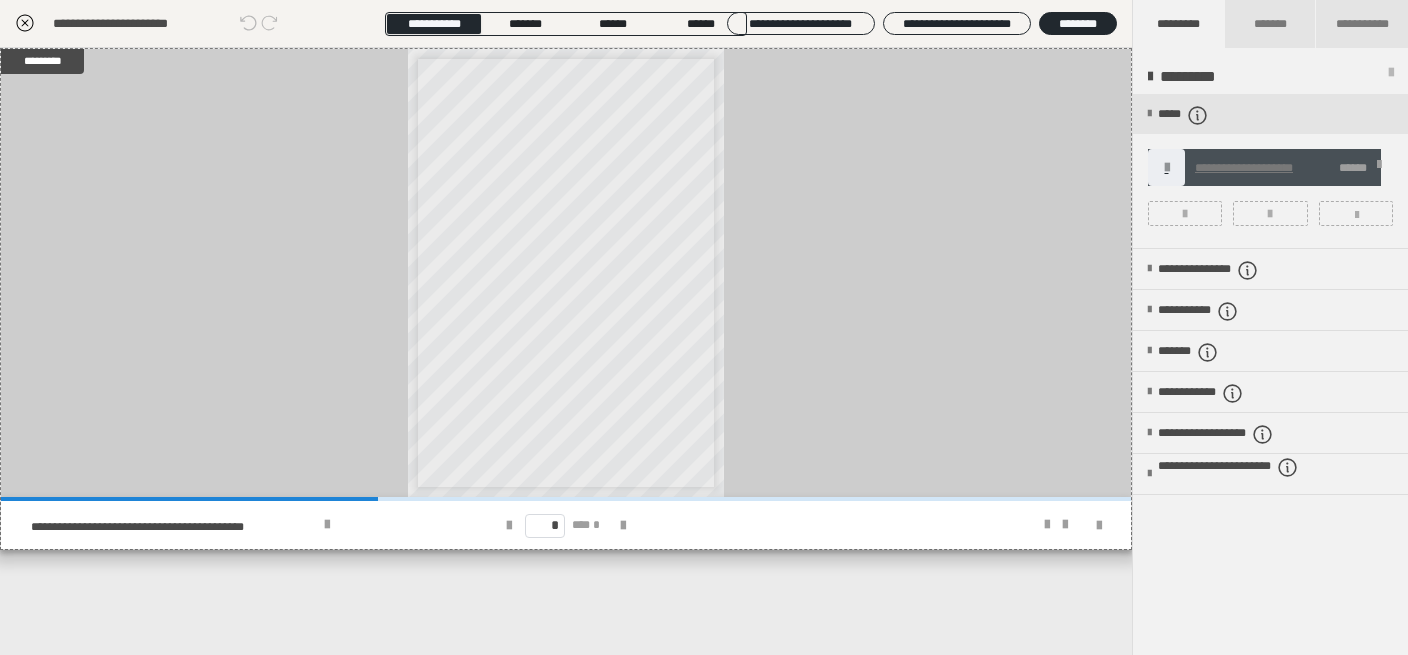click 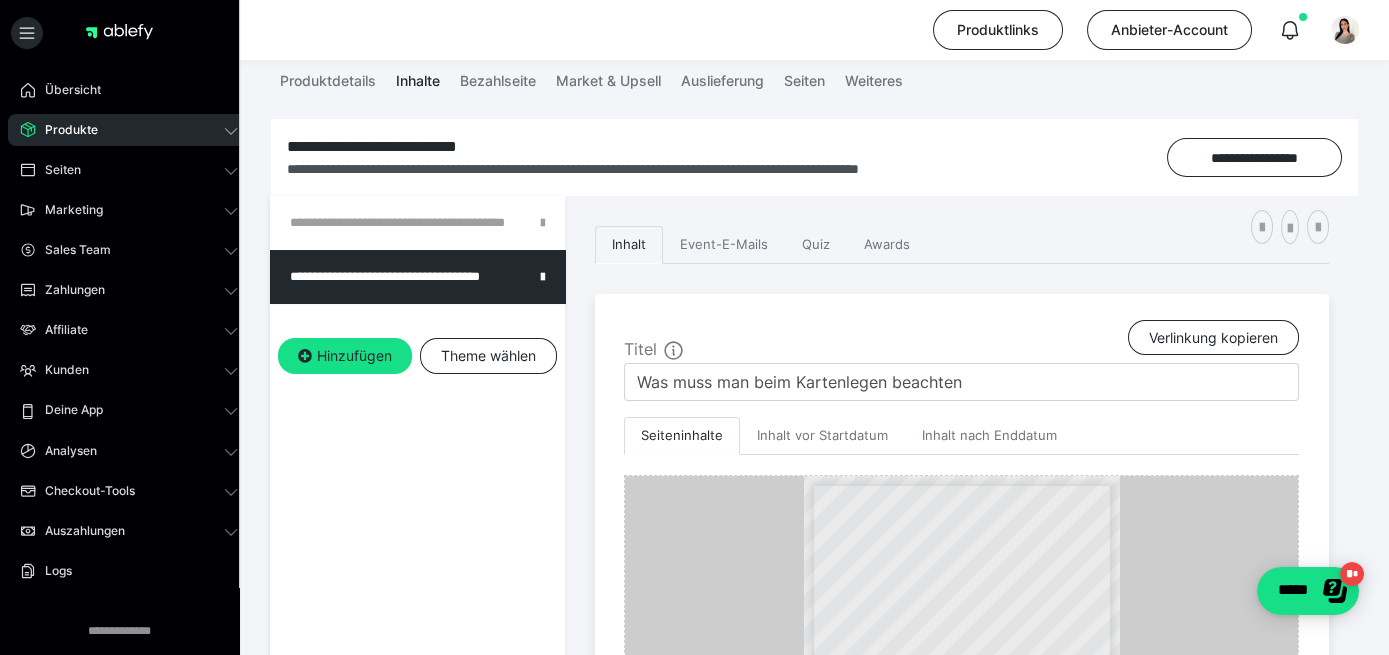 click on "**********" at bounding box center [417, 493] 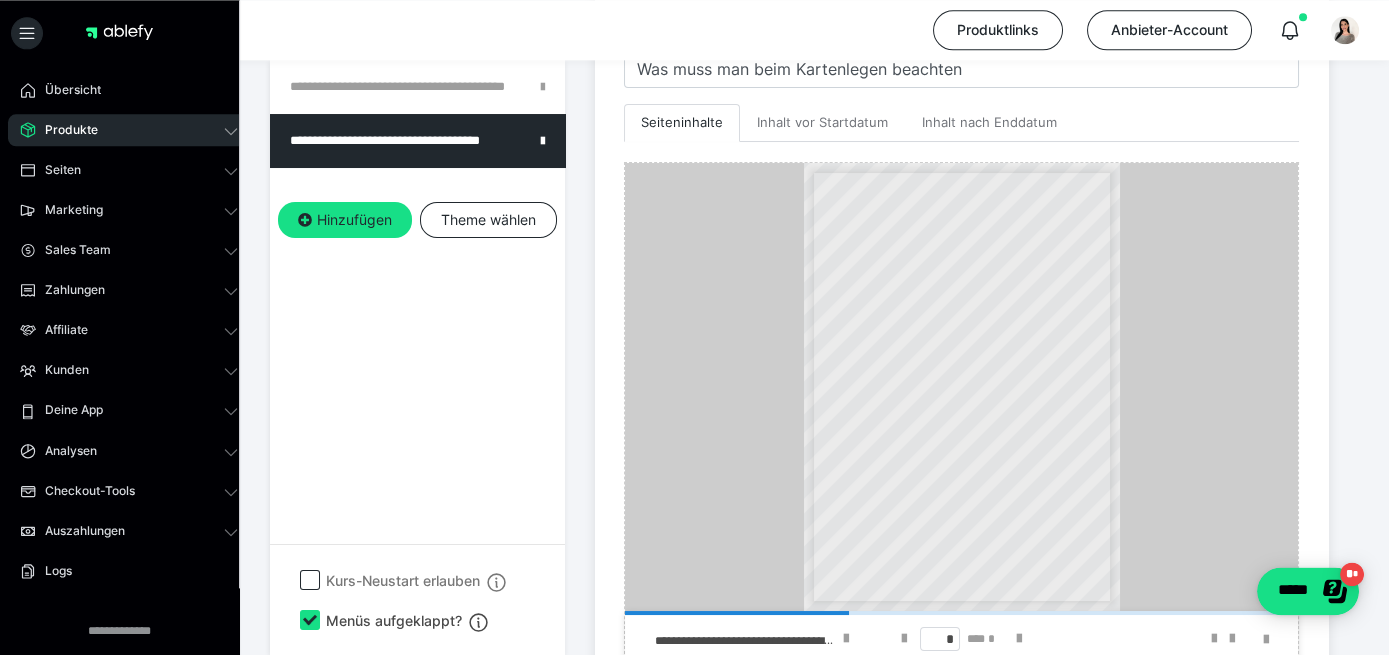 scroll, scrollTop: 470, scrollLeft: 0, axis: vertical 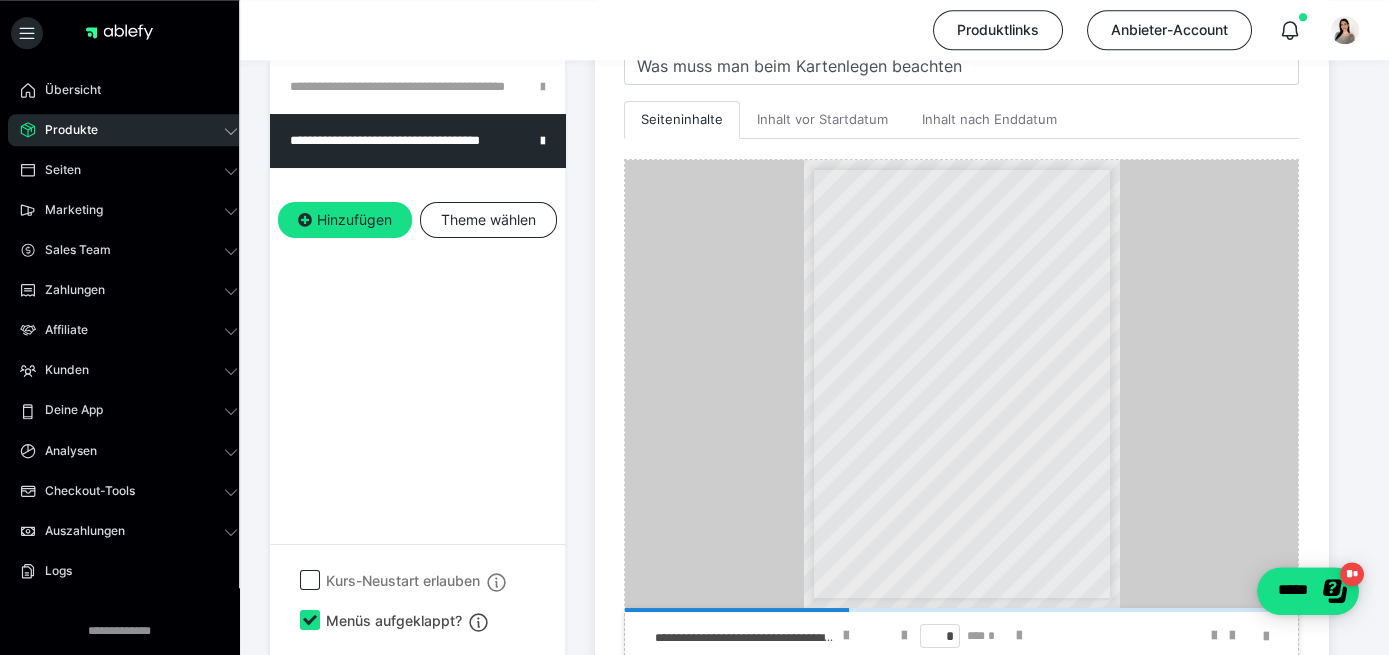 click at bounding box center (310, 620) 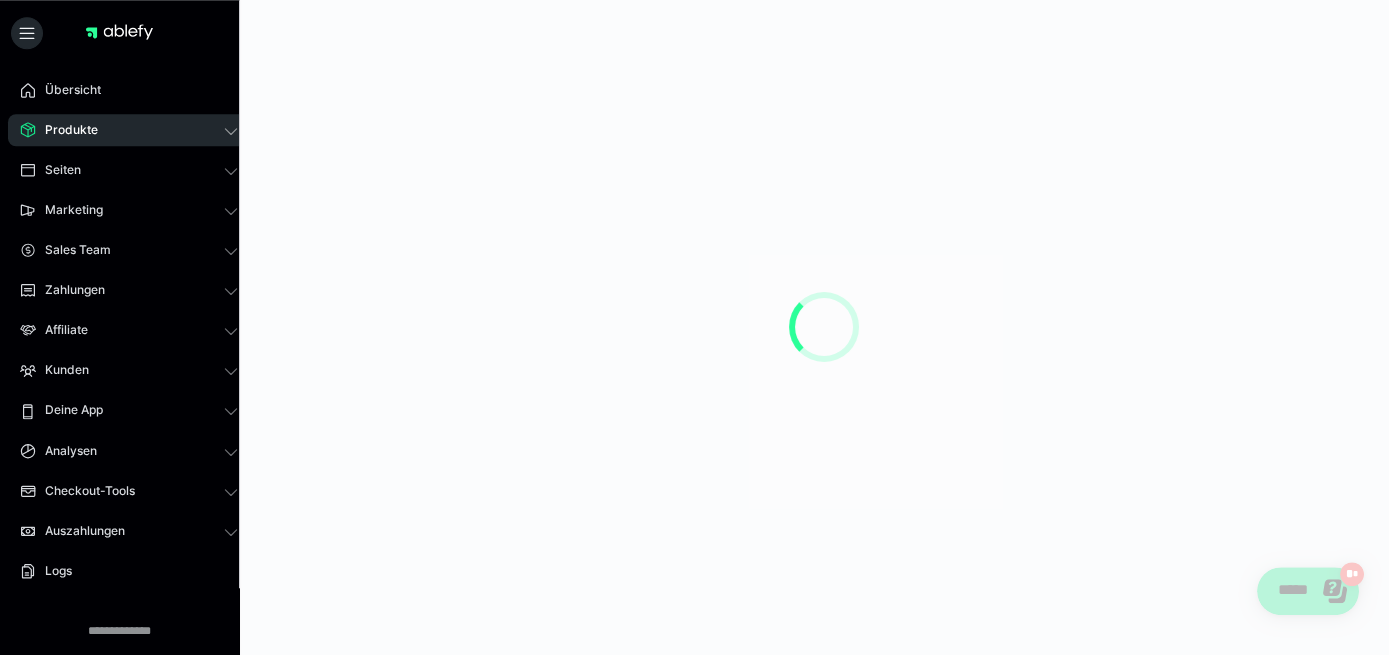 scroll, scrollTop: 0, scrollLeft: 0, axis: both 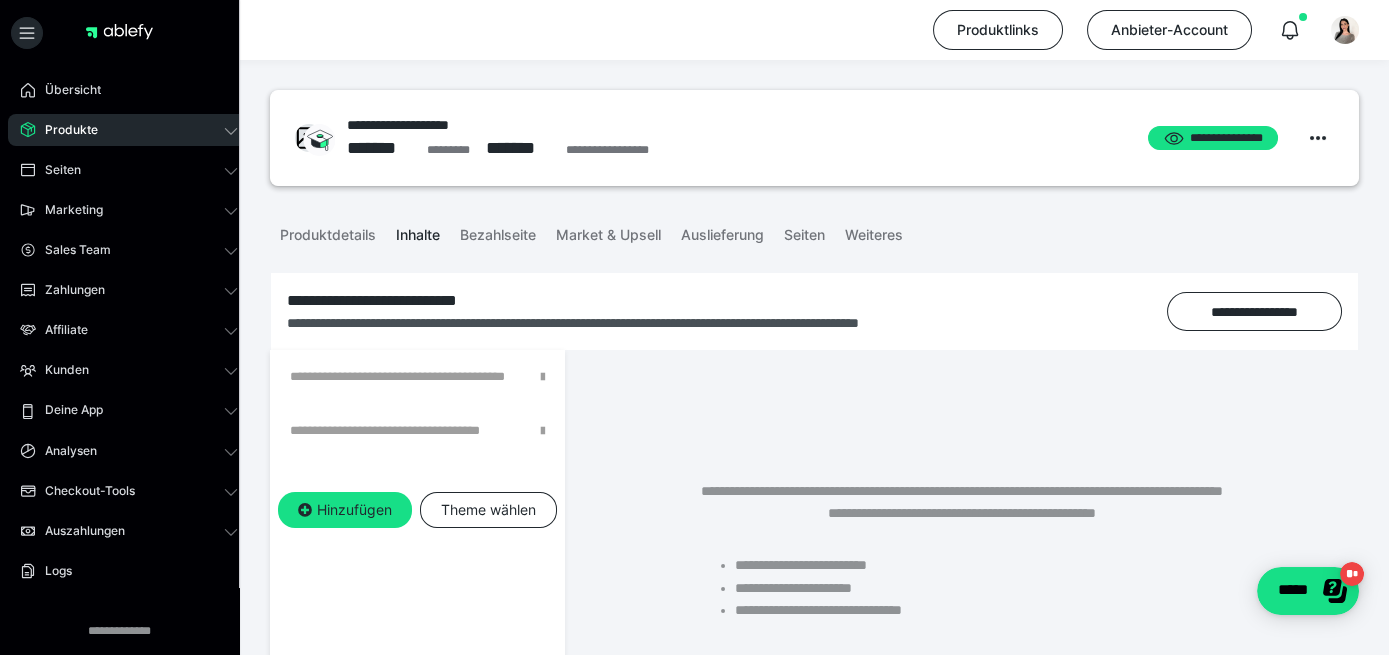 click on "**********" at bounding box center [962, 558] 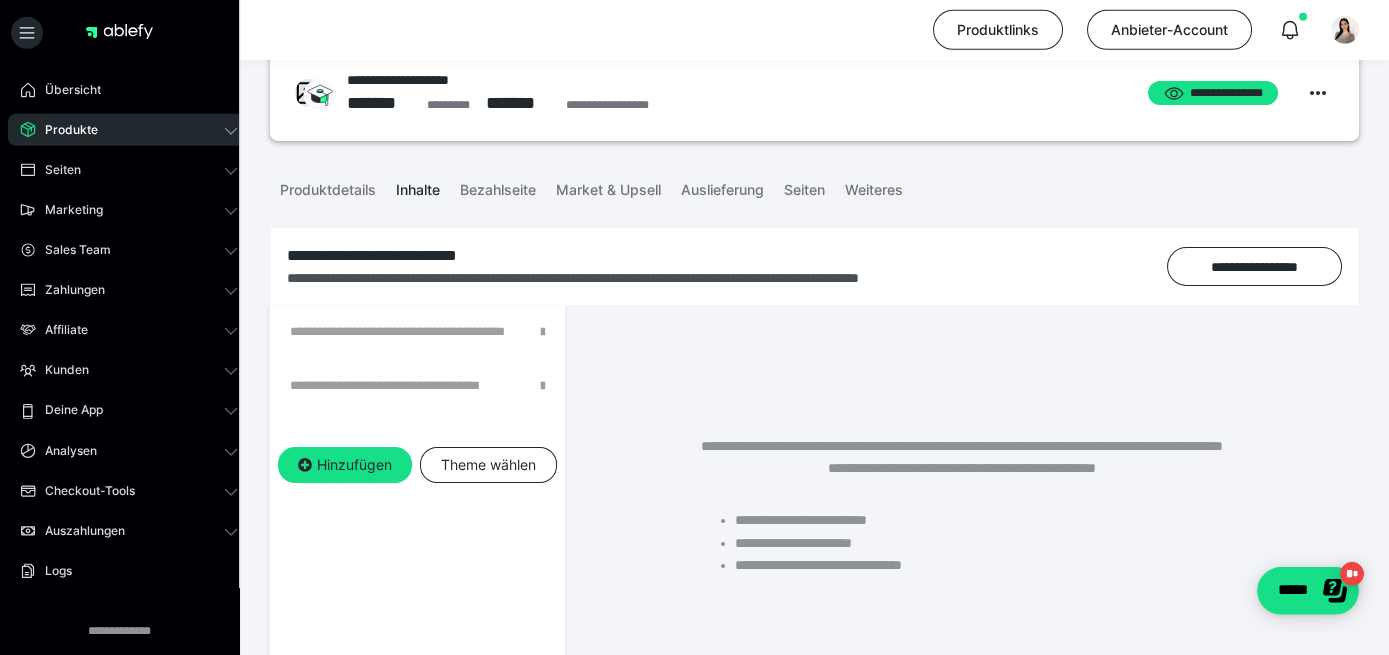 scroll, scrollTop: 38, scrollLeft: 0, axis: vertical 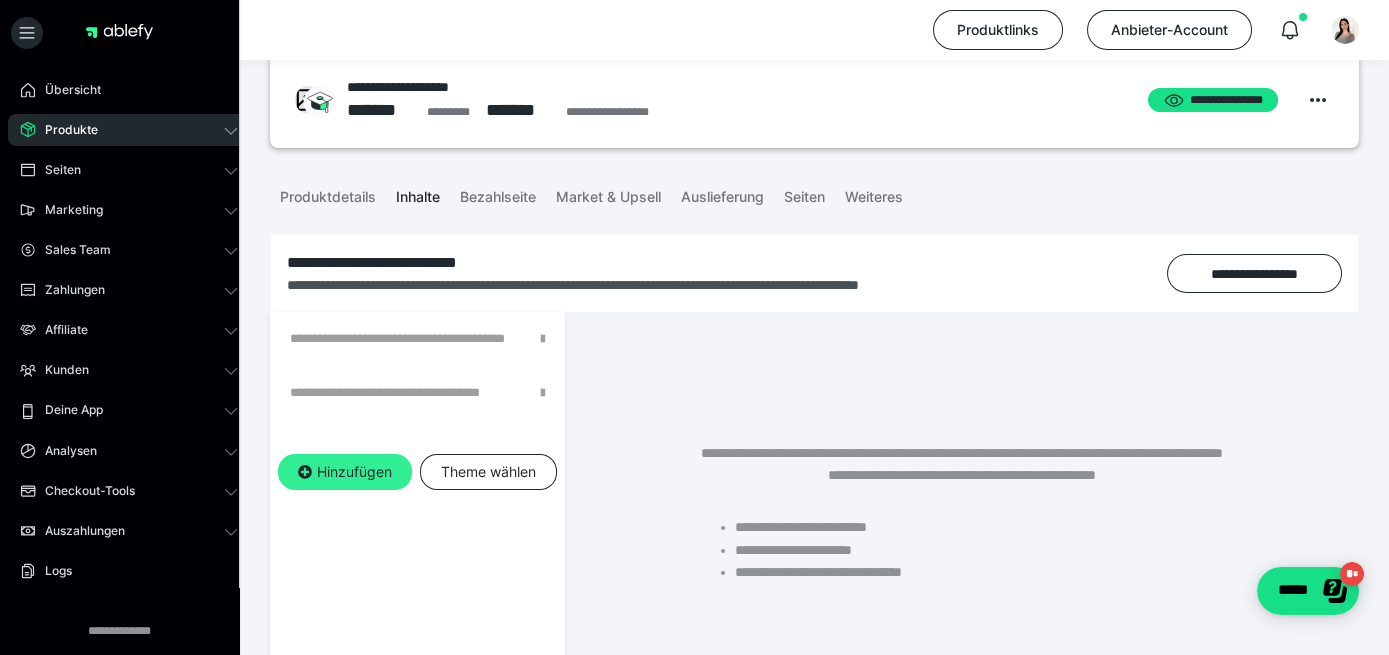 click on "Hinzufügen" at bounding box center [345, 472] 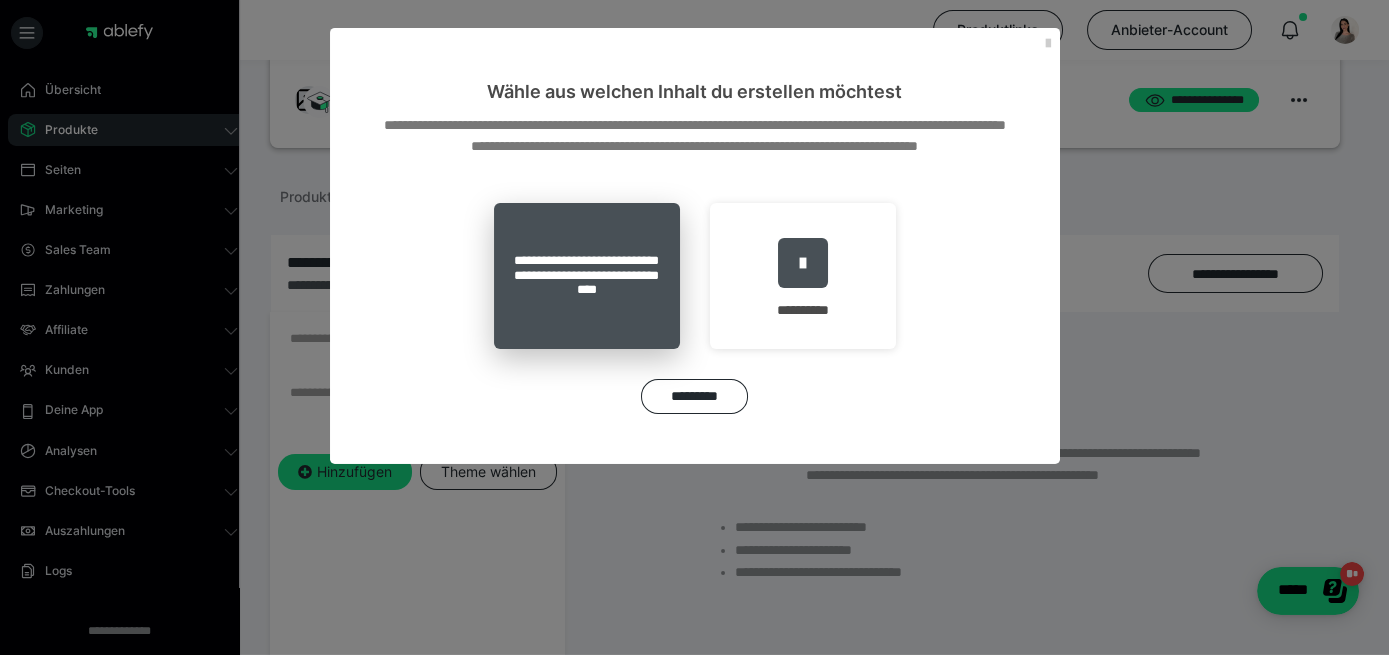 click on "**********" at bounding box center [587, 276] 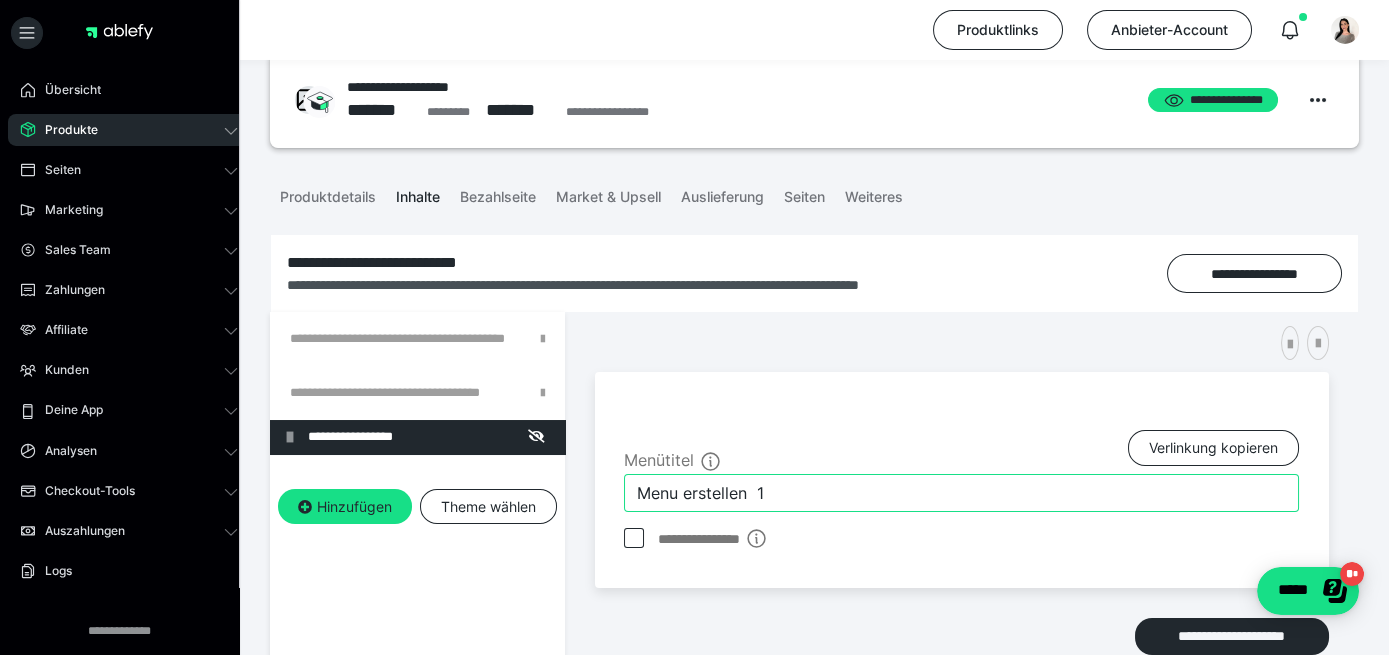 drag, startPoint x: 816, startPoint y: 493, endPoint x: 243, endPoint y: 505, distance: 573.1256 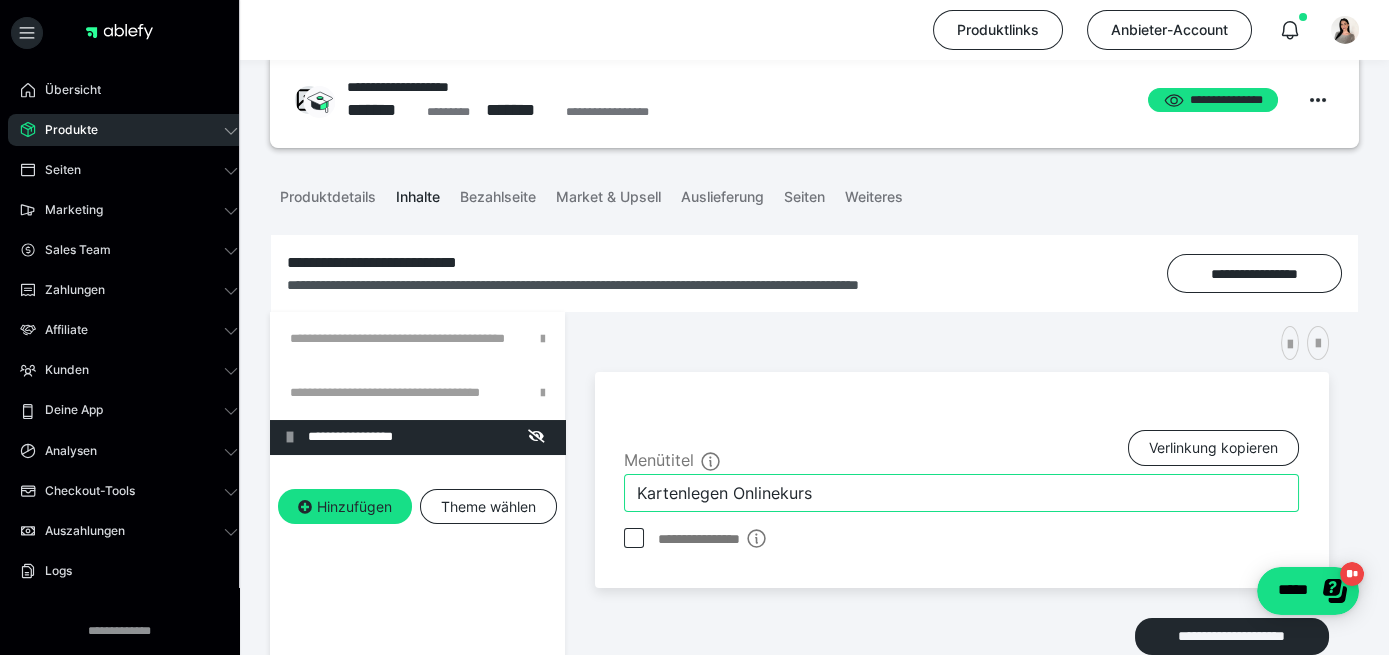 type on "Kartenlegen Onlinekurs" 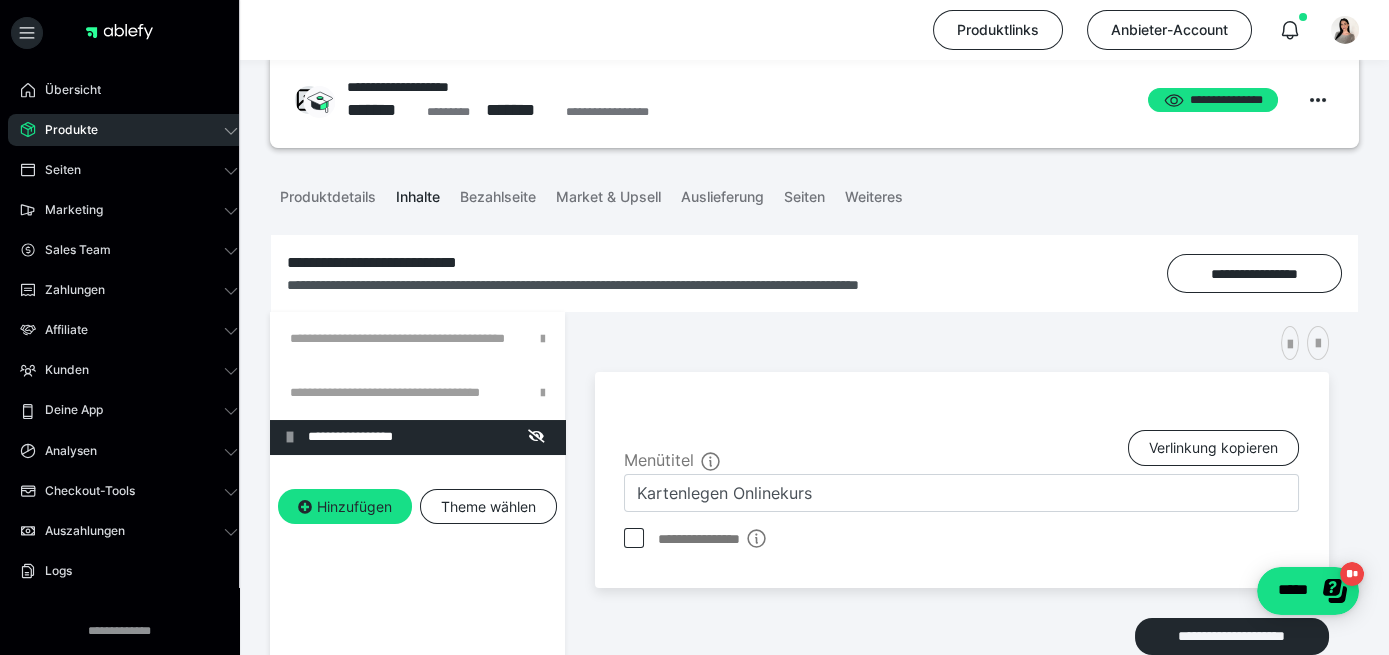 click on "**********" at bounding box center (962, 574) 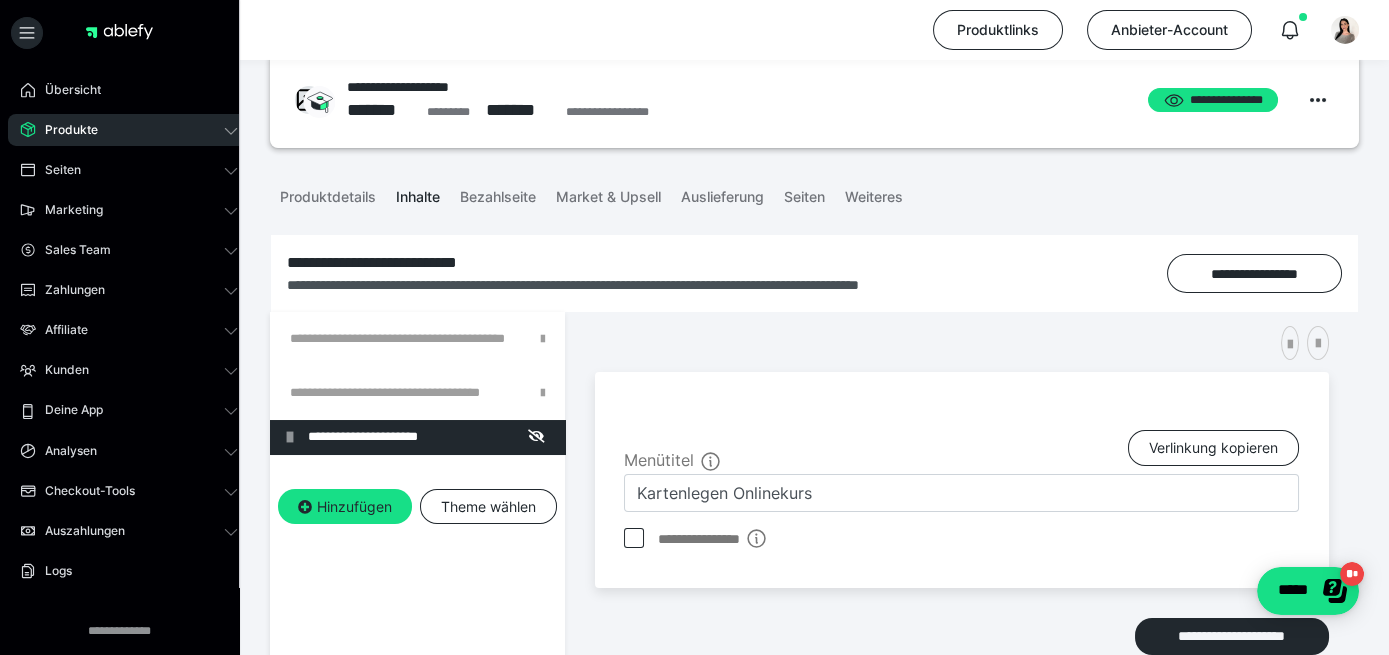 click on "**********" at bounding box center (417, 609) 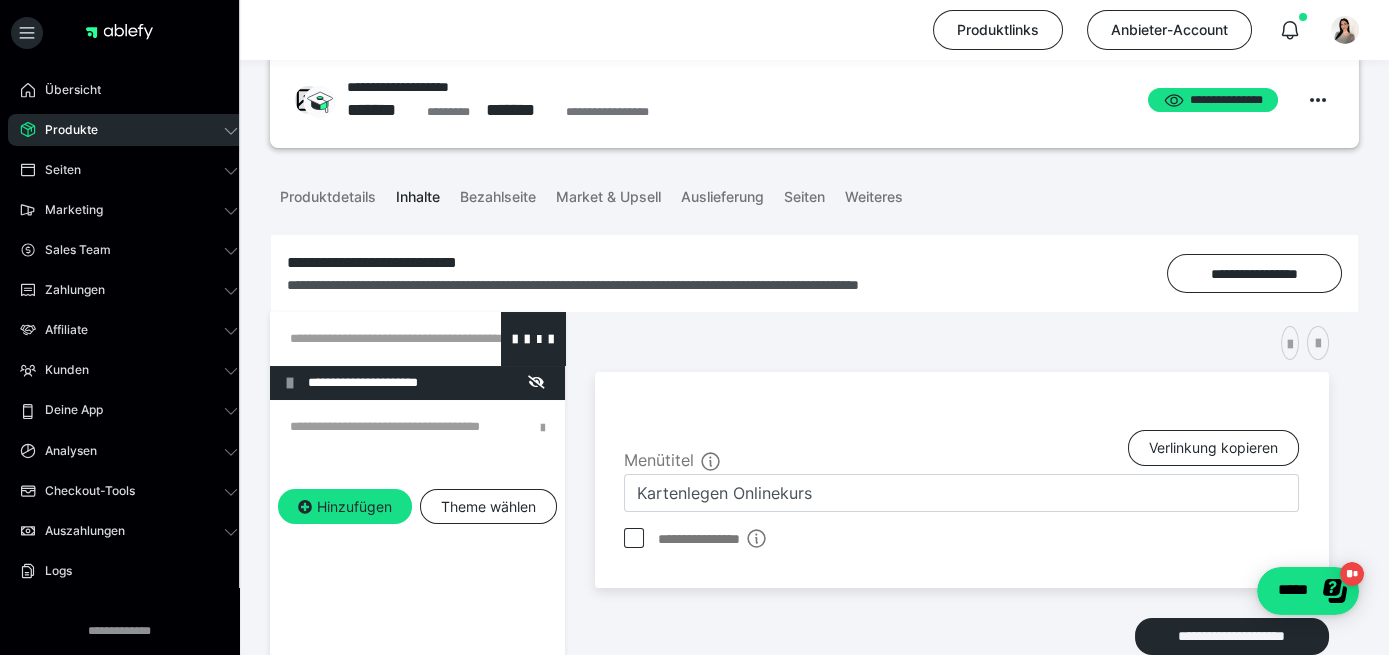 click at bounding box center [365, 338] 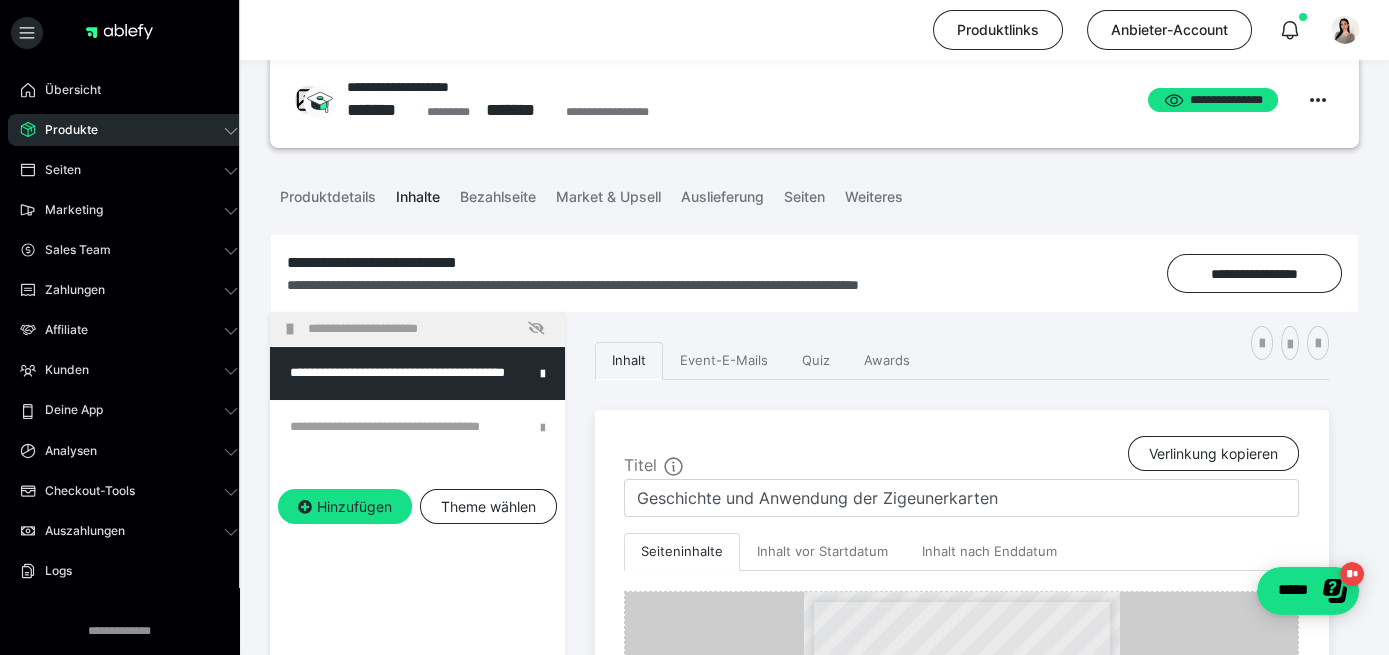 click on "**********" at bounding box center [417, 435] 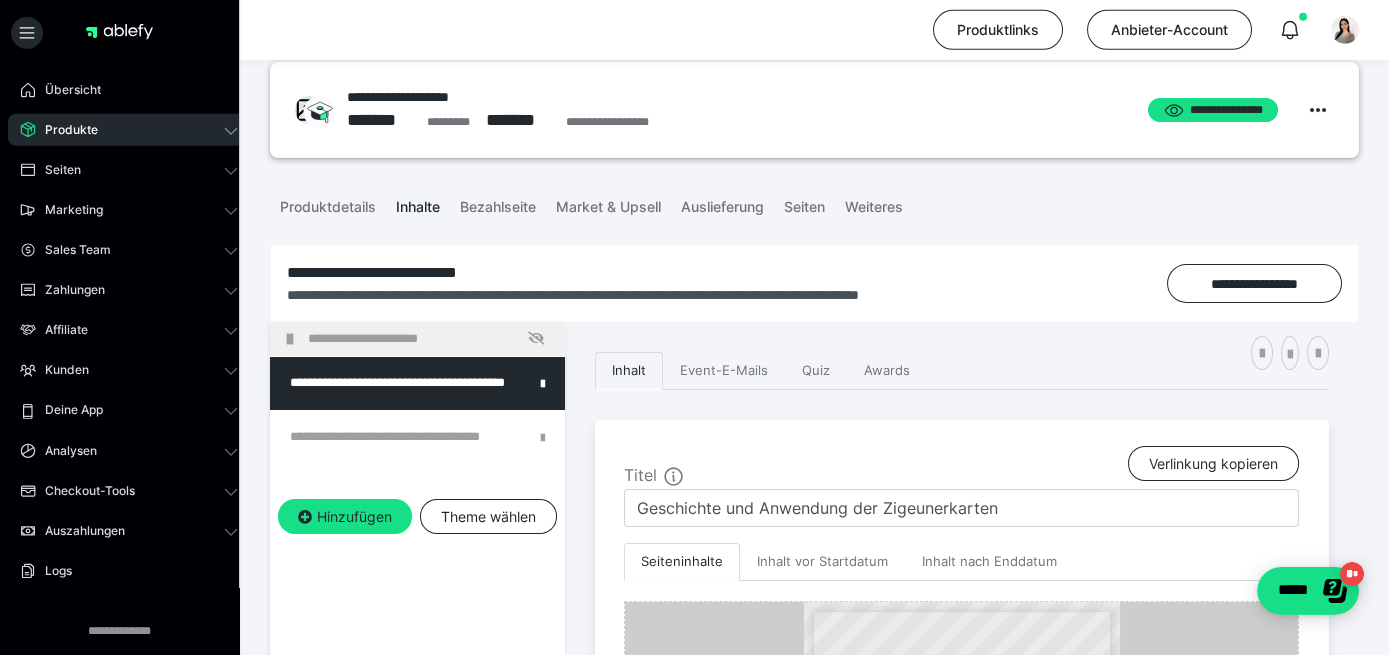 scroll, scrollTop: 0, scrollLeft: 0, axis: both 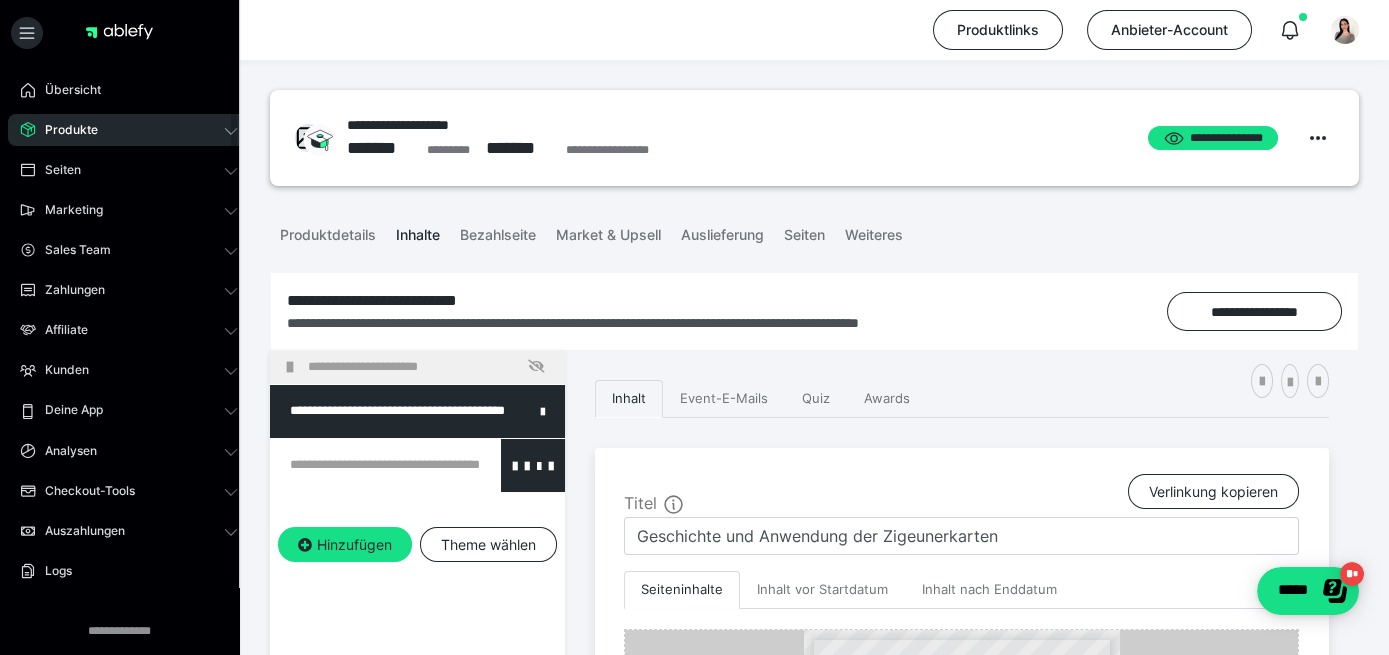 click at bounding box center [365, 465] 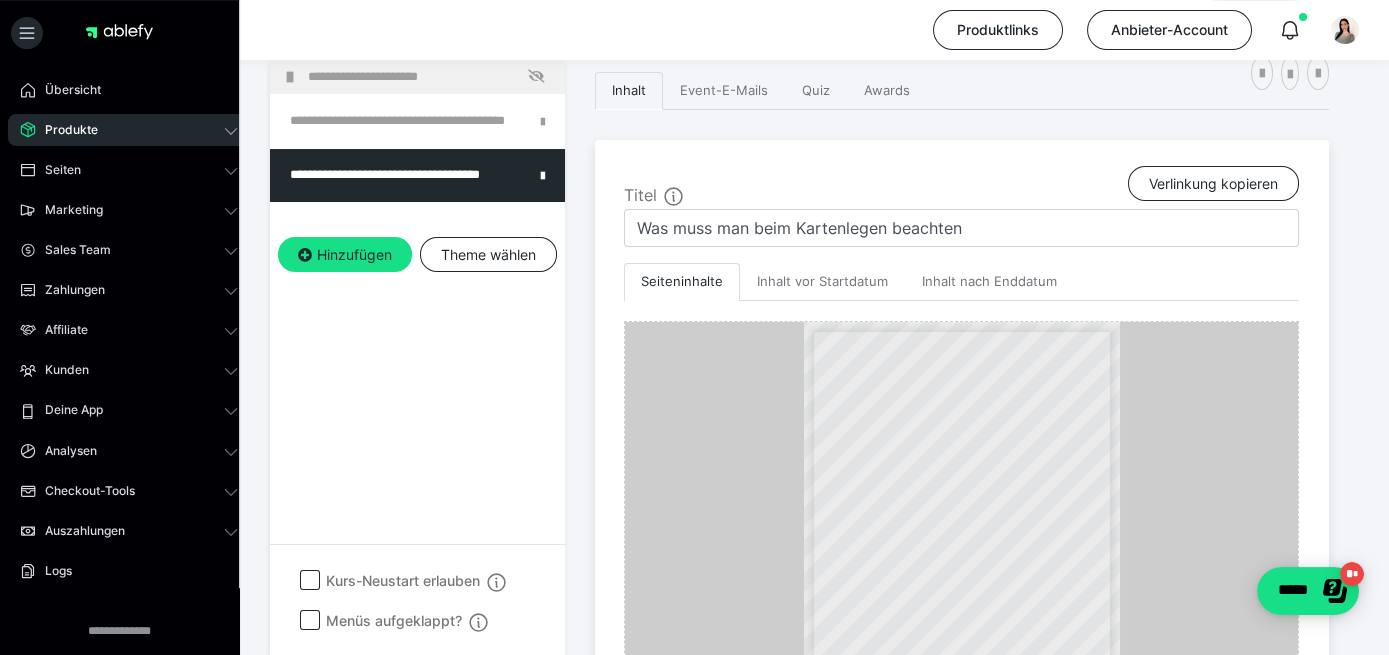 scroll, scrollTop: 0, scrollLeft: 0, axis: both 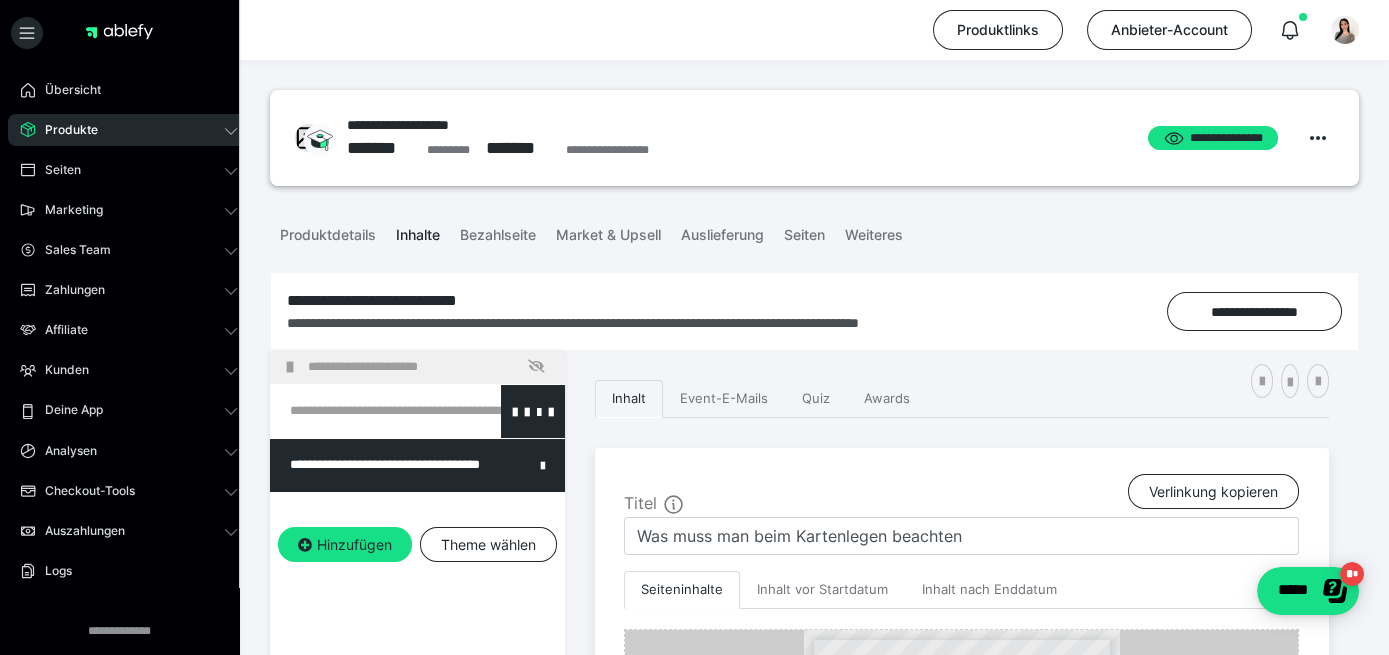 click at bounding box center (365, 411) 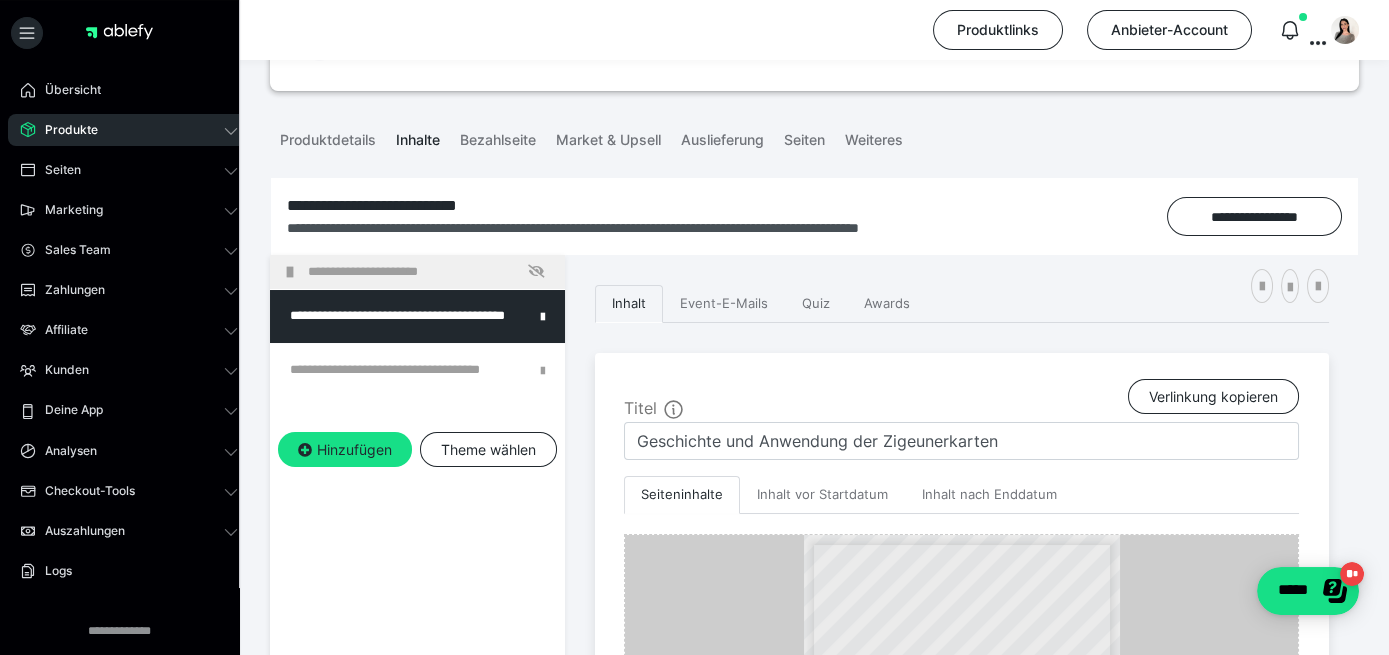 scroll, scrollTop: 0, scrollLeft: 0, axis: both 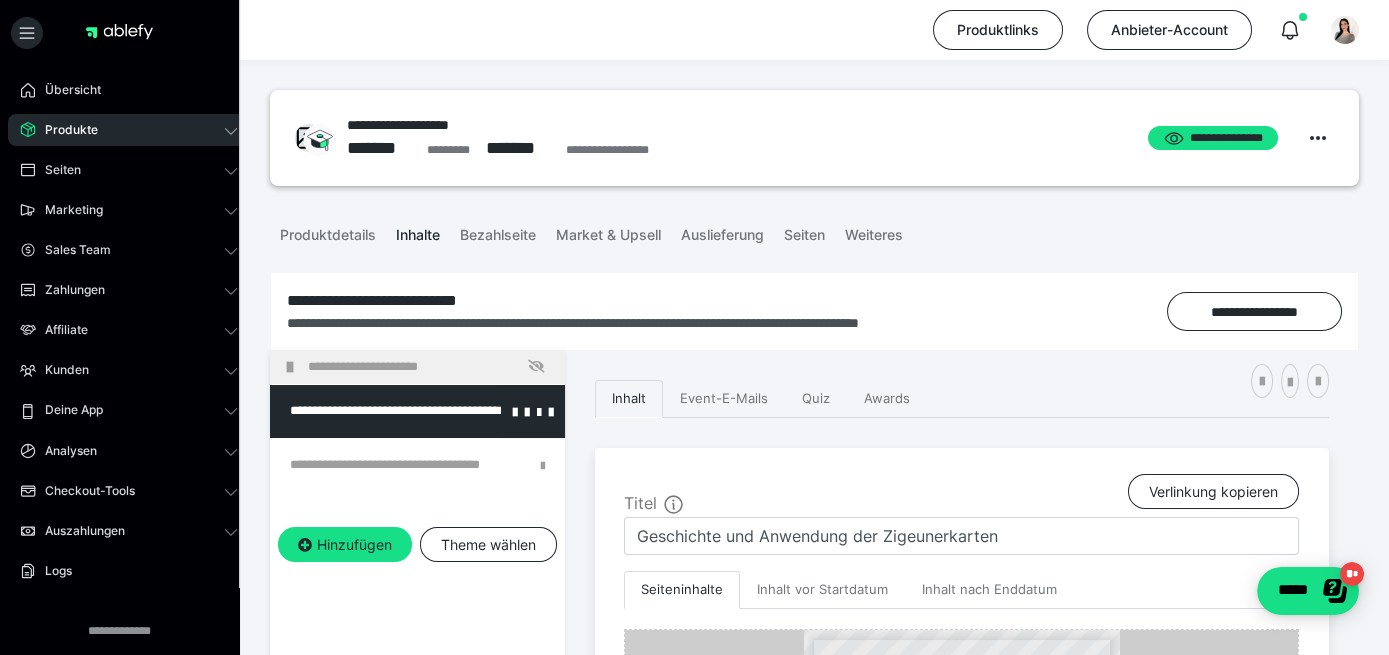 click at bounding box center (365, 411) 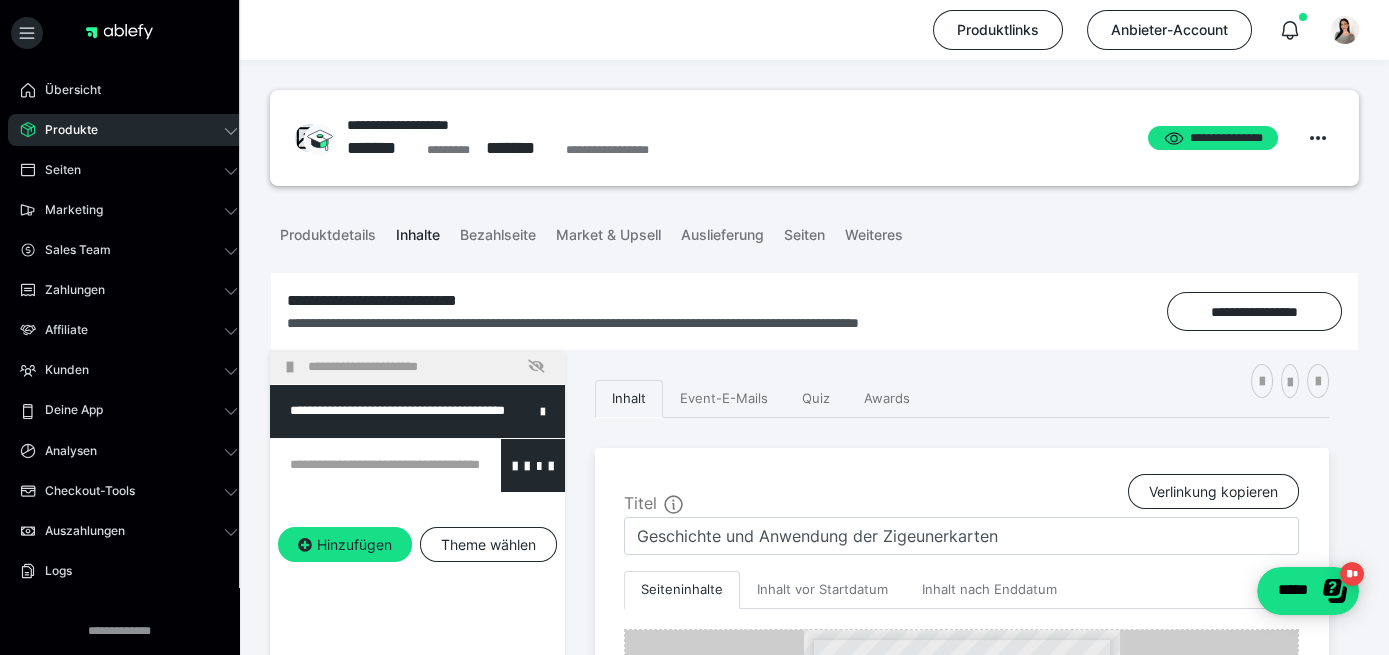 click at bounding box center [365, 465] 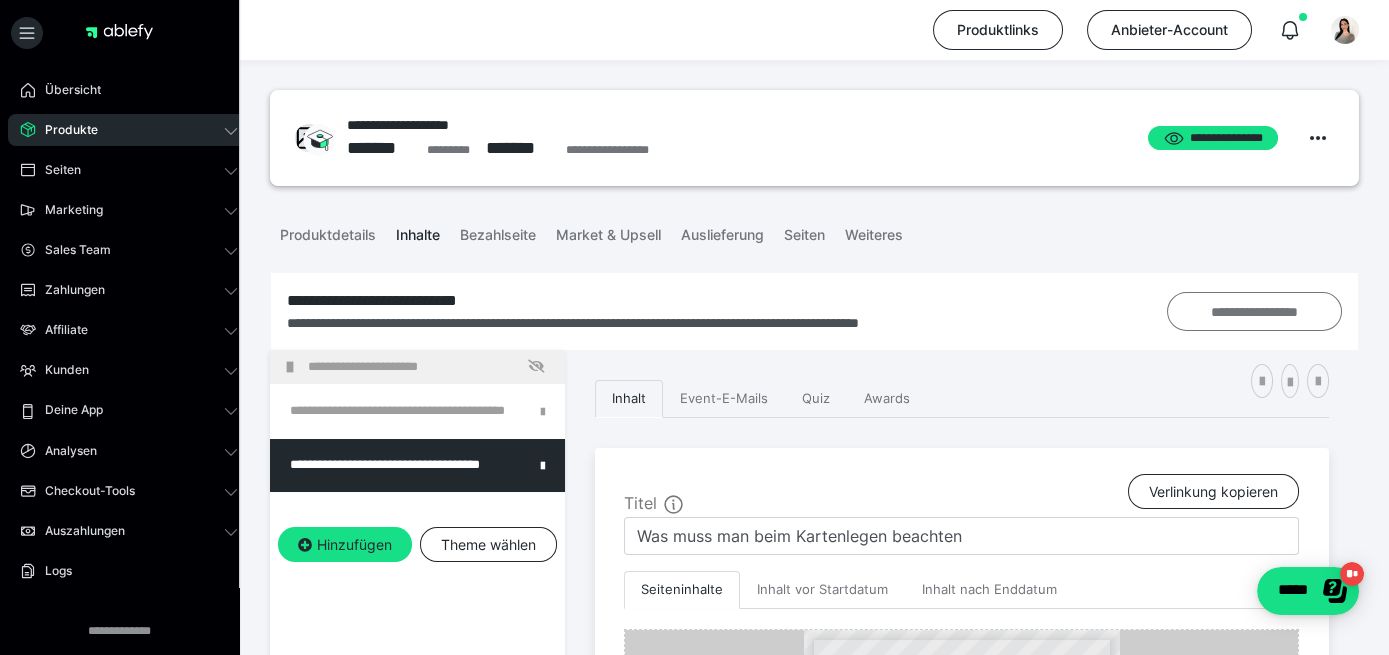 click on "**********" at bounding box center [1254, 311] 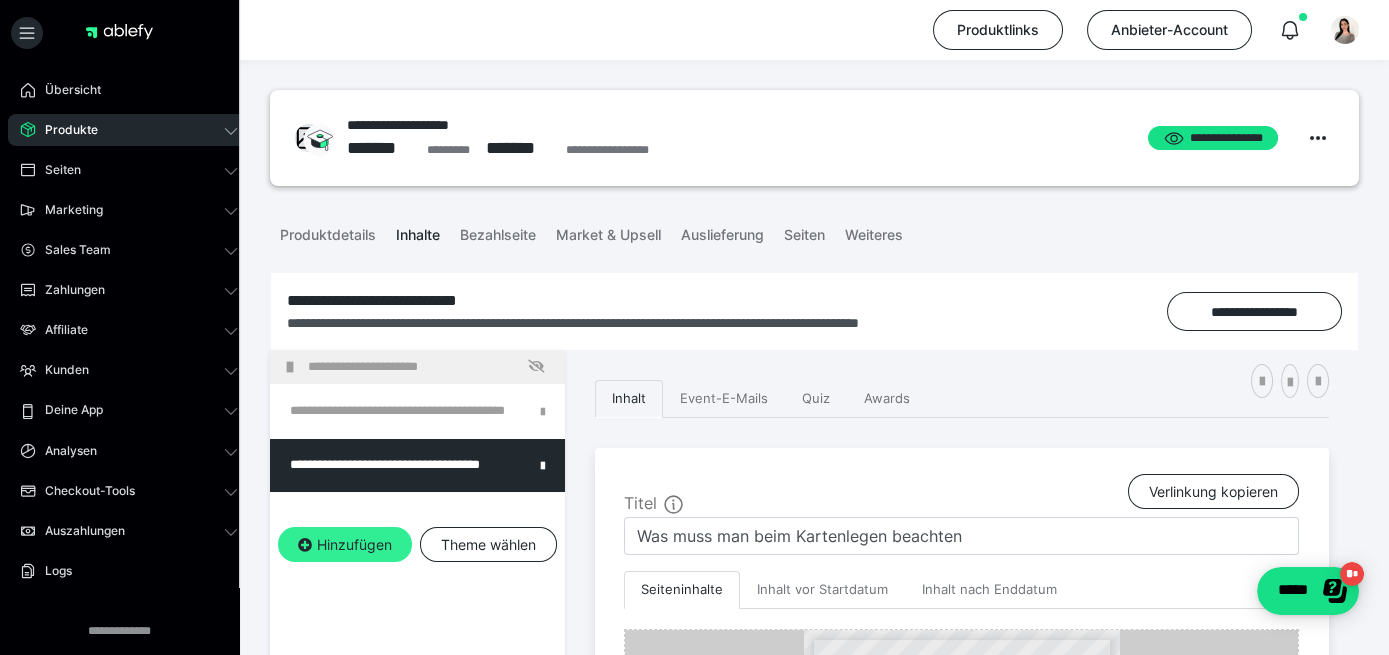 click on "Hinzufügen" at bounding box center [345, 545] 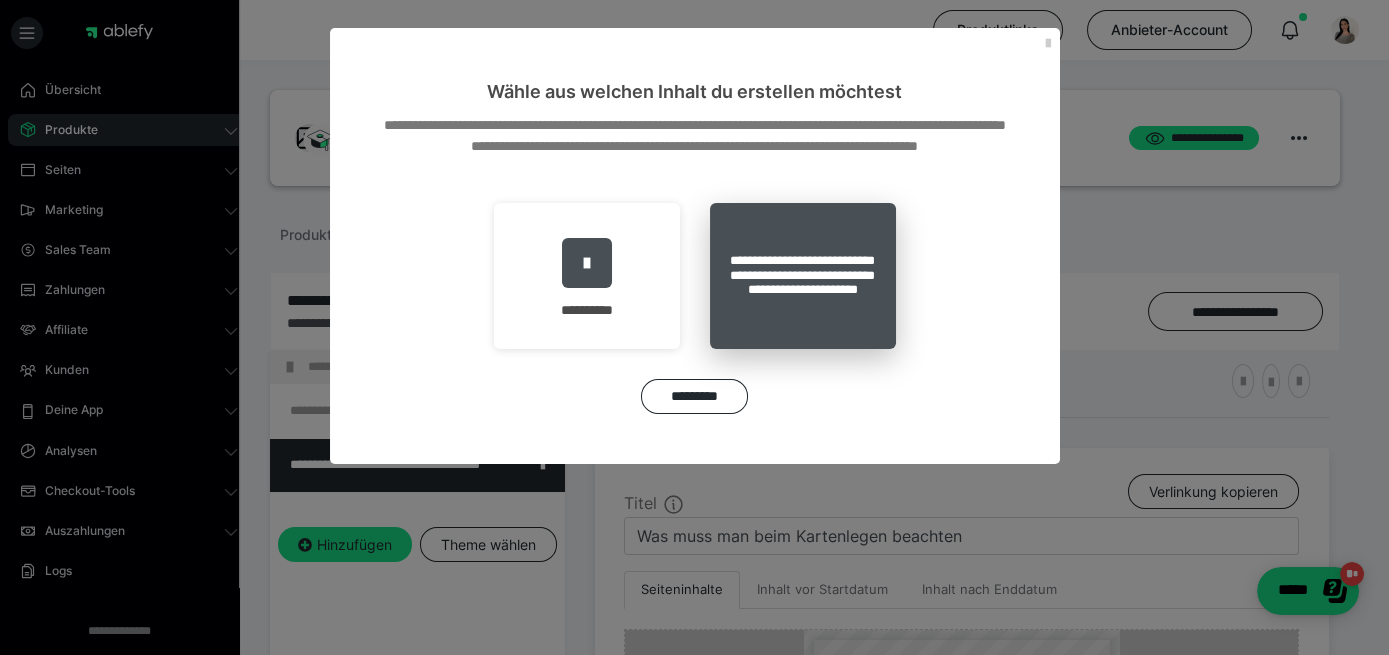 click on "**********" at bounding box center (803, 276) 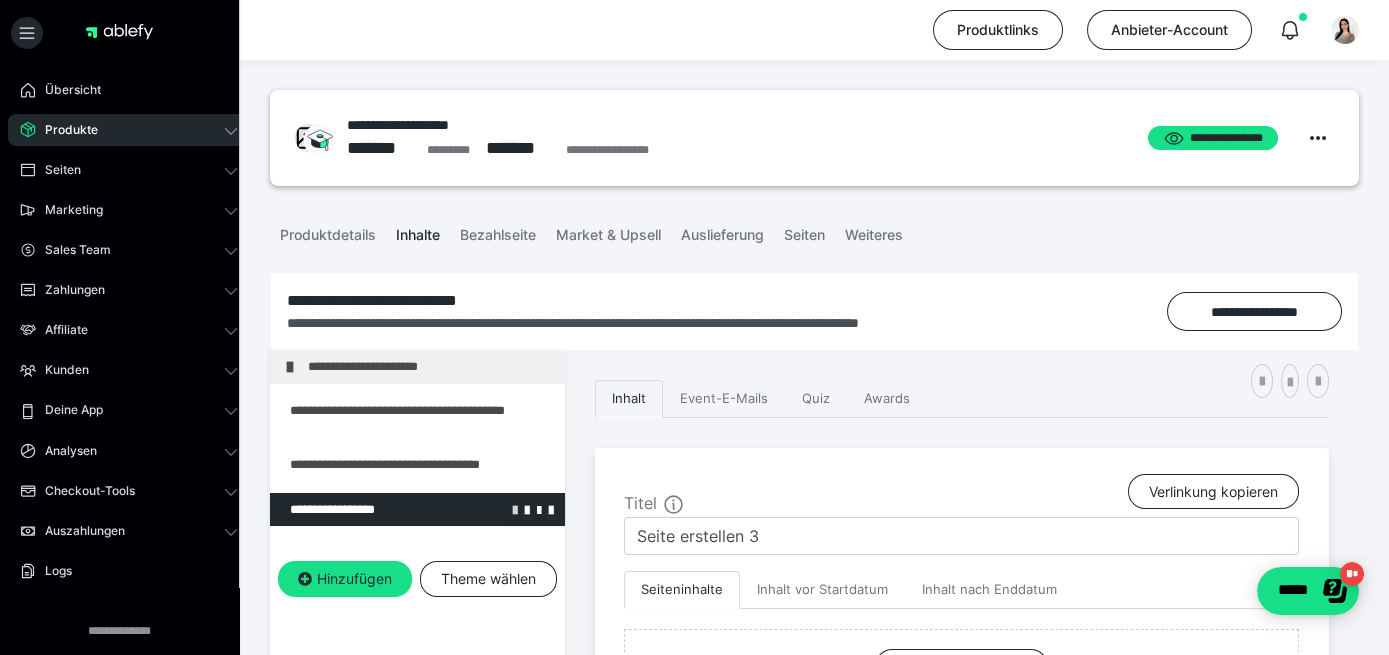 click at bounding box center [515, 509] 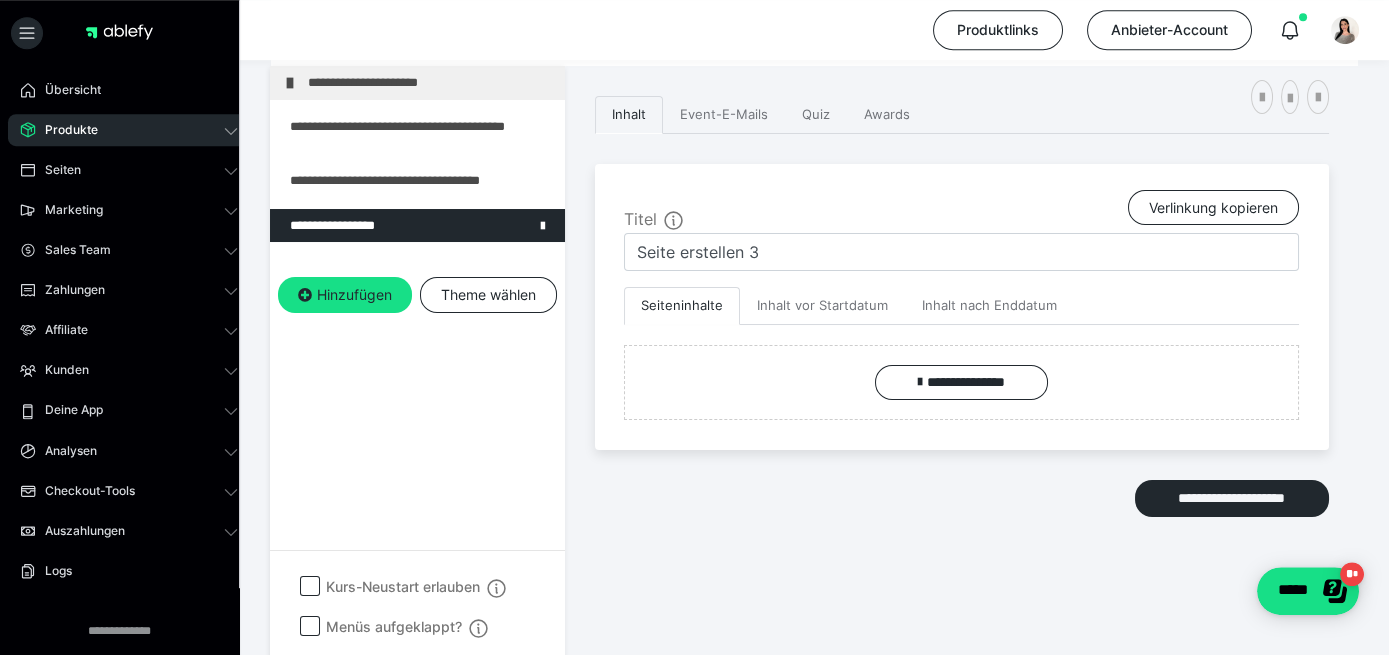 scroll, scrollTop: 289, scrollLeft: 0, axis: vertical 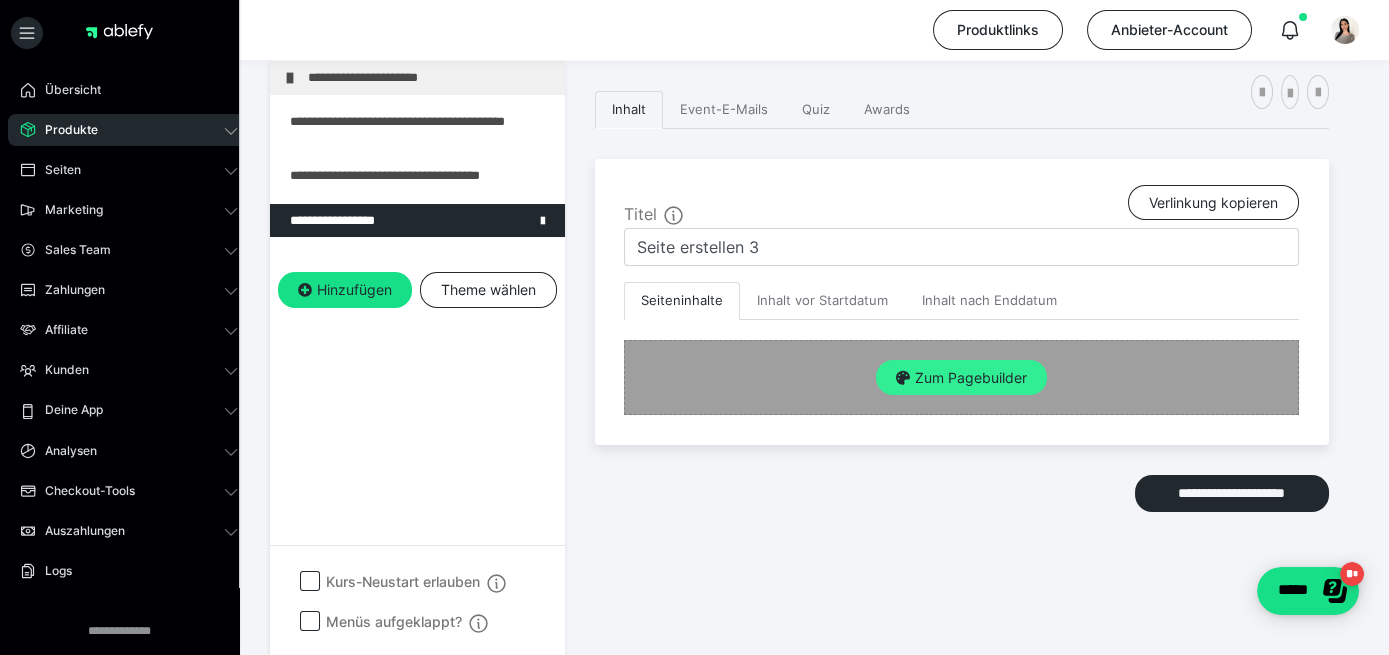 click on "Zum Pagebuilder" at bounding box center [961, 378] 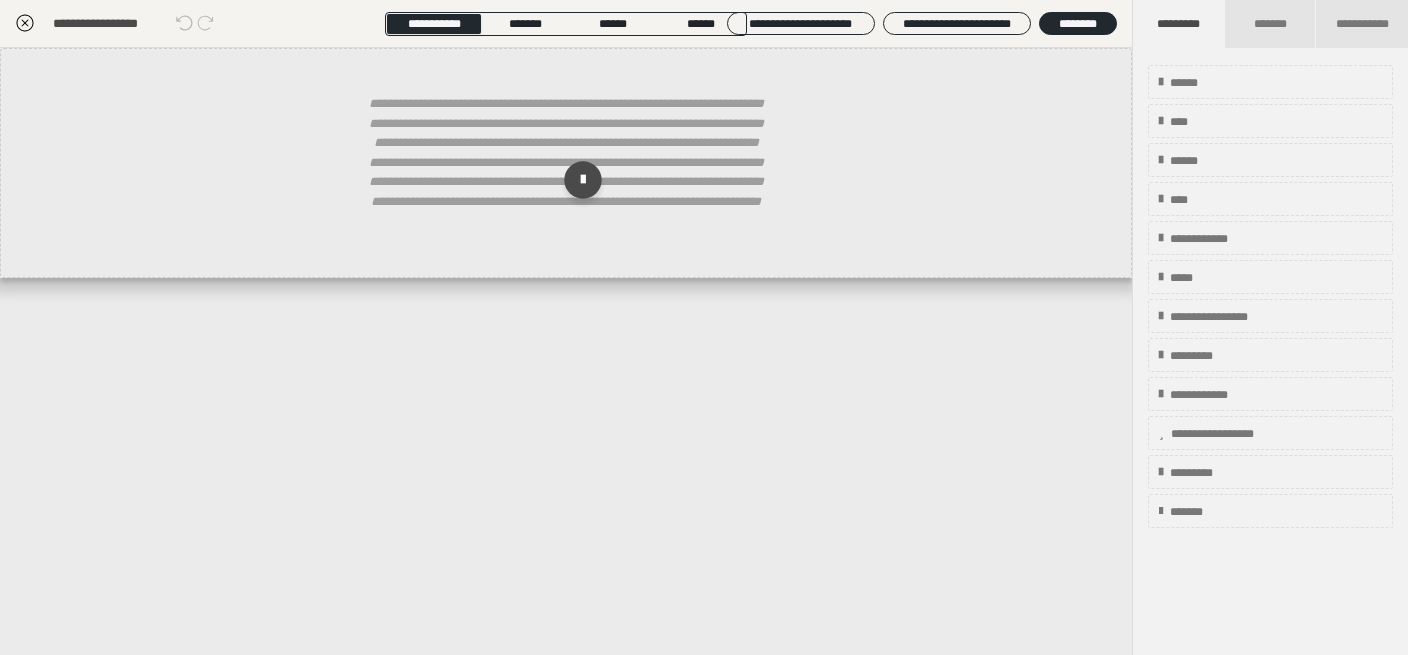click on "**********" at bounding box center (566, 172) 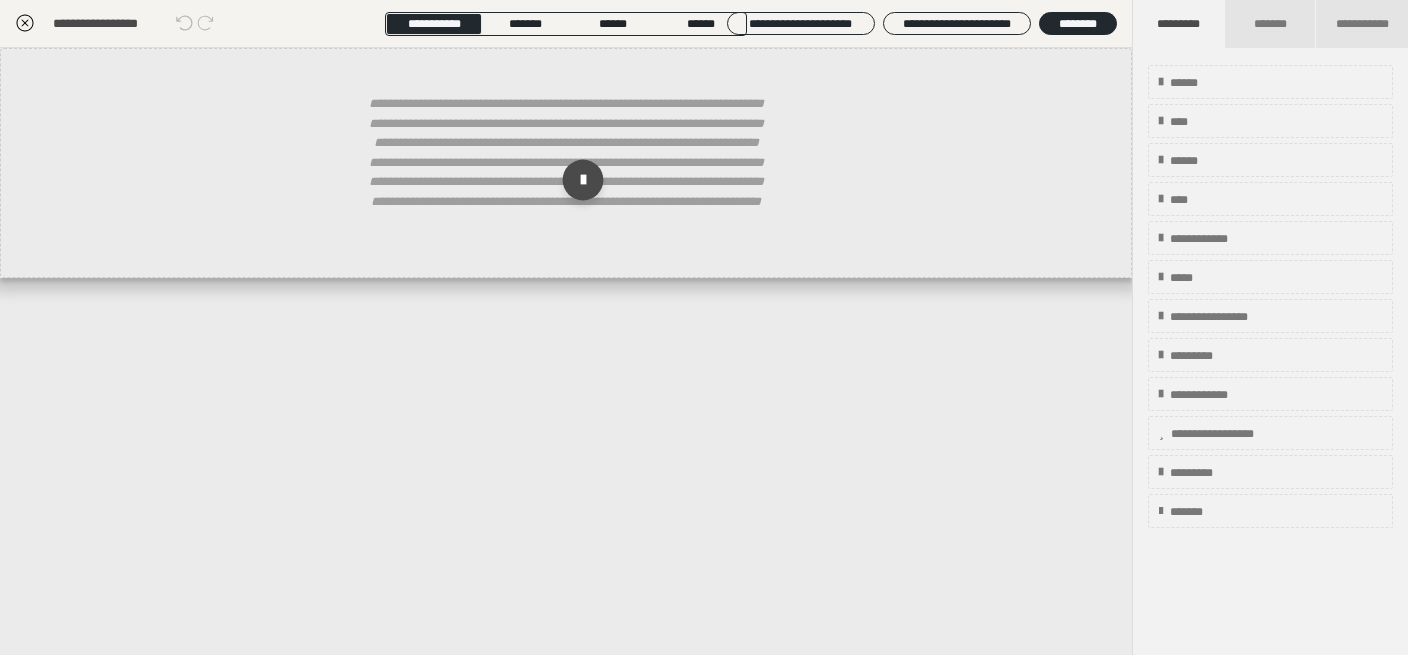 click at bounding box center [583, 180] 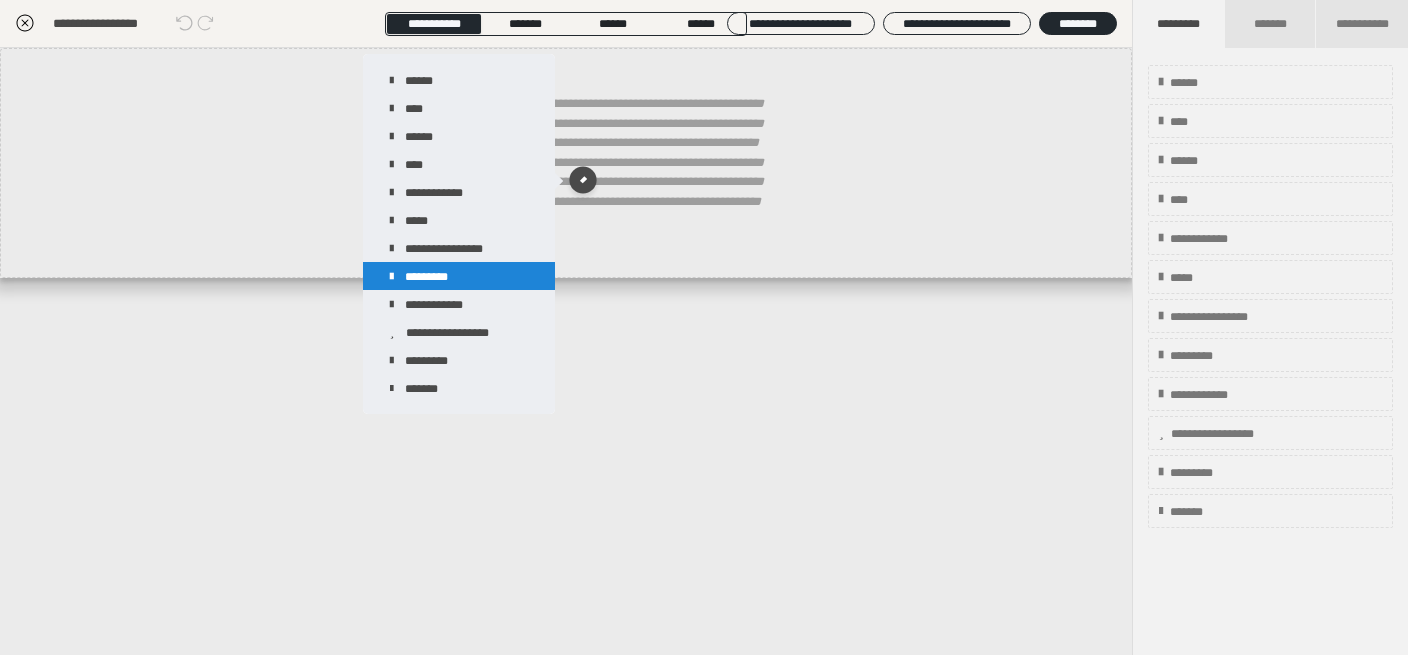 click on "*********" at bounding box center (459, 276) 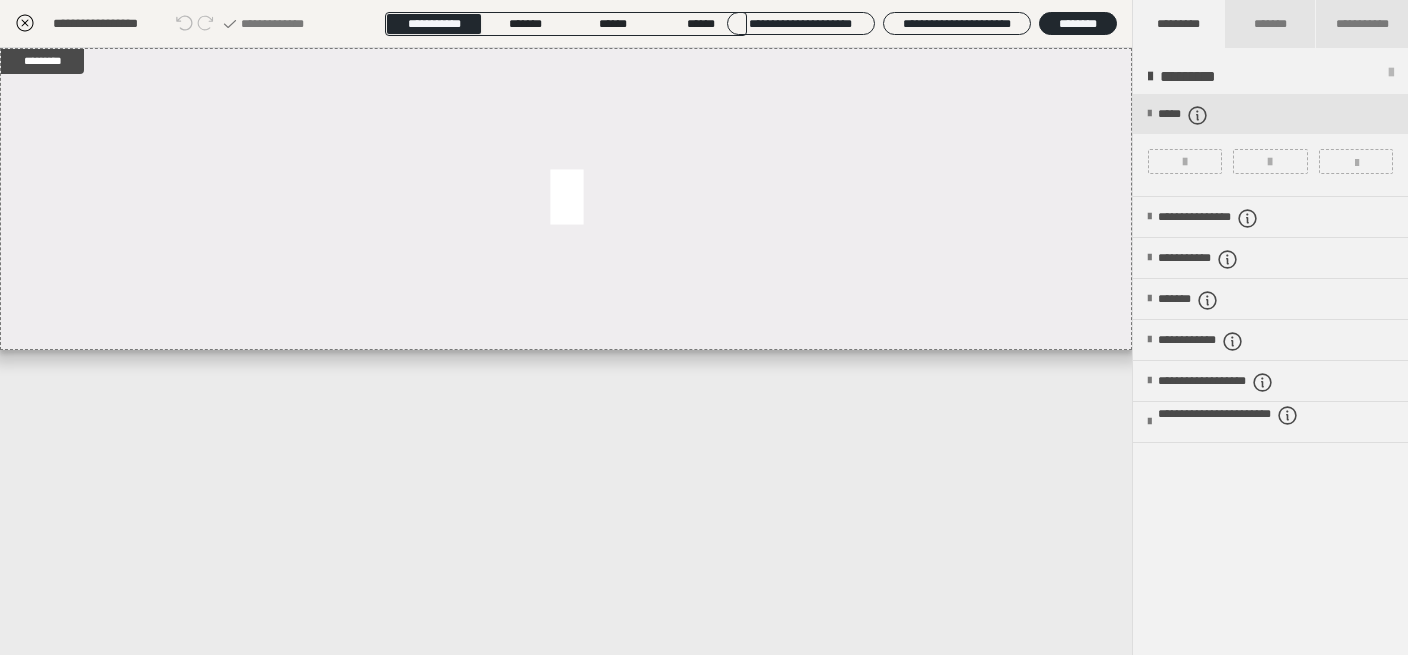 click on "*****" at bounding box center [1270, 145] 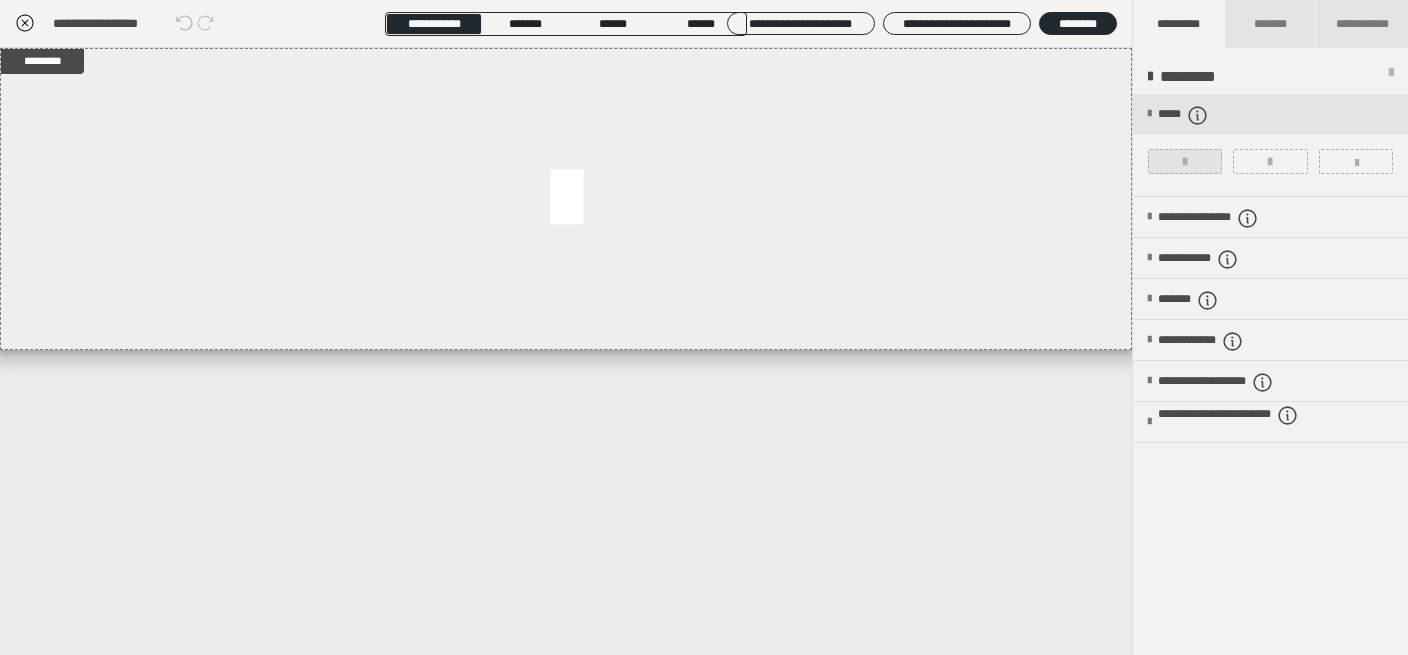 click at bounding box center (1185, 161) 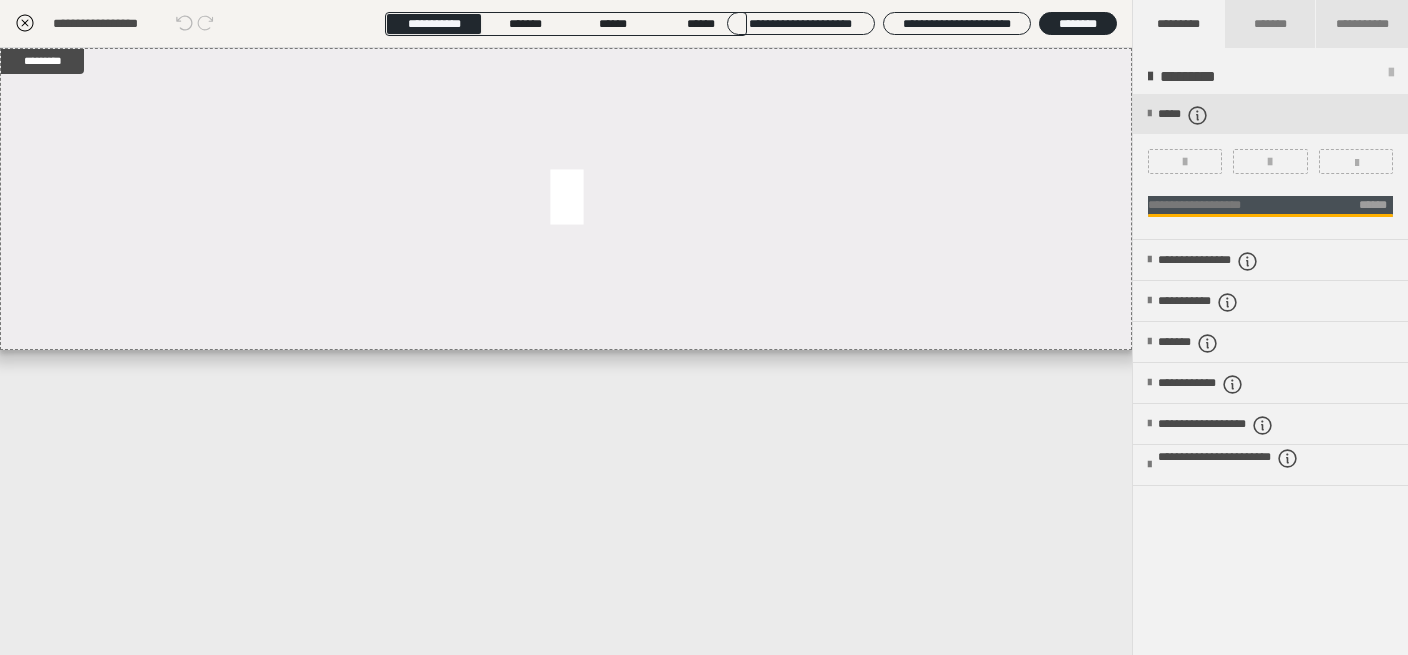 click 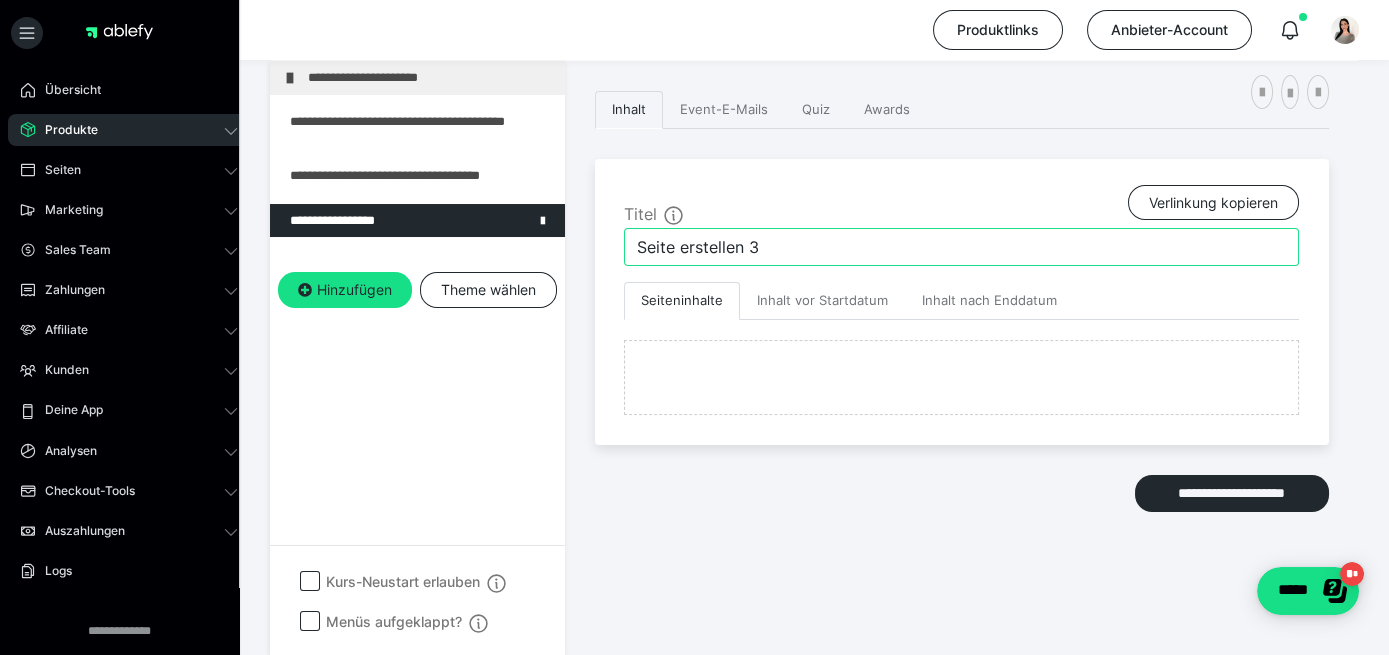 drag, startPoint x: 810, startPoint y: 248, endPoint x: 469, endPoint y: 228, distance: 341.586 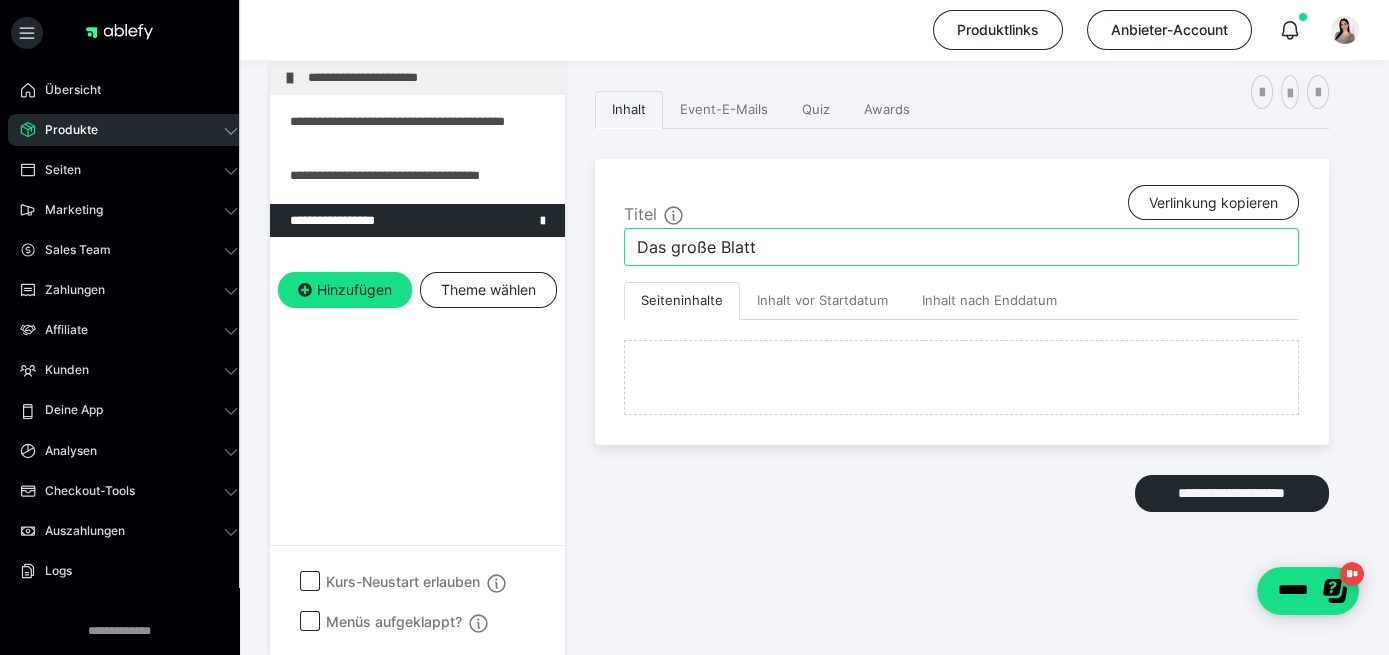 type on "Das große Blatt" 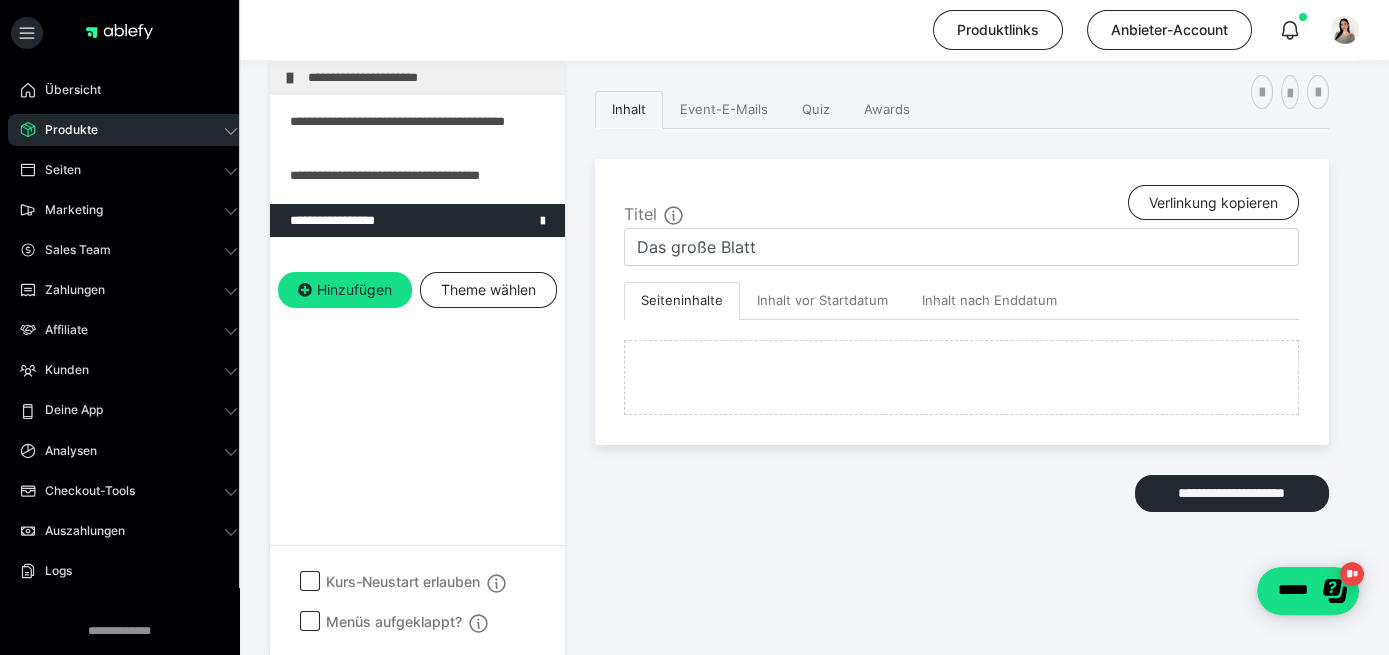 click on "**********" at bounding box center (962, 323) 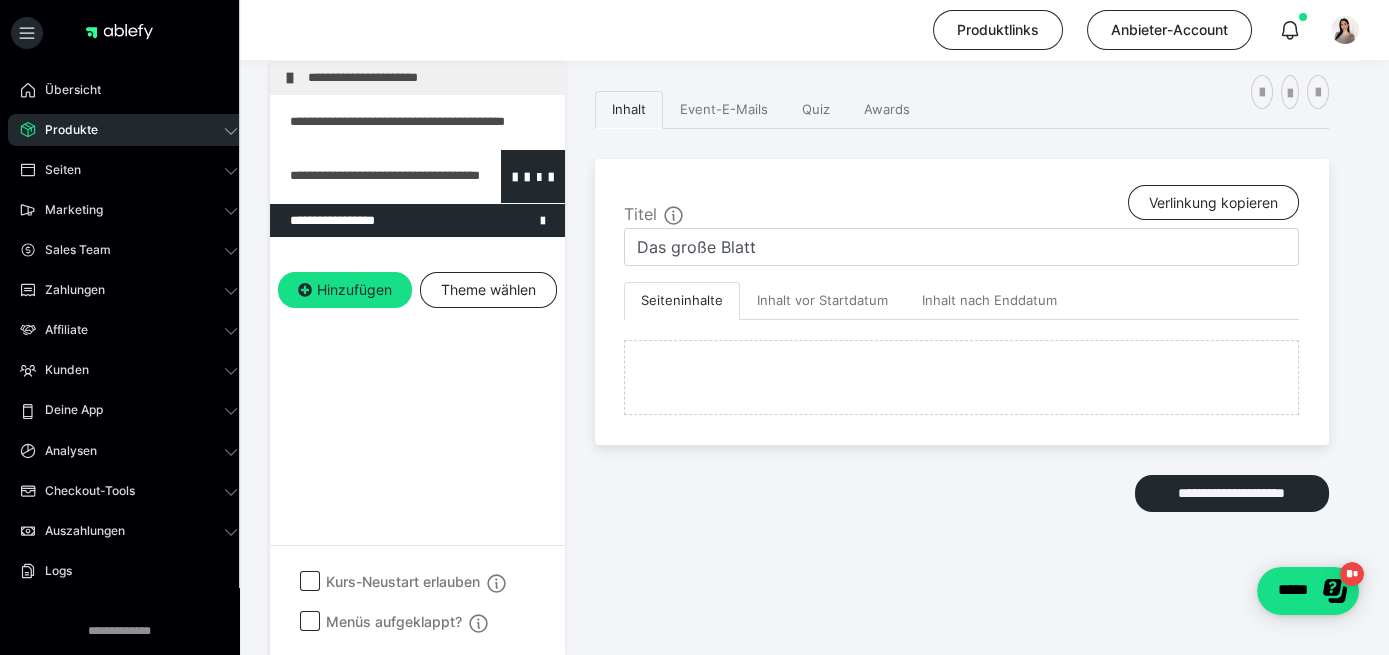click at bounding box center [365, 176] 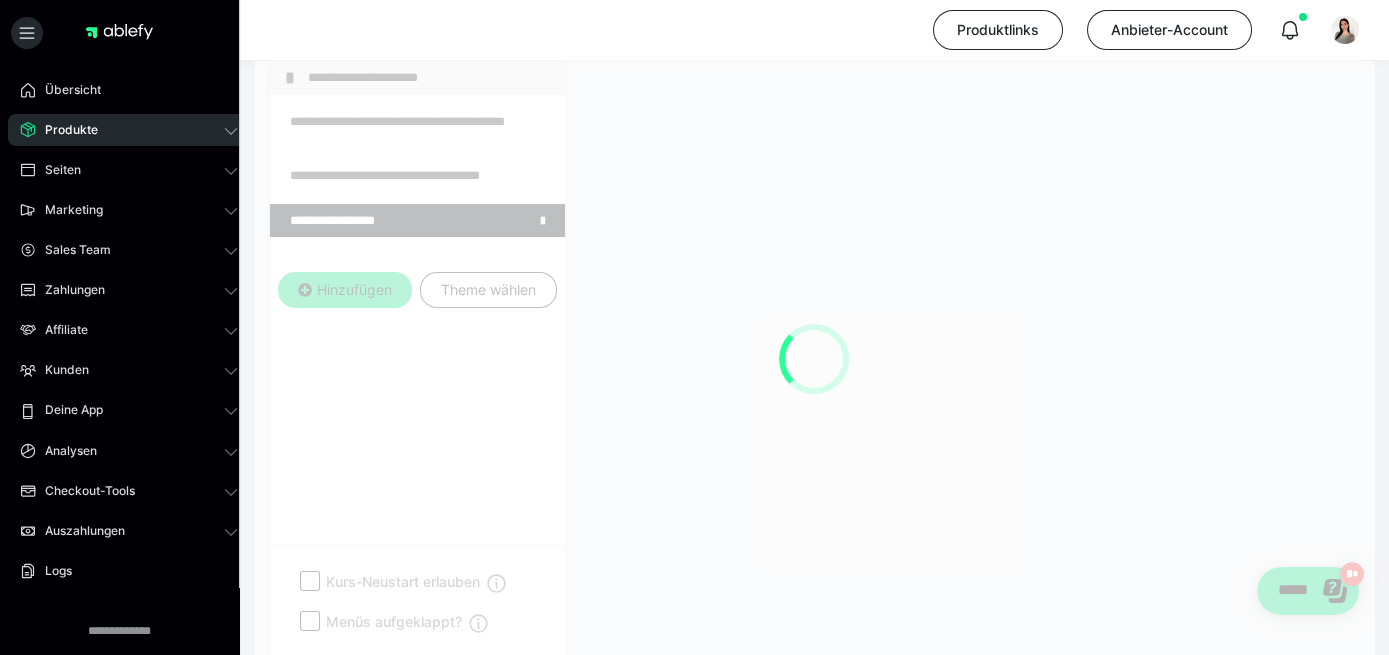 click at bounding box center [814, 358] 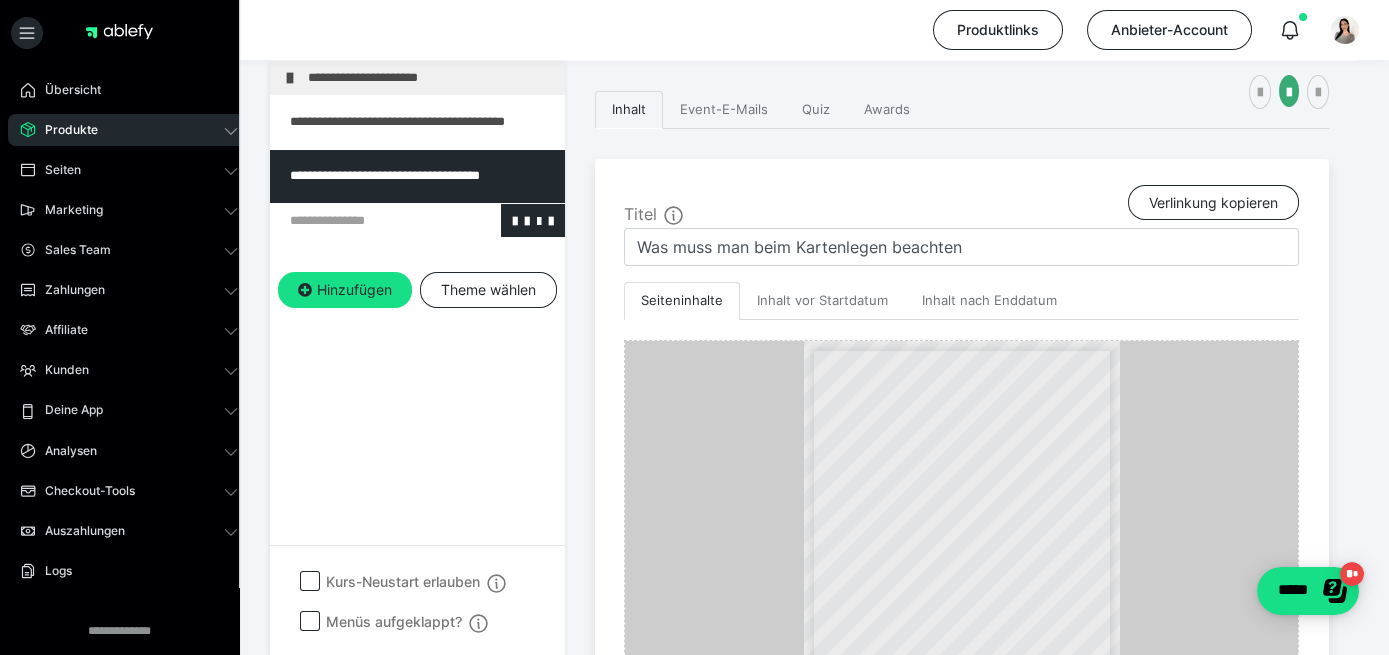 click at bounding box center (365, 221) 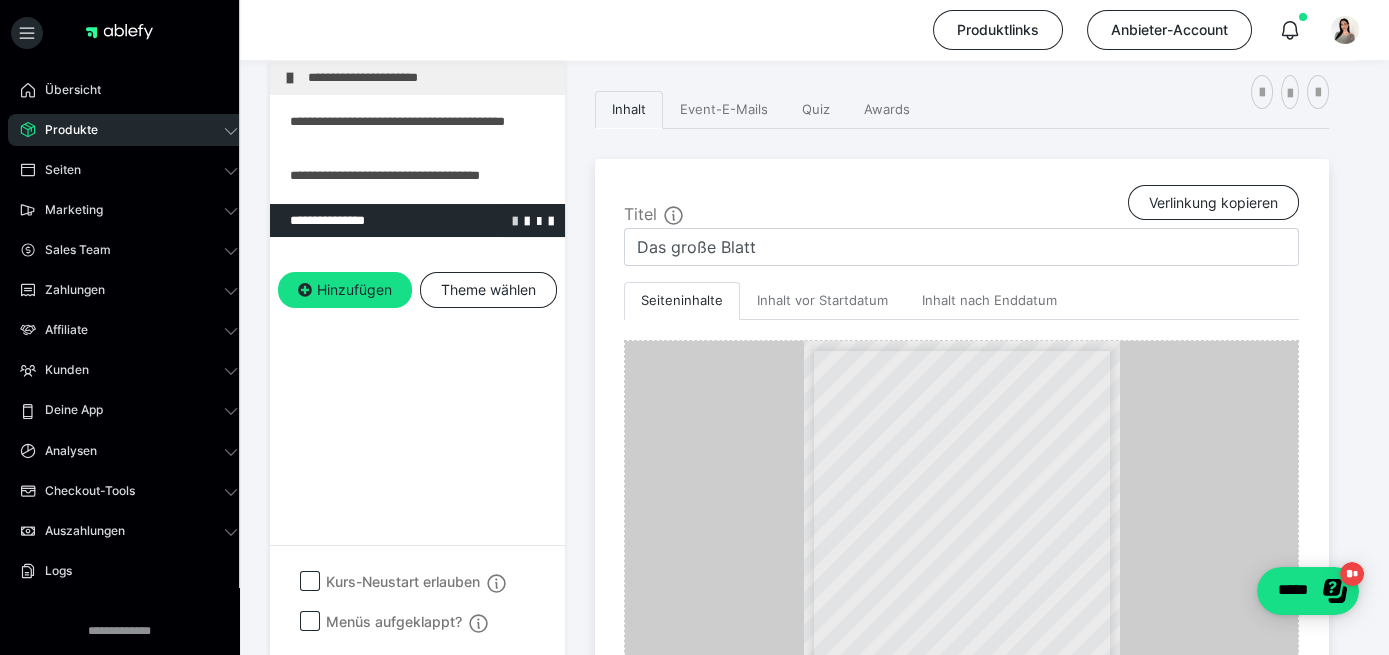 click at bounding box center (515, 220) 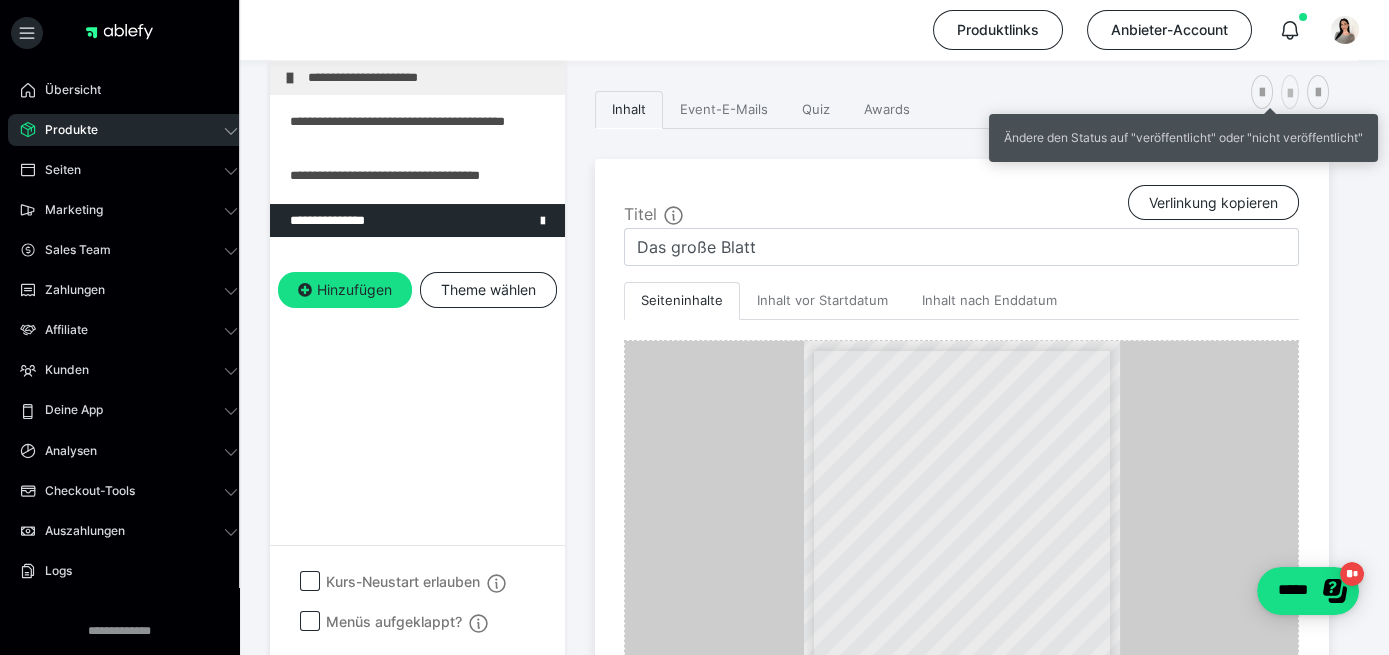 click at bounding box center (1290, 94) 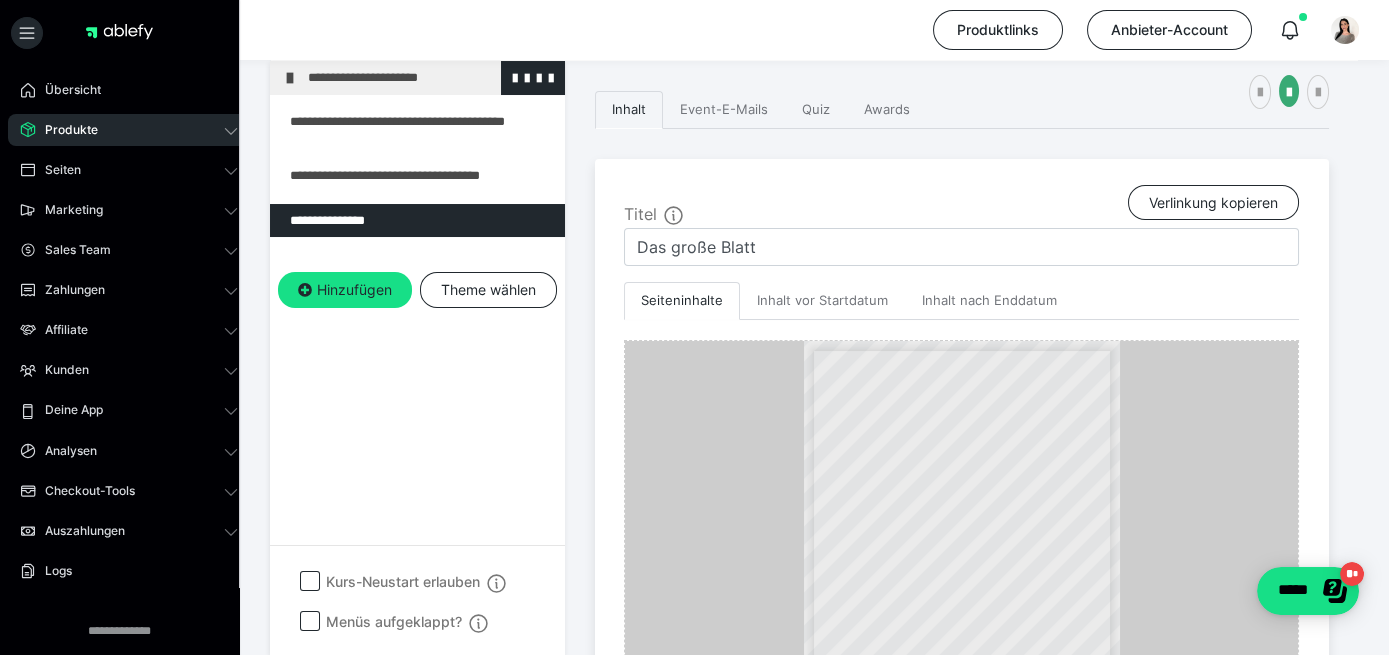 click on "**********" at bounding box center (431, 78) 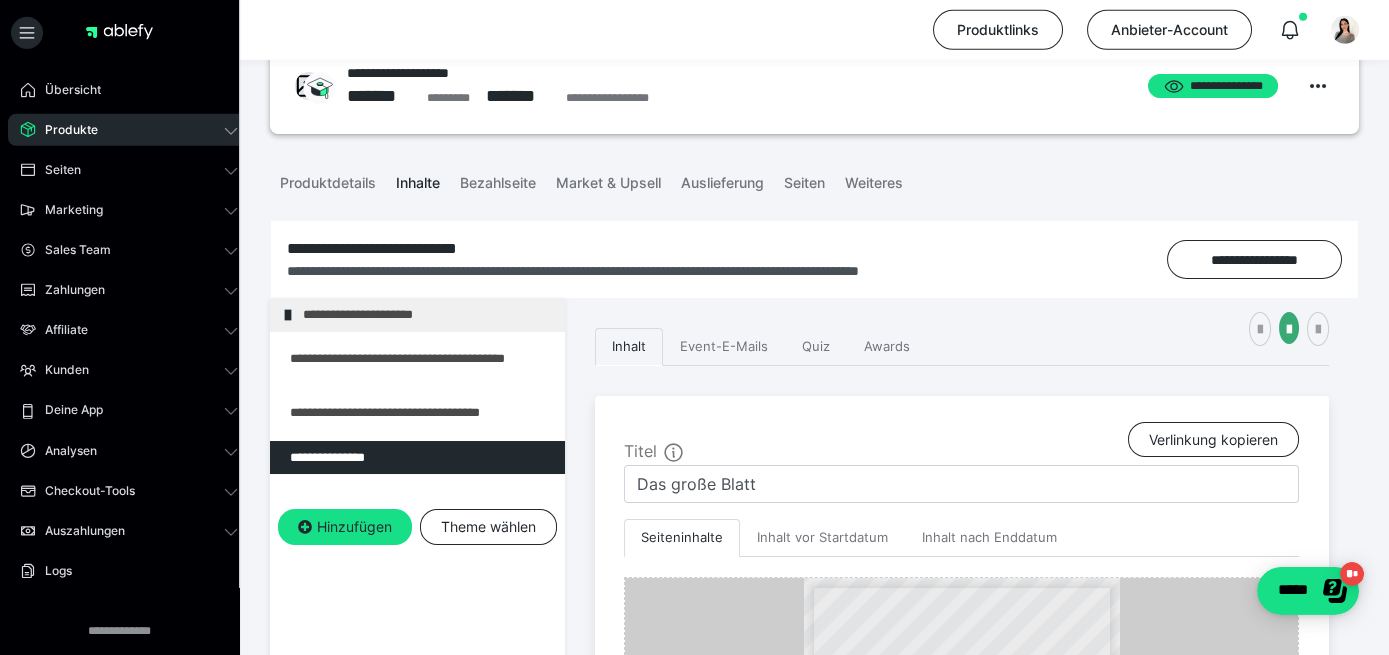 scroll, scrollTop: 51, scrollLeft: 0, axis: vertical 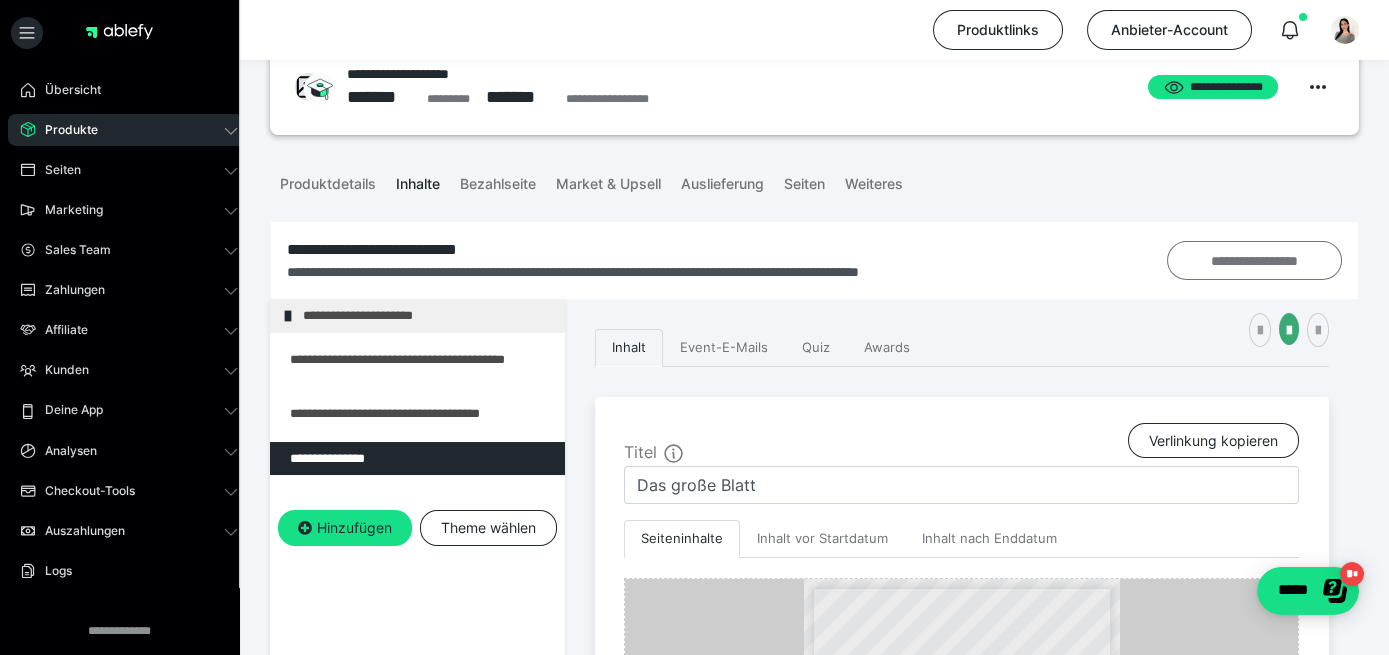 click on "**********" at bounding box center [1254, 260] 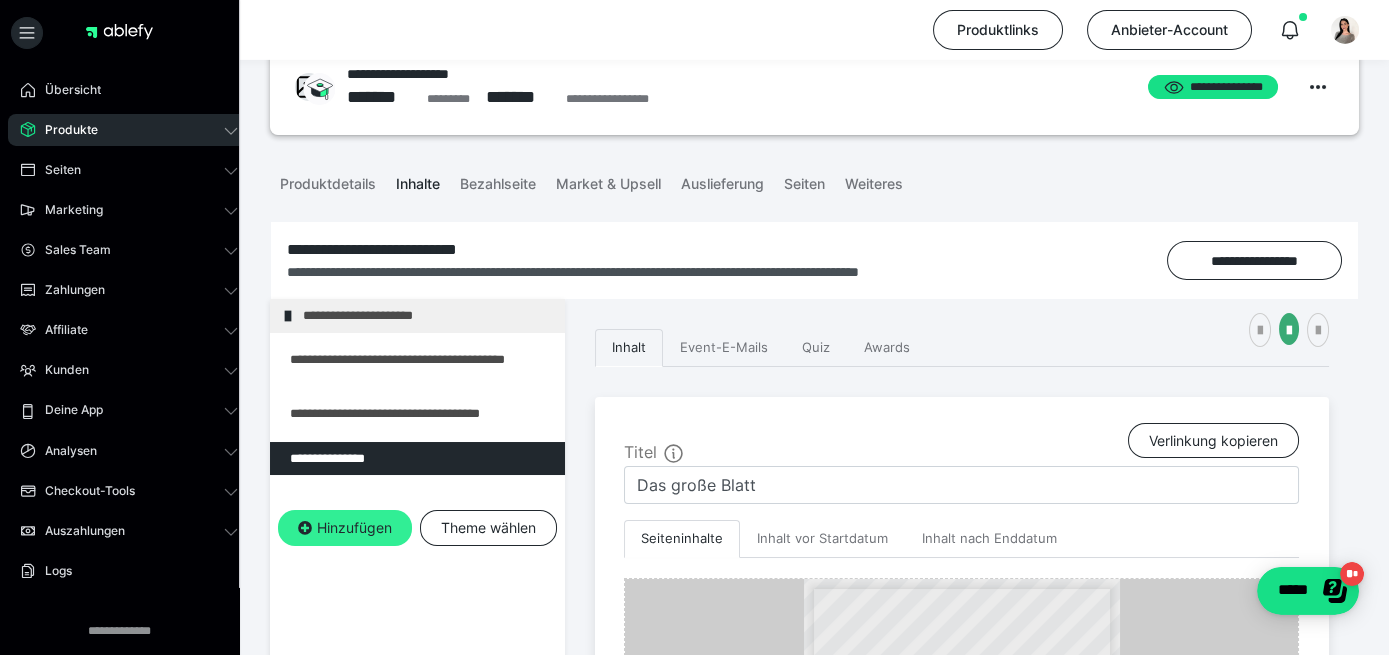click on "Hinzufügen" at bounding box center (345, 528) 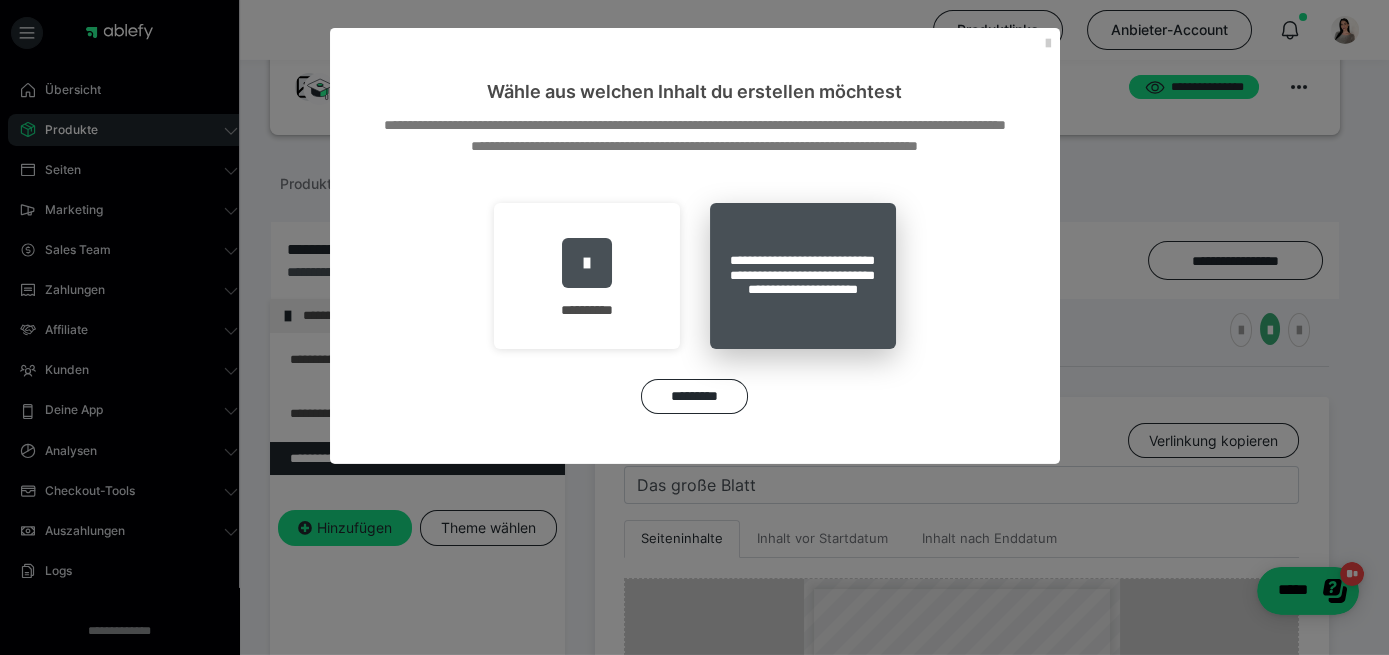 click on "**********" at bounding box center [803, 276] 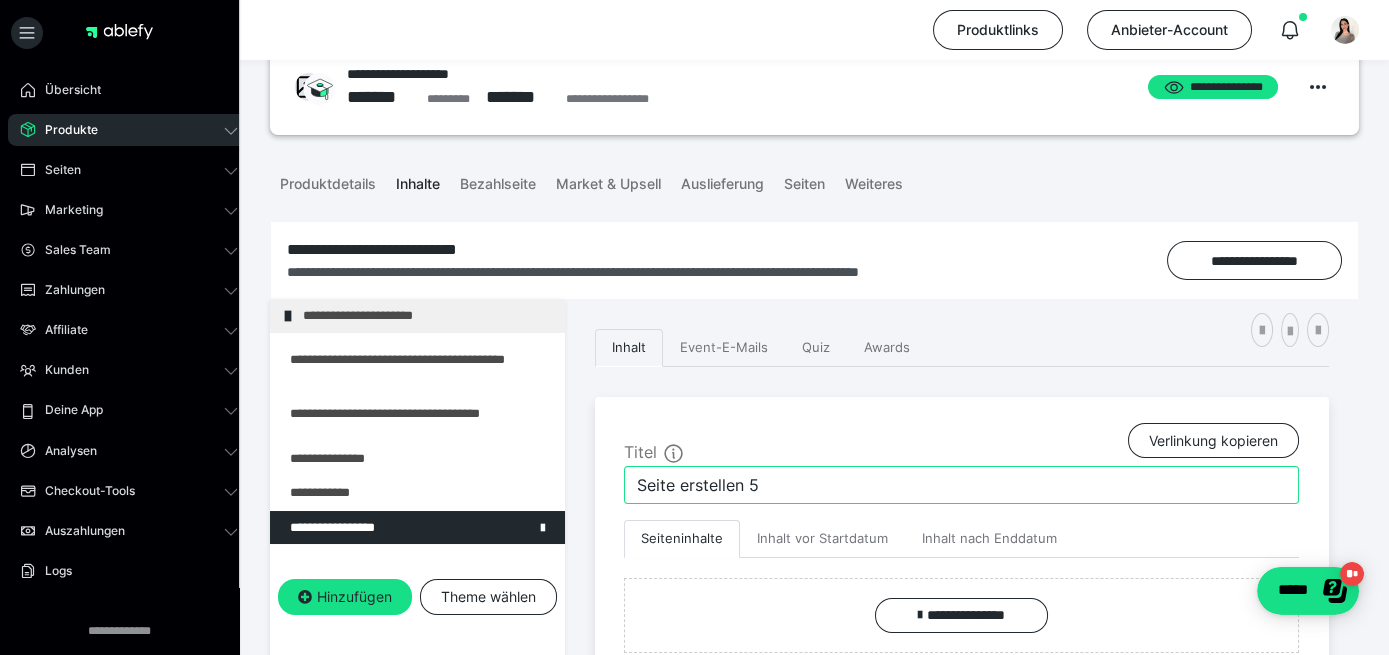 drag, startPoint x: 820, startPoint y: 490, endPoint x: 442, endPoint y: 503, distance: 378.22348 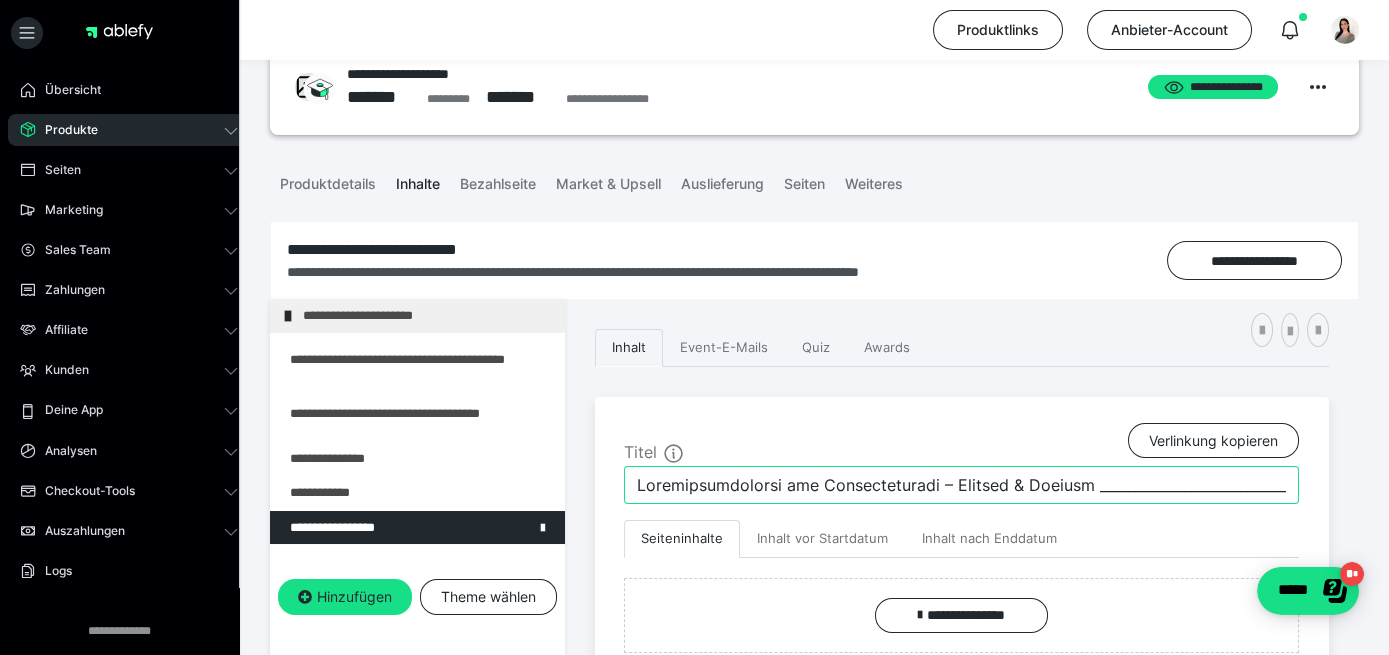scroll, scrollTop: 0, scrollLeft: 68501, axis: horizontal 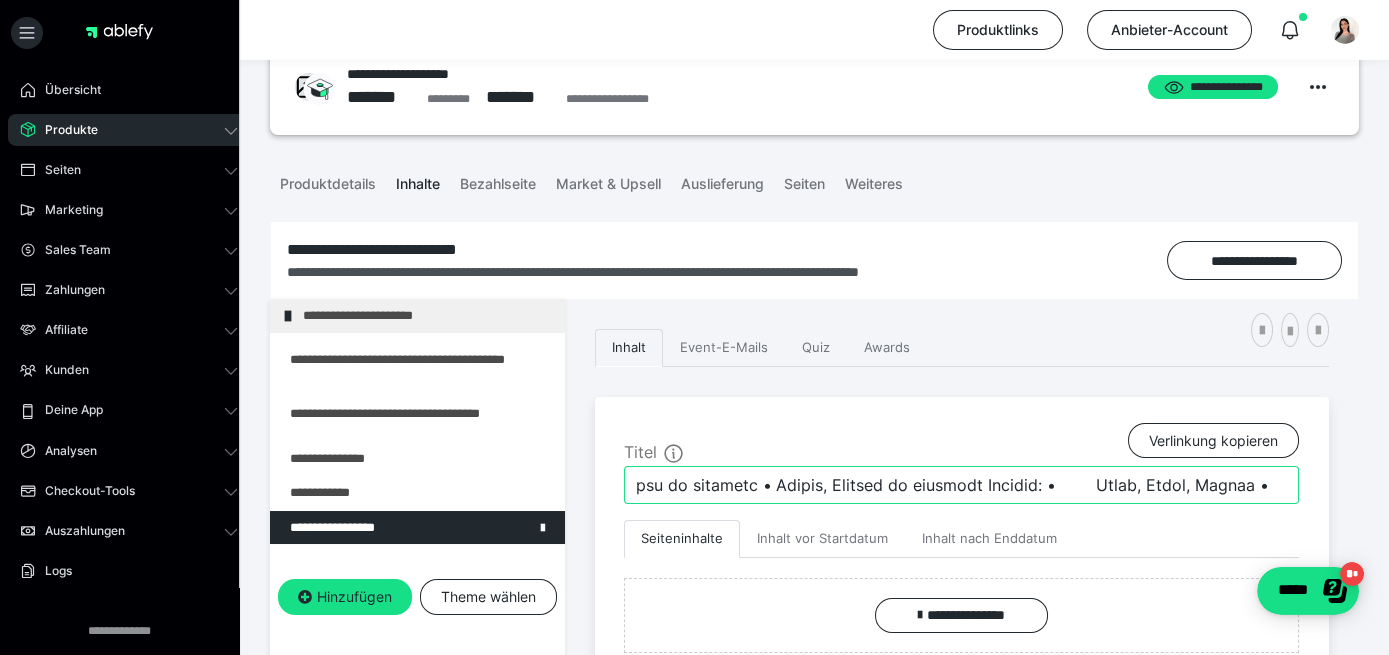 drag, startPoint x: 1287, startPoint y: 488, endPoint x: 233, endPoint y: 486, distance: 1054.002 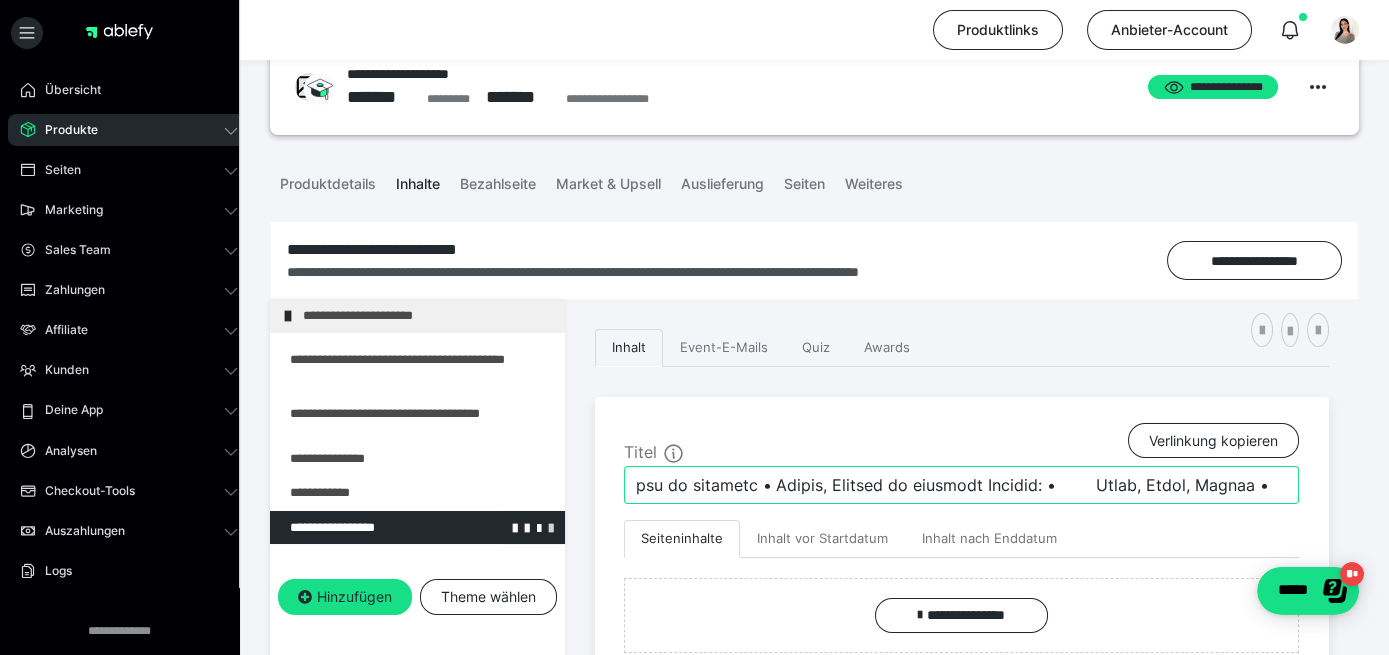 type on "Einzelbedeutungen der Zigeunerkarten – Positiv & Negativ ________________________________________ Beständigkeit Erklärung: Diese Karte steht für Stabilität und Sicherheit im Leben. Sie symbolisiert feste Grundlagen, auf die man sich verlassen kann. Positiv: Verlässlichkeit, langfristige Bindungen, innere Ruhe, Geduld. Negativ: Starrheit, Widerstand gegen Veränderung, Festhalten an Vergangenem, Trägheit. ________________________________________ Besuch Erklärung: Der Besuch zeigt Begegnungen mit anderen Menschen an – sei es Freunde, Familie oder auch unerwartete Gäste. Positiv: Freundschaftliche Kontakte, positive Überraschungen, Austausch von Informationen und Unterstützung. Negativ: Ungebetene Störungen, Ablenkungen, Konflikte durch andere. ________________________________________ Botschaft Erklärung: Diese Karte weist auf eine wichtige Mitteilung oder Nachricht hin, die bald ankommt oder übermittelt wird. Positiv: Klare Kommunikation, gute Nachrichten, Offenheit. Negativ: Missverständnisse, Verzögerungen,..." 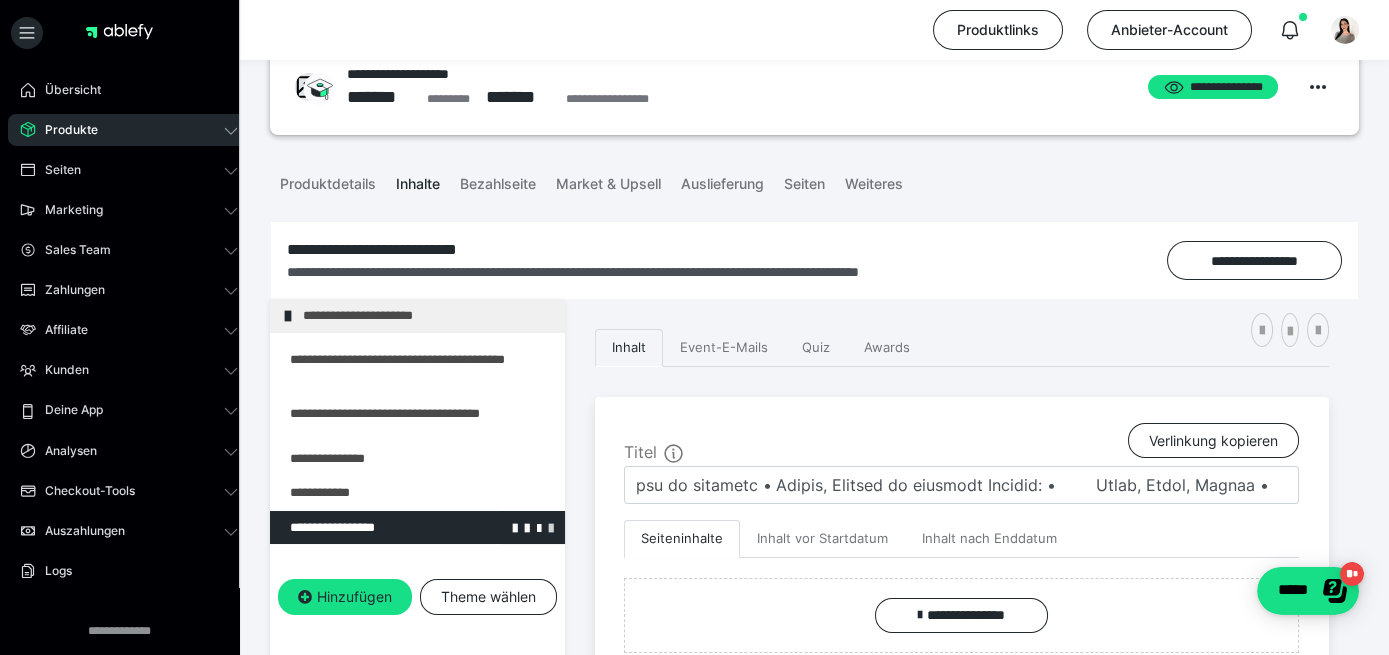 click at bounding box center [551, 527] 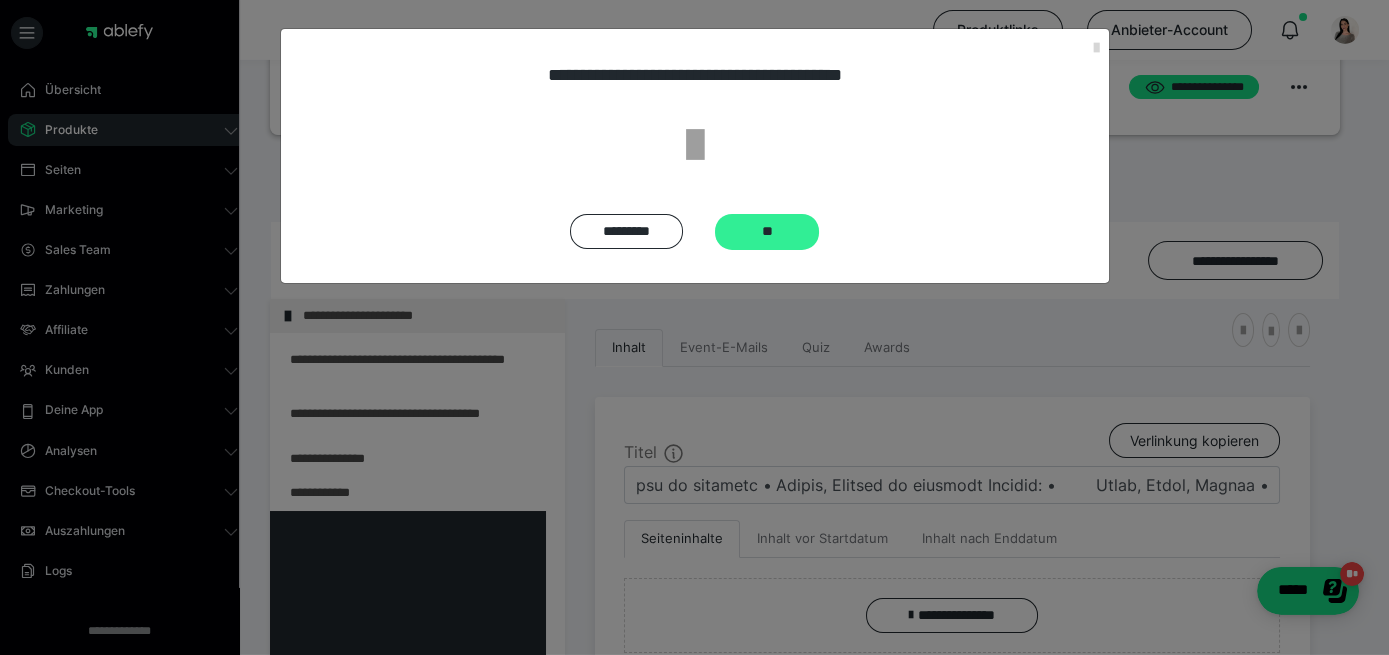 click on "**" at bounding box center [767, 232] 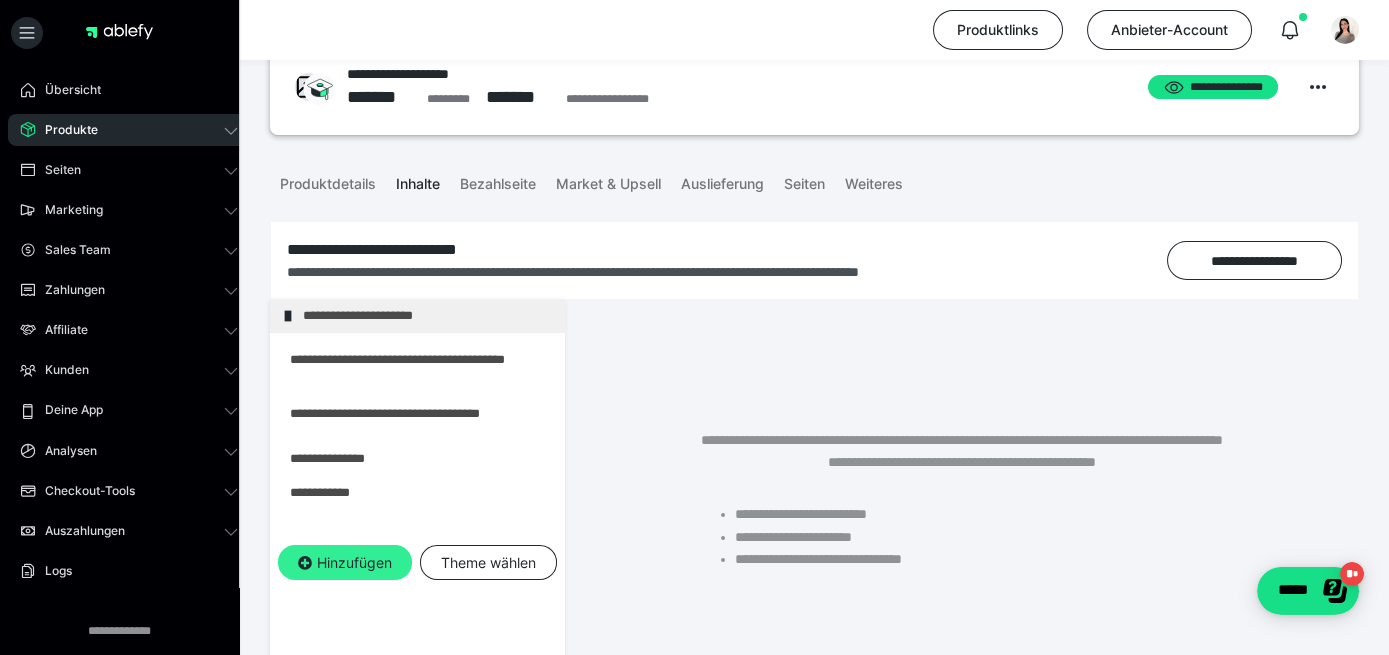 click on "Hinzufügen" at bounding box center (345, 563) 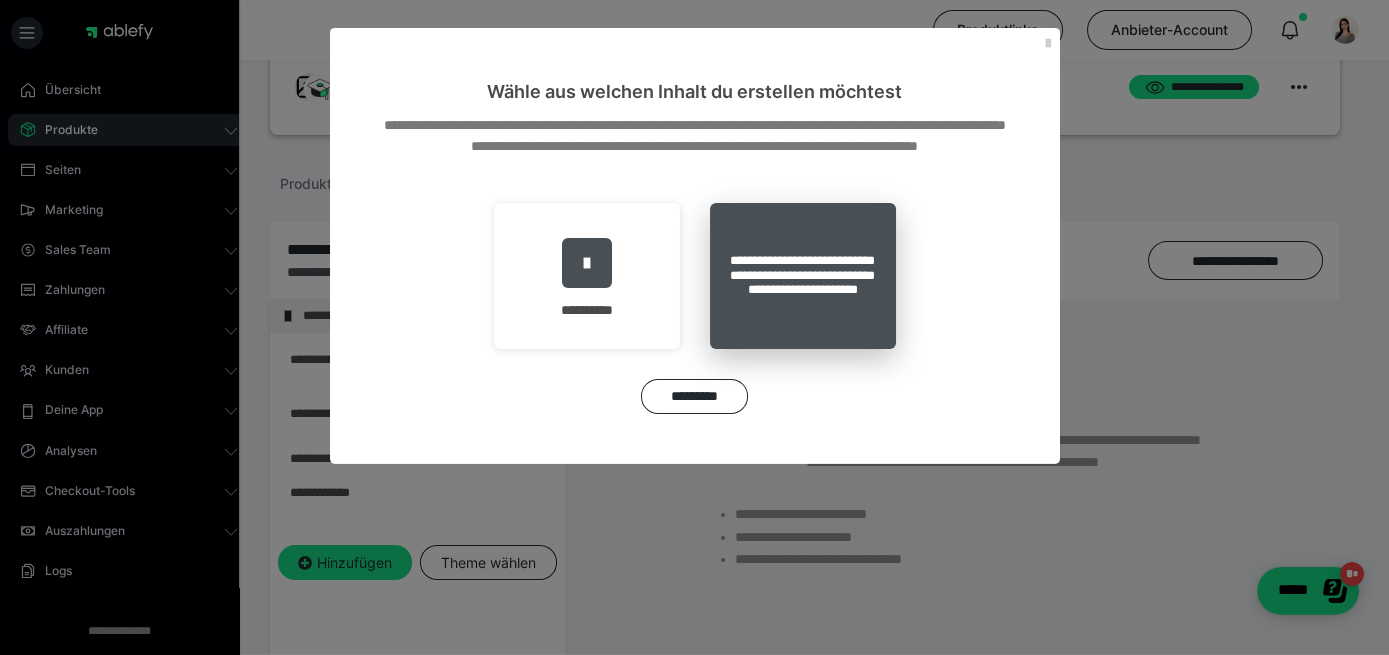 click on "**********" at bounding box center [803, 276] 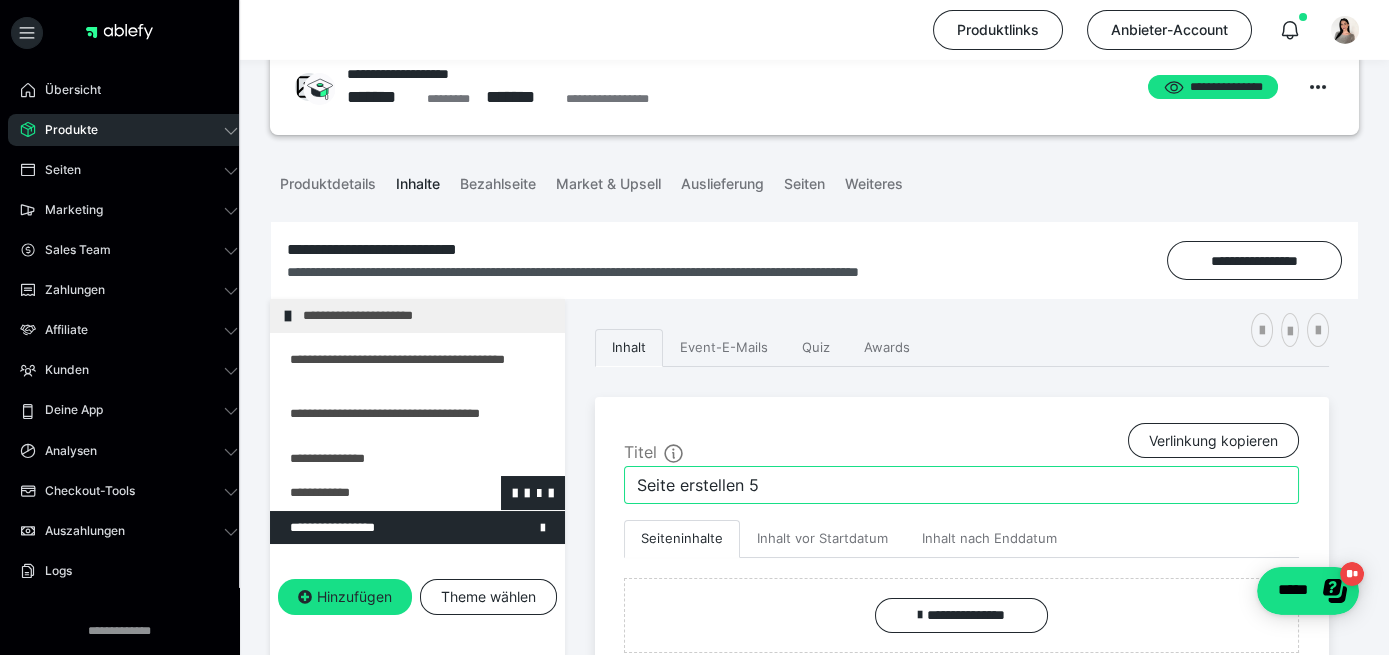 drag, startPoint x: 785, startPoint y: 476, endPoint x: 397, endPoint y: 507, distance: 389.23642 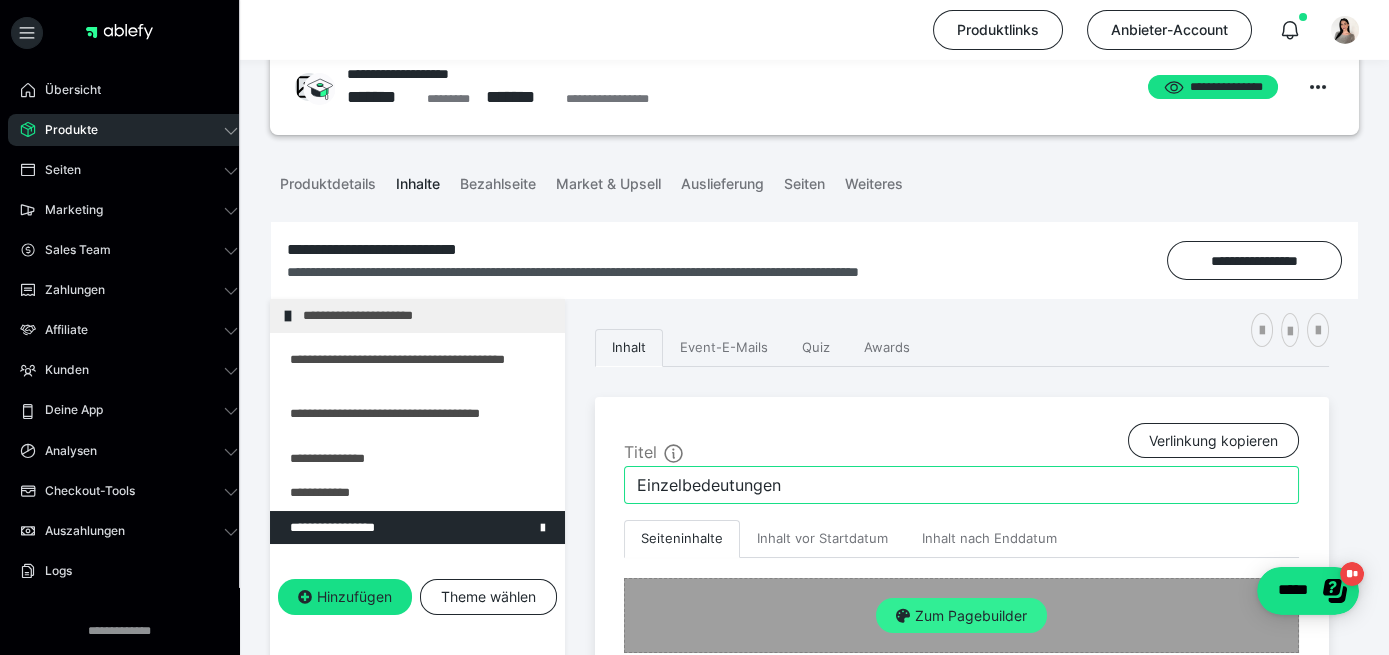 type on "Einzelbedeutungen" 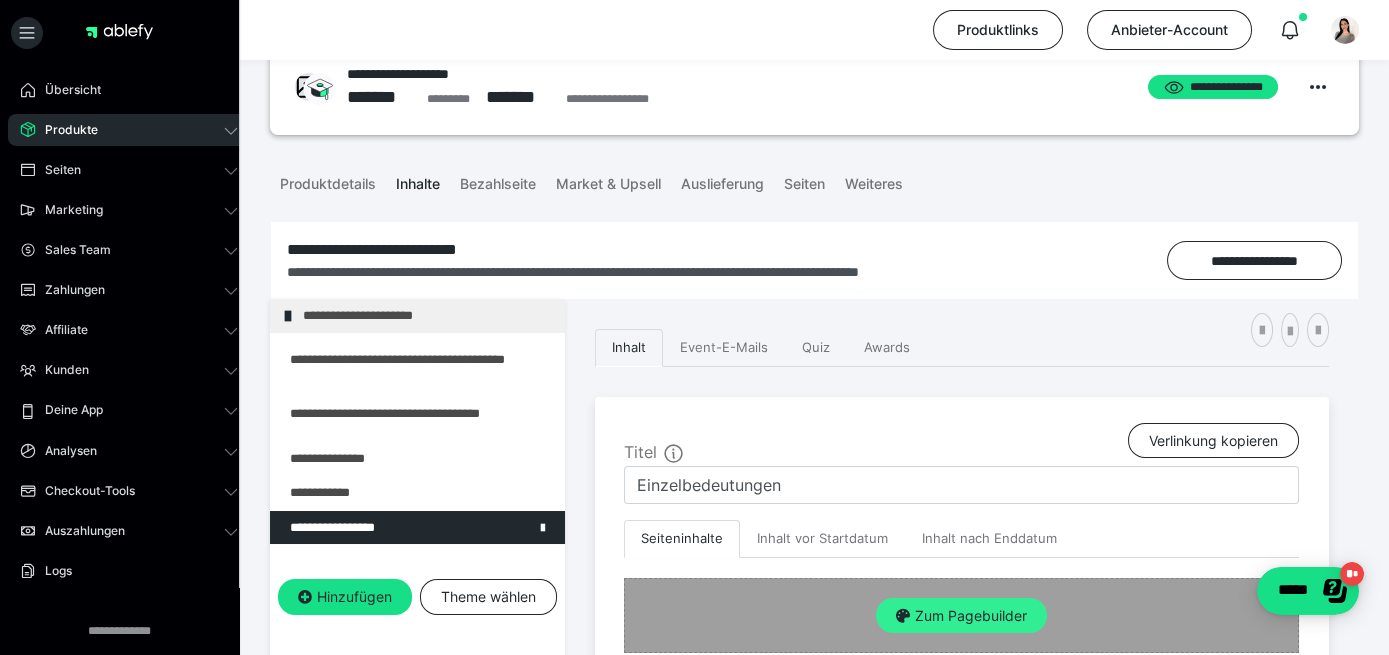 click on "Zum Pagebuilder" at bounding box center (961, 616) 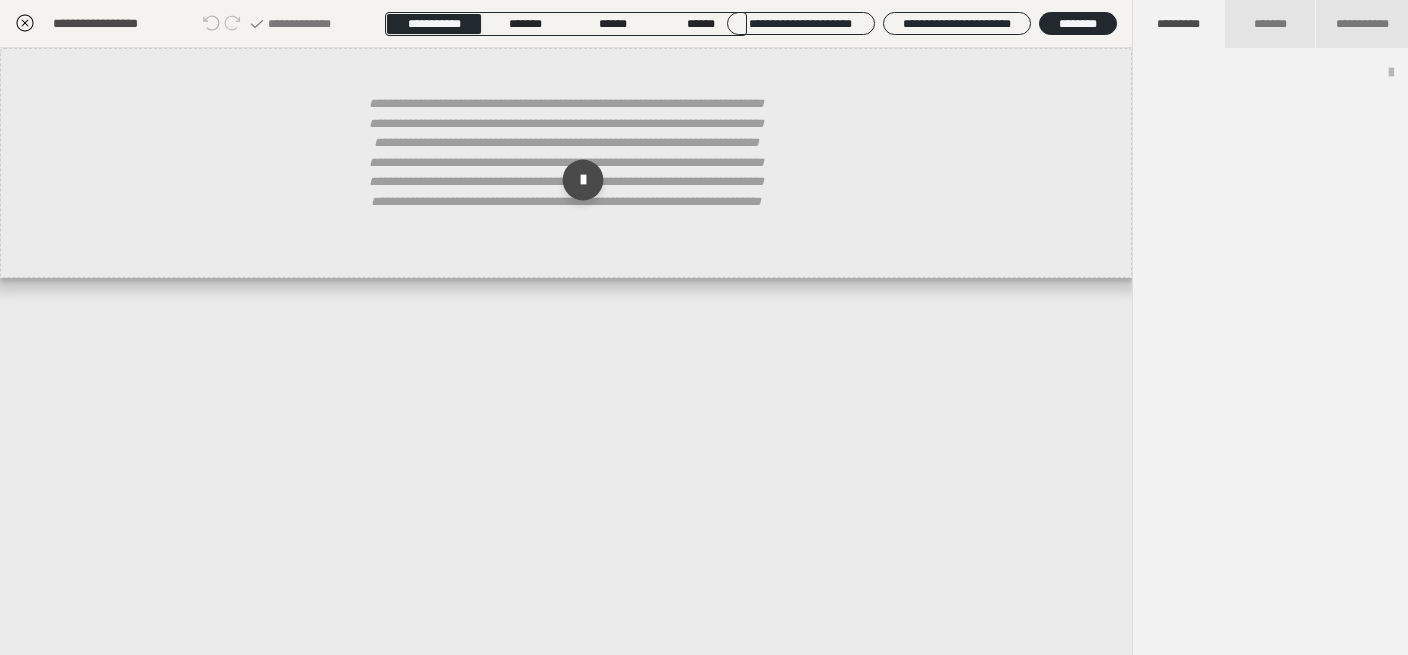 click at bounding box center (583, 180) 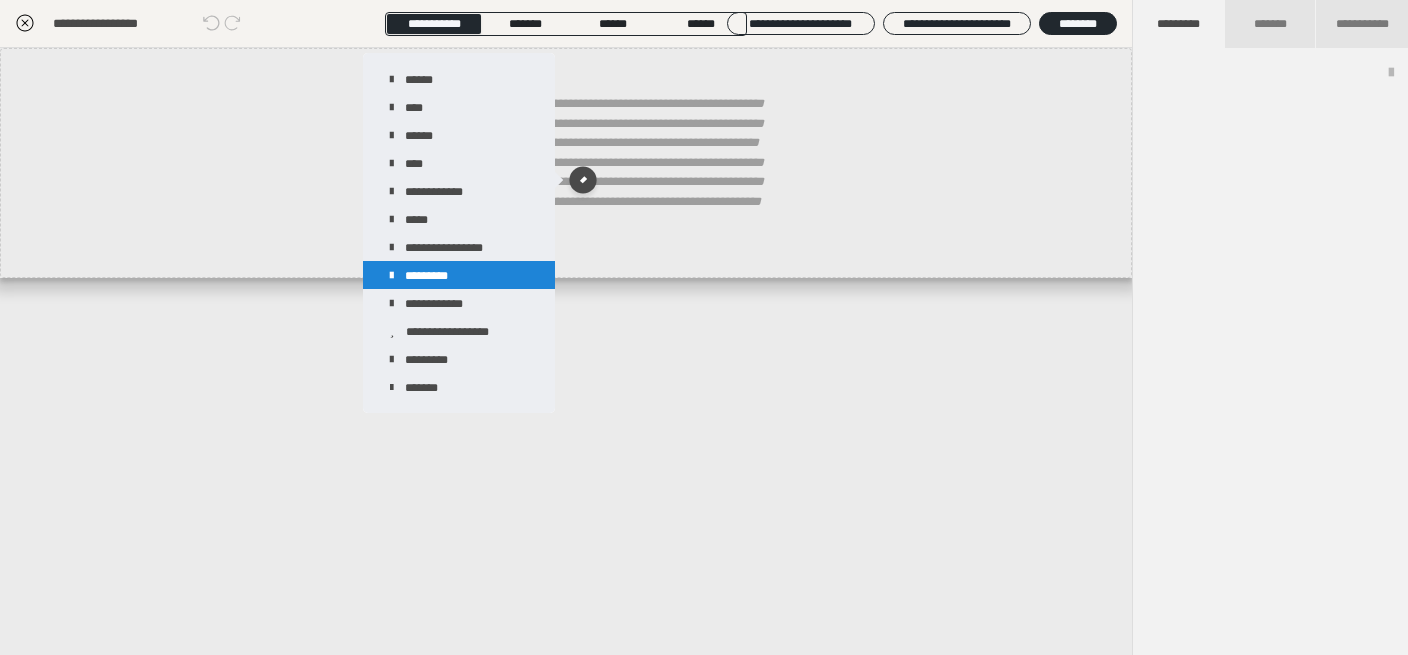 click on "*********" at bounding box center (459, 275) 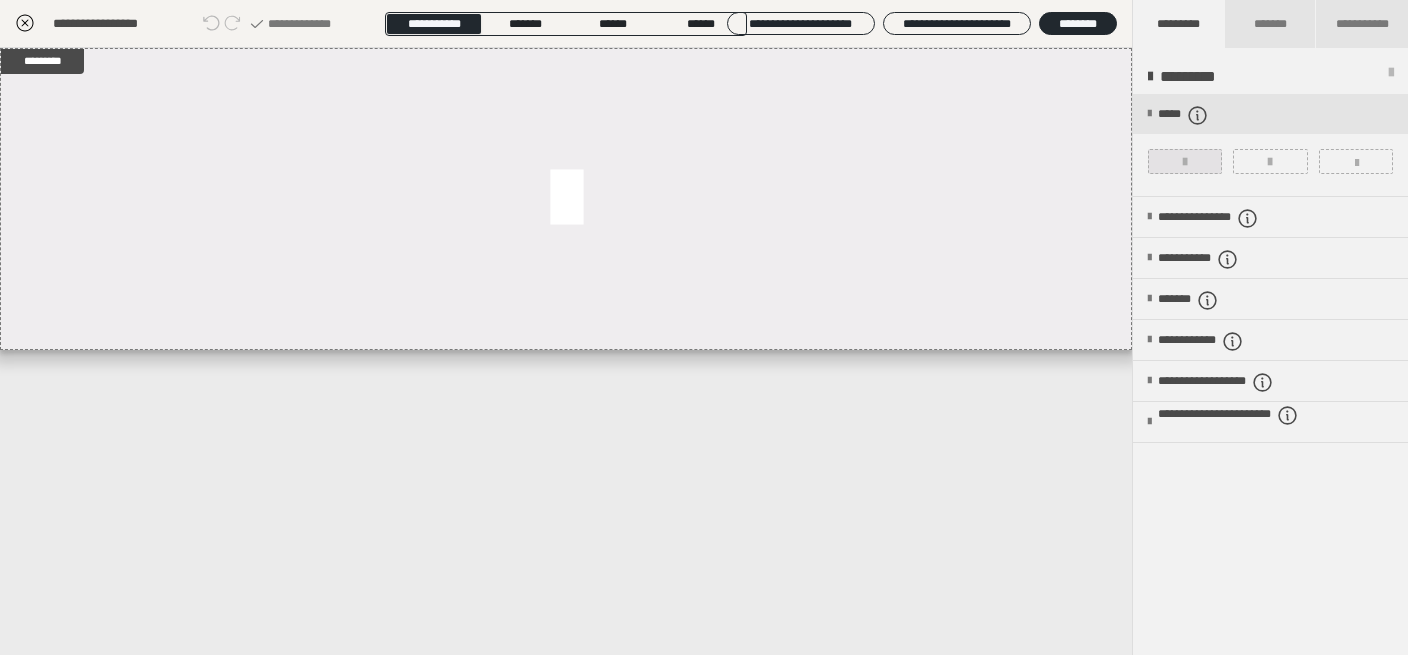 click at bounding box center (1185, 162) 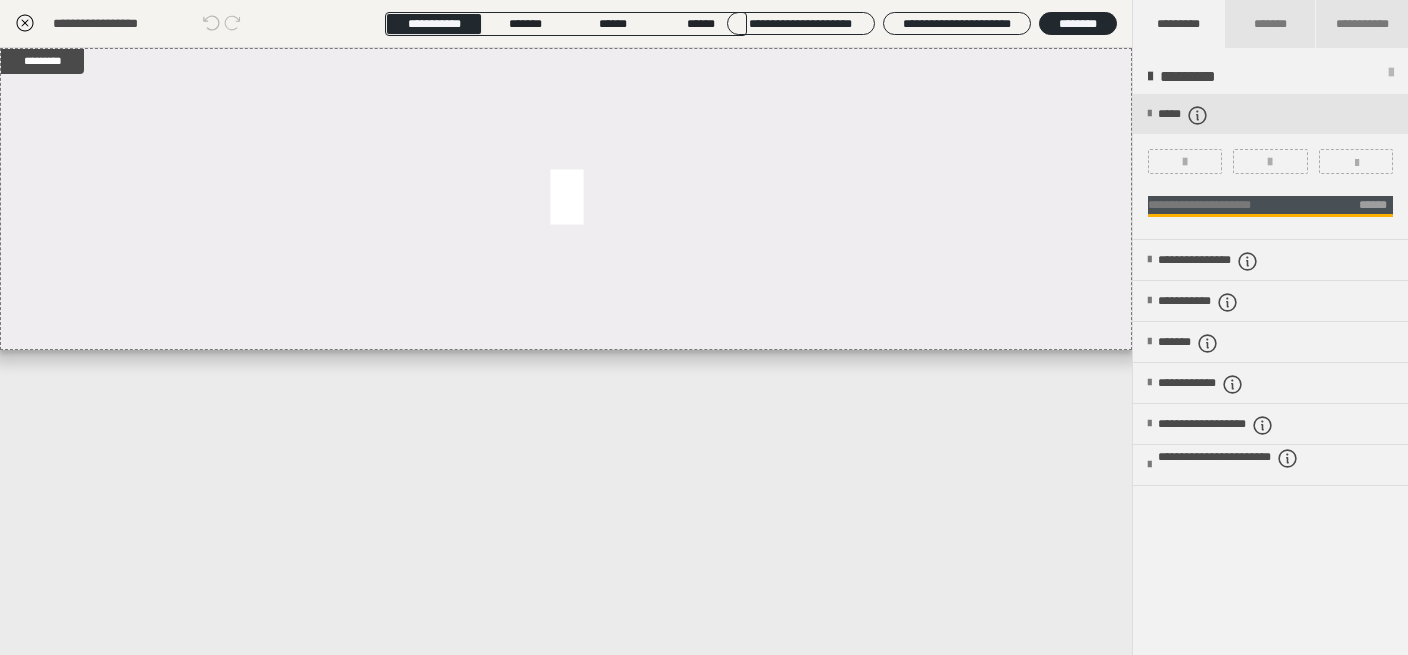click 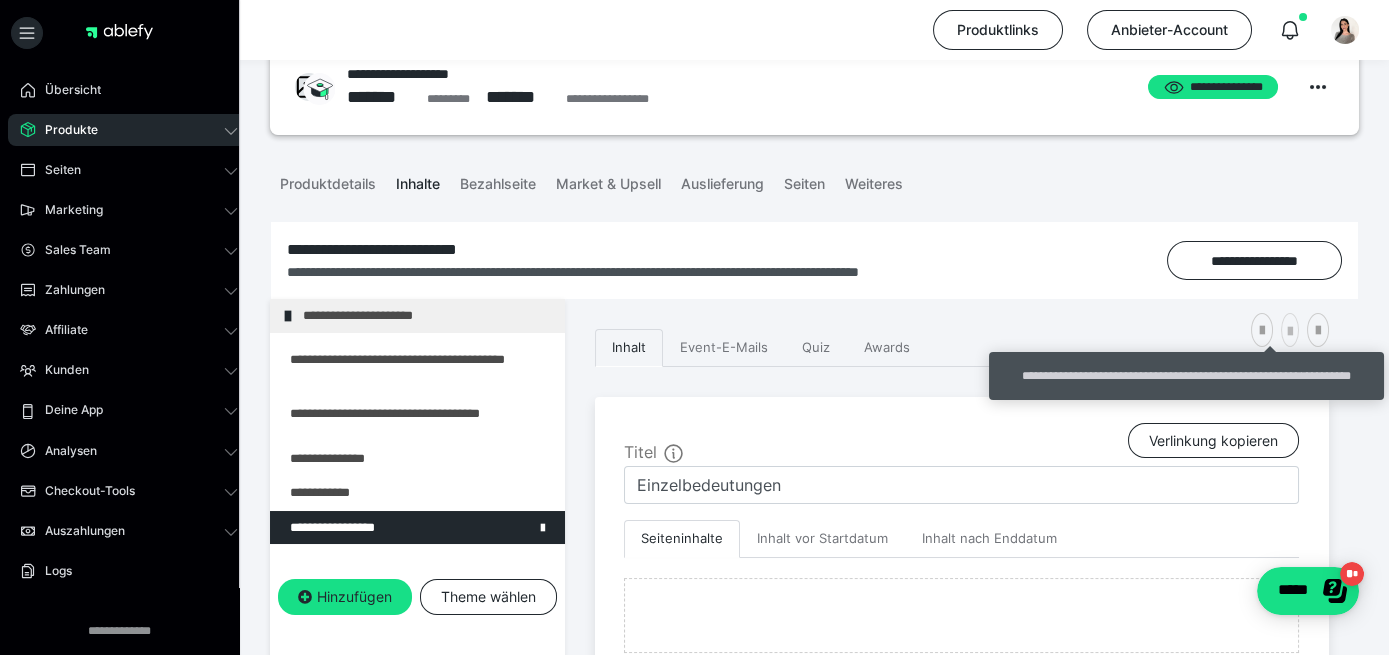 click at bounding box center [1290, 332] 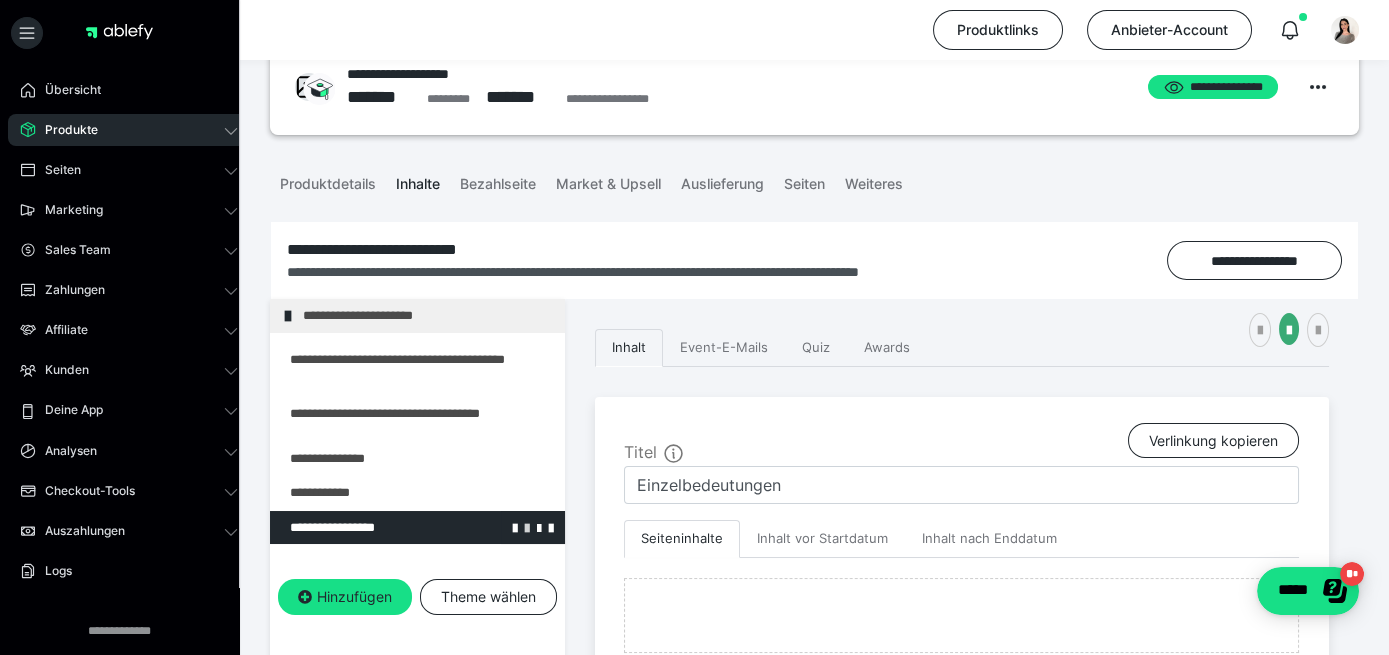 click at bounding box center (527, 527) 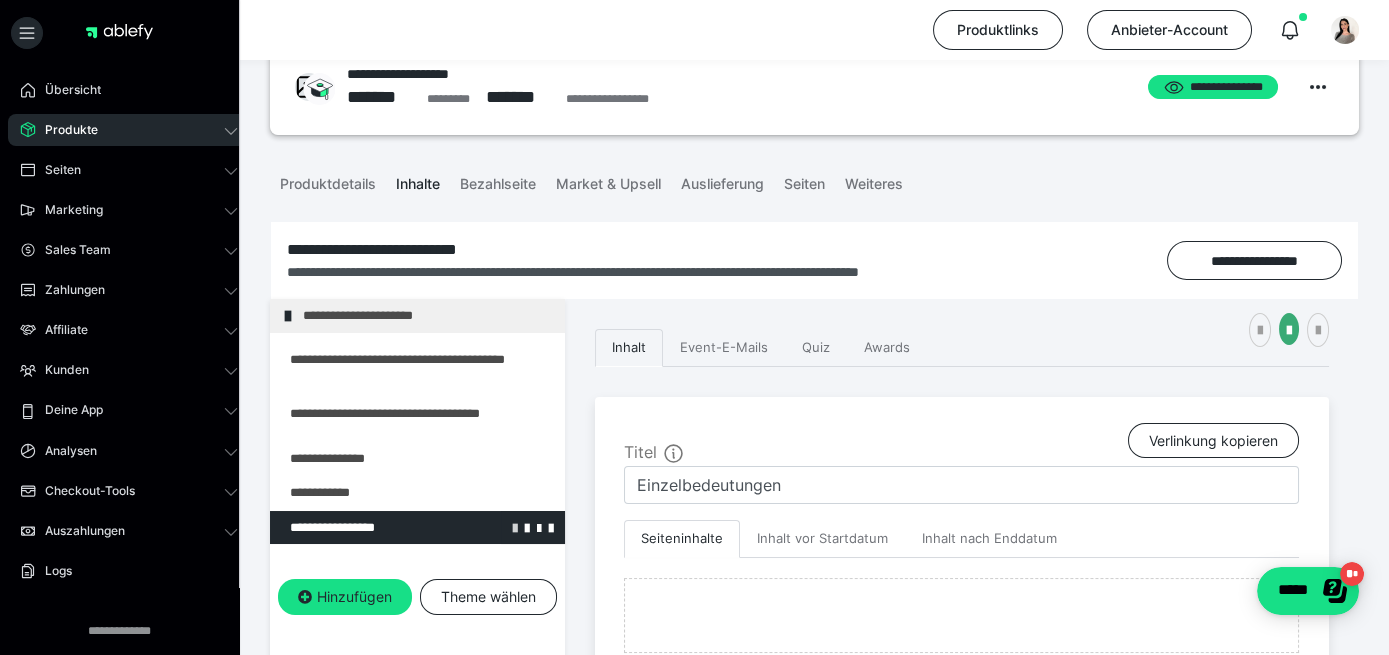 click at bounding box center (515, 527) 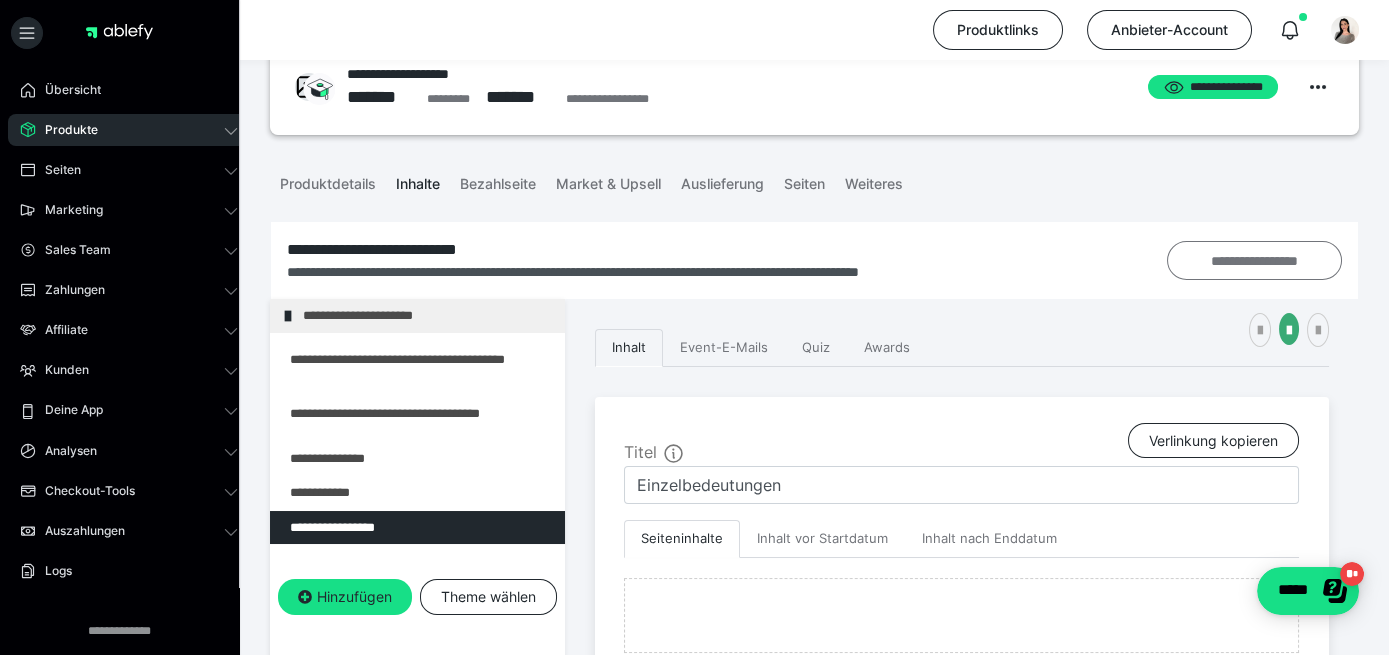 click on "**********" at bounding box center (1254, 260) 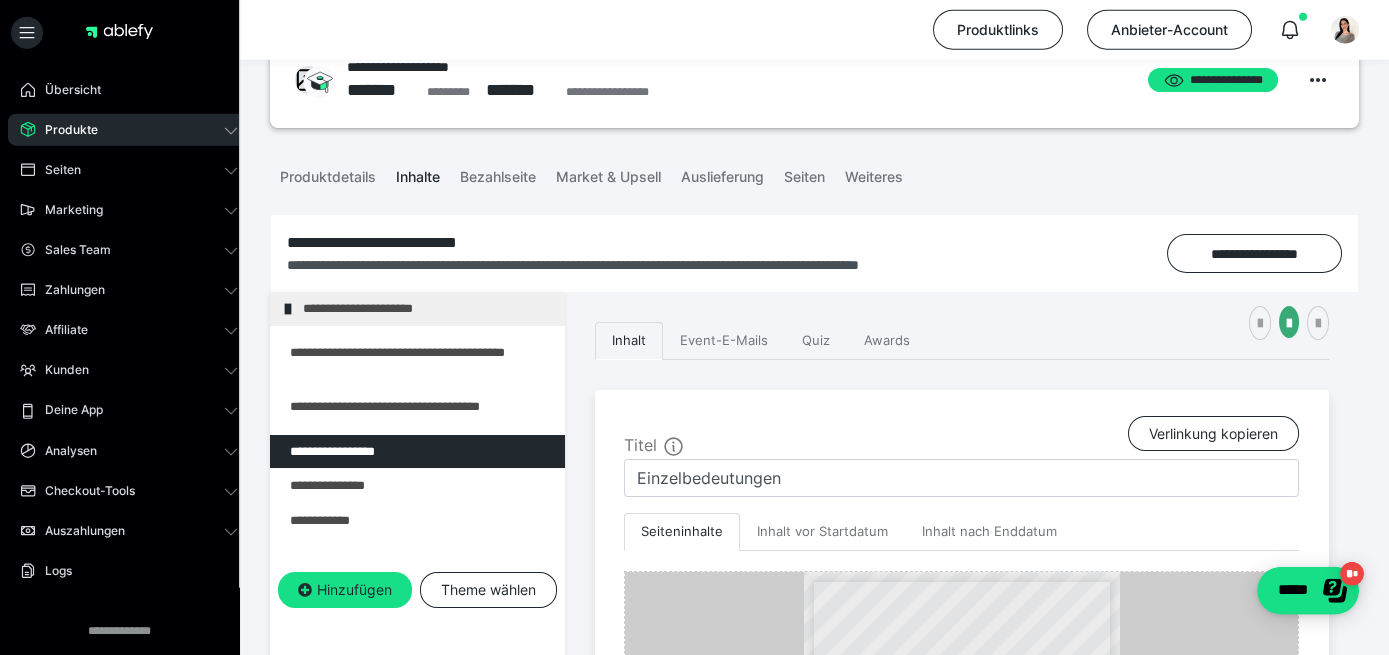 scroll, scrollTop: 0, scrollLeft: 0, axis: both 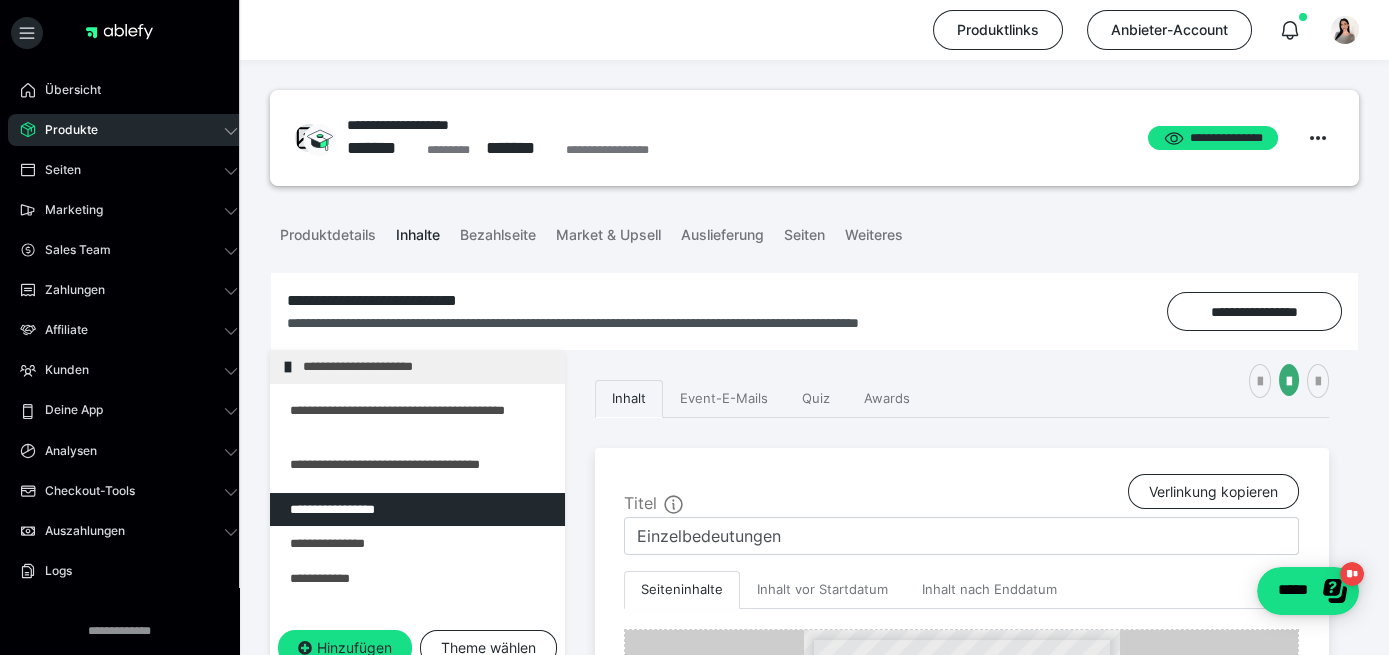 click on "Produktdetails Inhalte Bezahlseite Market & Upsell Auslieferung Seiten Weiteres" at bounding box center [814, 233] 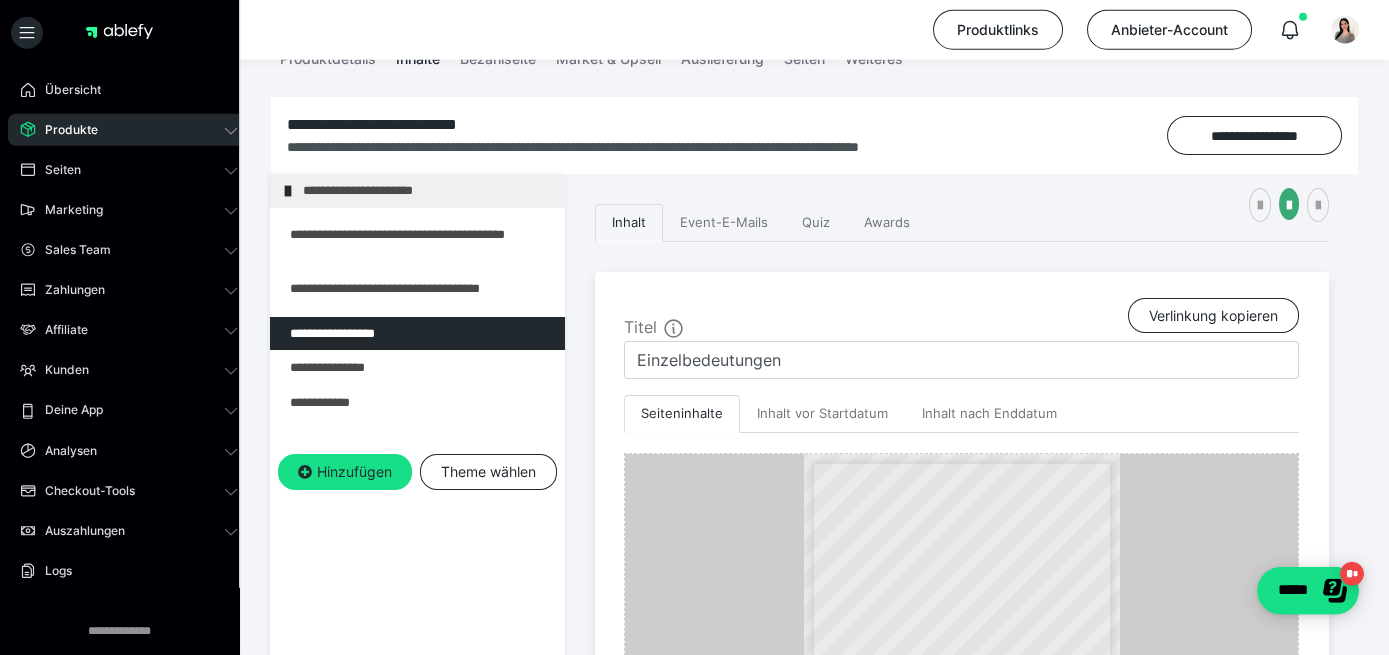 scroll, scrollTop: 178, scrollLeft: 0, axis: vertical 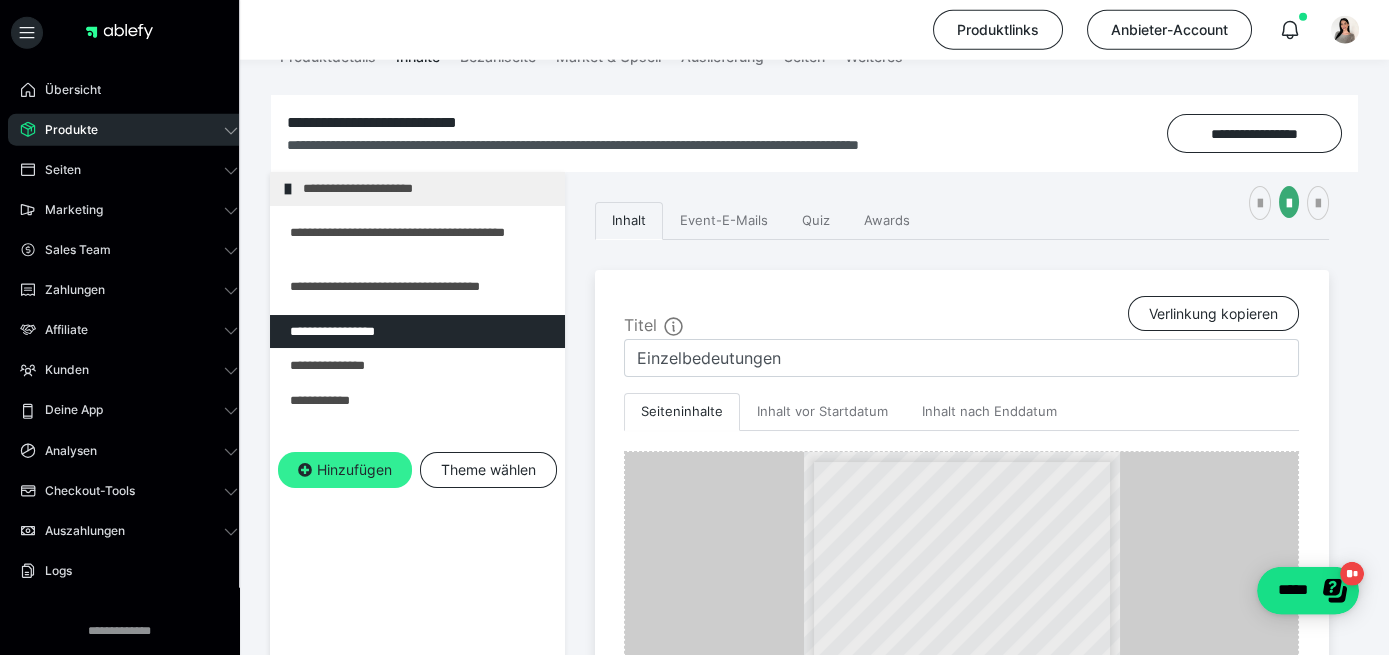 click on "Hinzufügen" at bounding box center [345, 470] 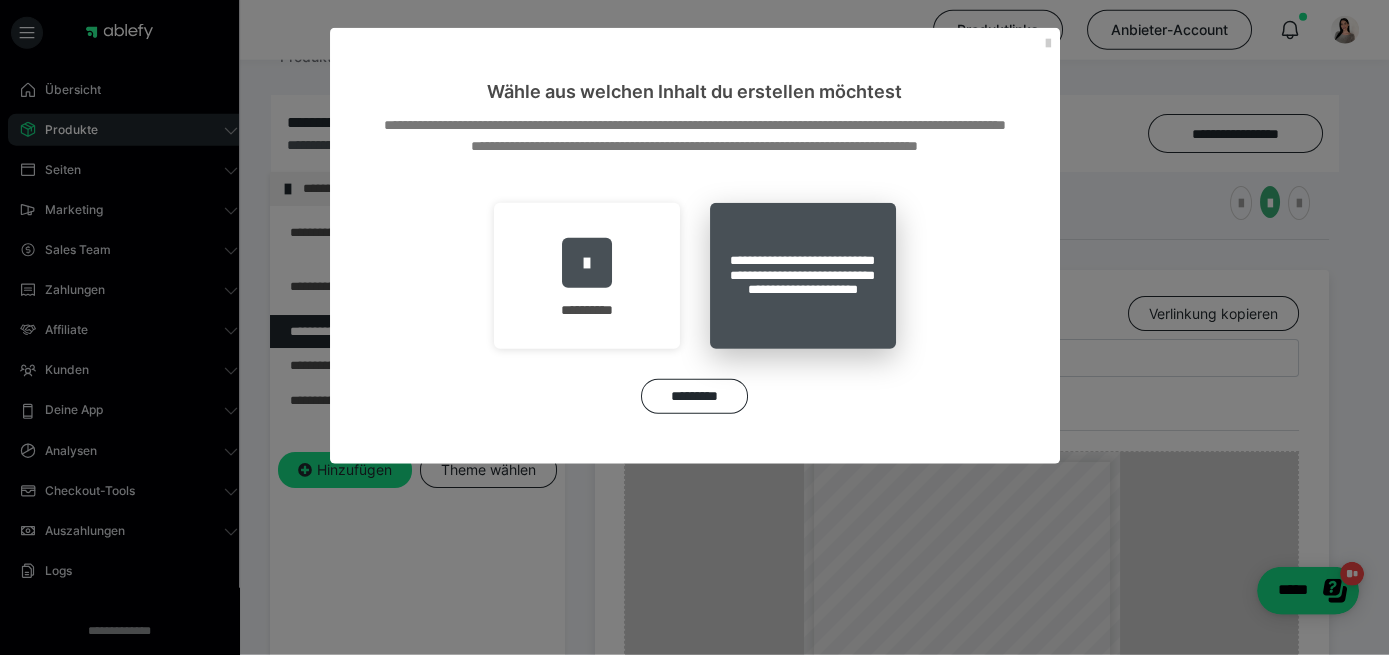 click on "**********" at bounding box center [803, 276] 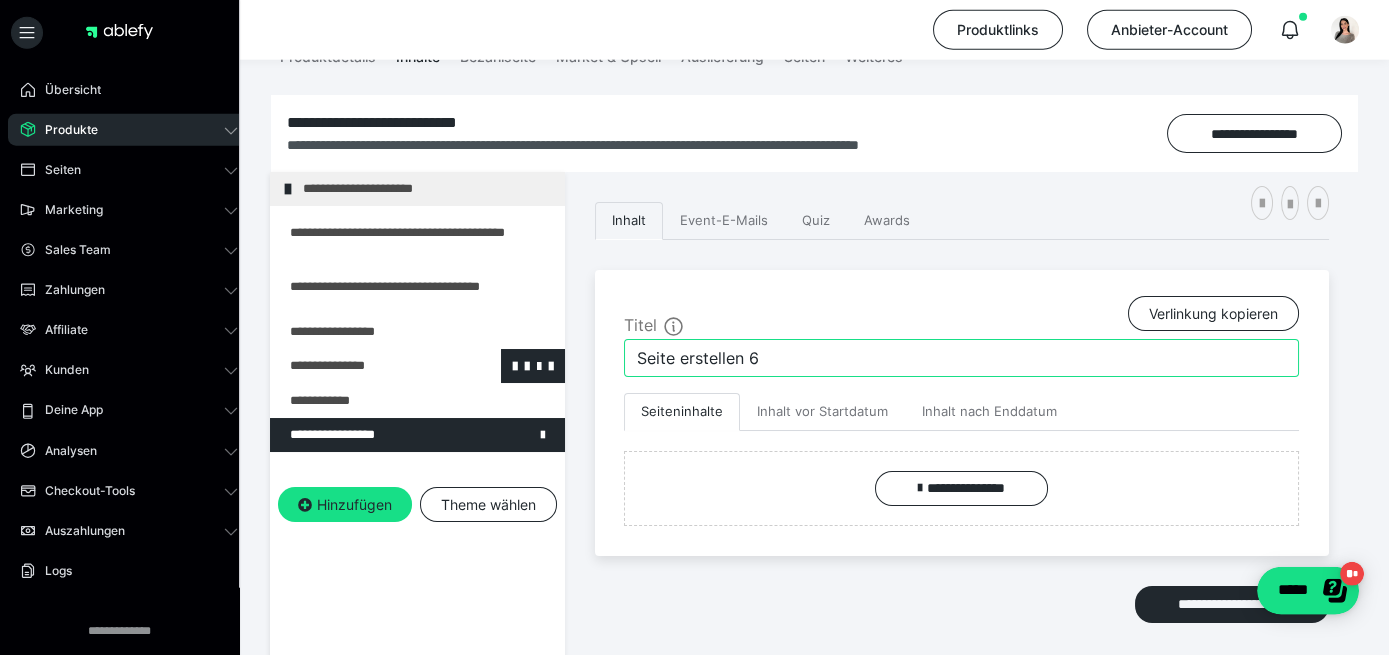 drag, startPoint x: 825, startPoint y: 354, endPoint x: 392, endPoint y: 355, distance: 433.00116 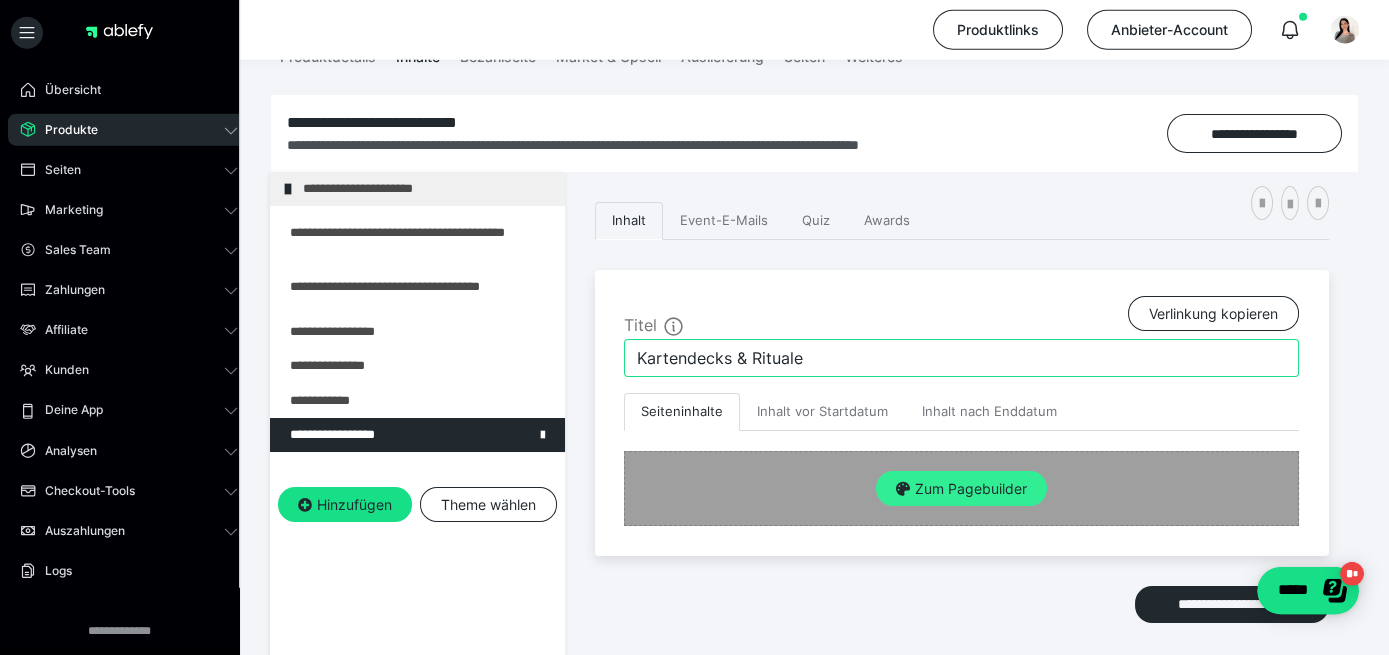 type on "Kartendecks & Rituale" 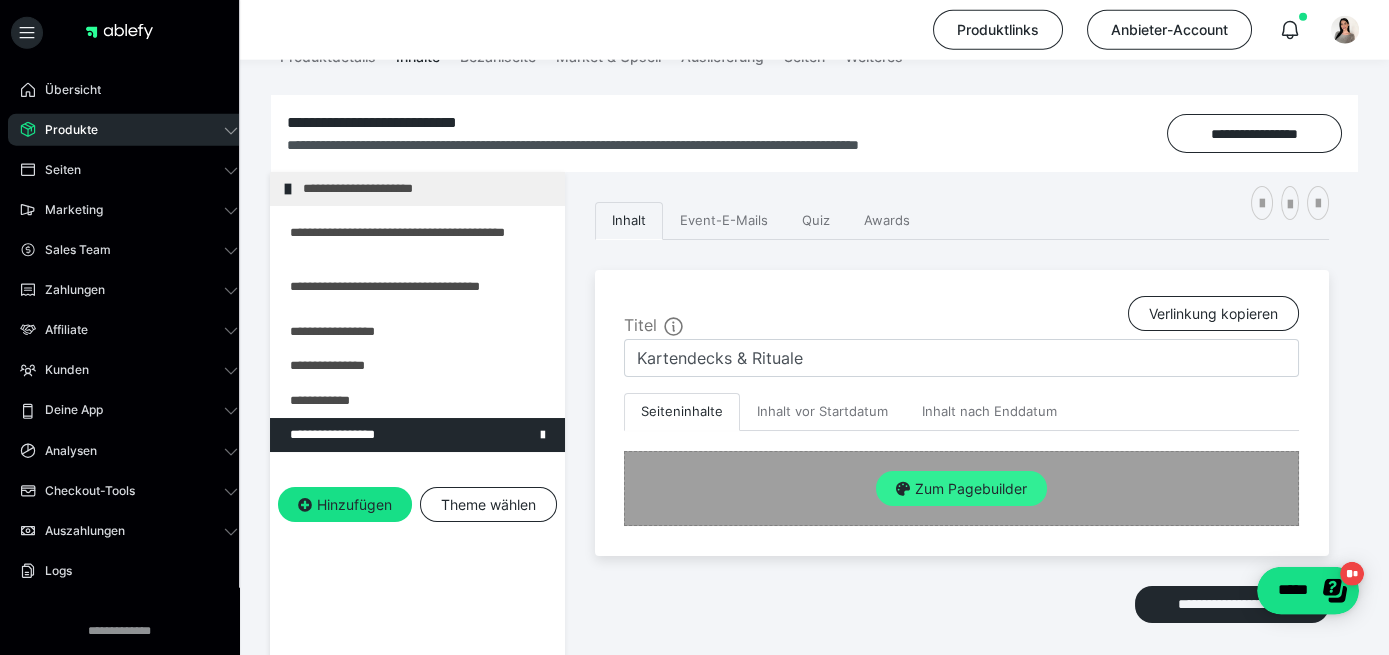 click on "Zum Pagebuilder" at bounding box center (961, 489) 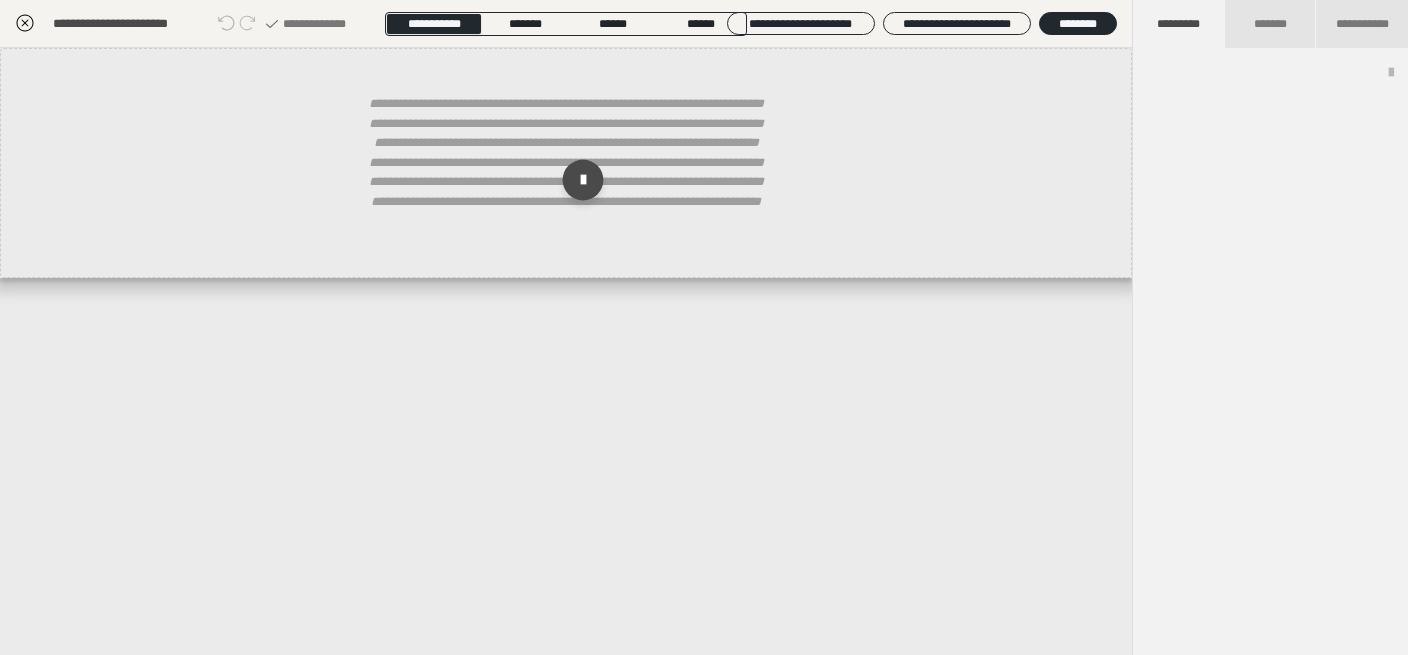 click at bounding box center [583, 180] 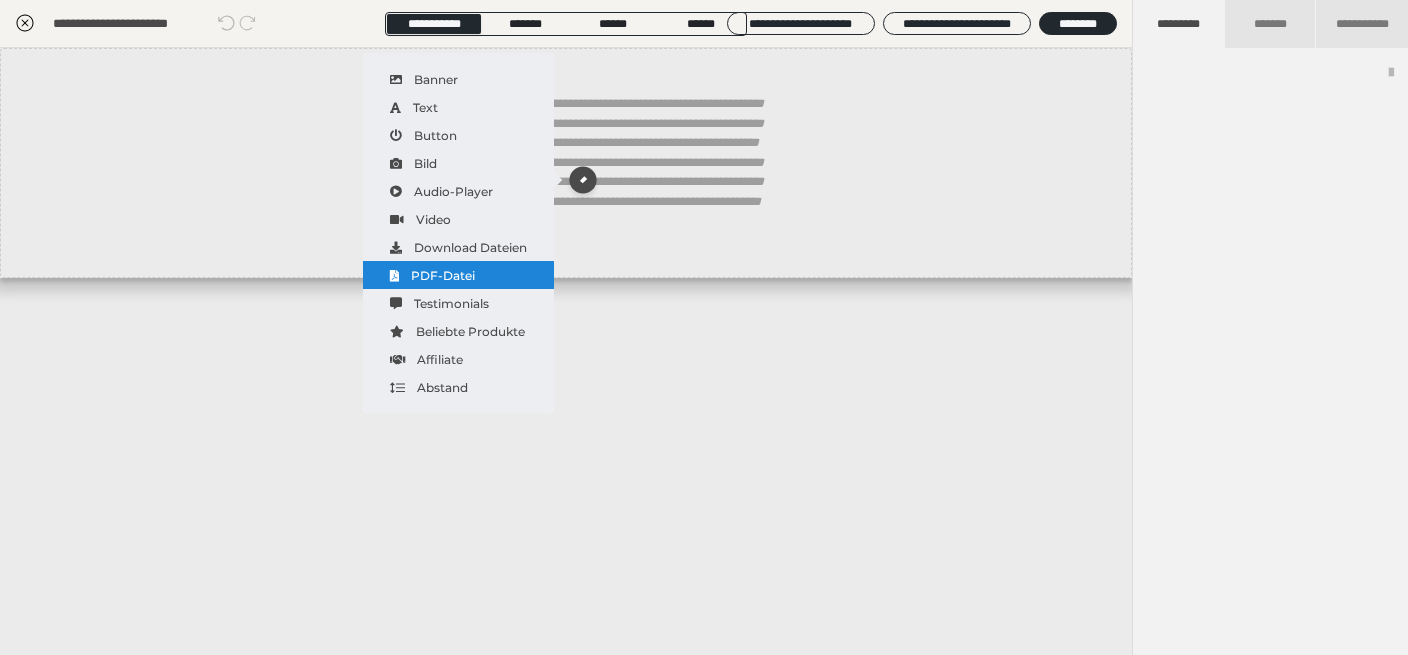 click on "PDF-Datei" at bounding box center [458, 275] 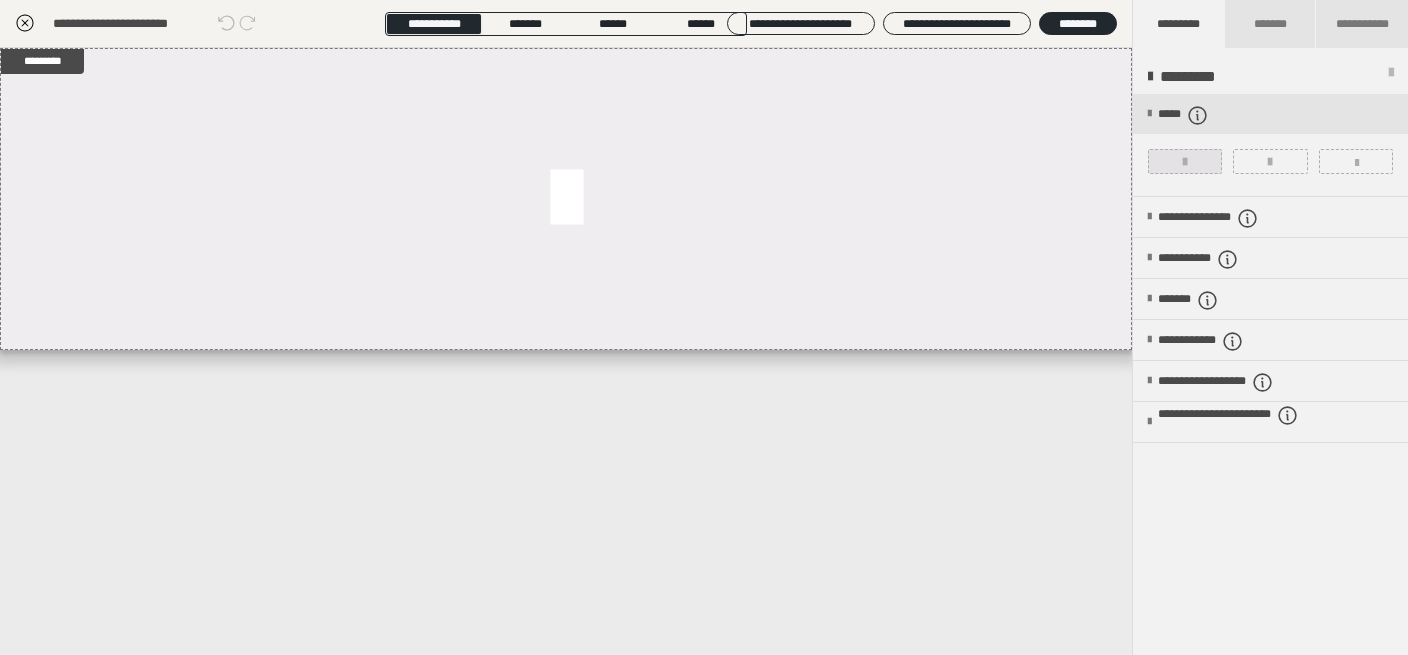 click at bounding box center [1185, 161] 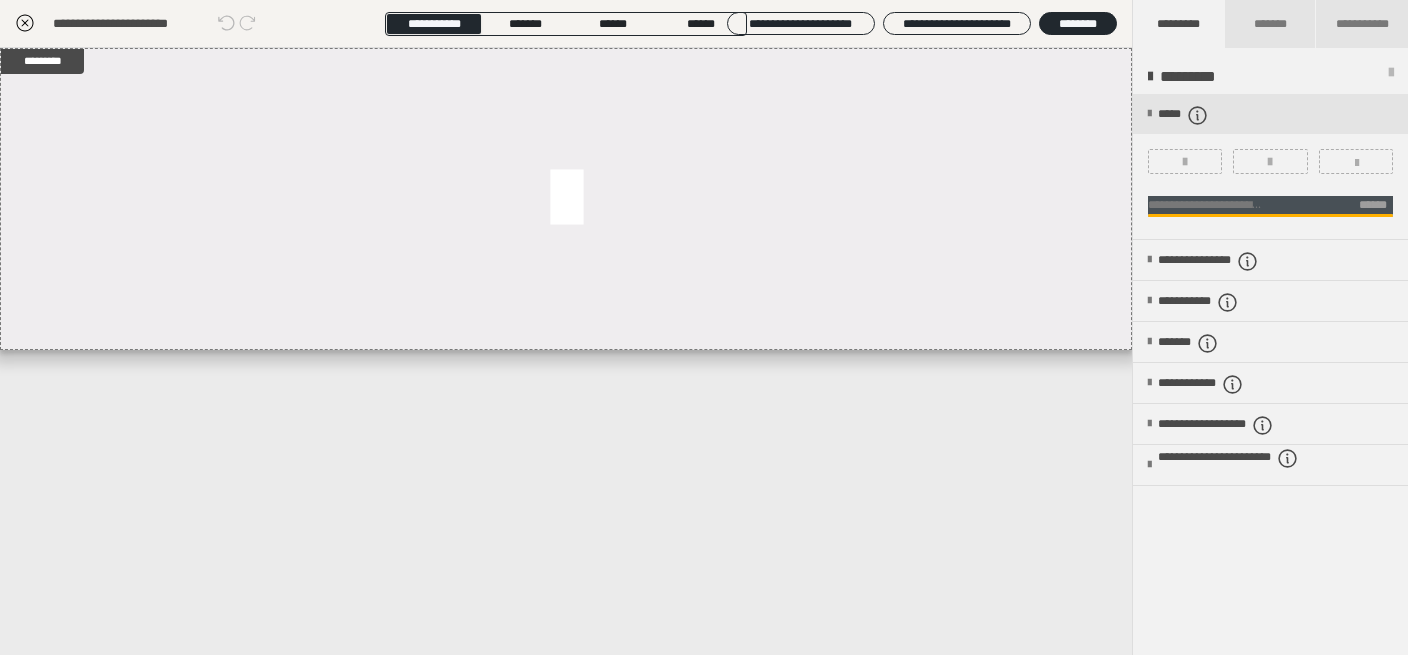 click 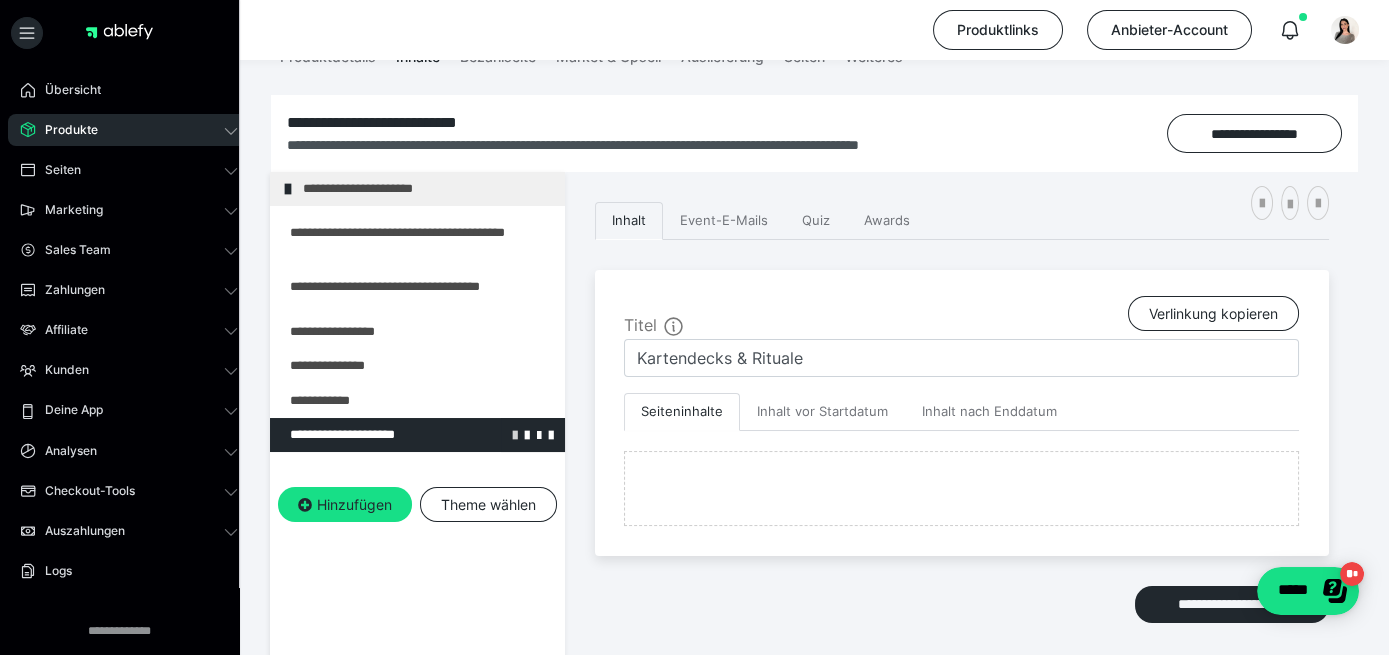 click at bounding box center [515, 434] 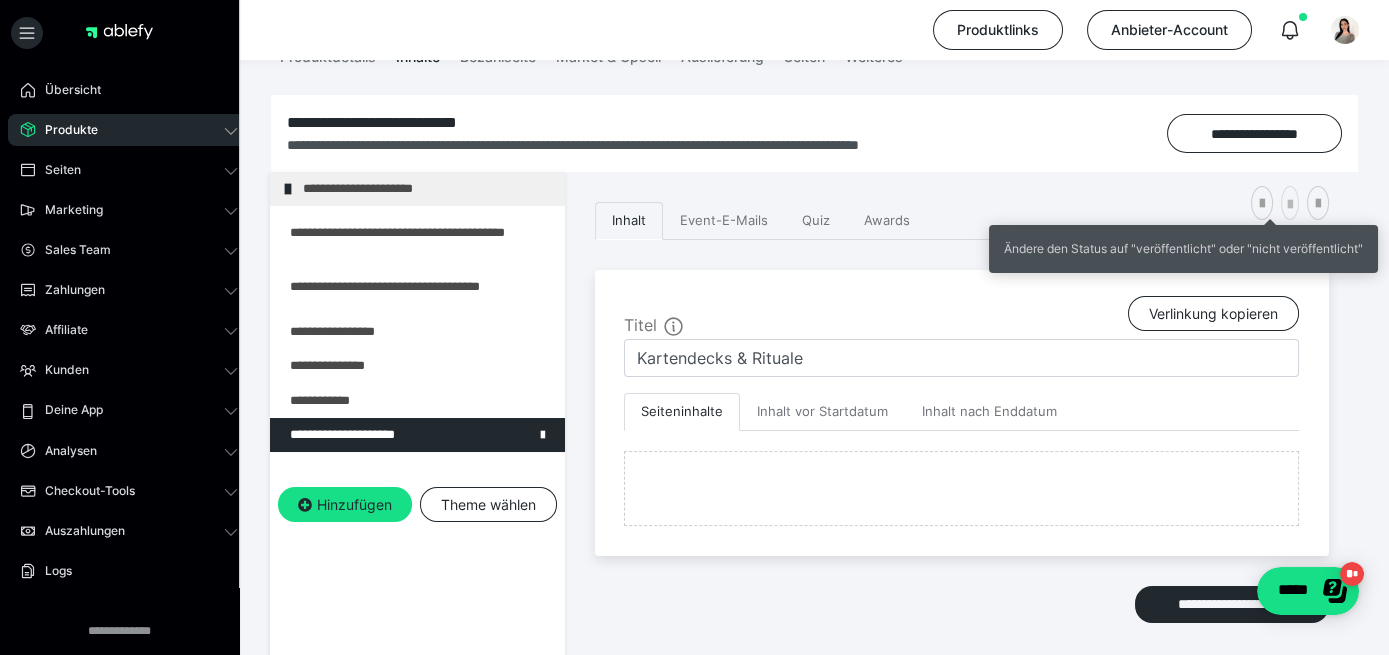 click at bounding box center [1290, 205] 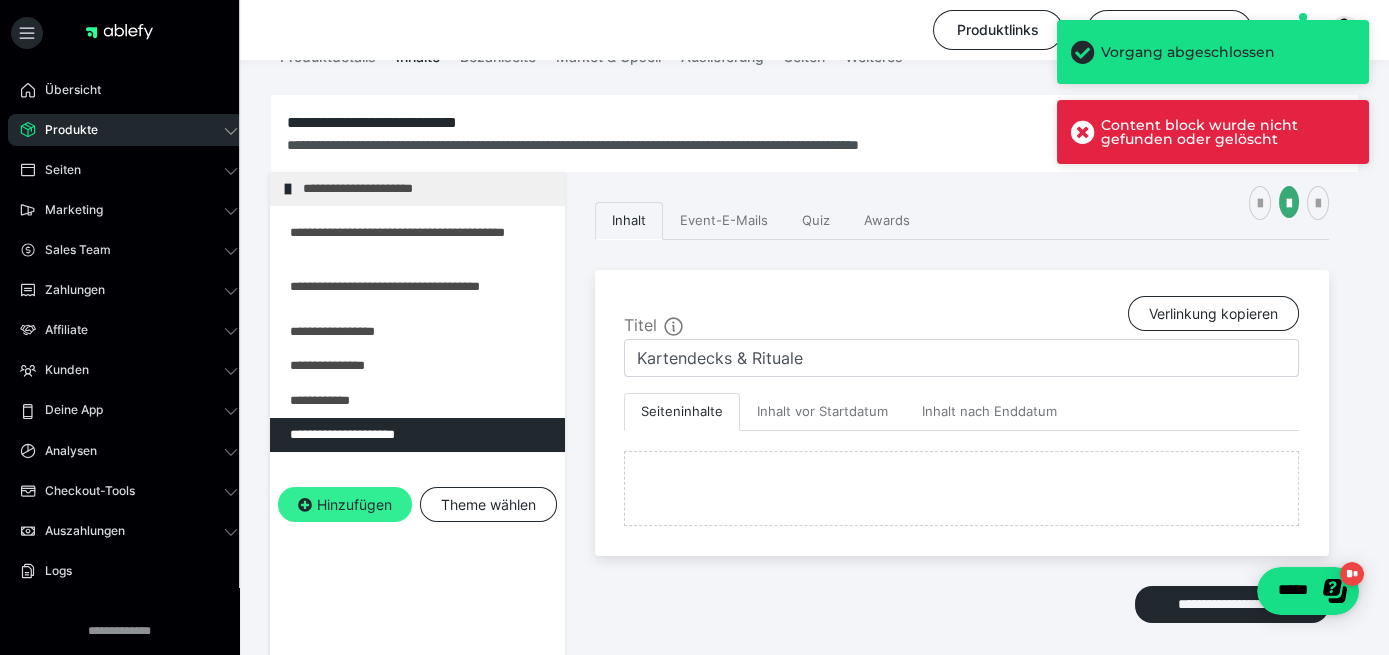 click on "Hinzufügen" at bounding box center (345, 505) 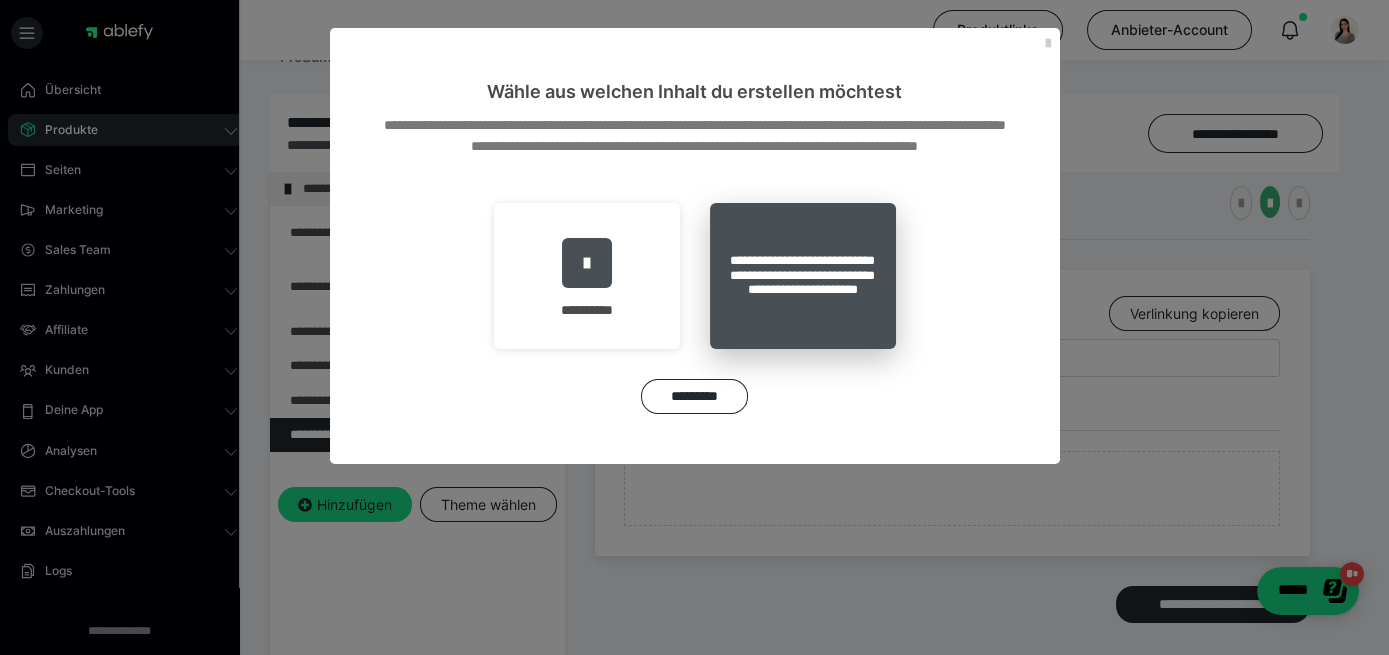 click on "**********" at bounding box center [803, 276] 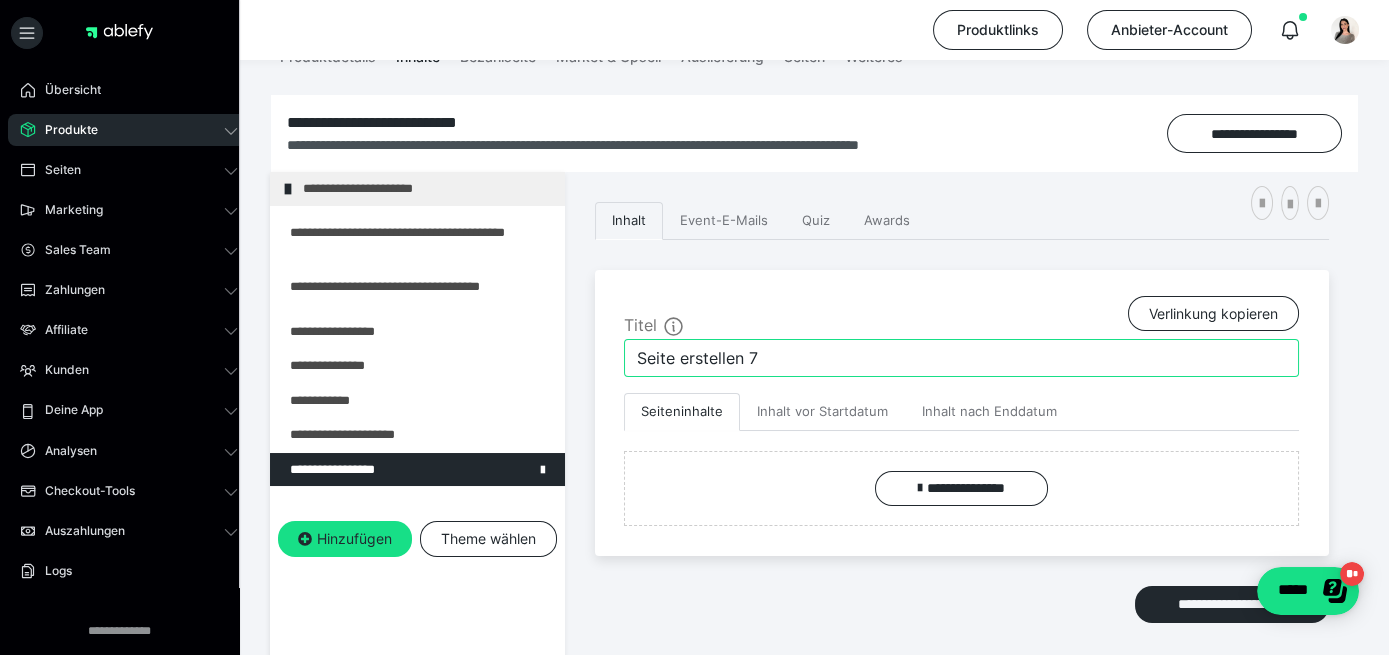 drag, startPoint x: 794, startPoint y: 348, endPoint x: 494, endPoint y: 370, distance: 300.80557 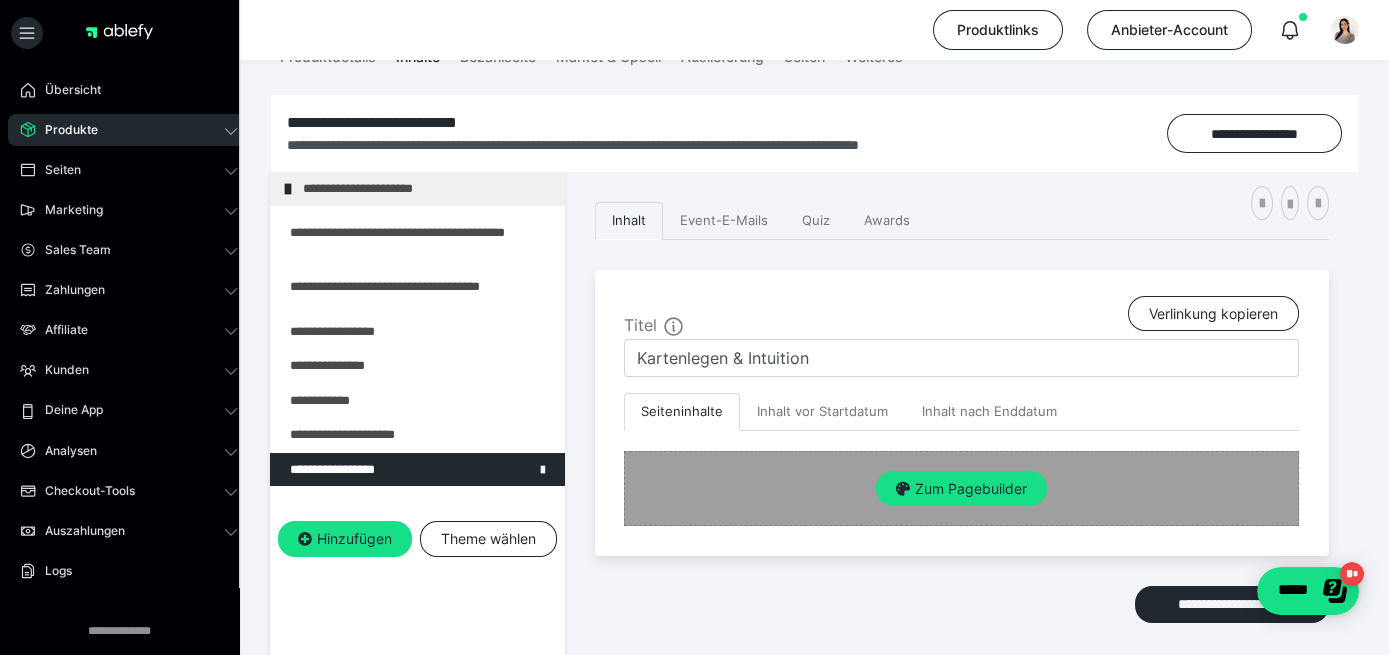 click on "Zum Pagebuilder" at bounding box center [961, 488] 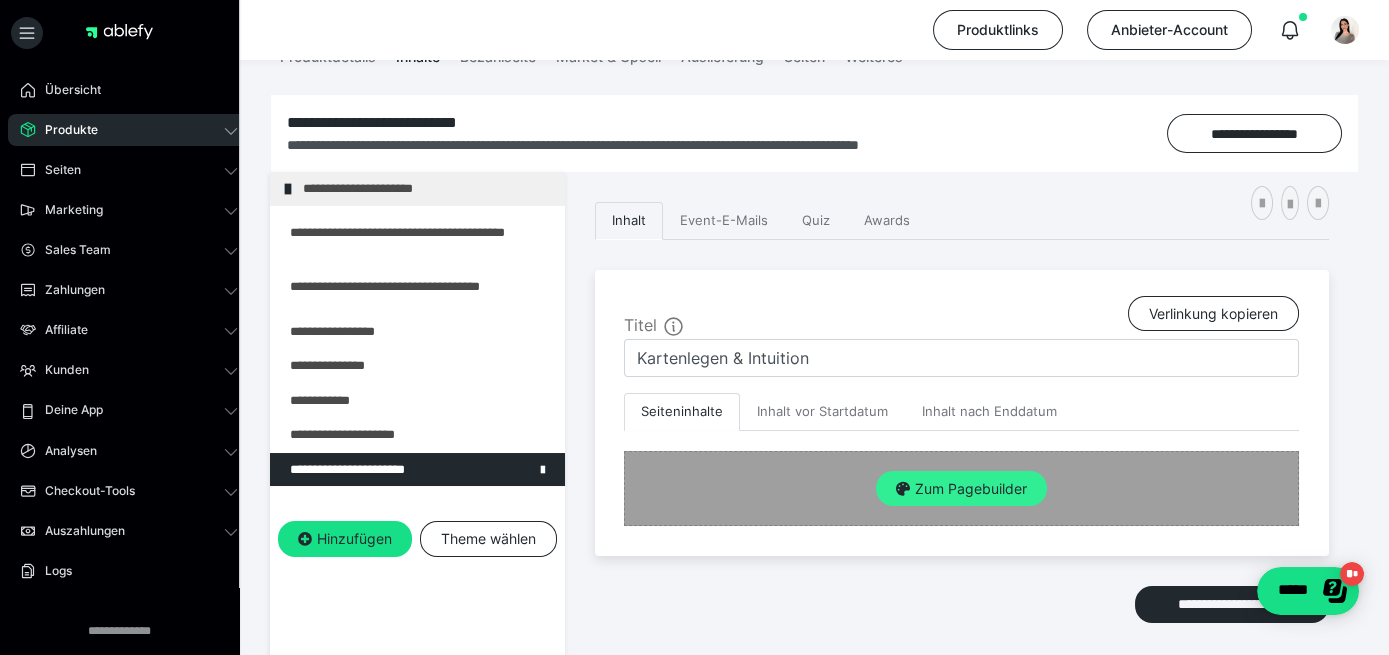 click on "Zum Pagebuilder" at bounding box center [961, 489] 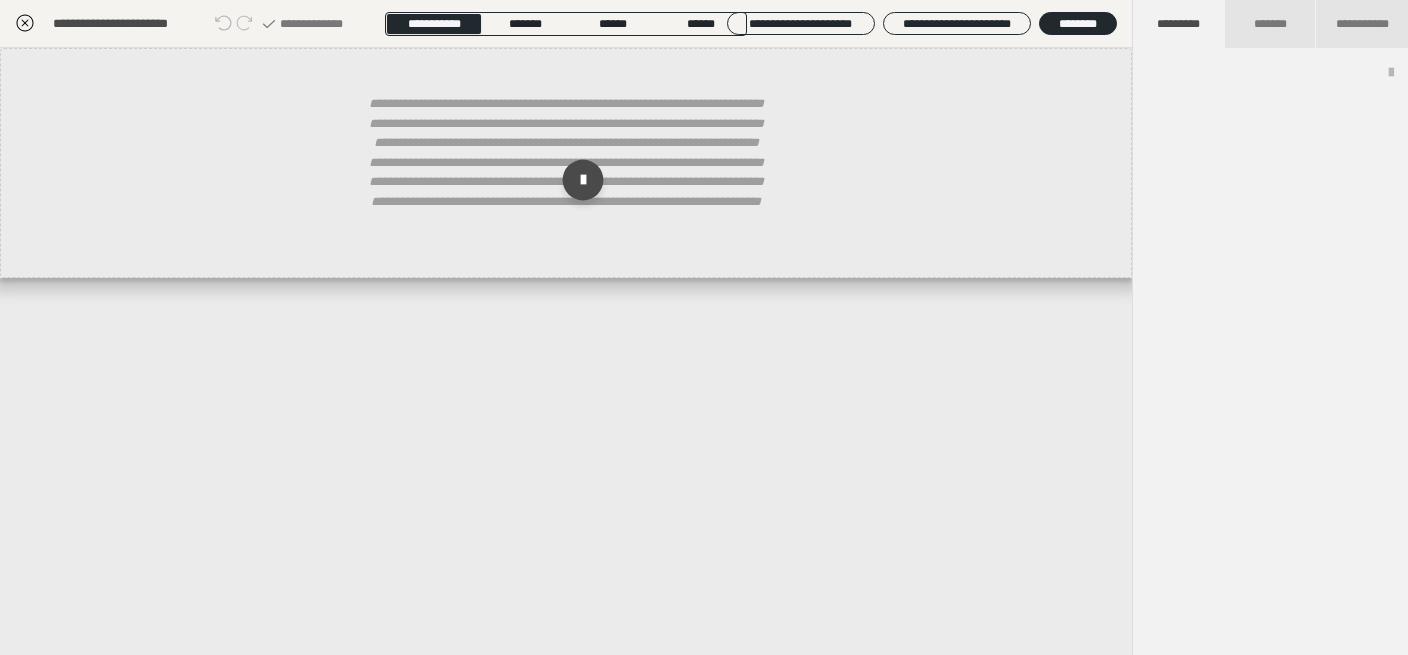 click at bounding box center (583, 180) 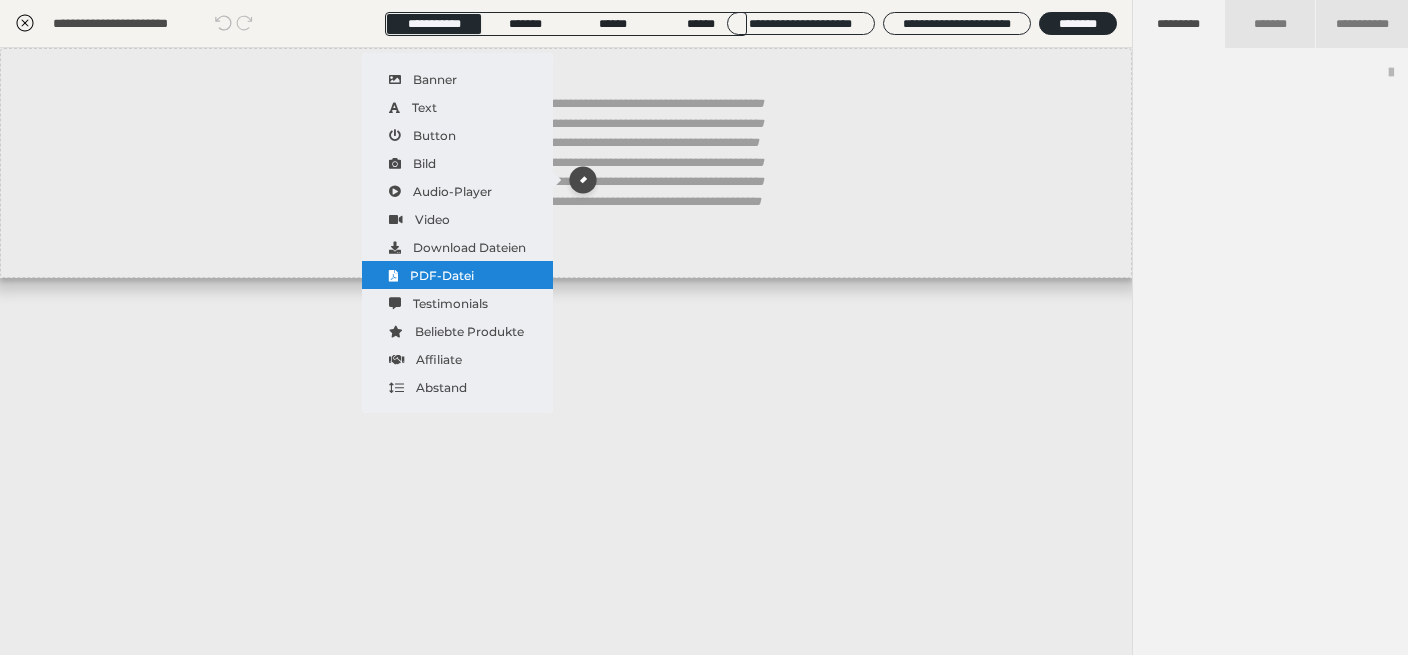 click on "PDF-Datei" at bounding box center (457, 275) 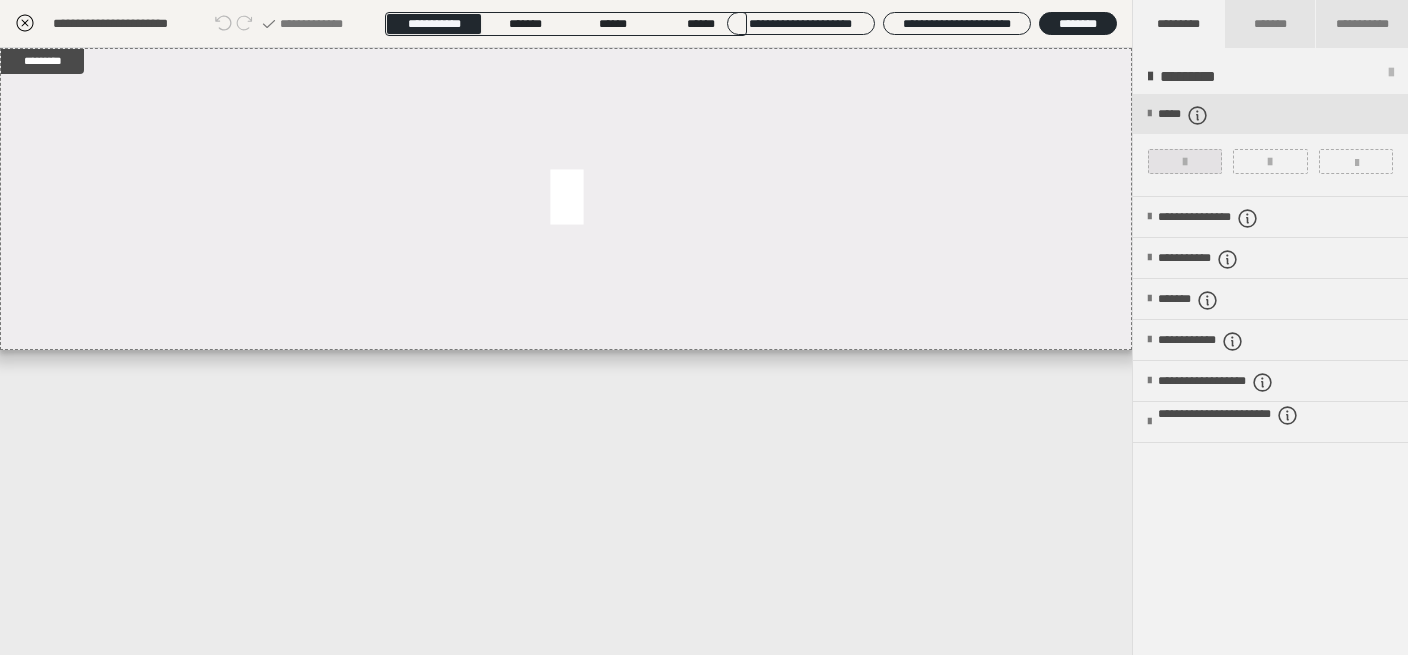 click at bounding box center [1185, 161] 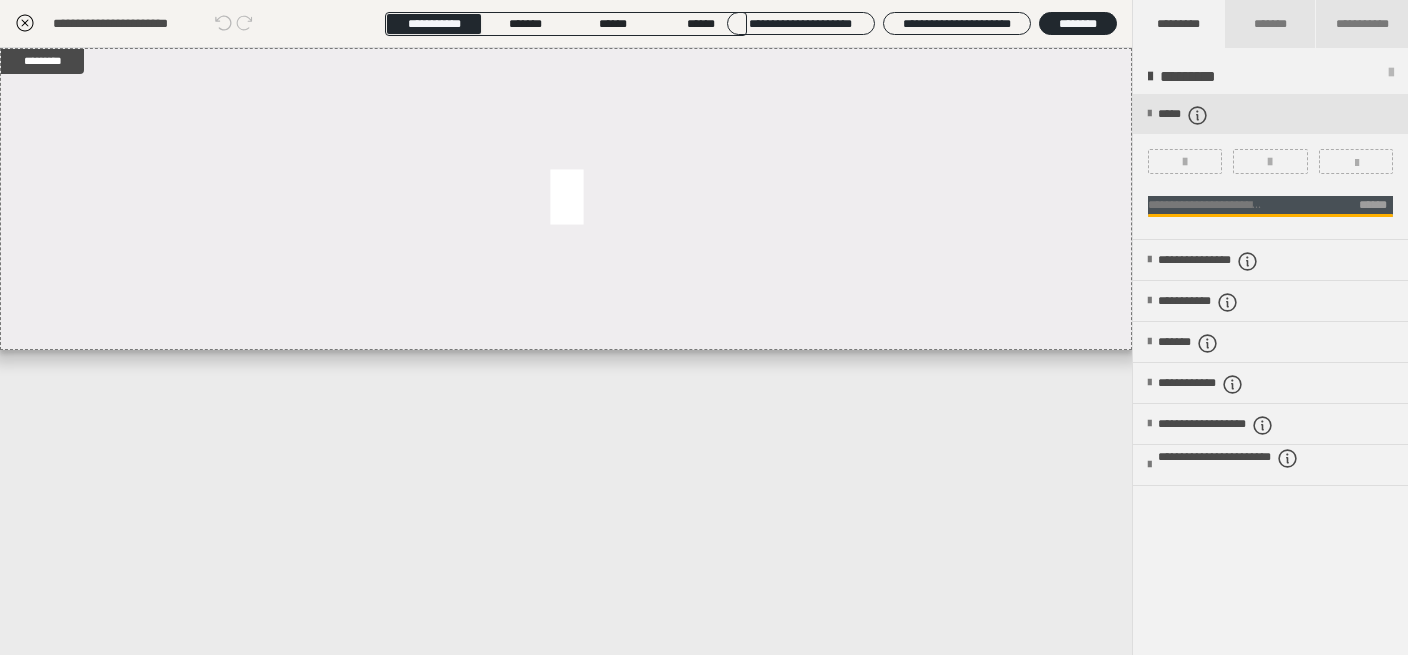 click 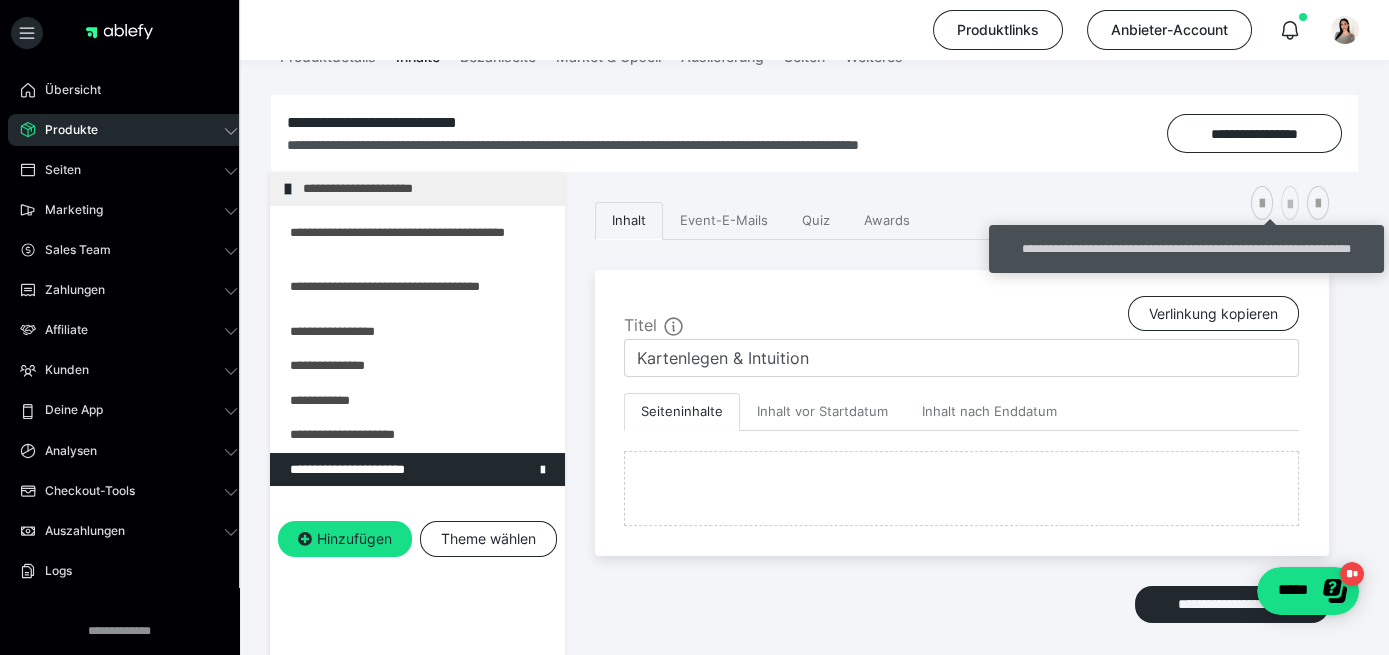click at bounding box center [1290, 203] 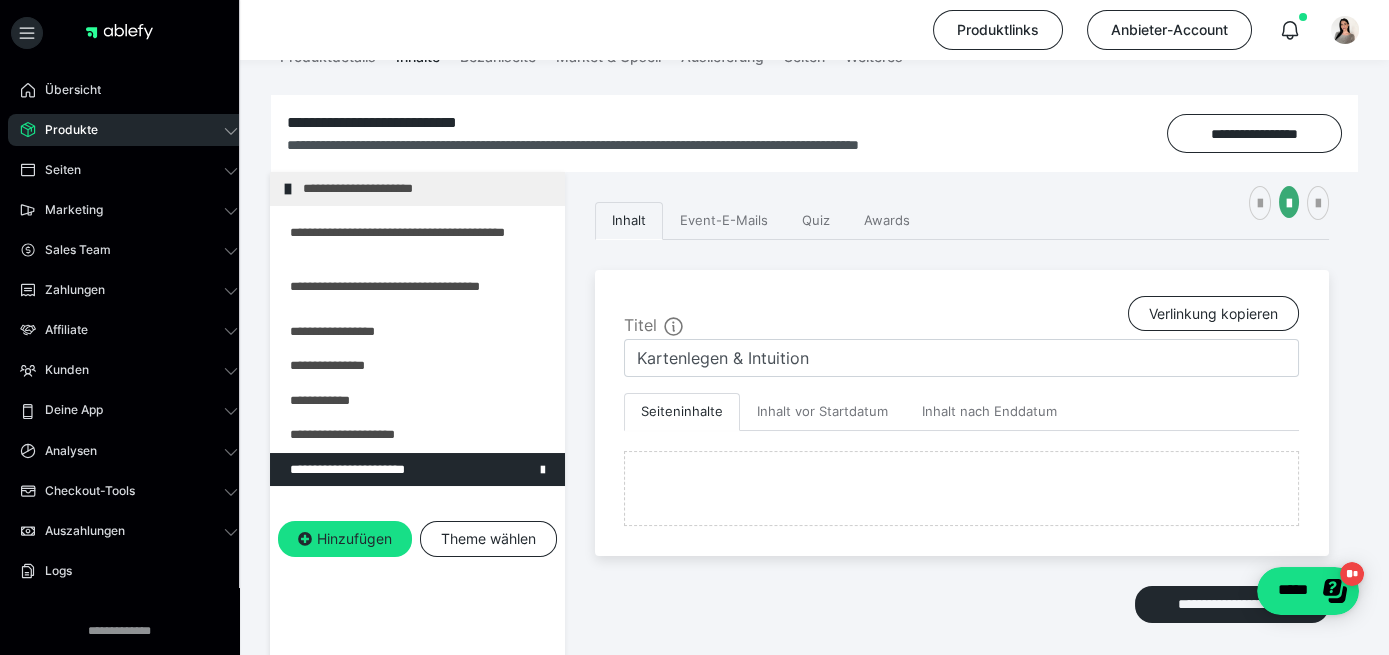 click on "**********" at bounding box center (417, 469) 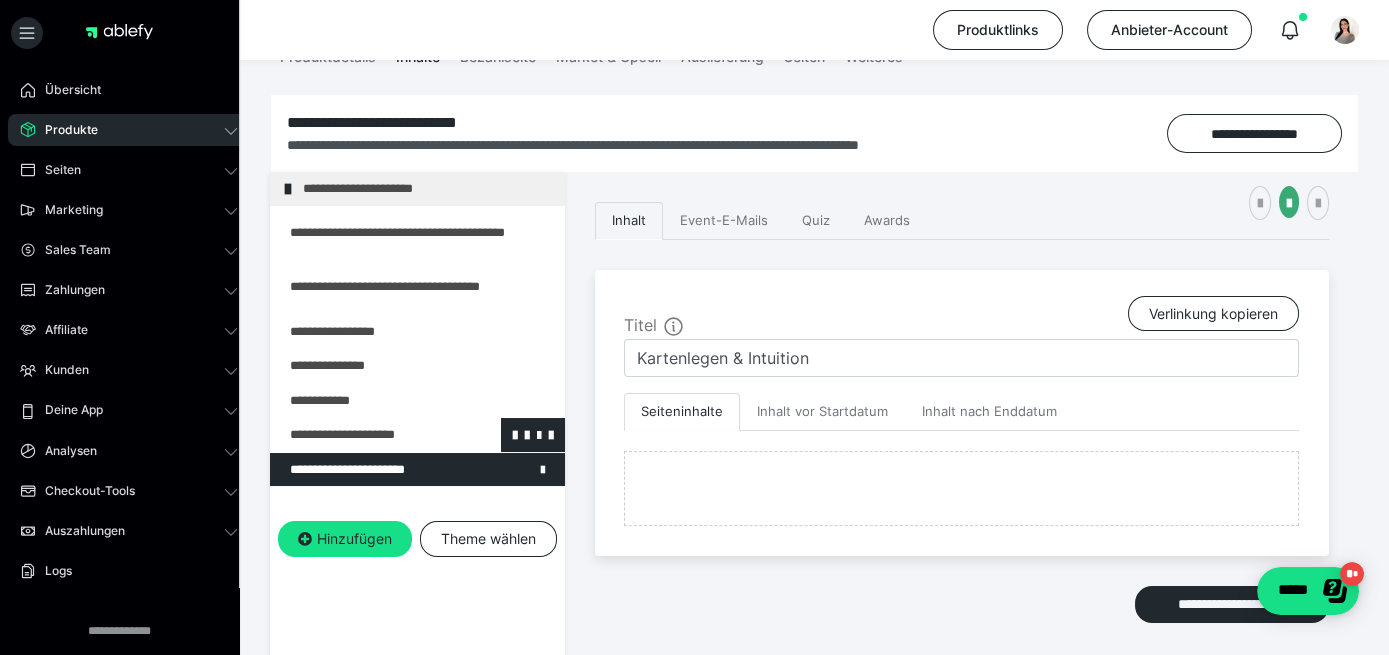 click at bounding box center [365, 435] 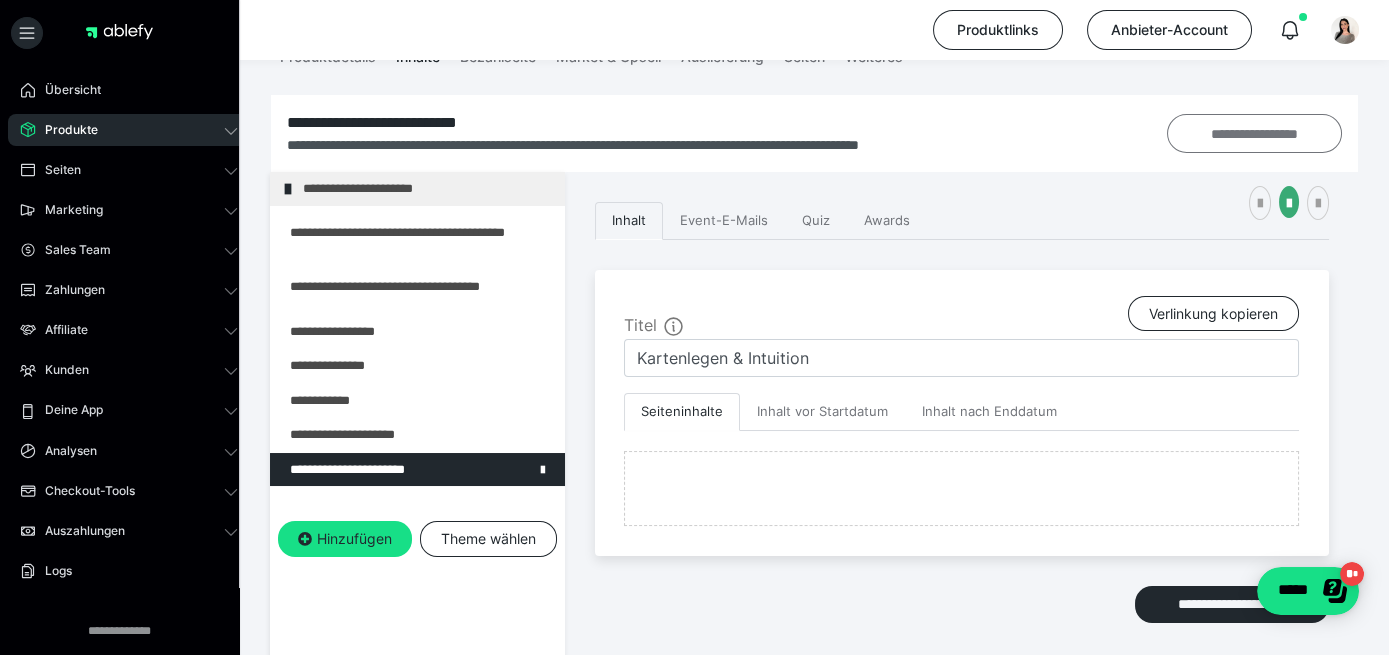 click on "**********" at bounding box center (1254, 133) 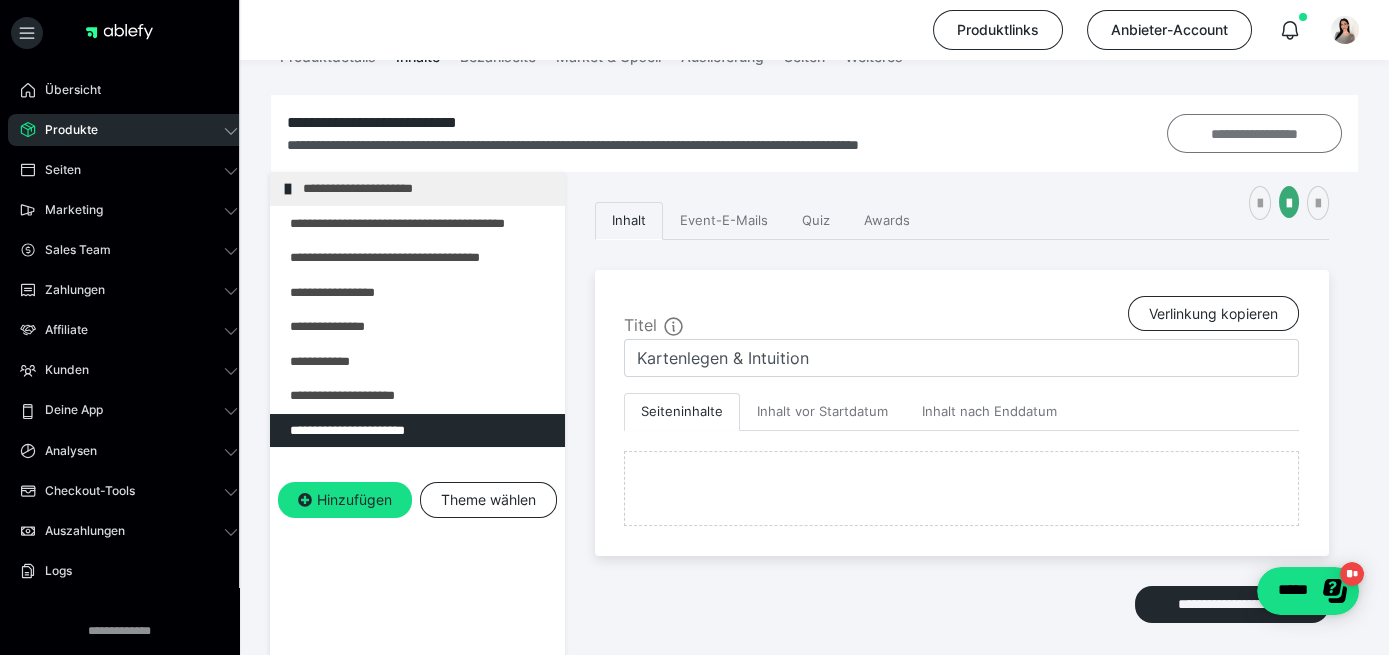 type on "Kartendecks & Rituale" 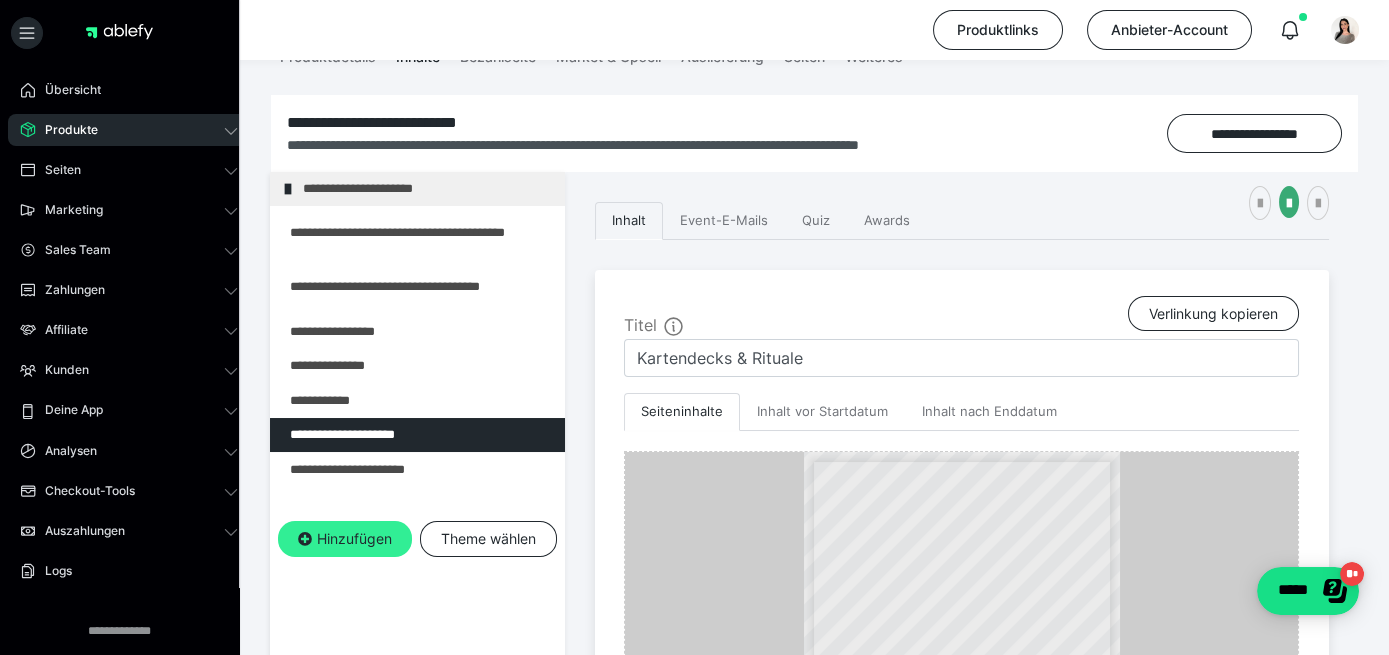 click on "Hinzufügen" at bounding box center [345, 539] 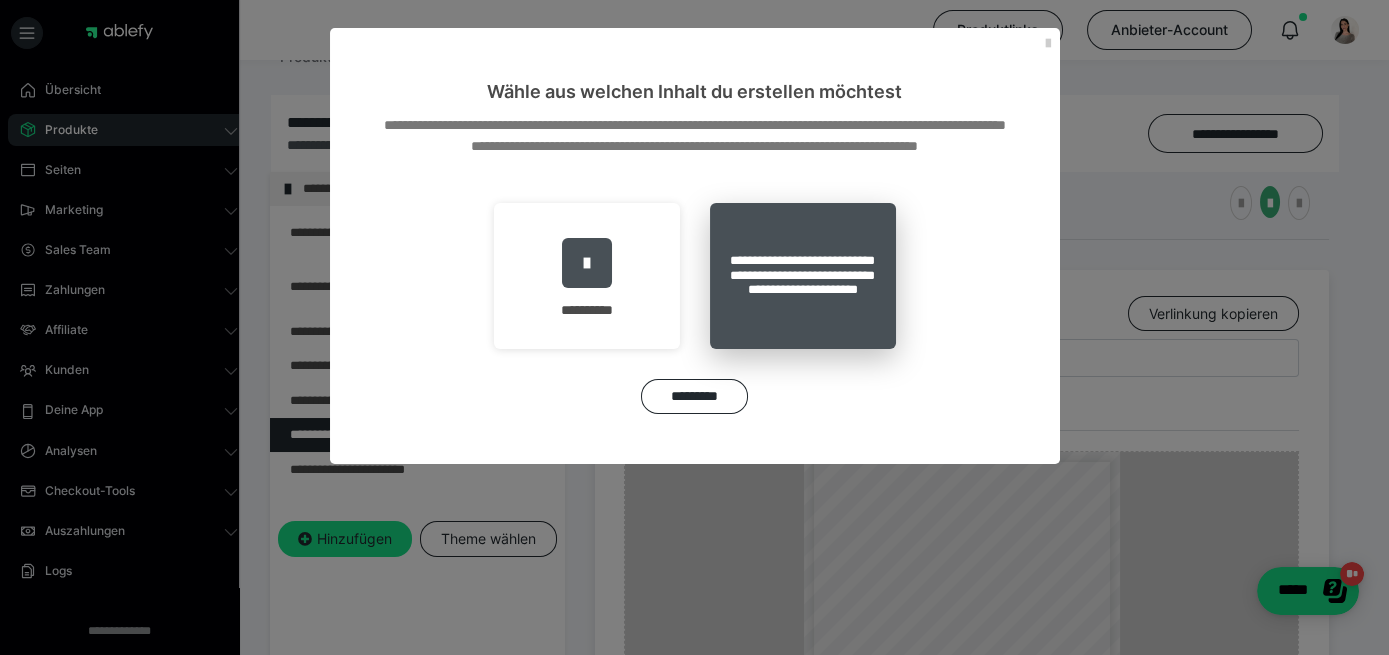 click on "**********" at bounding box center (803, 276) 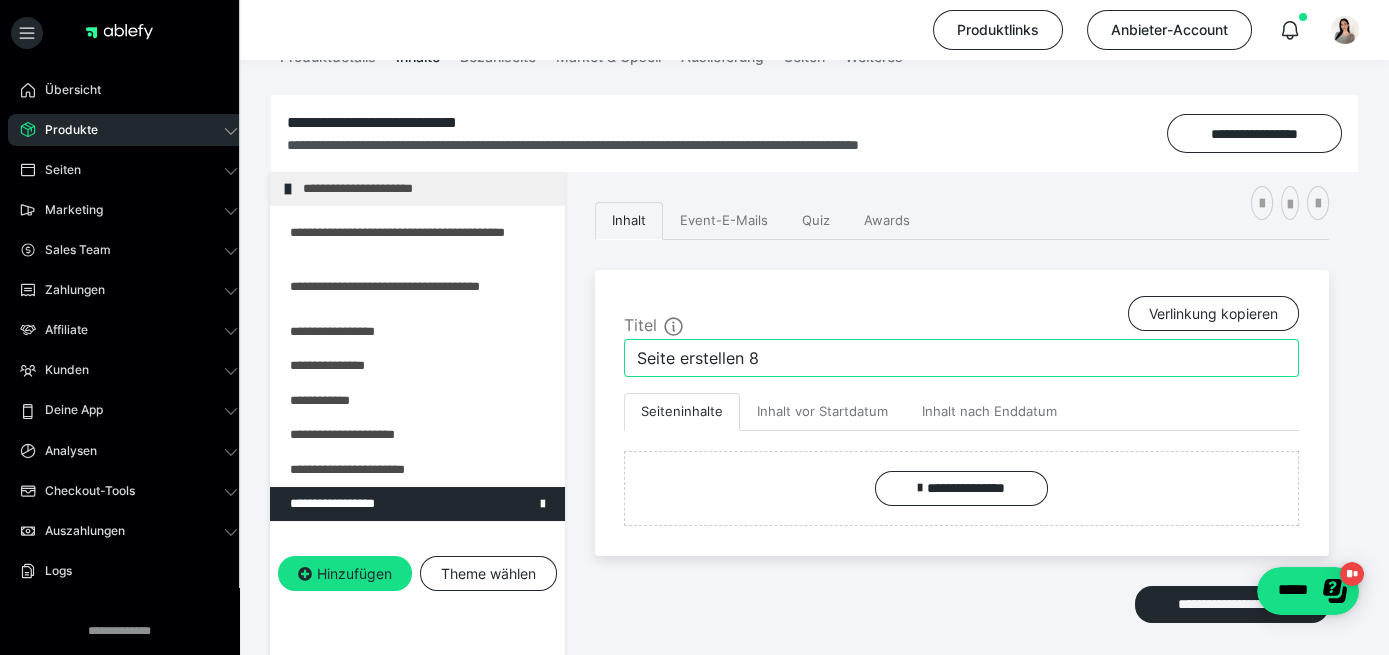 drag, startPoint x: 806, startPoint y: 337, endPoint x: 40, endPoint y: 388, distance: 767.6959 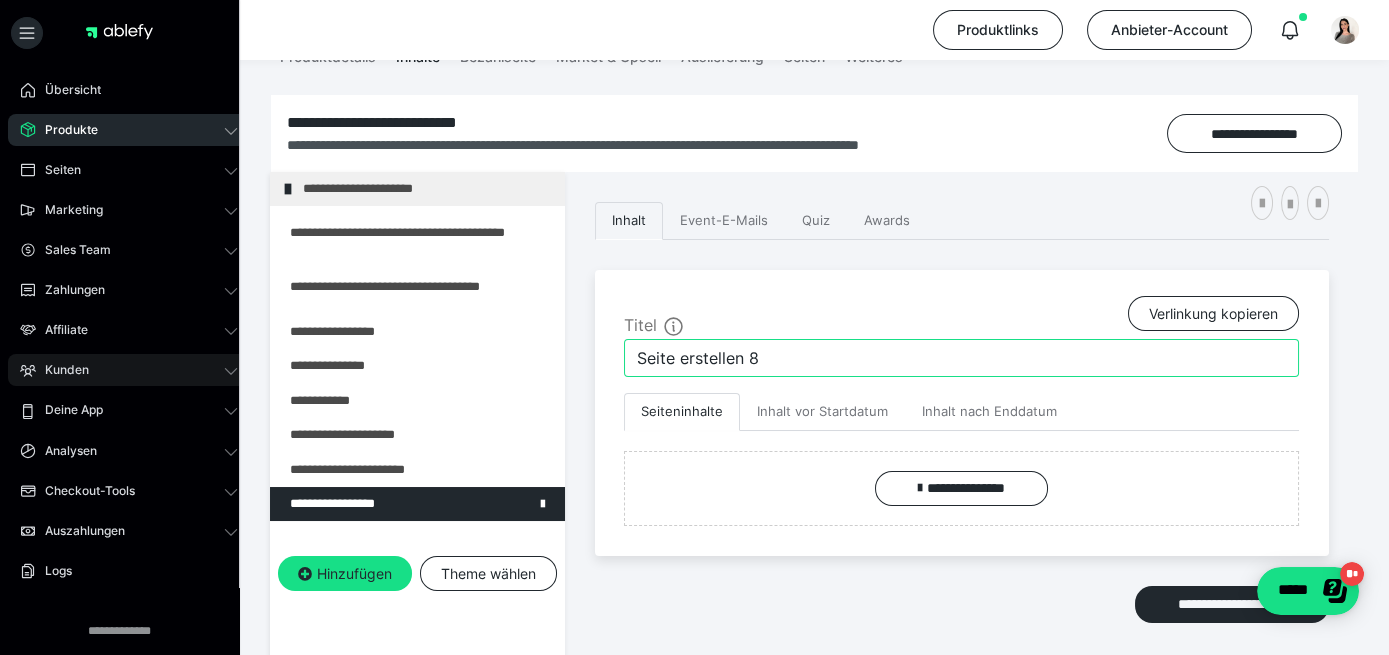 paste on "Was ist noch wichtig beim Kartenlegen?" 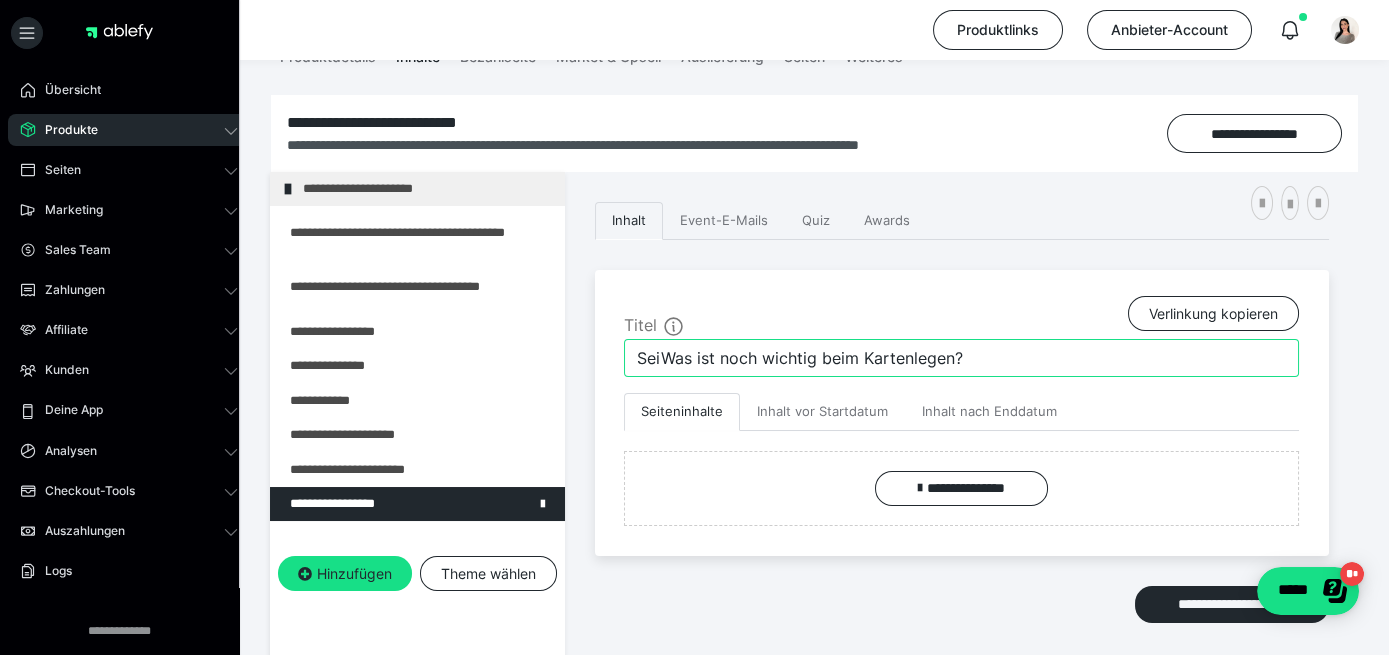 click on "SeiWas ist noch wichtig beim Kartenlegen?" at bounding box center (961, 358) 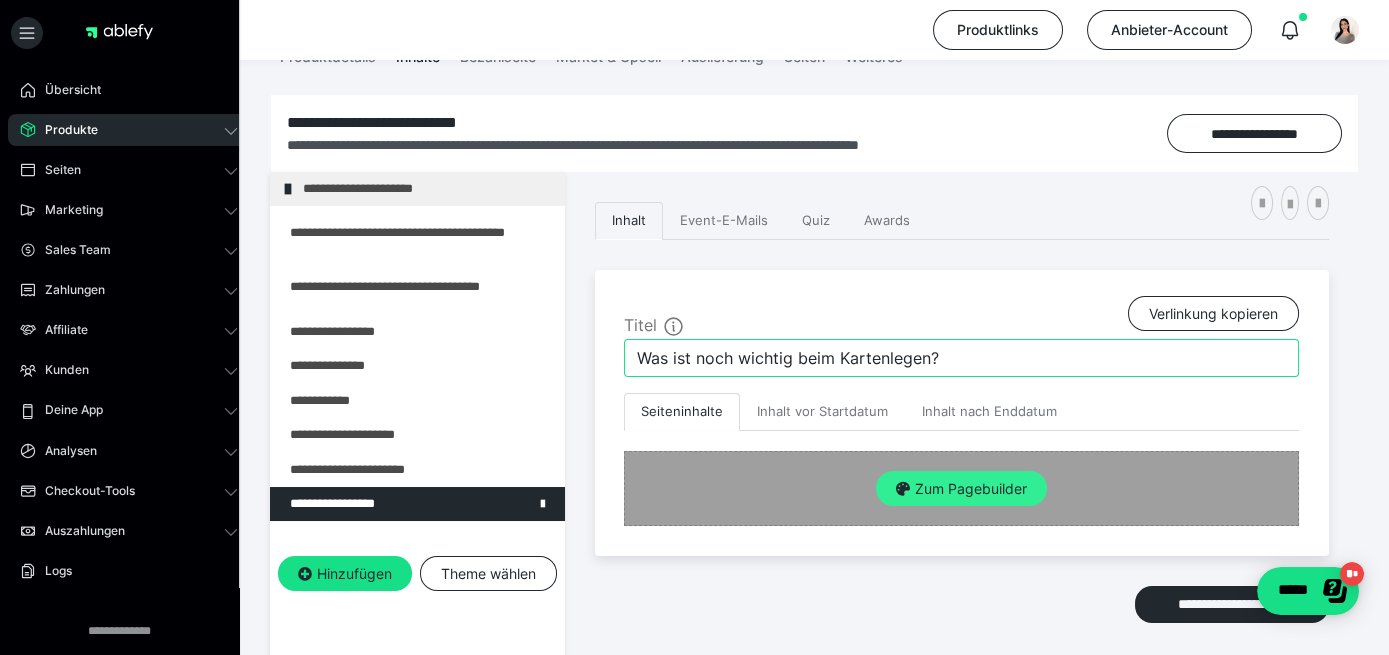 type on "Was ist noch wichtig beim Kartenlegen?" 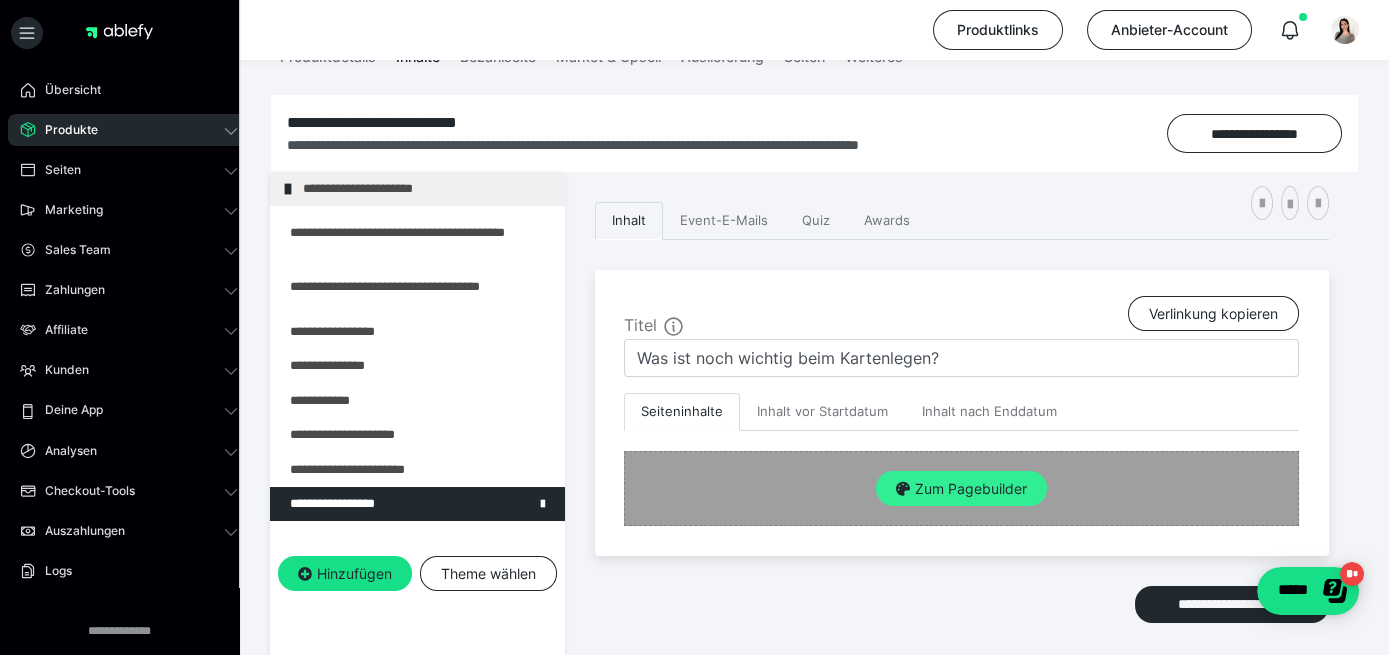 click on "Zum Pagebuilder" at bounding box center [961, 489] 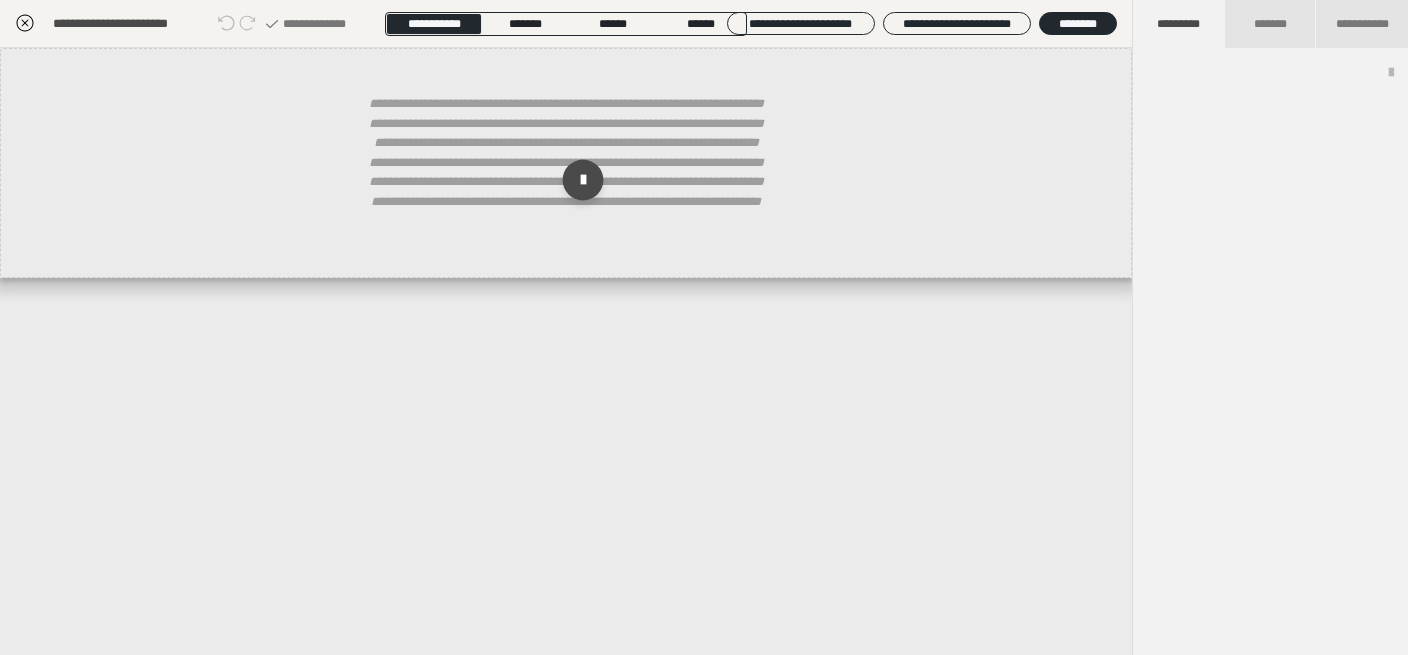 click at bounding box center [583, 180] 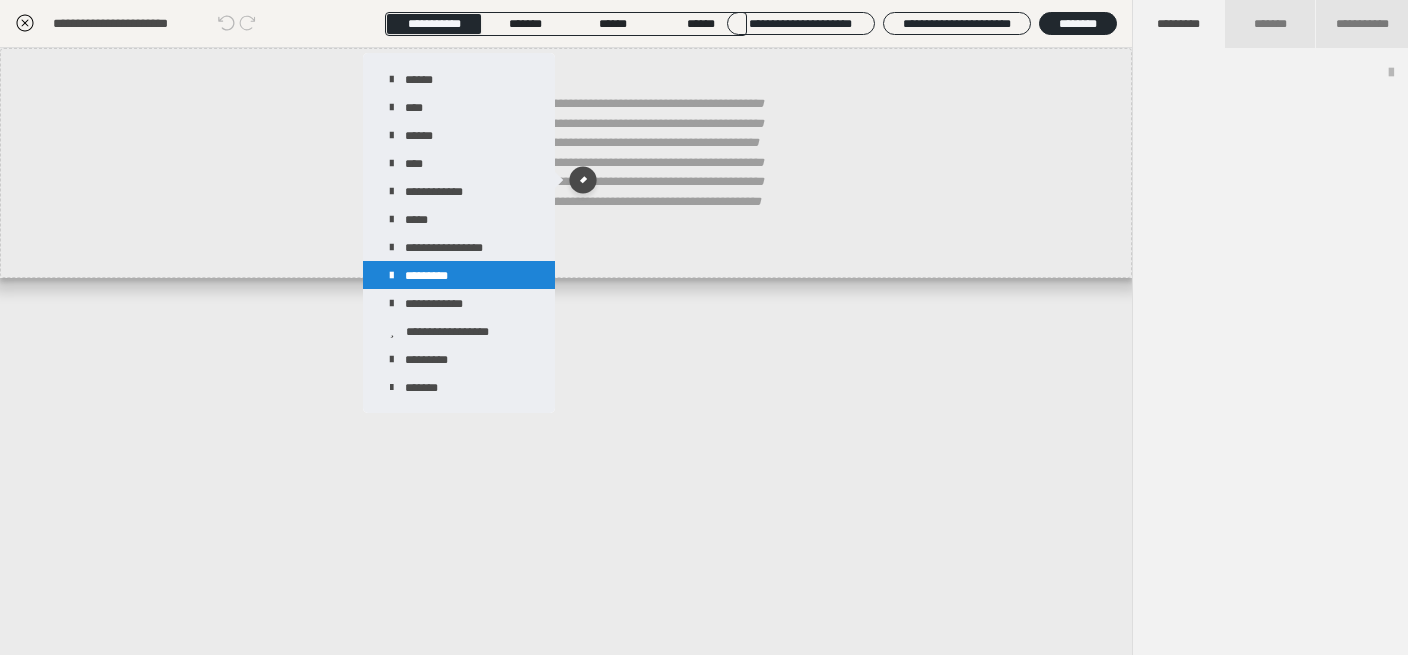 click on "*********" at bounding box center [459, 275] 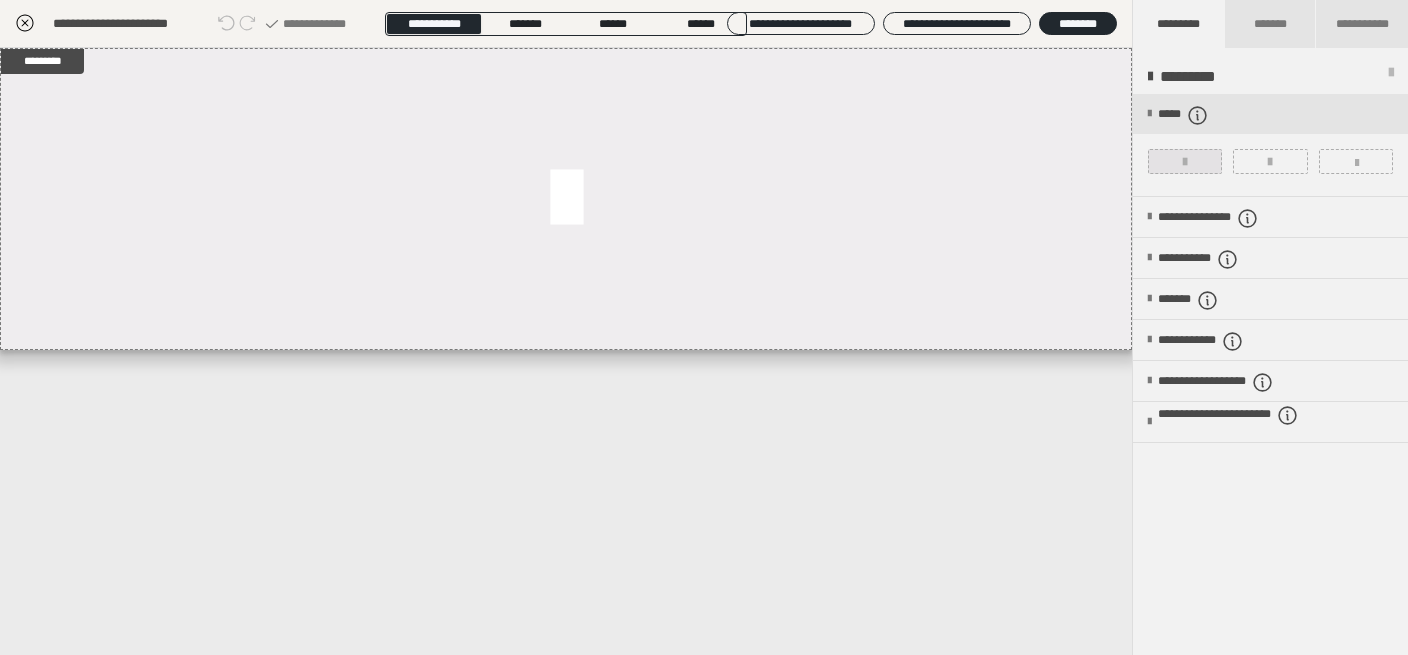click at bounding box center [1185, 162] 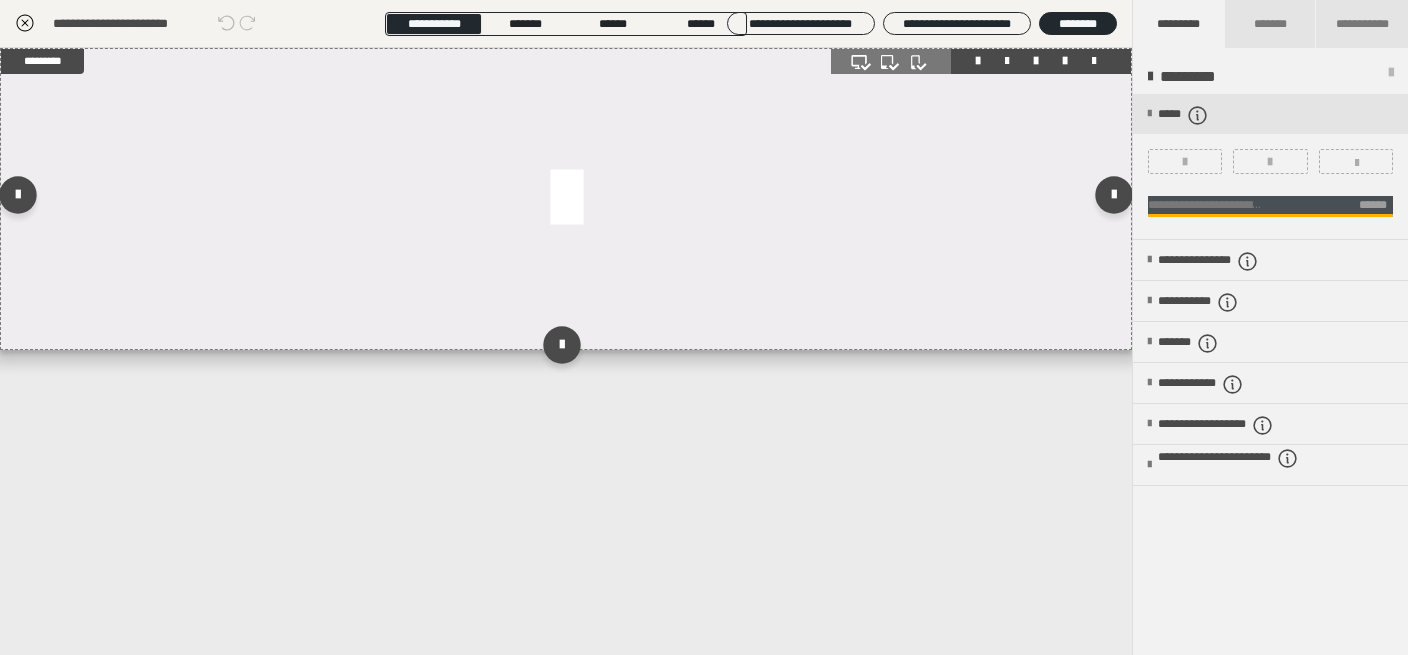 click at bounding box center [566, 199] 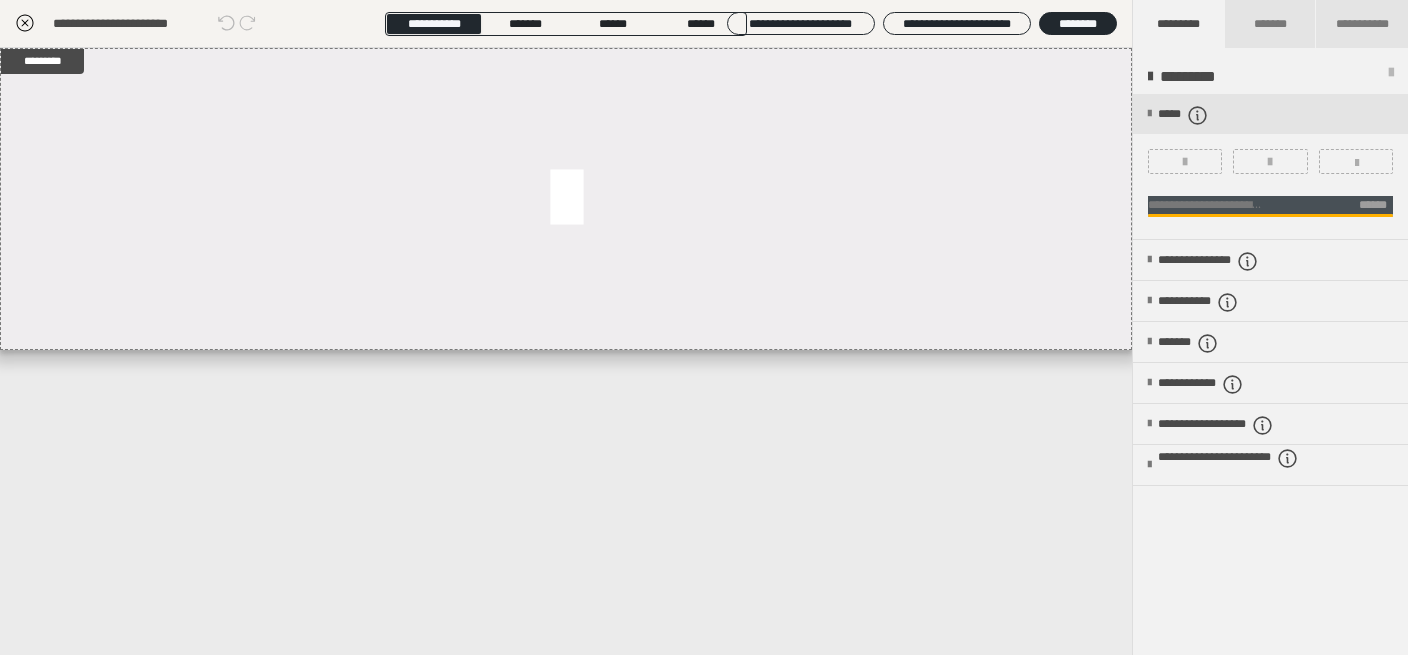 click 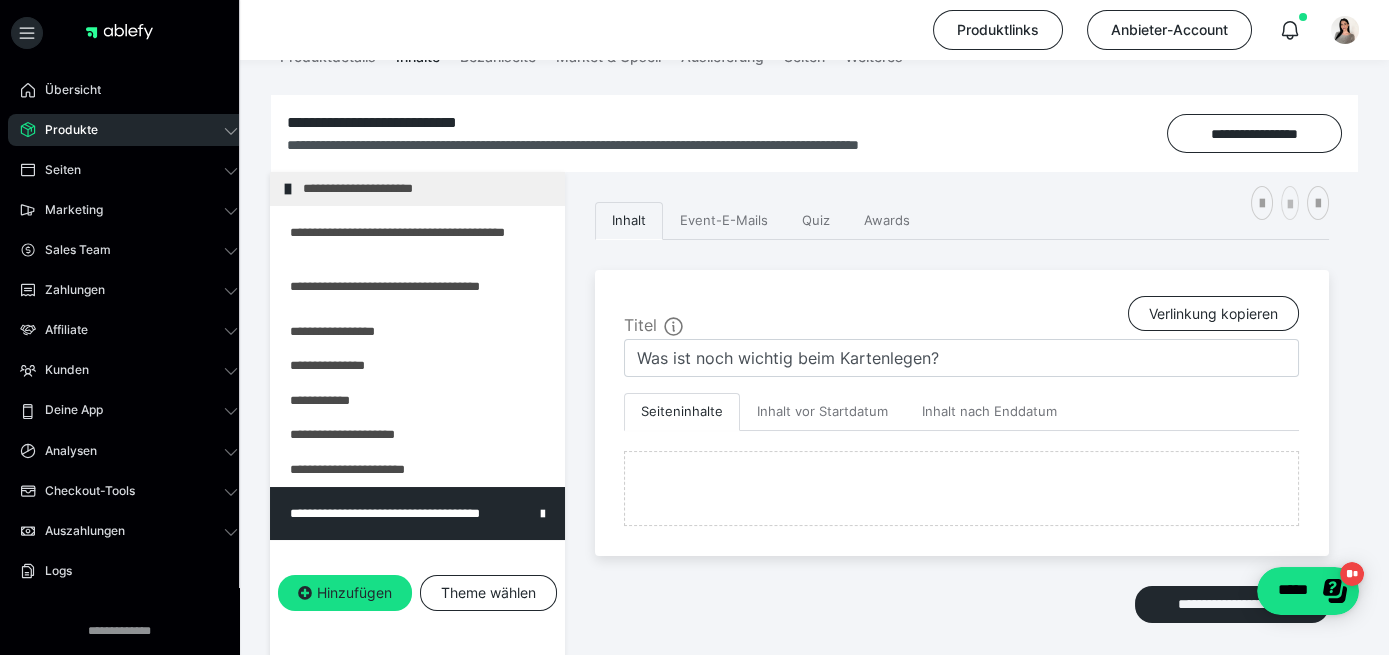 click at bounding box center (1290, 205) 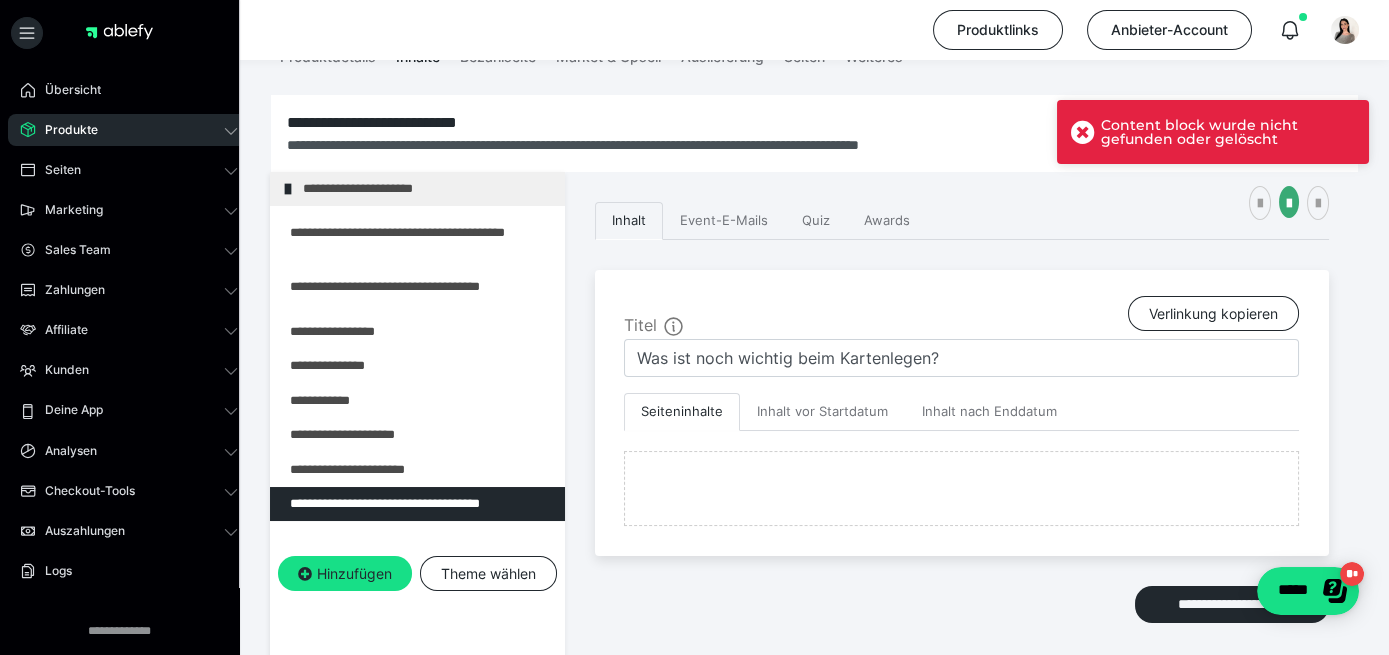 click at bounding box center [1083, 132] 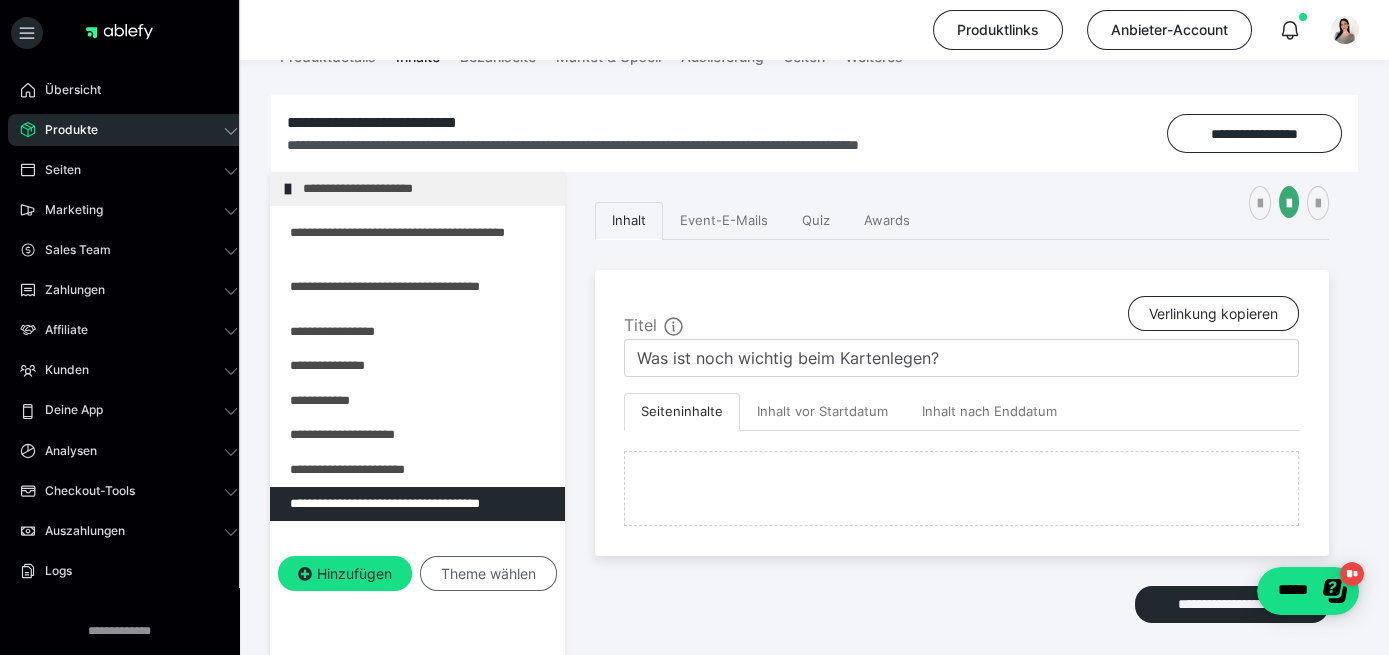 click on "Theme wählen" at bounding box center [488, 574] 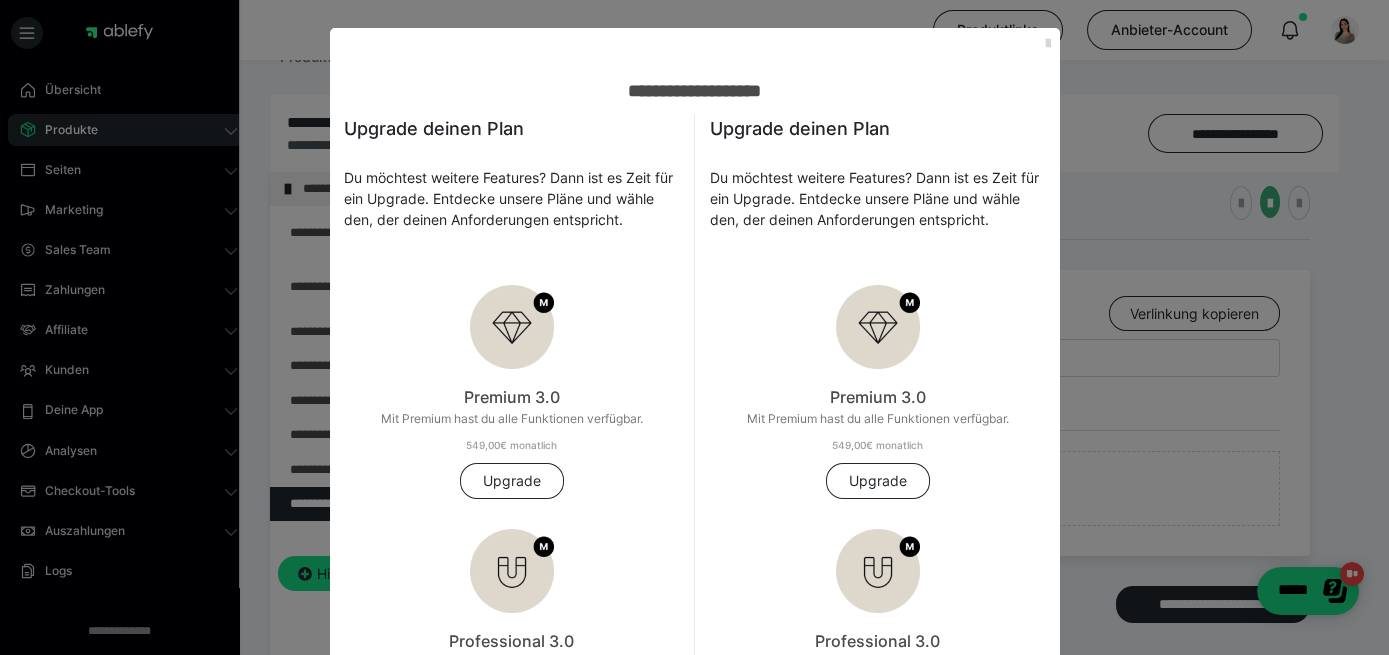 click at bounding box center (1048, 44) 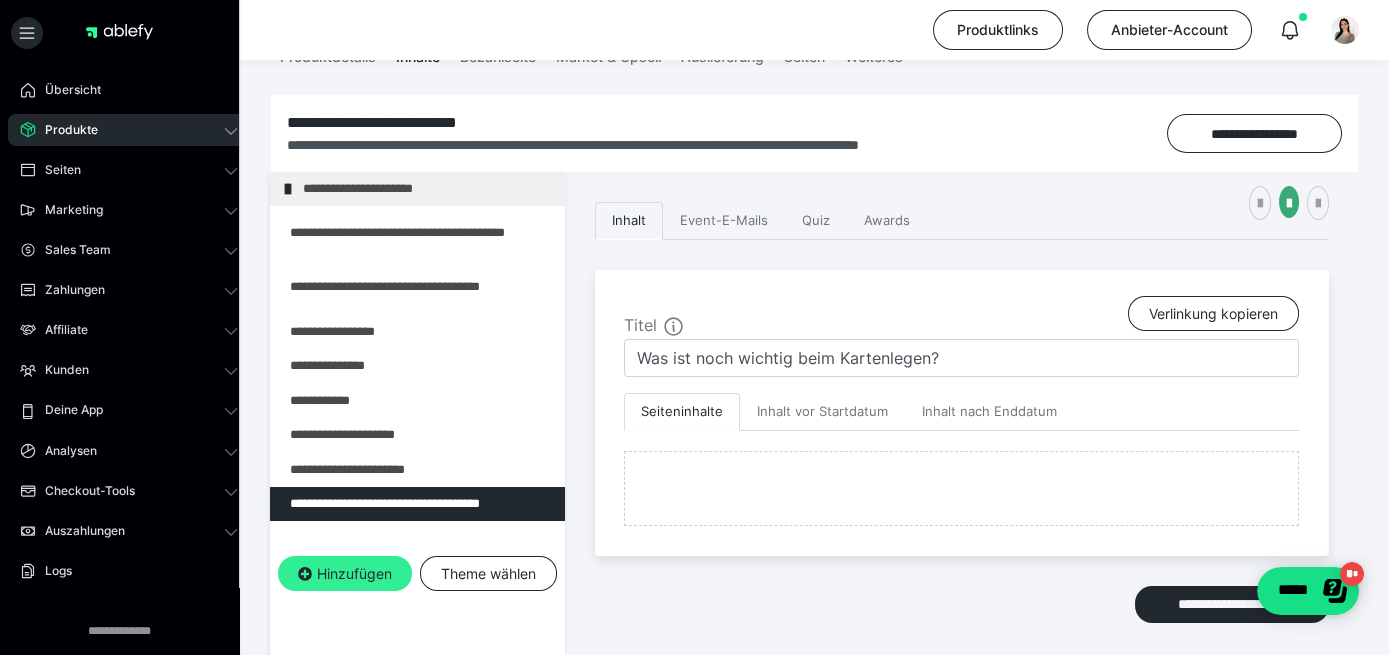 click on "Hinzufügen" at bounding box center (345, 574) 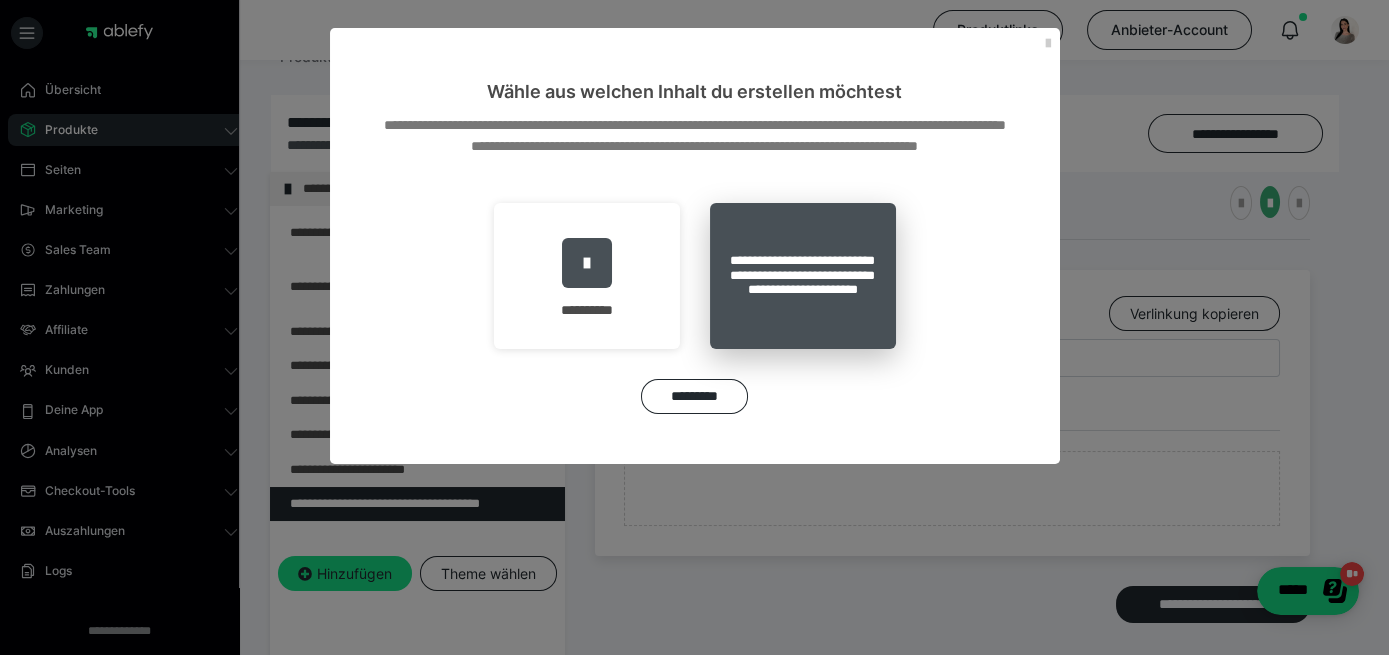 click on "**********" at bounding box center [803, 276] 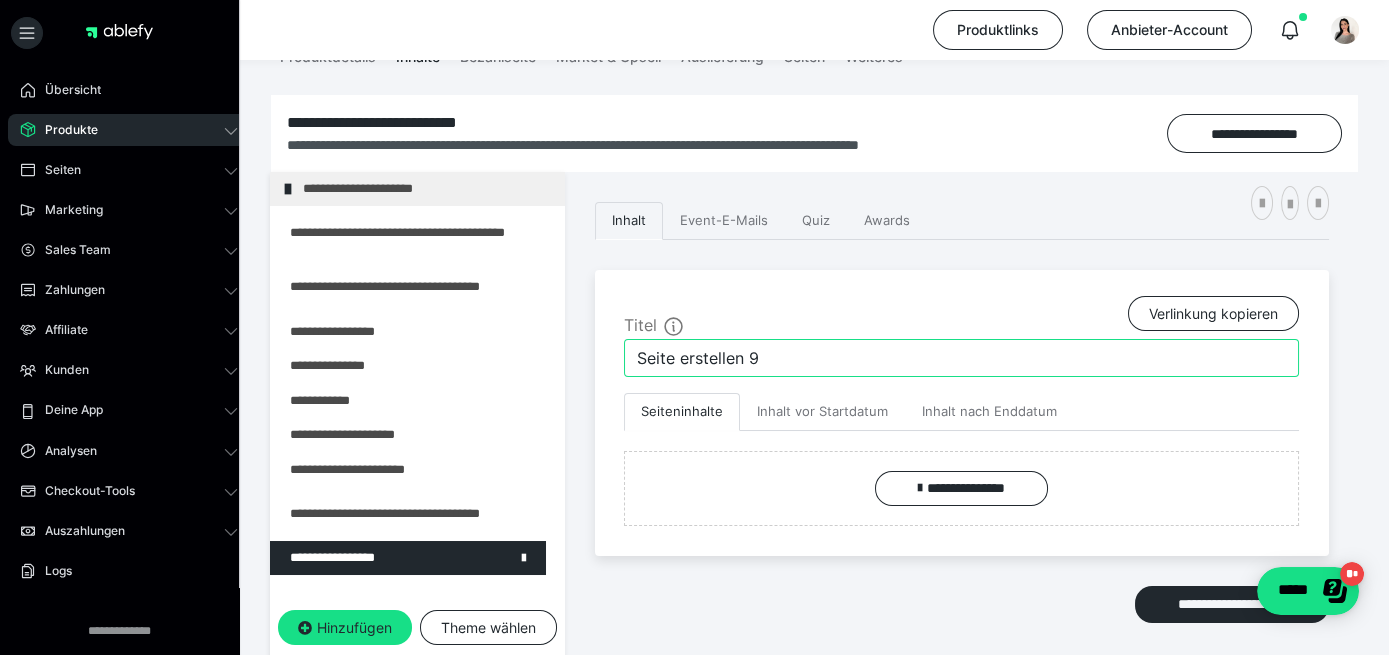 drag, startPoint x: 805, startPoint y: 340, endPoint x: 402, endPoint y: 386, distance: 405.61682 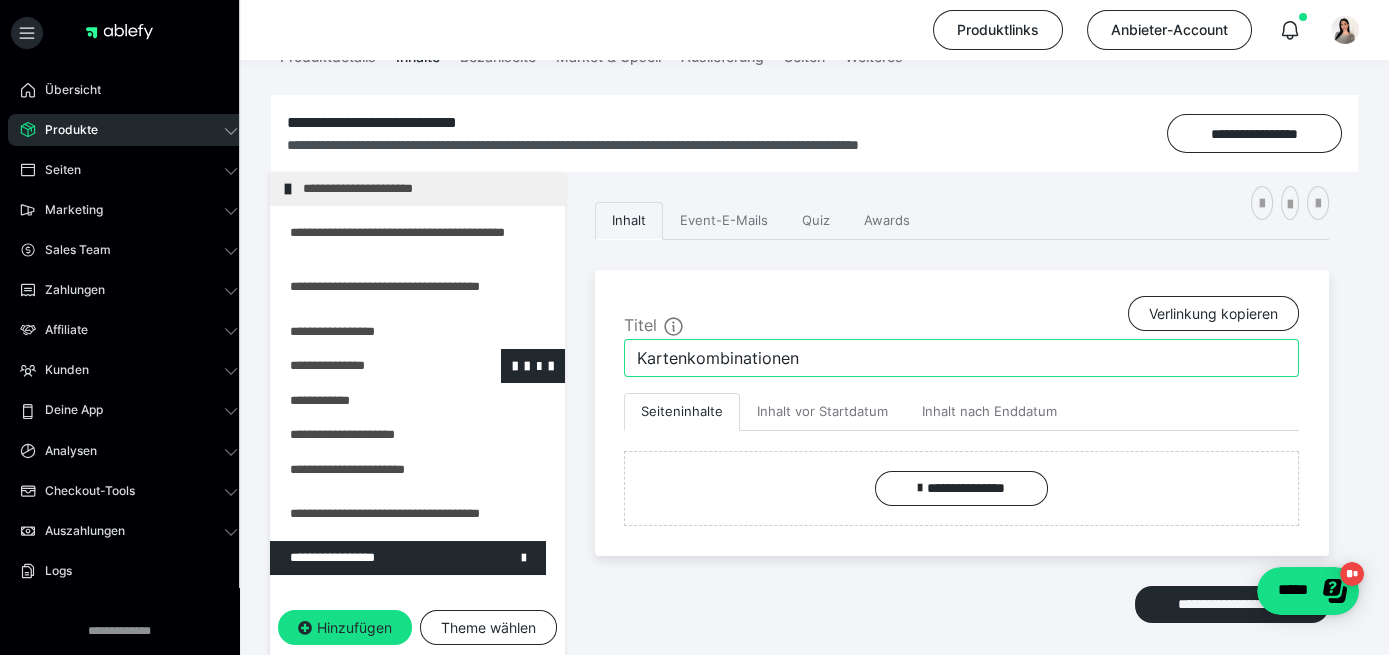 paste on "Liebe & Beziehungen" 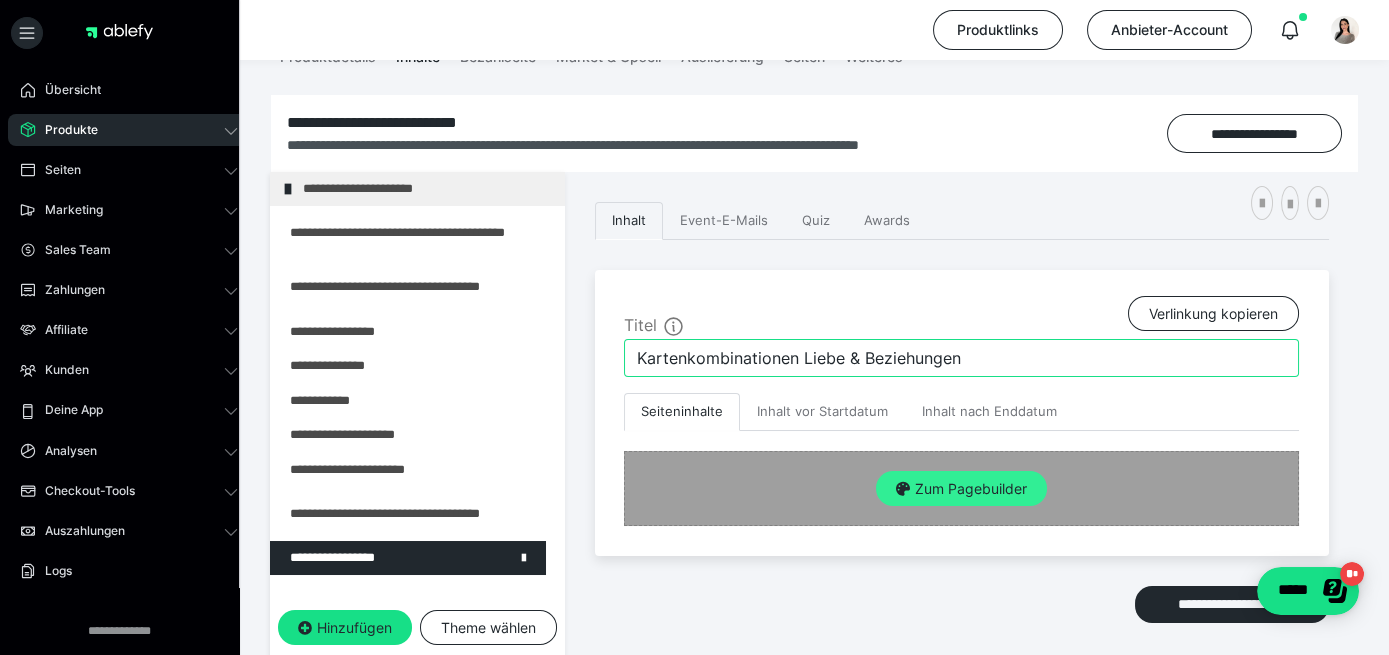 type on "Kartenkombinationen Liebe & Beziehungen" 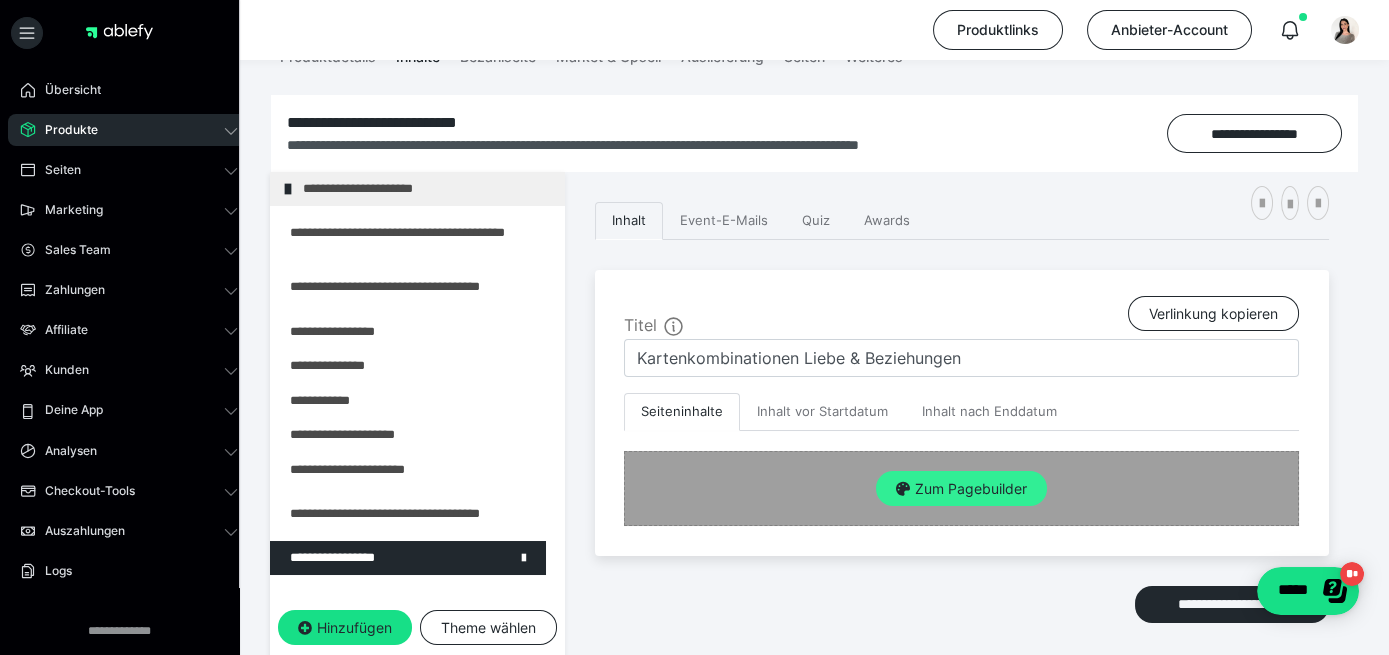 click on "Zum Pagebuilder" at bounding box center (961, 489) 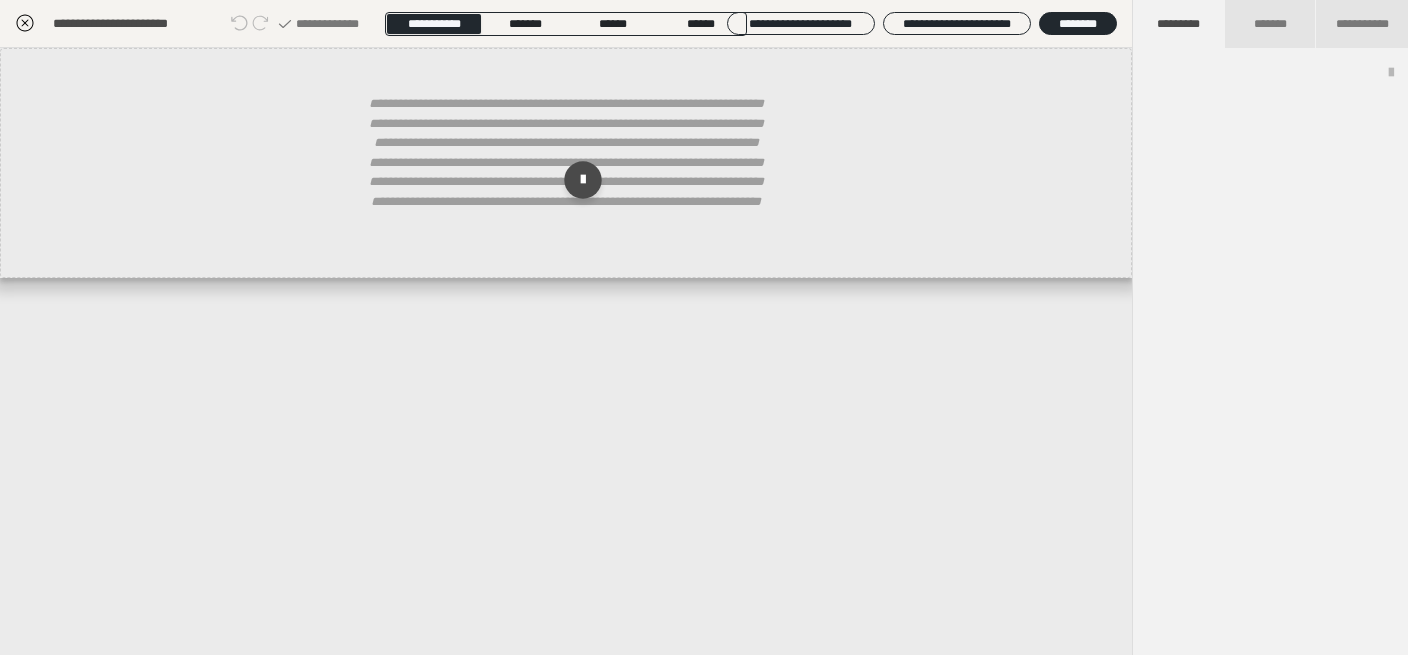 click on "**********" at bounding box center (566, 172) 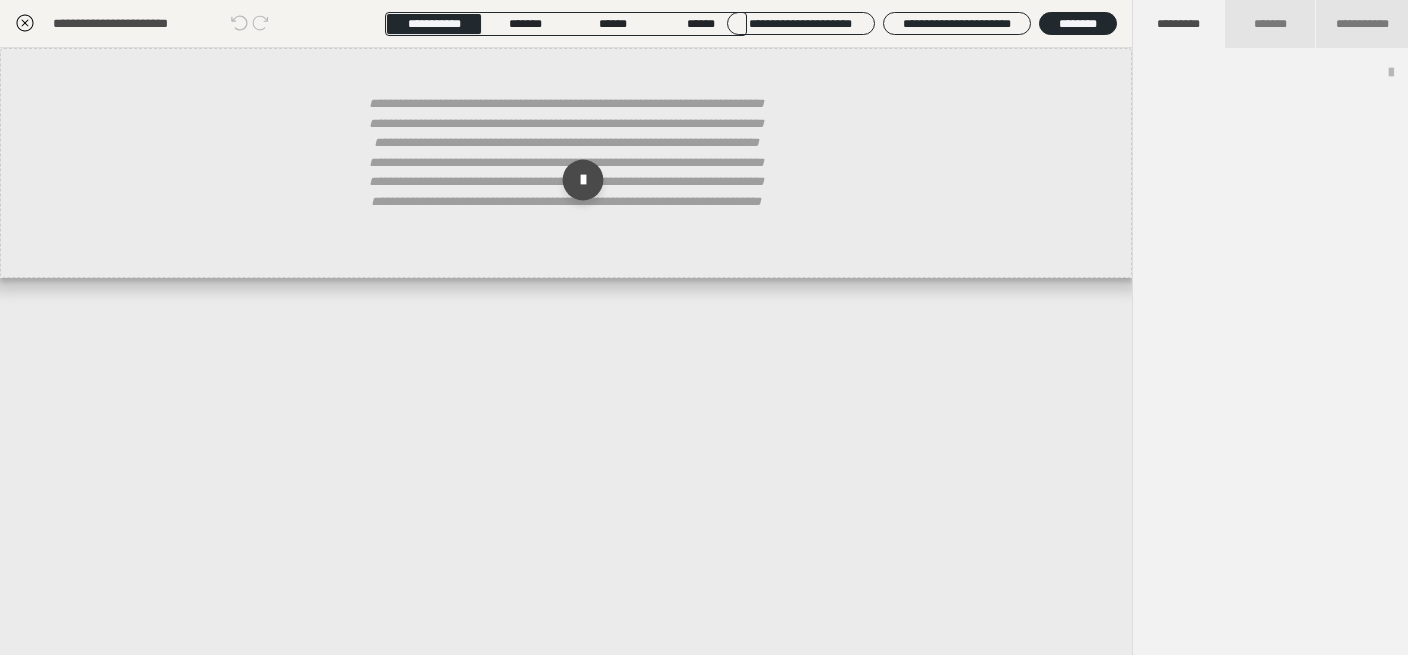 click at bounding box center [583, 180] 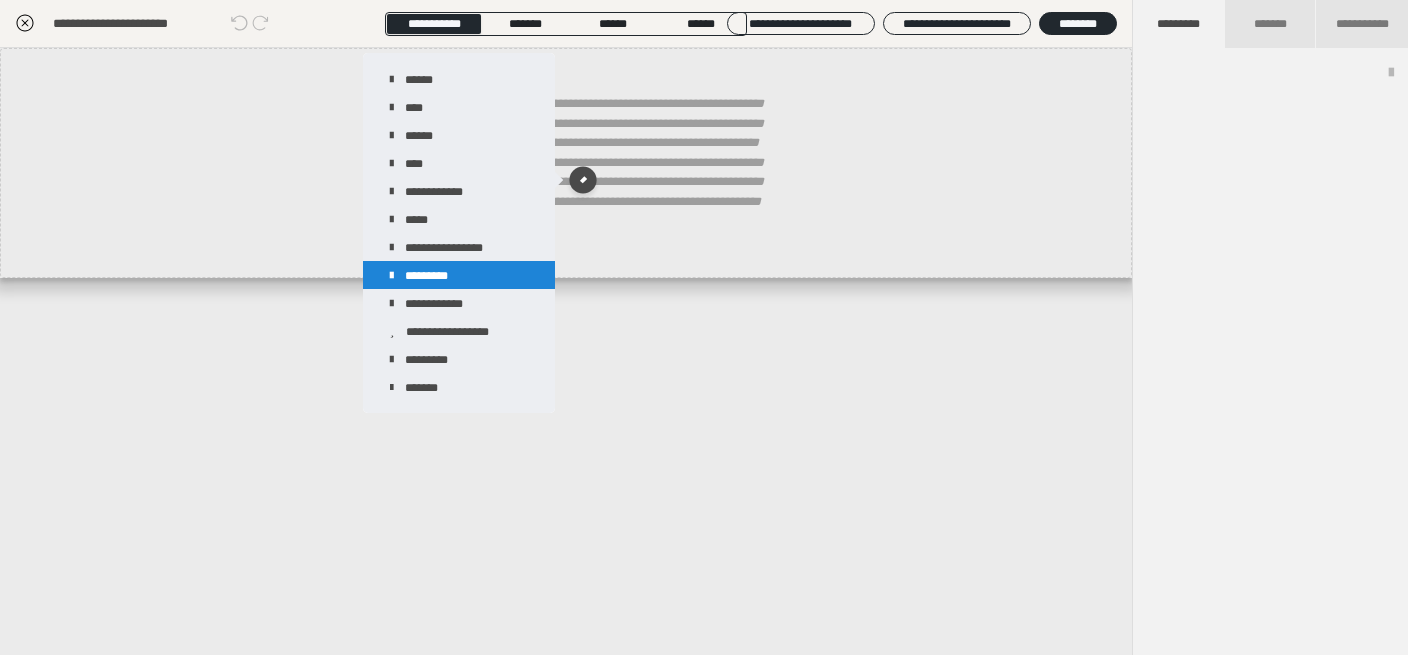 click on "*********" at bounding box center (459, 275) 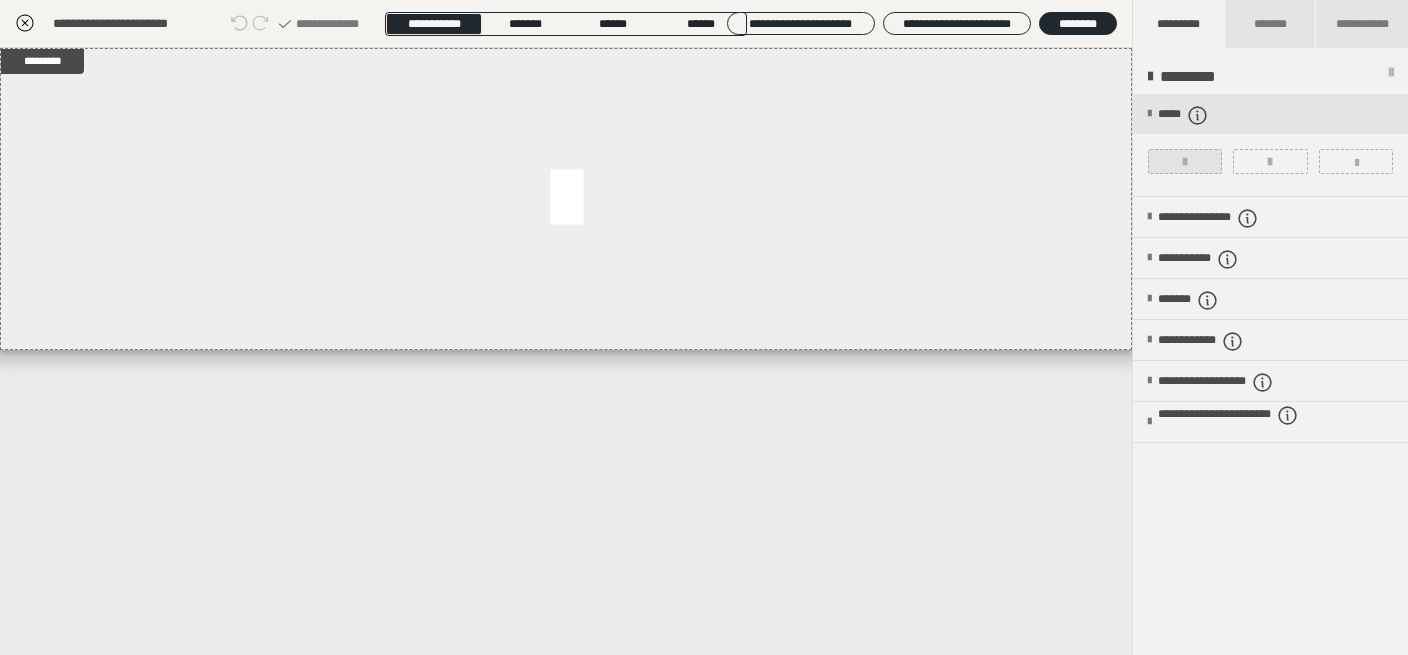 click at bounding box center [1185, 161] 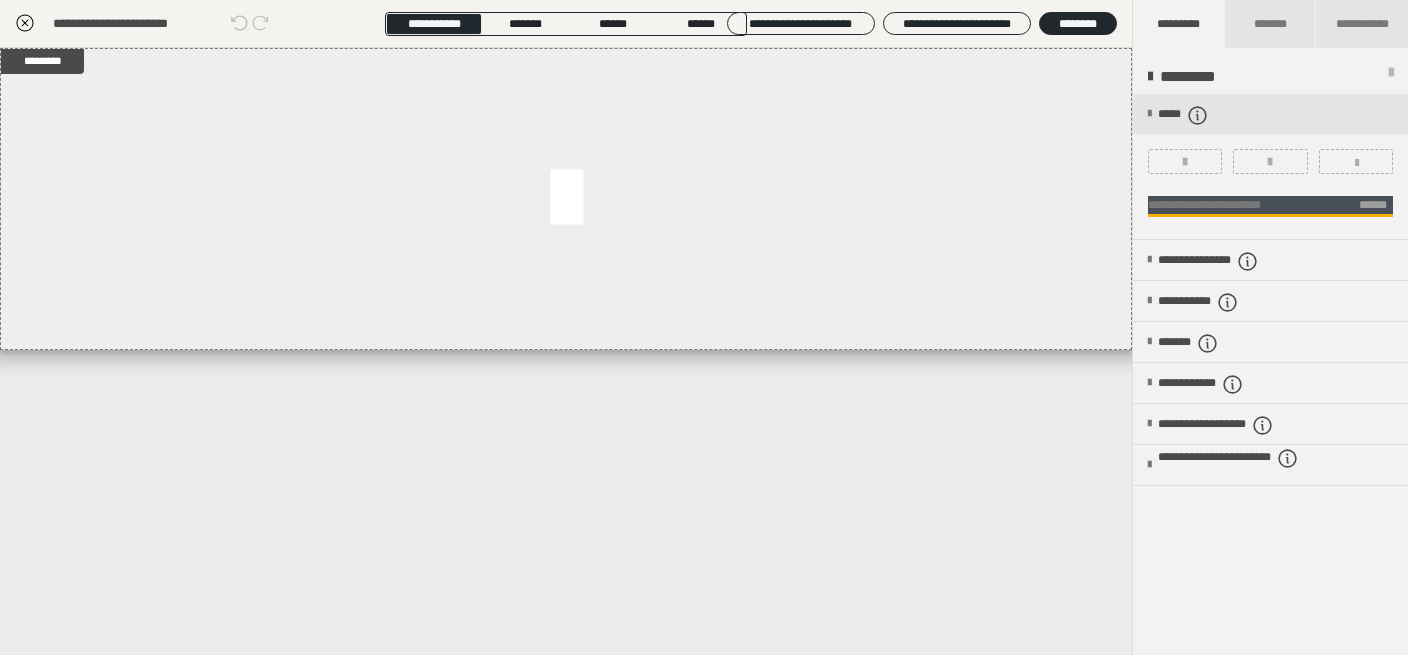 click 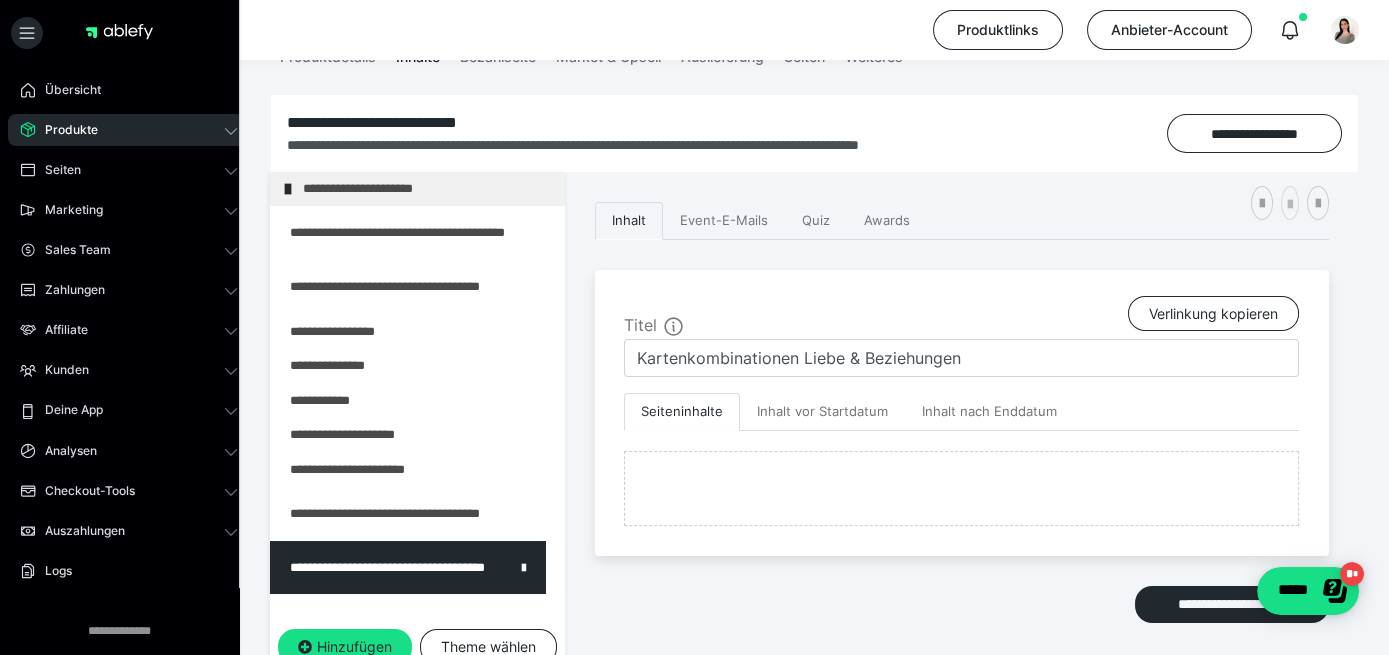 click at bounding box center (1290, 205) 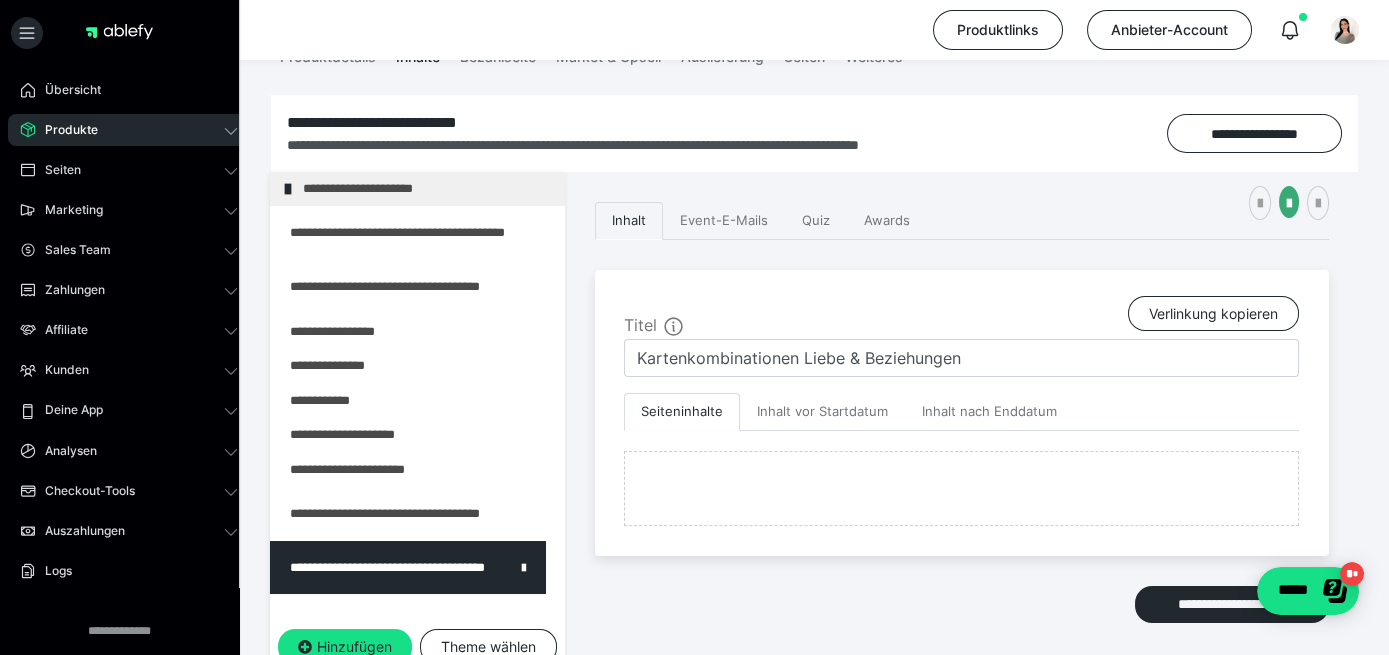 click on "**********" at bounding box center (962, 434) 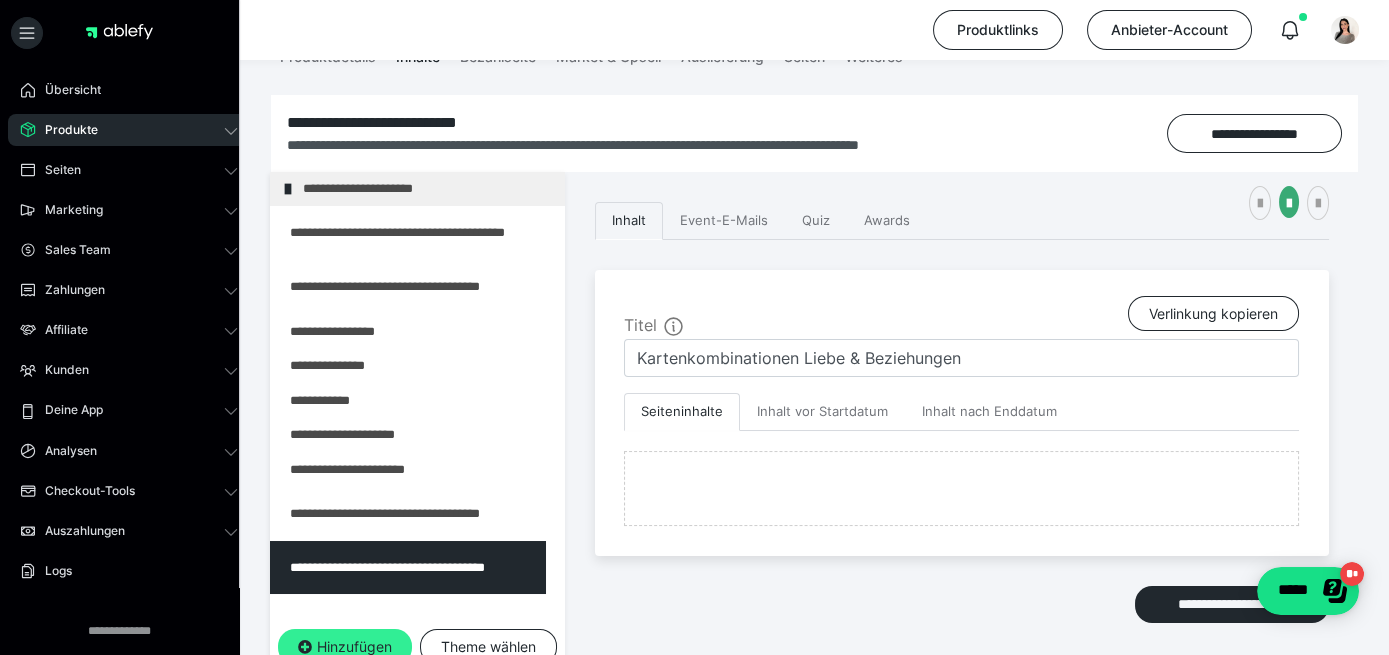 click on "Hinzufügen" at bounding box center (345, 647) 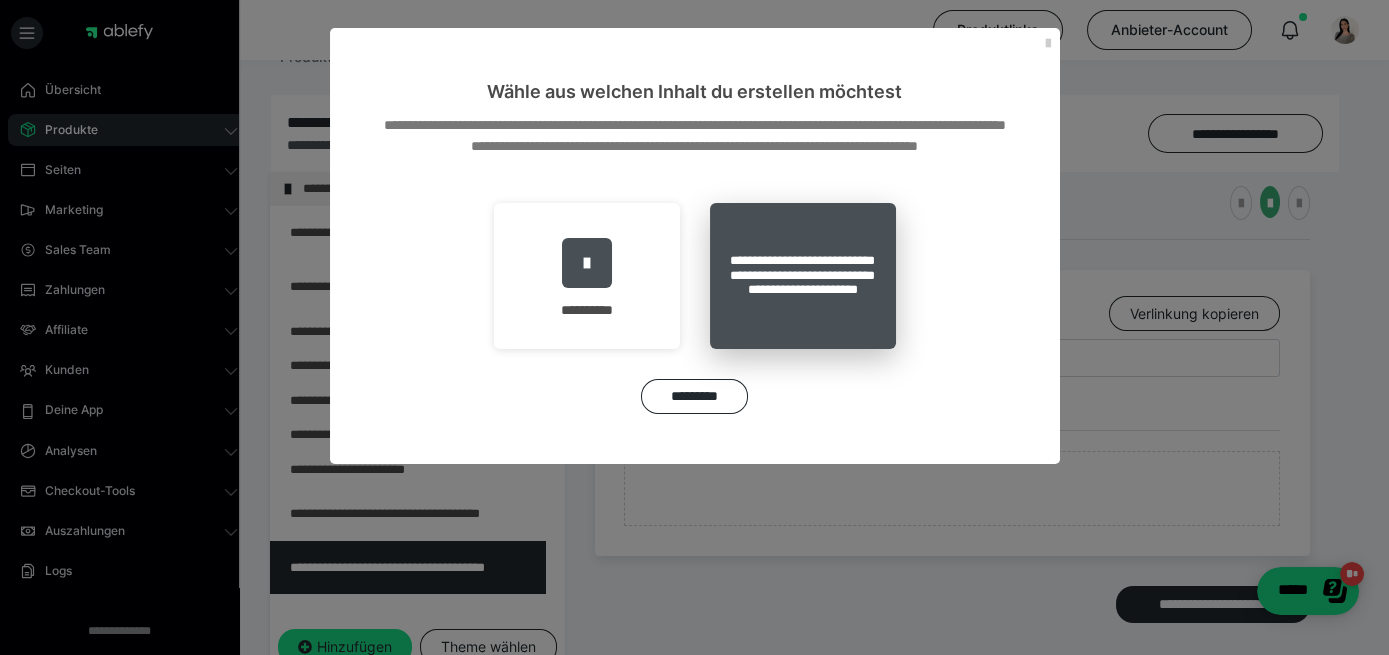 click on "**********" at bounding box center (803, 276) 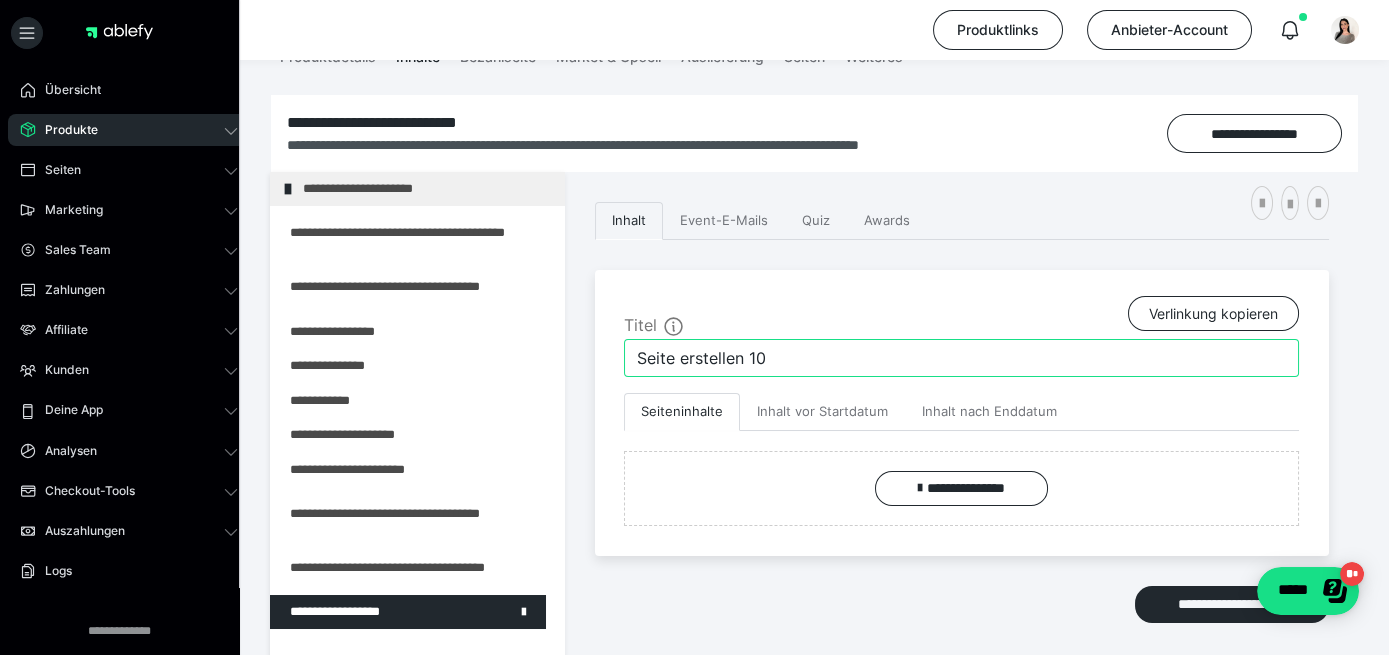 drag, startPoint x: 799, startPoint y: 361, endPoint x: 565, endPoint y: 360, distance: 234.00214 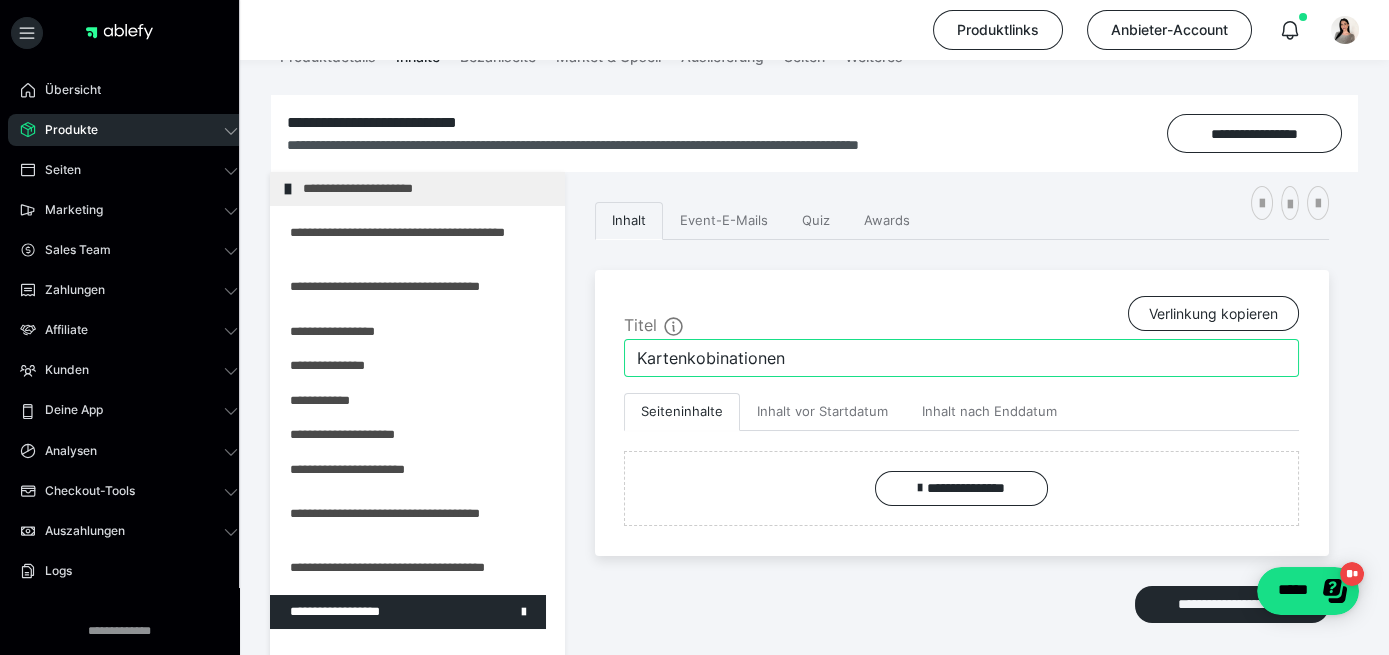 paste on "Finanzen & Beruf" 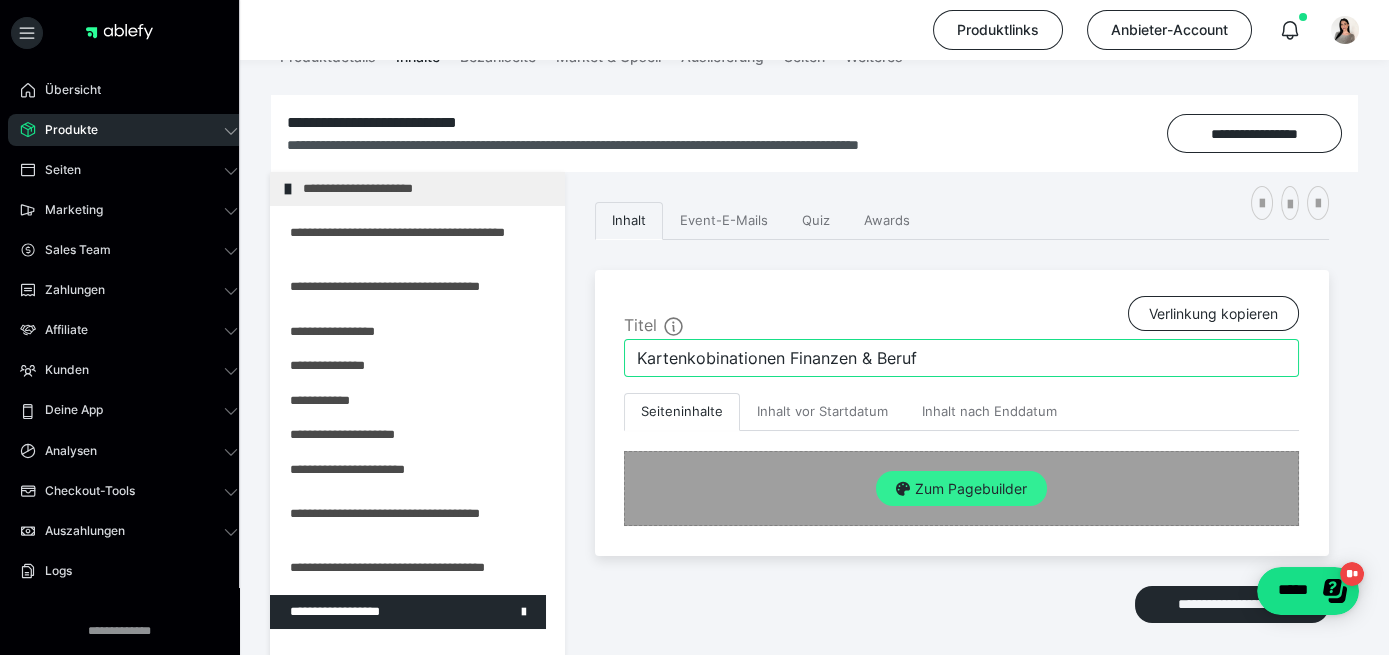 type on "Kartenkobinationen Finanzen & Beruf" 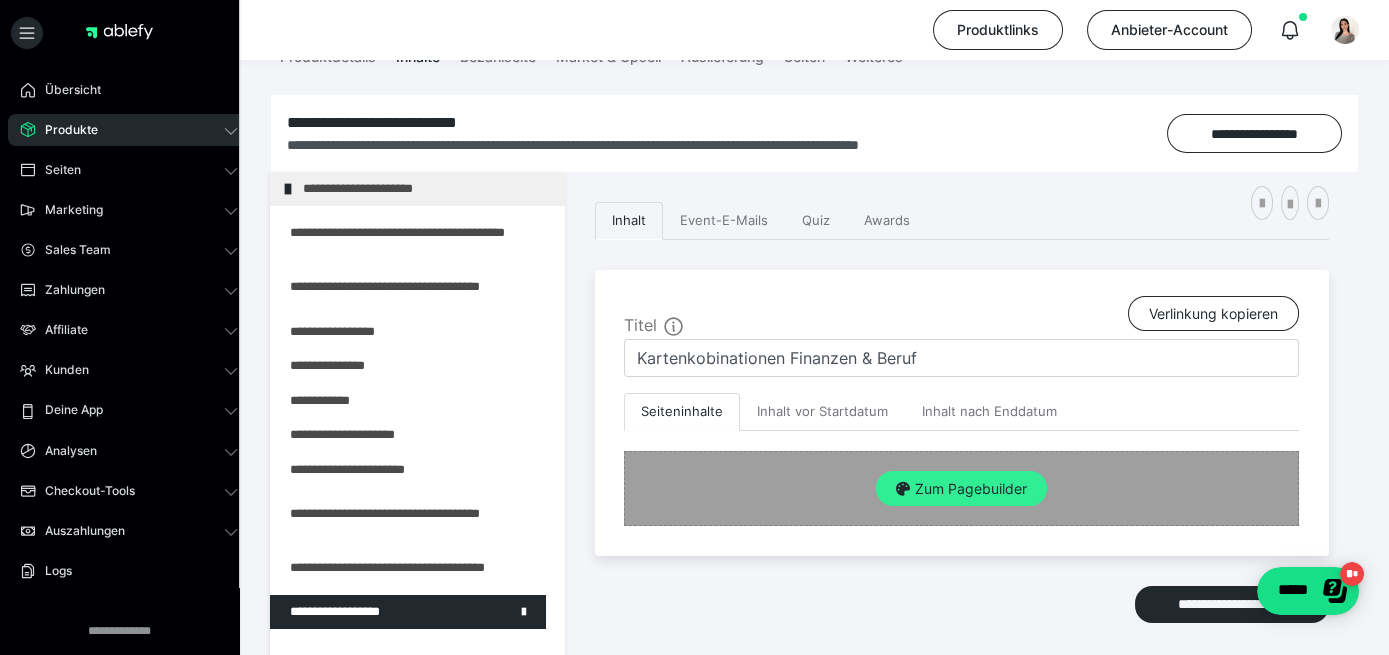click on "Zum Pagebuilder" at bounding box center [961, 489] 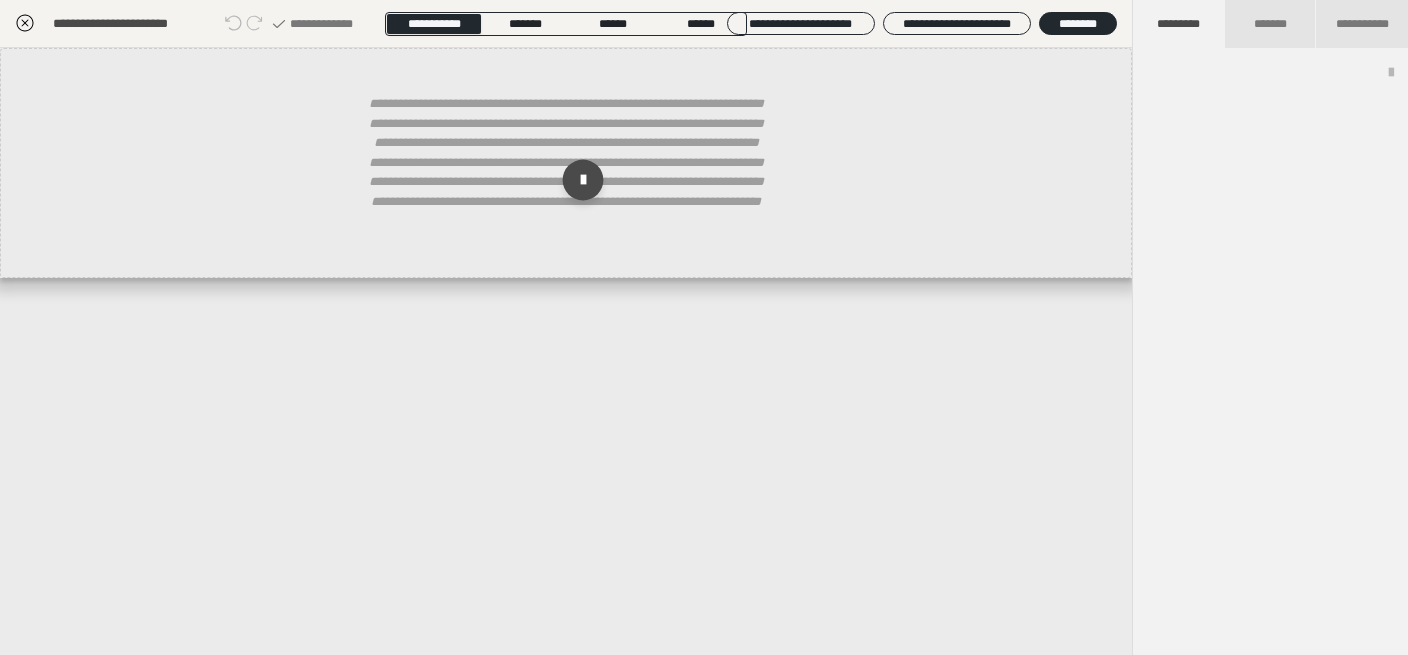 click at bounding box center [583, 180] 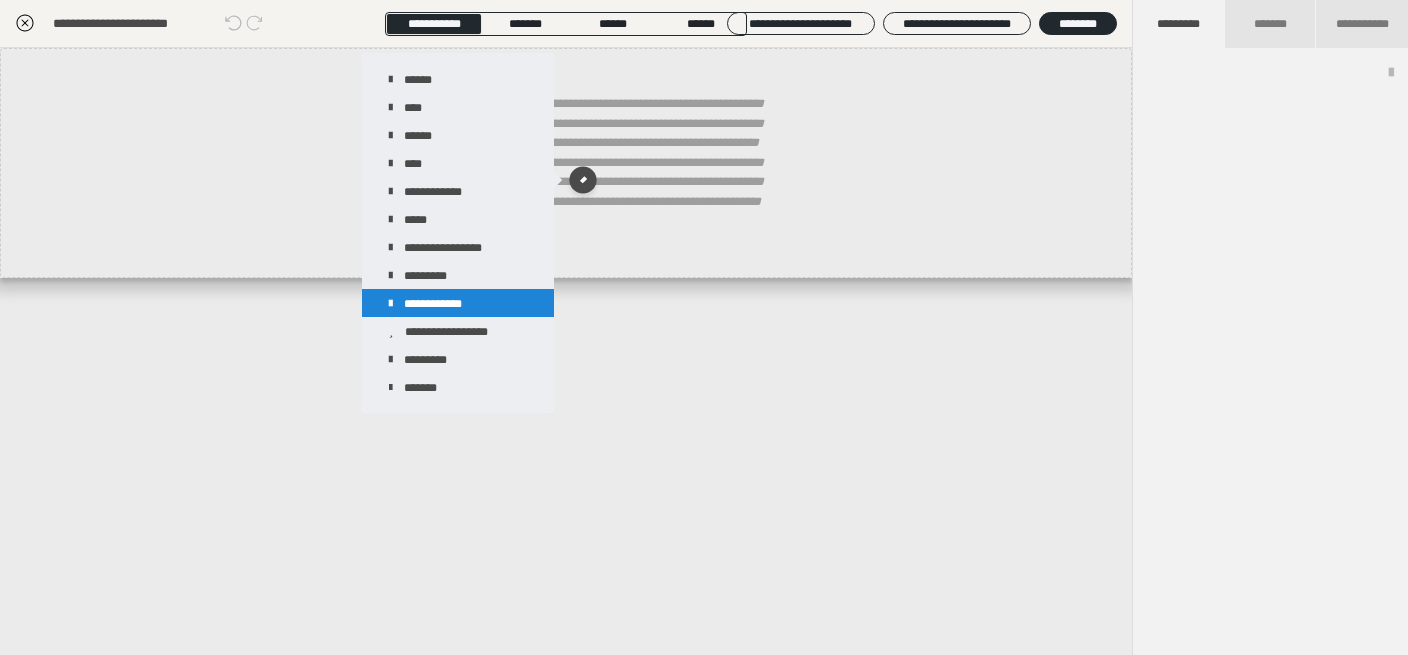 click on "**********" at bounding box center (458, 303) 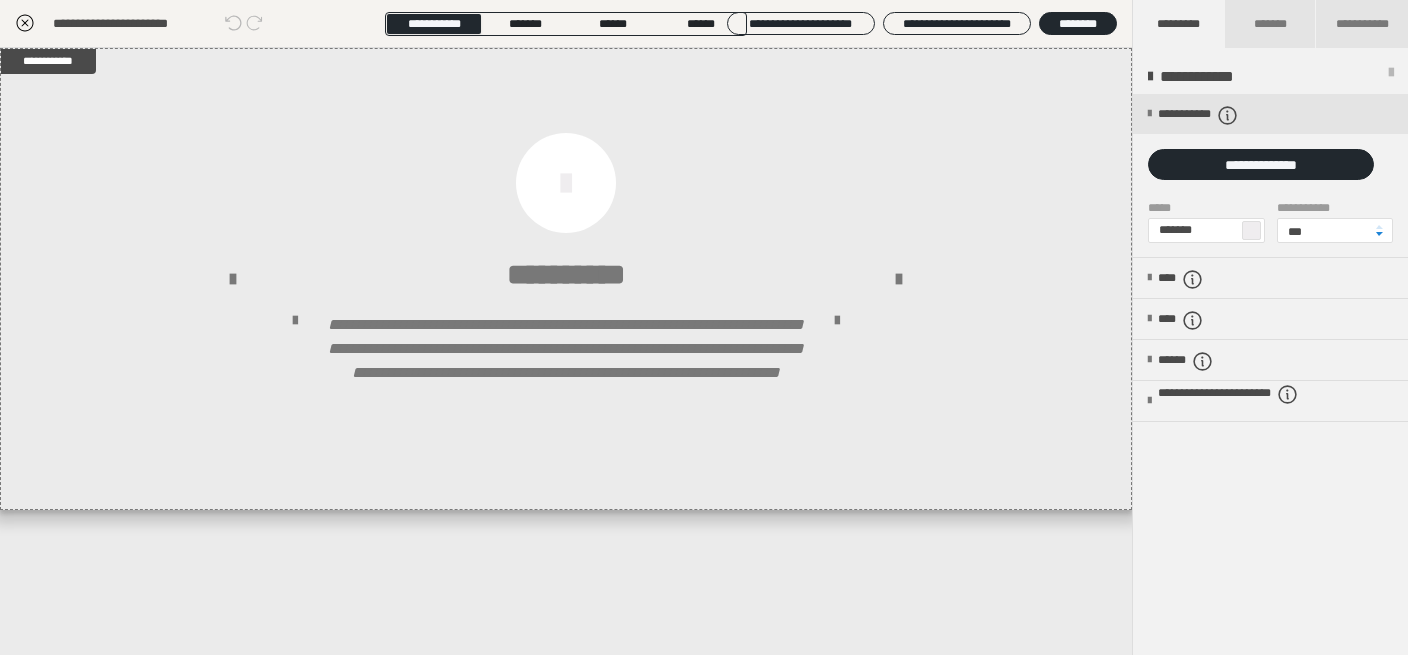 click 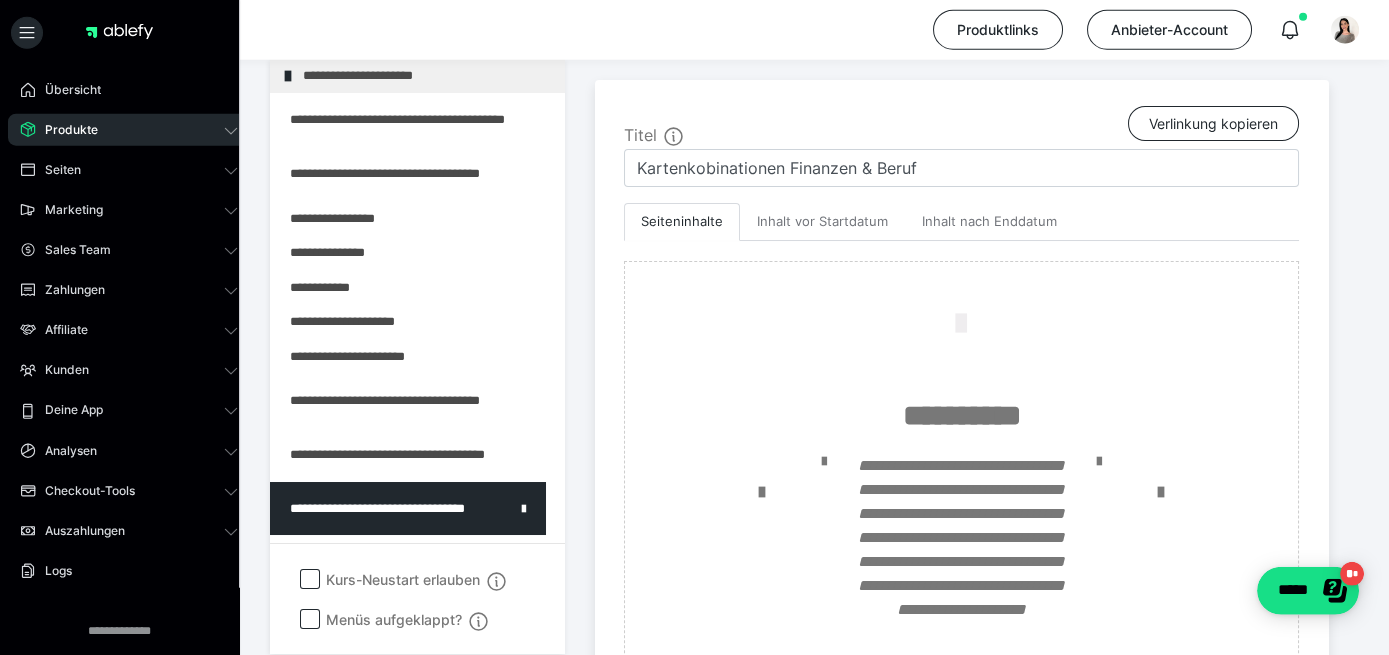 scroll, scrollTop: 373, scrollLeft: 0, axis: vertical 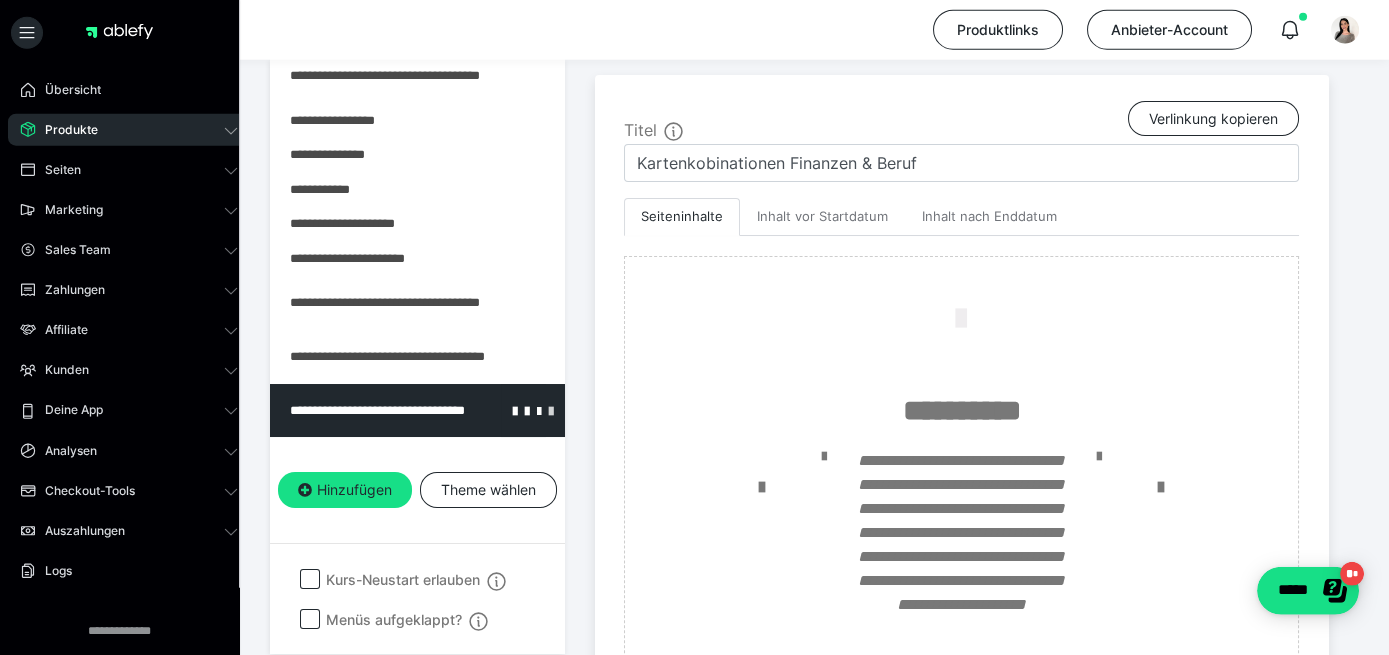 click at bounding box center [551, 411] 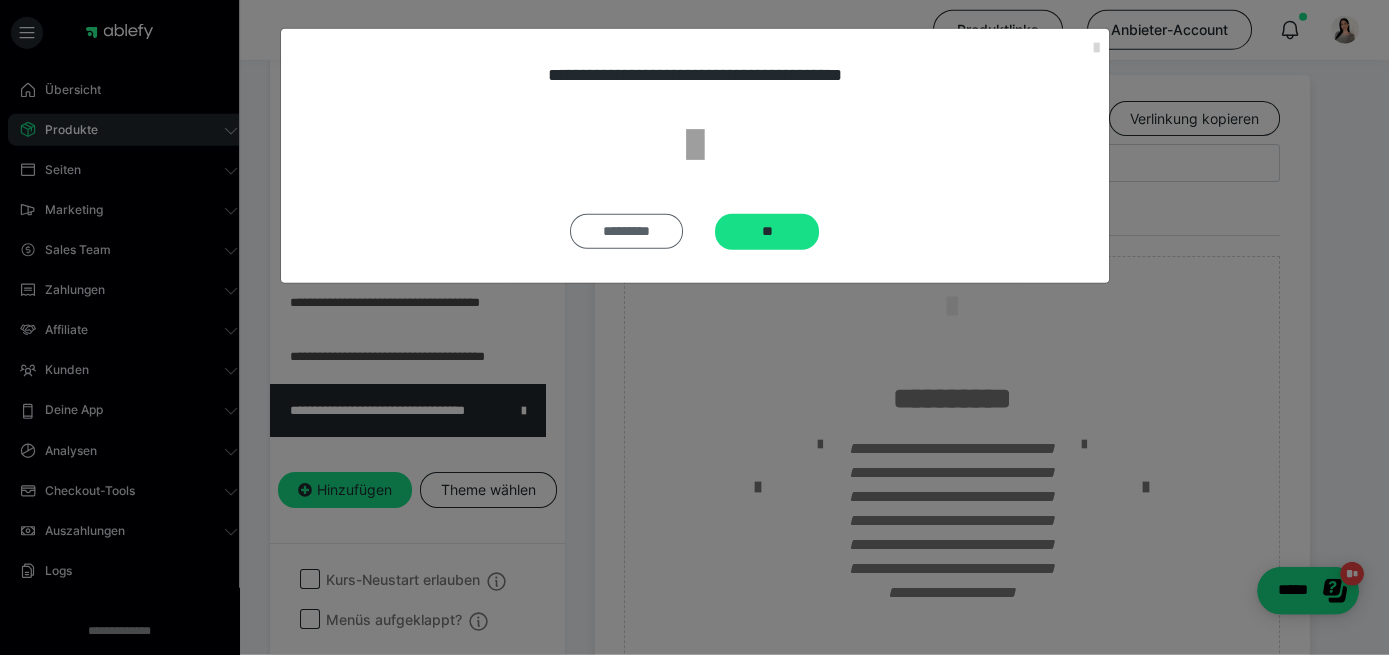 click on "*********" at bounding box center [627, 231] 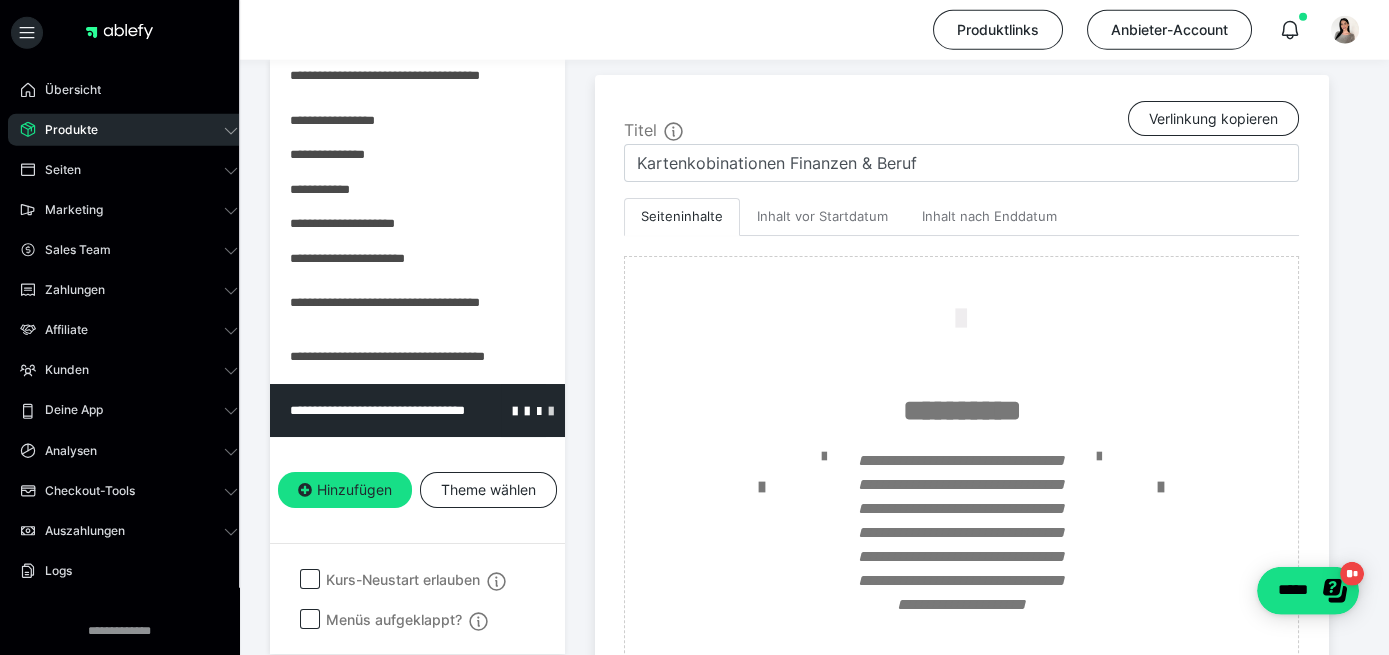 click at bounding box center (551, 411) 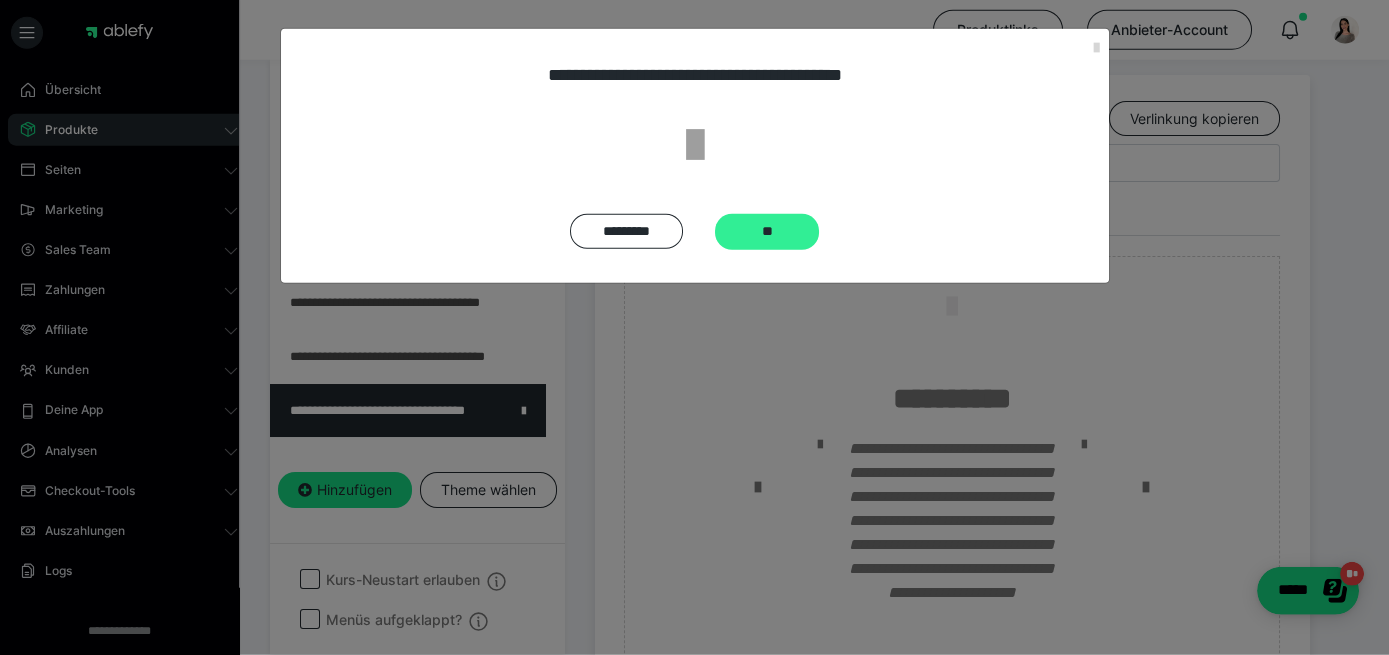 click on "**" at bounding box center (767, 232) 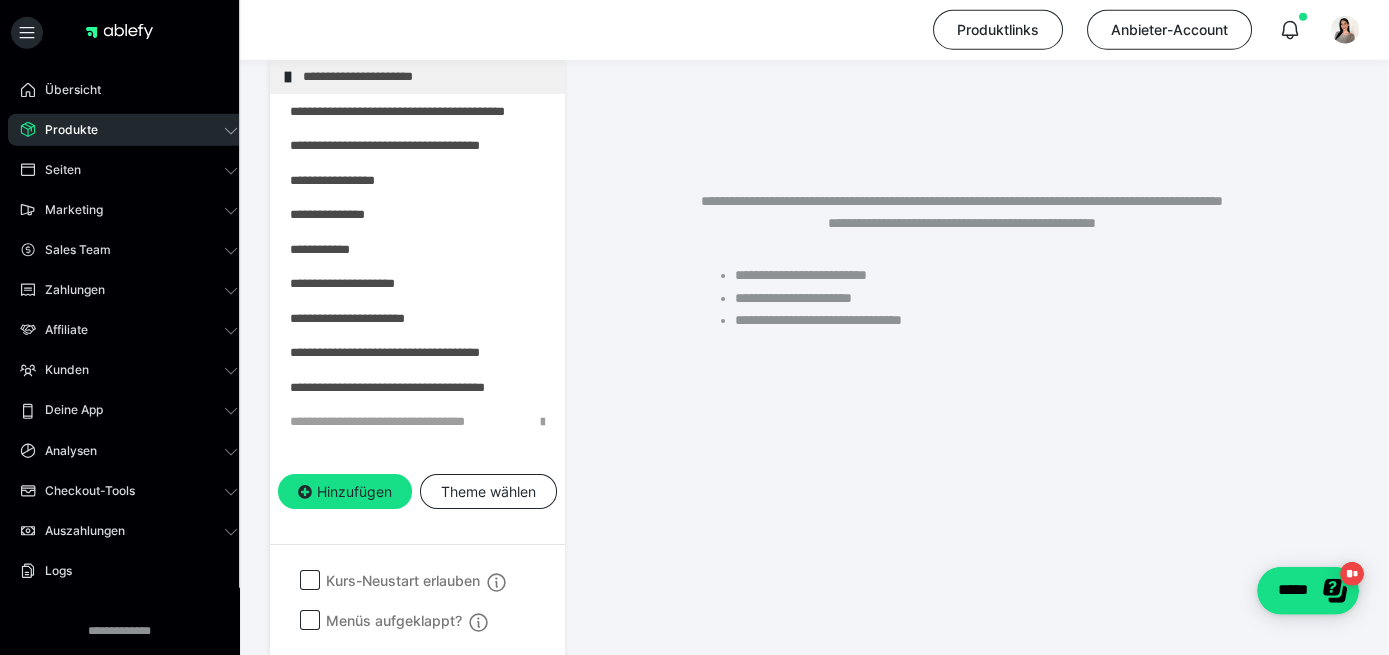 scroll, scrollTop: 289, scrollLeft: 0, axis: vertical 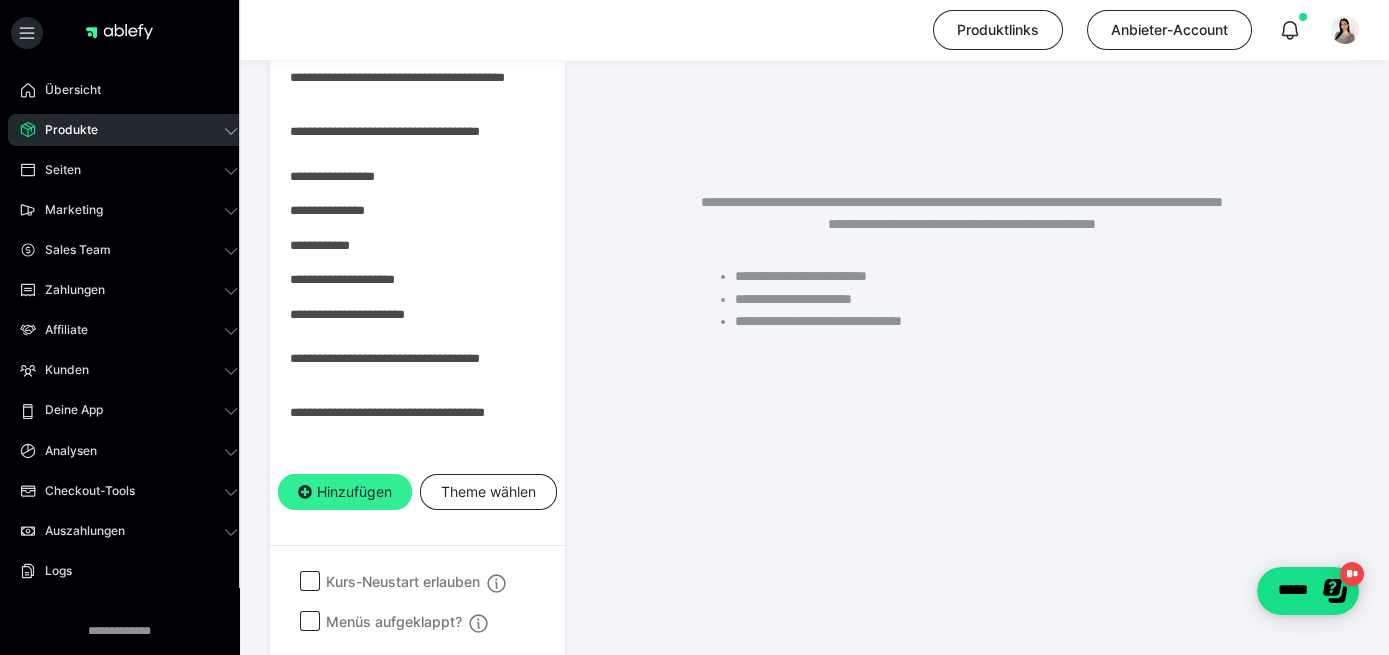 click on "Hinzufügen" at bounding box center (345, 492) 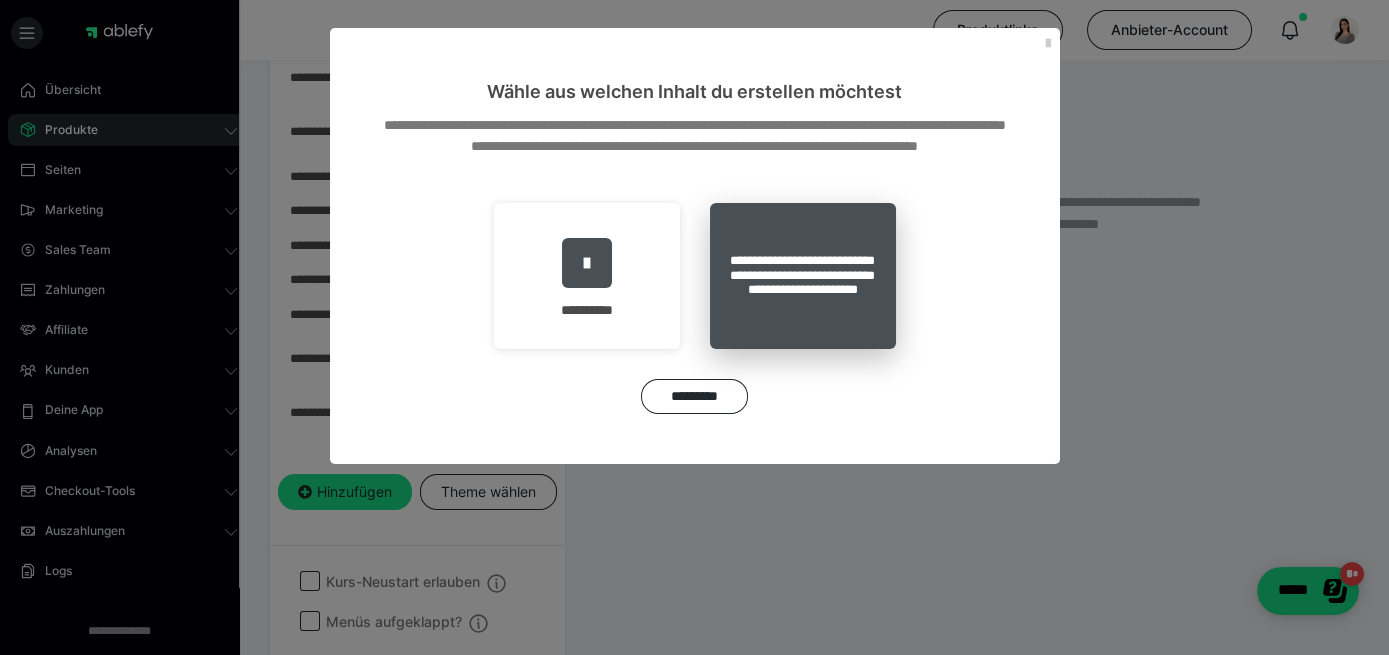 click on "**********" at bounding box center (803, 276) 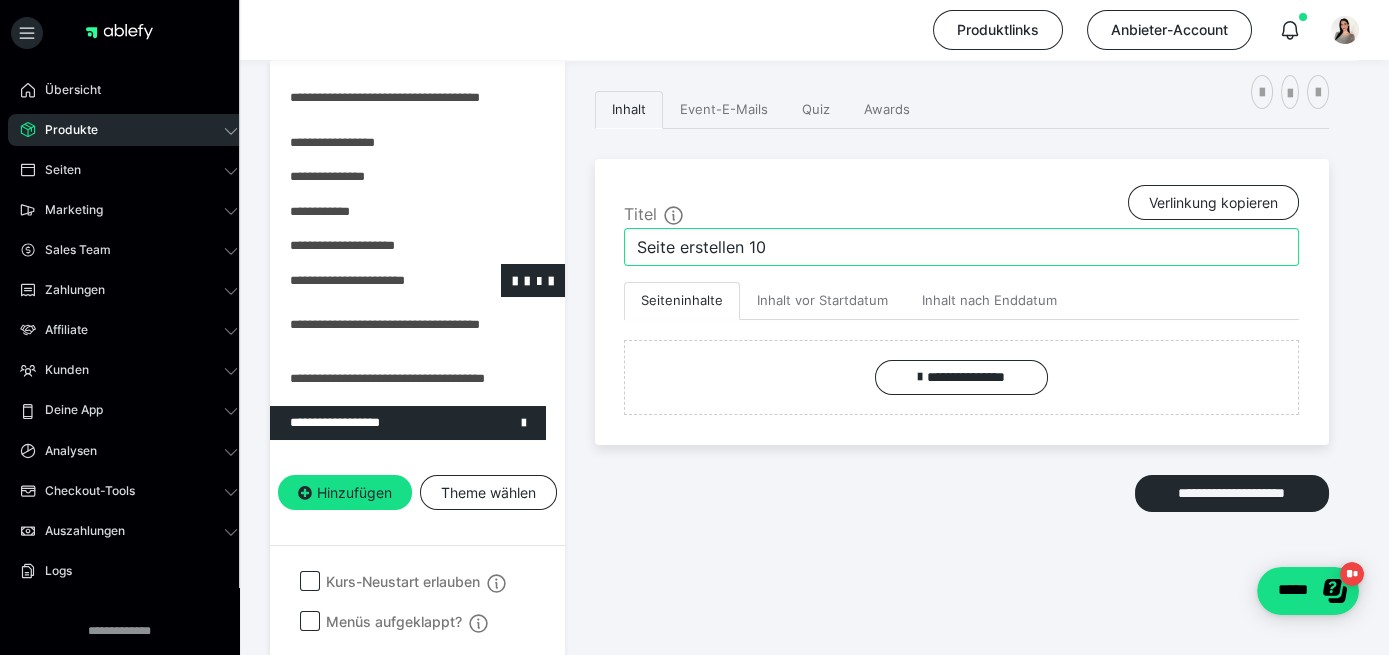 drag, startPoint x: 785, startPoint y: 244, endPoint x: 366, endPoint y: 269, distance: 419.74515 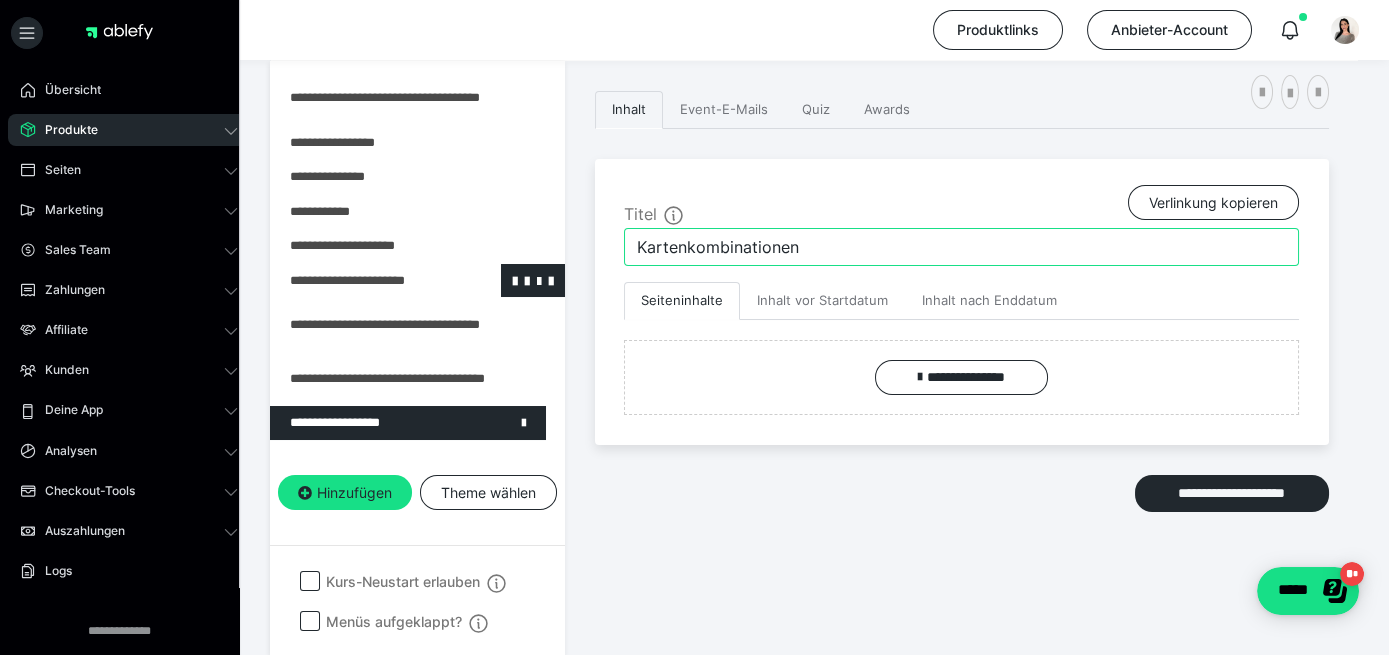 paste on "Finanzen & Beruf" 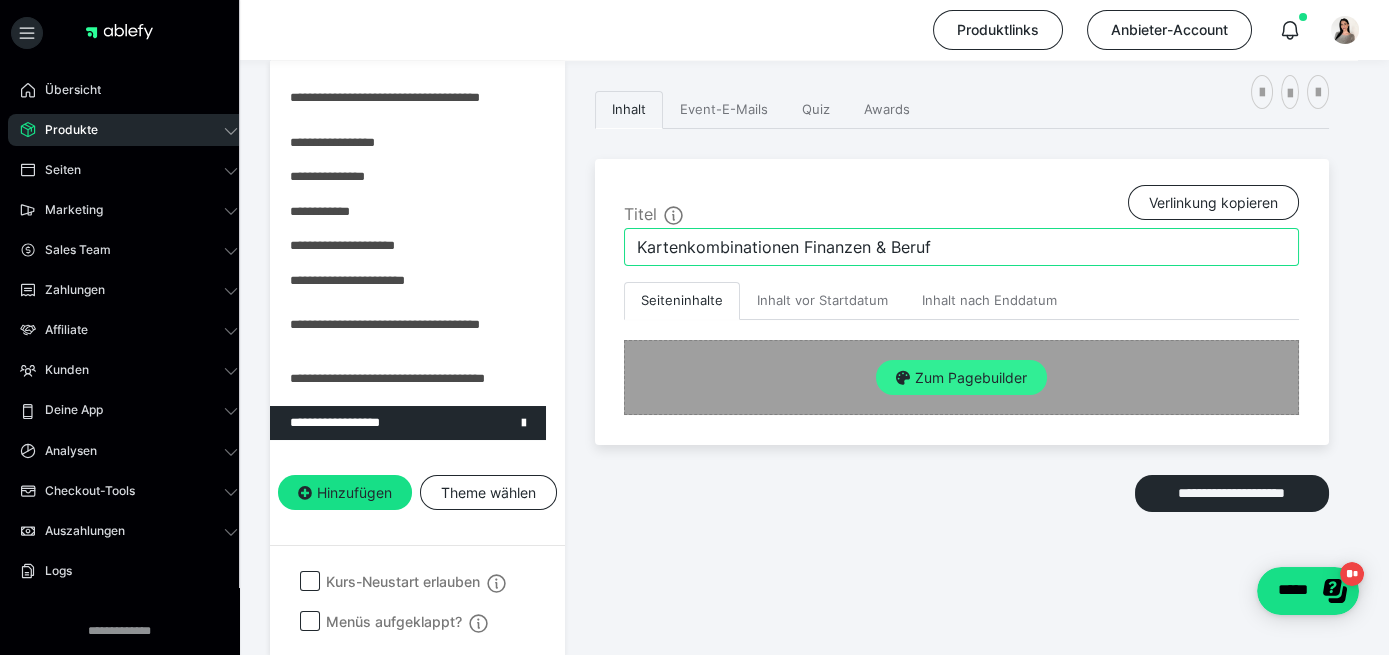 type on "Kartenkombinationen Finanzen & Beruf" 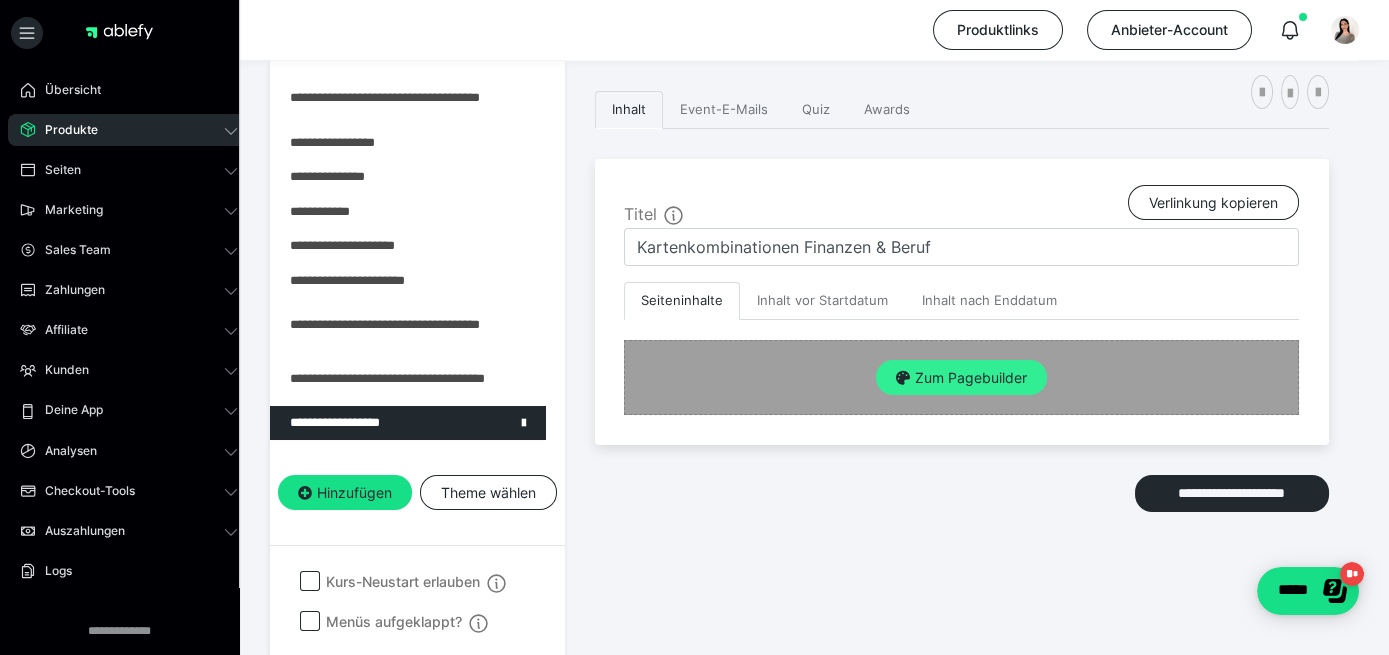 click on "Zum Pagebuilder" at bounding box center (961, 378) 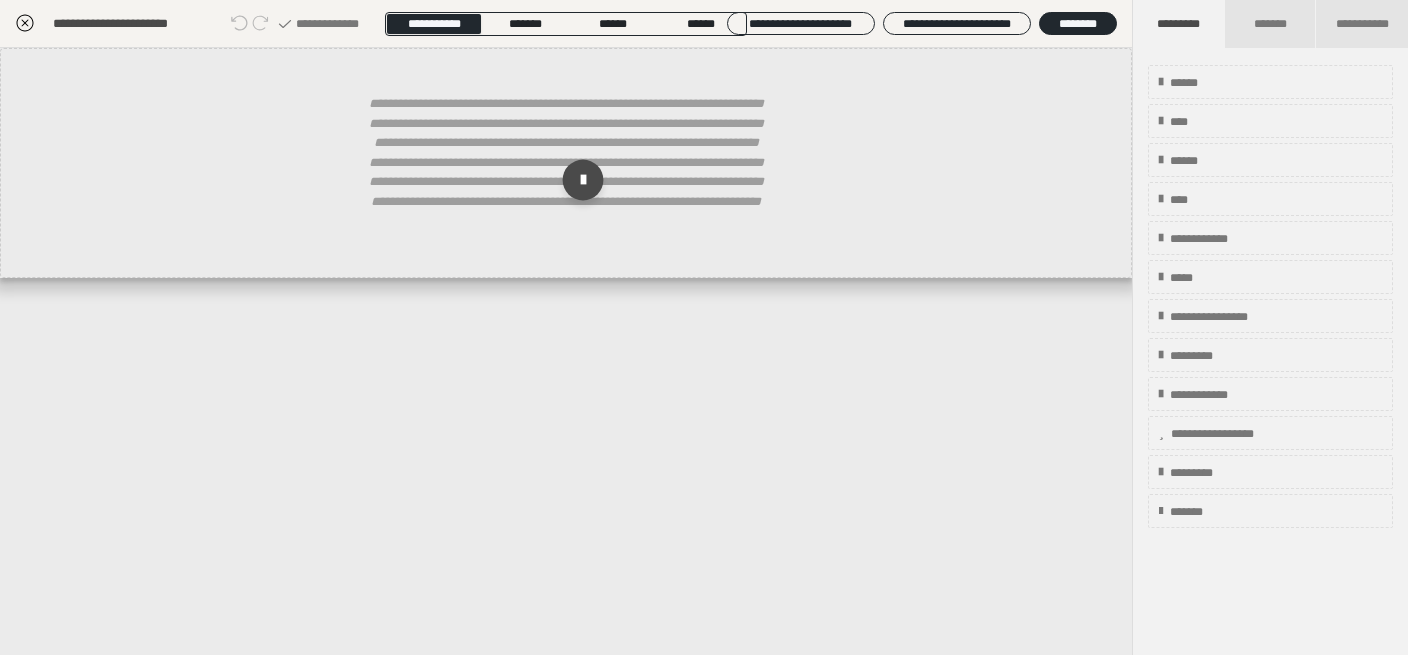 click at bounding box center [583, 180] 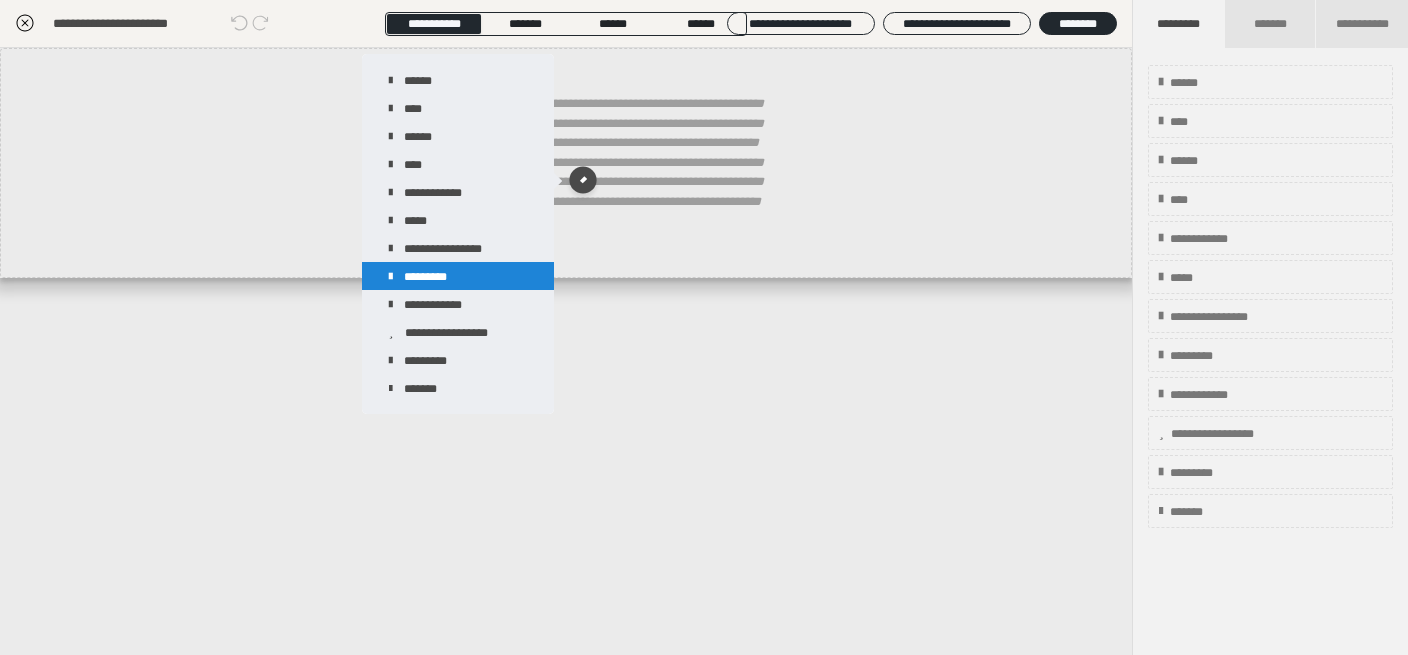 click on "*********" at bounding box center [458, 276] 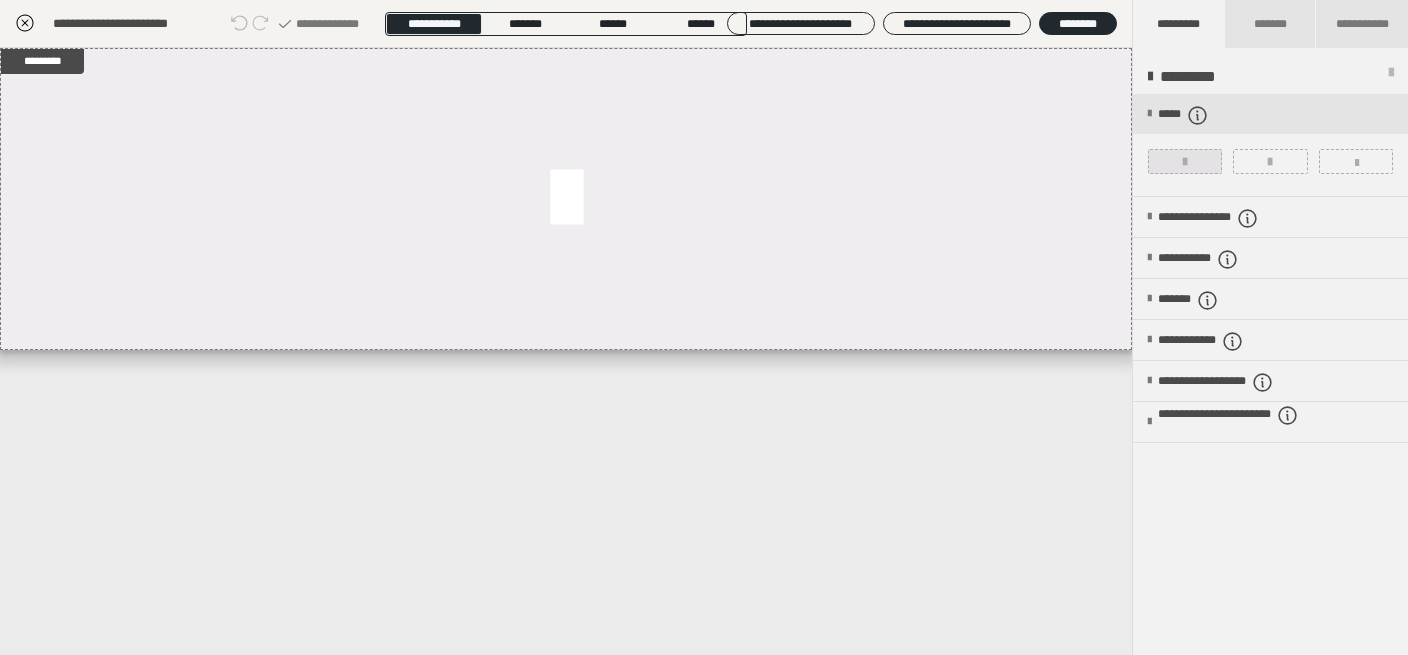 click at bounding box center [1185, 161] 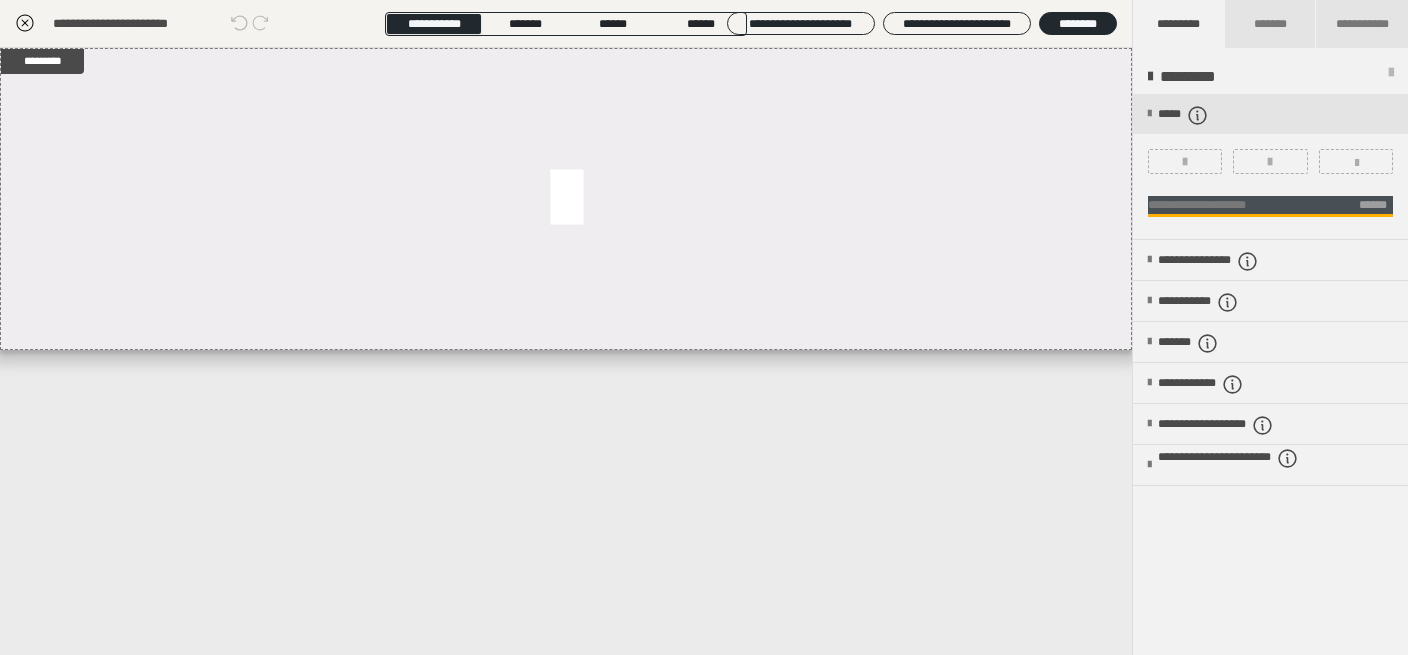 click 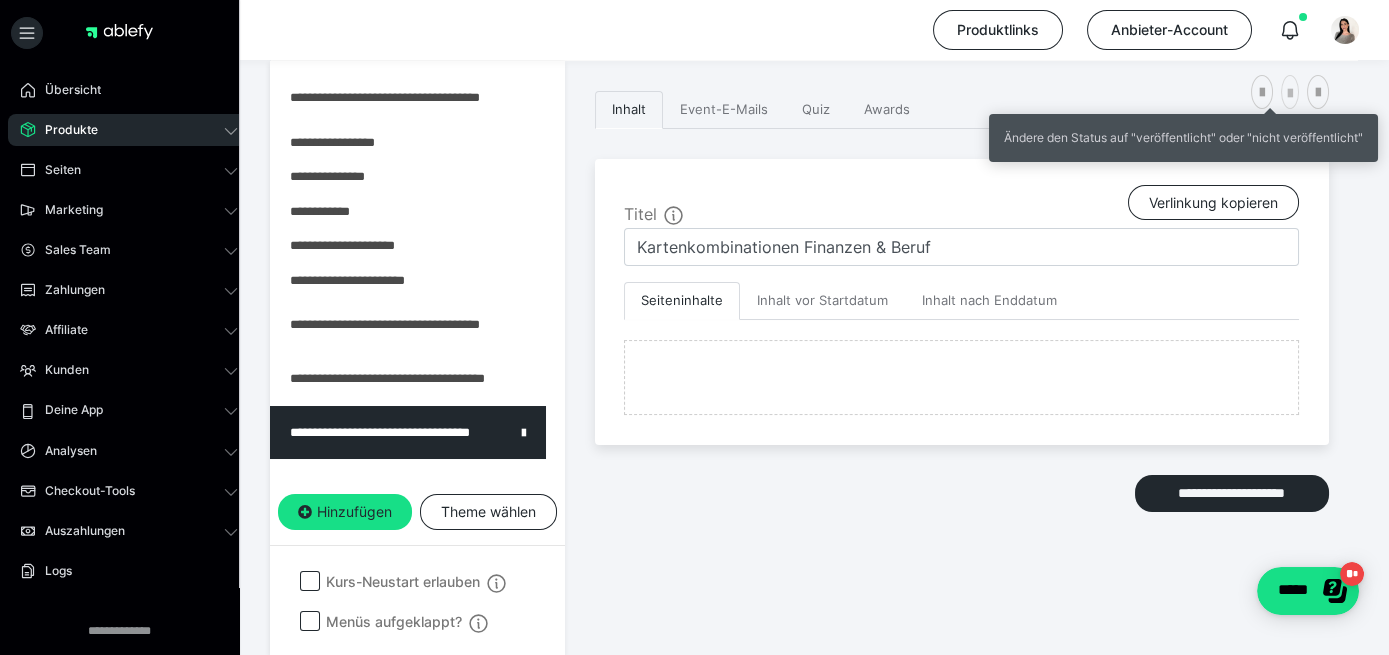 click at bounding box center (1290, 94) 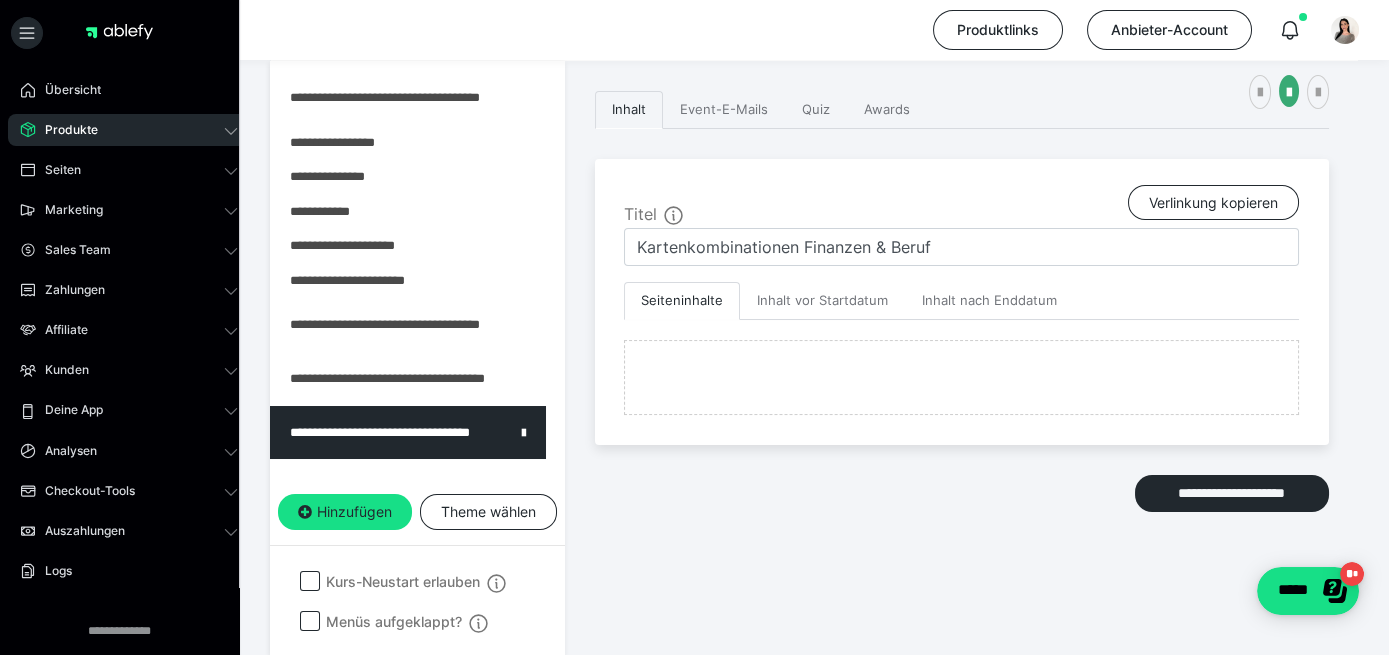 click on "**********" at bounding box center [962, 323] 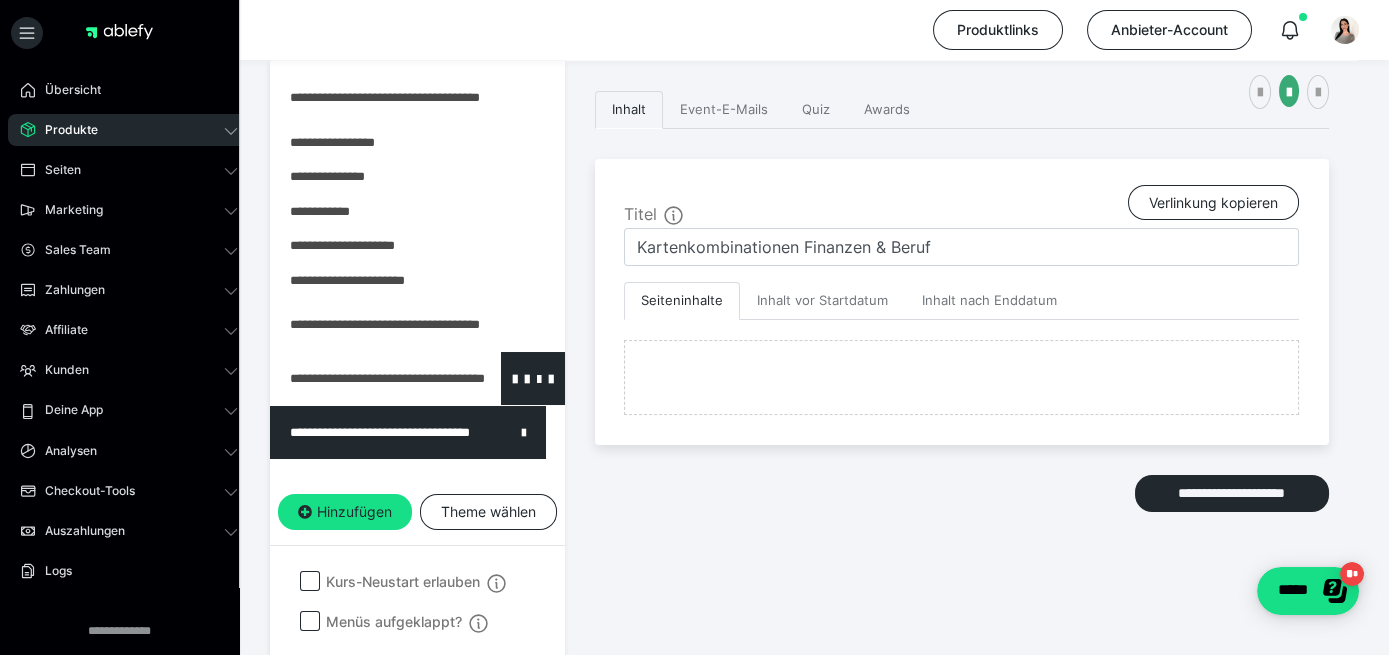 click at bounding box center (365, 378) 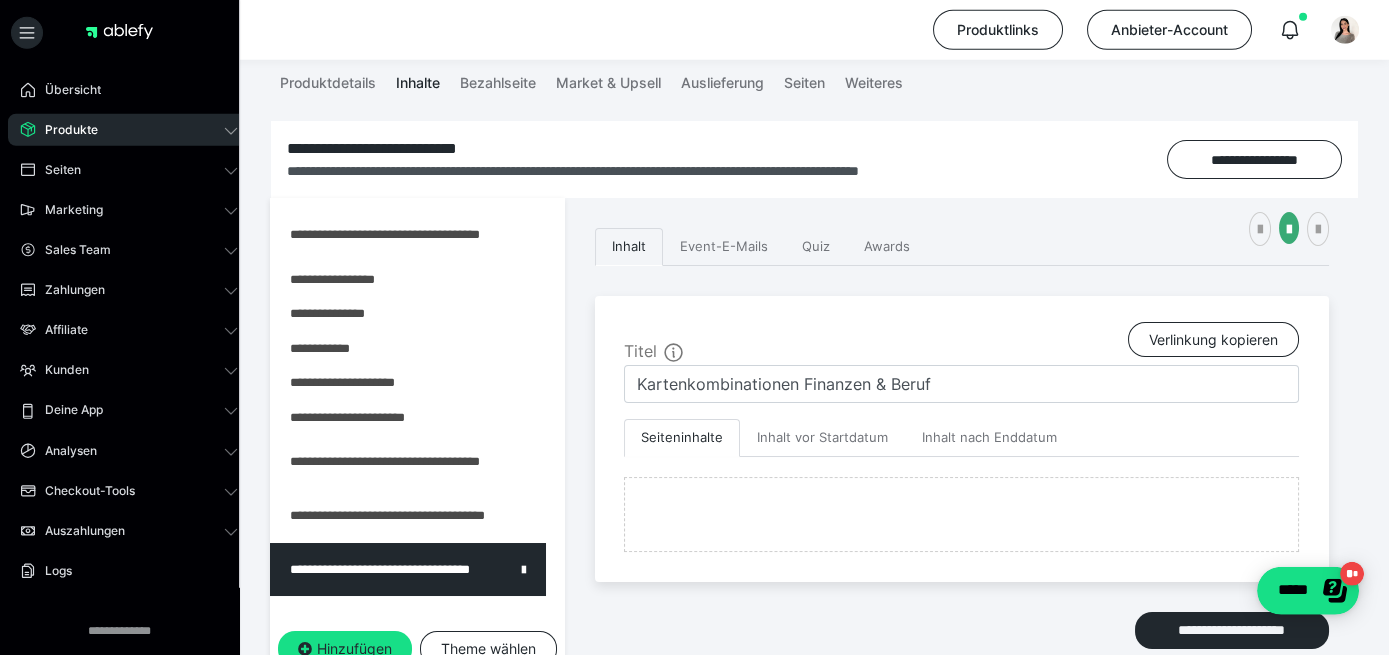 scroll, scrollTop: 147, scrollLeft: 0, axis: vertical 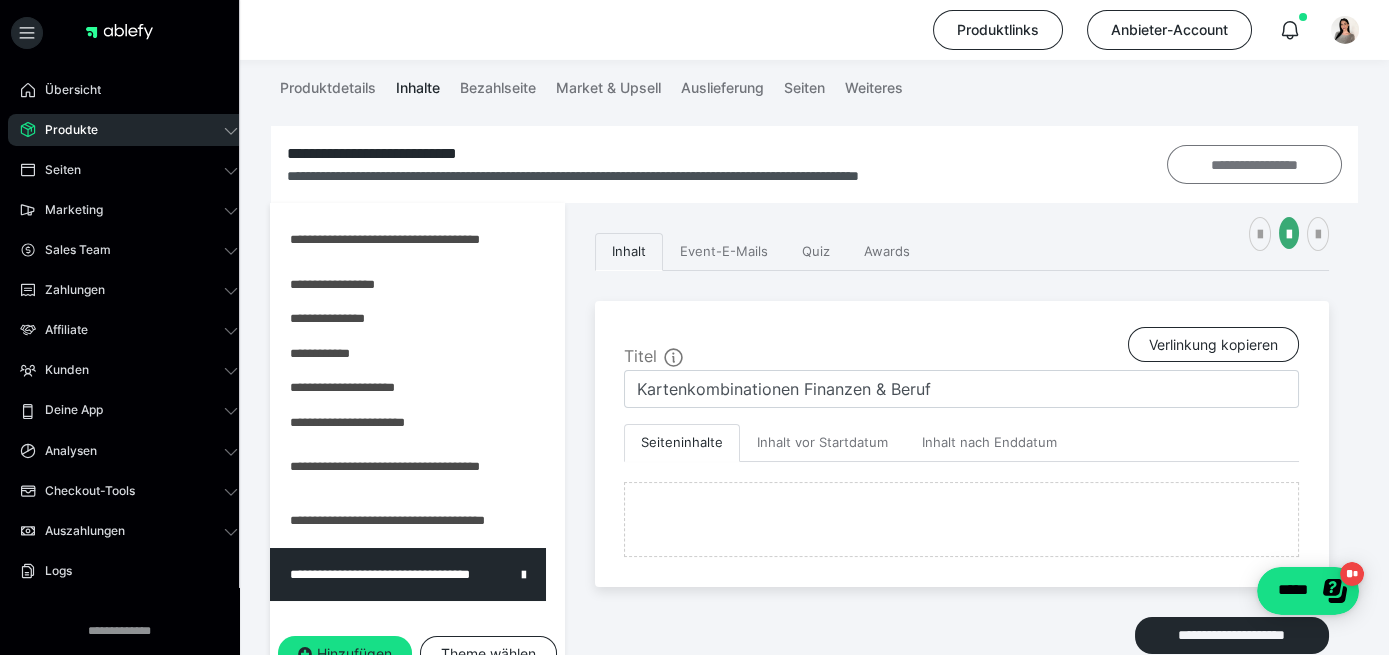 click on "**********" at bounding box center (1254, 164) 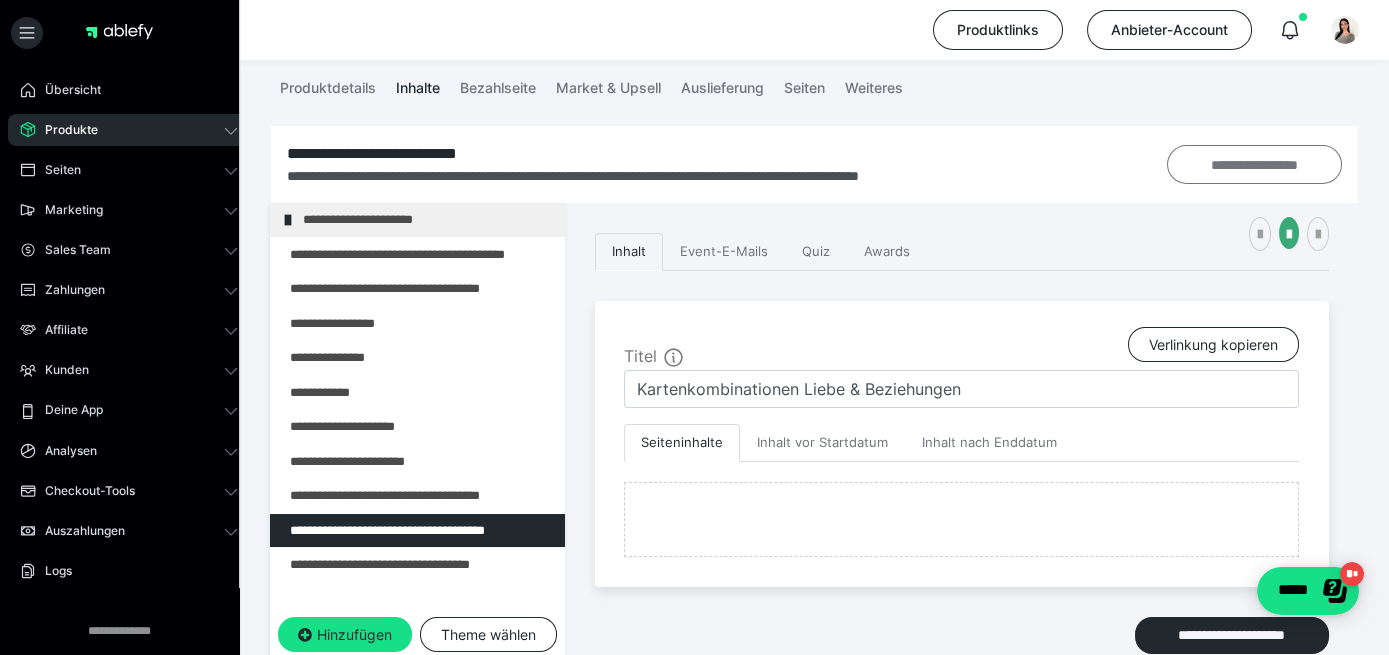 type on "Kartenkombinationen Liebe & Beziehungen" 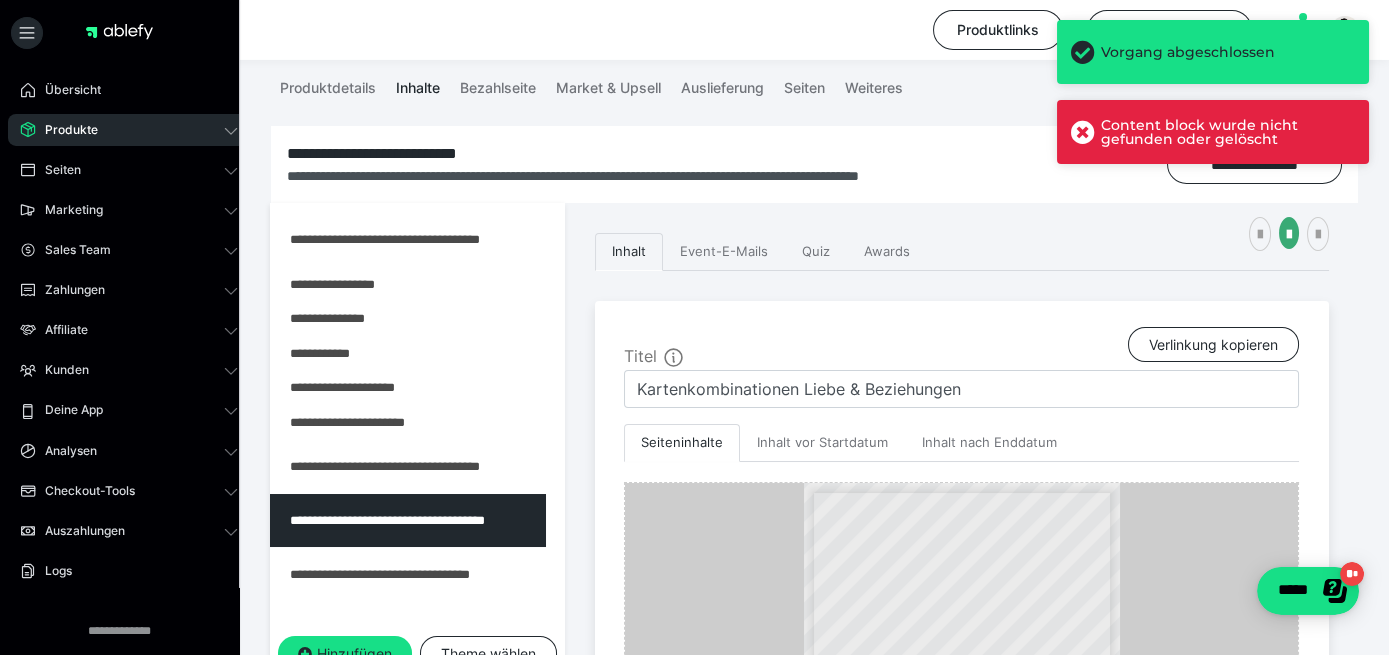 click on "Vorgang abgeschlossen Content block wurde nicht gefunden oder gelöscht" at bounding box center [1213, 100] 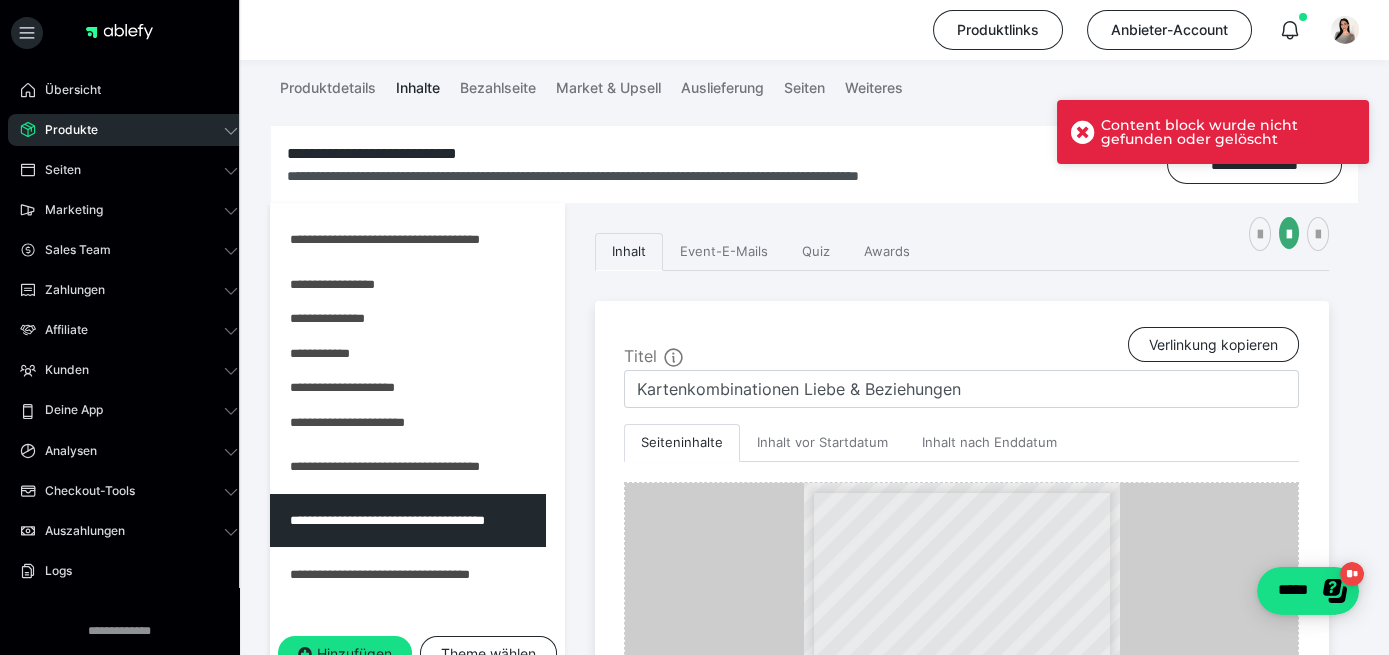 click at bounding box center [1083, 132] 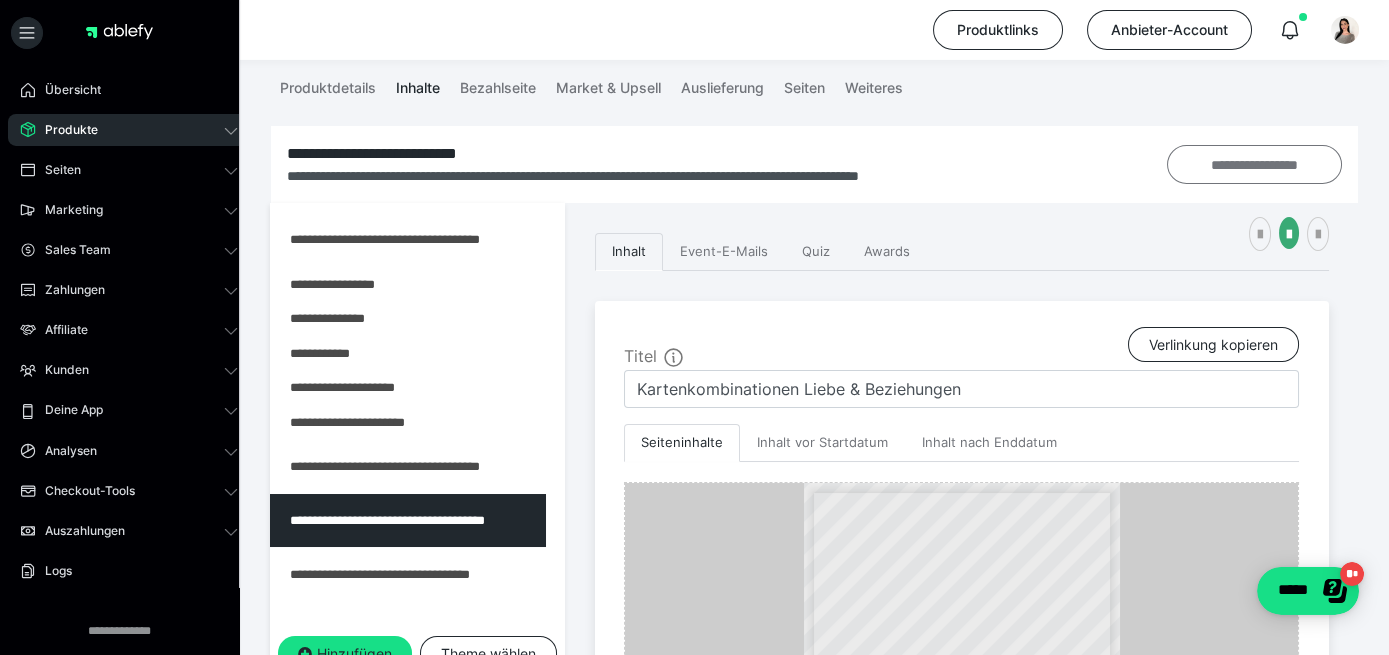 click on "**********" at bounding box center [1254, 164] 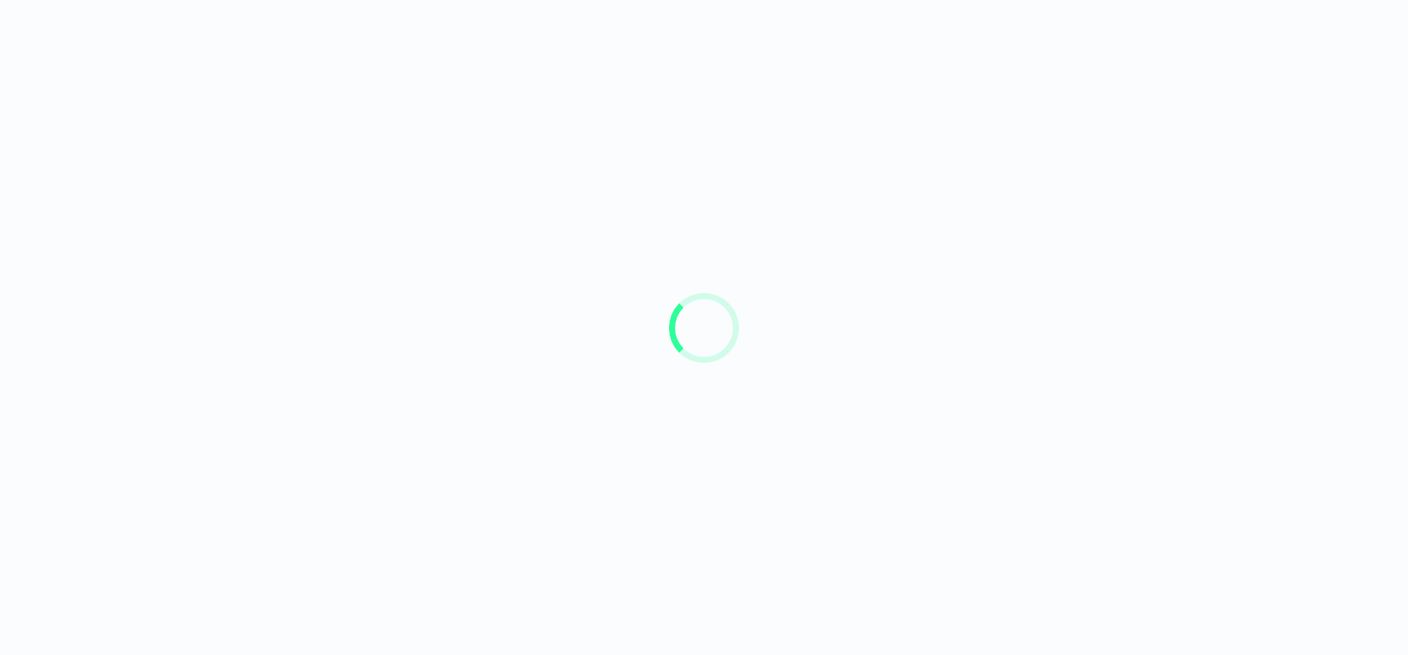 scroll, scrollTop: 0, scrollLeft: 0, axis: both 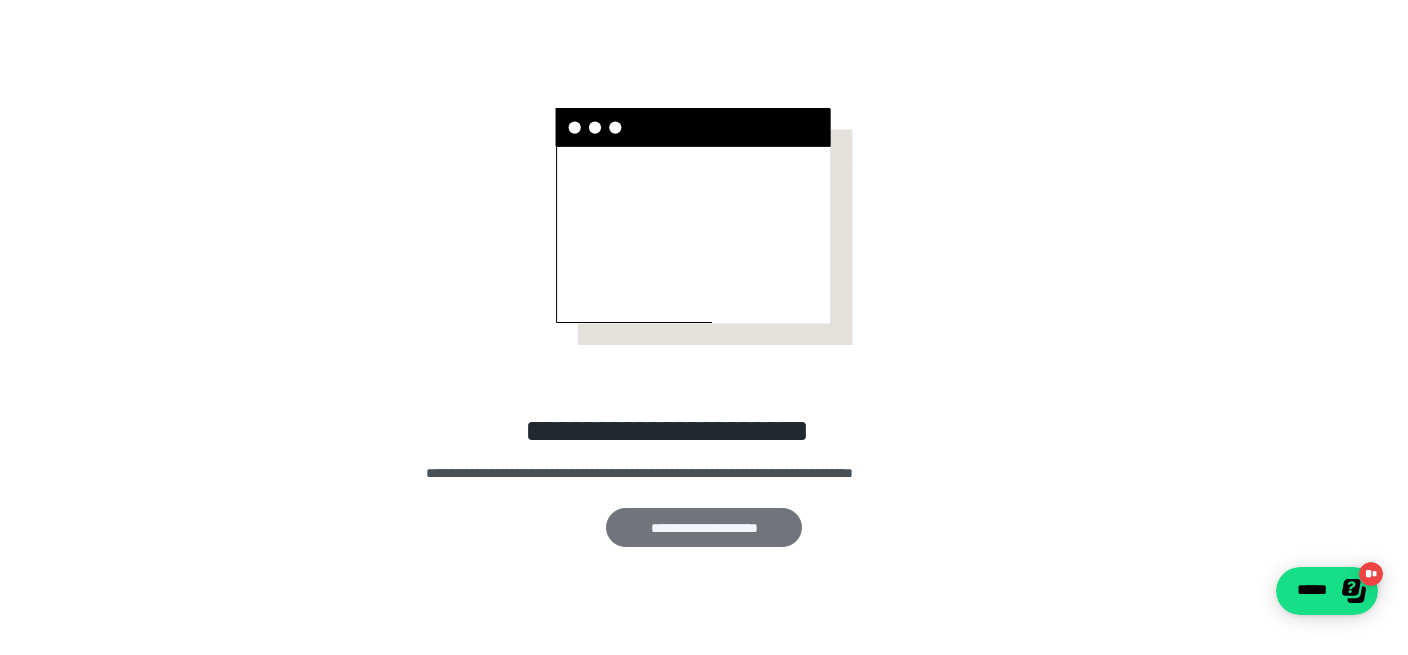 click on "**********" at bounding box center (704, 527) 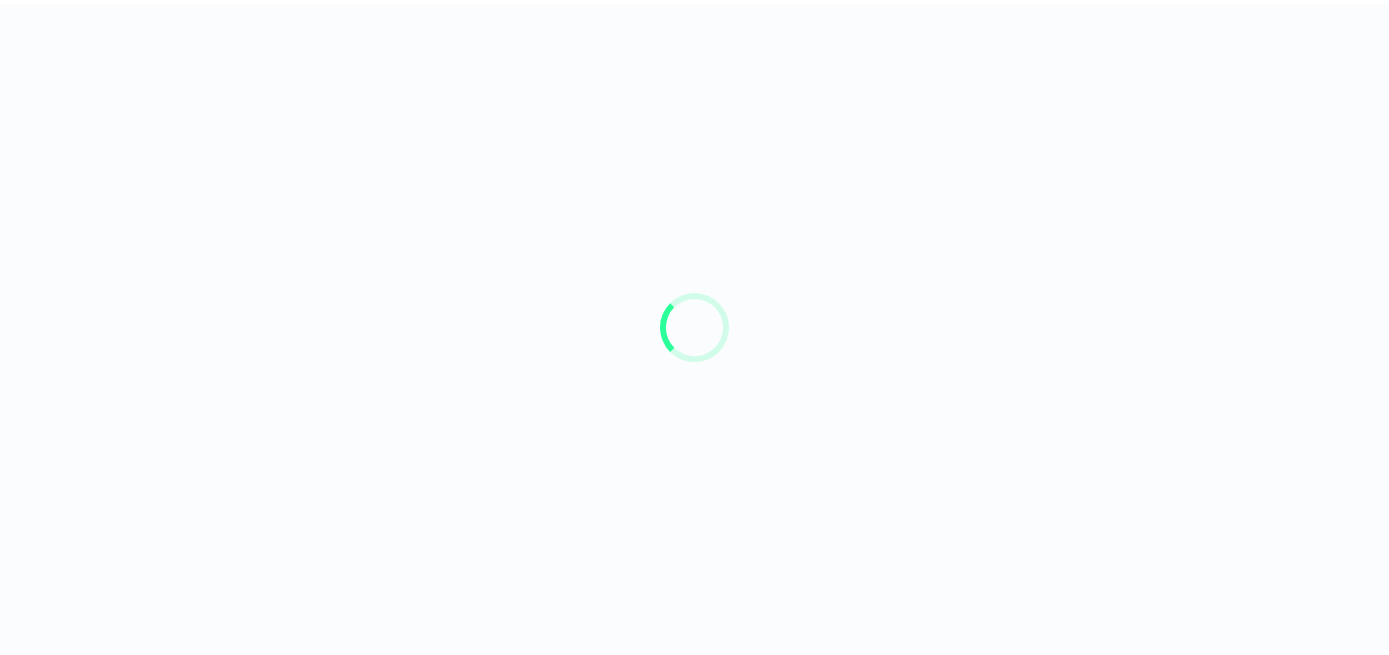 scroll, scrollTop: 0, scrollLeft: 0, axis: both 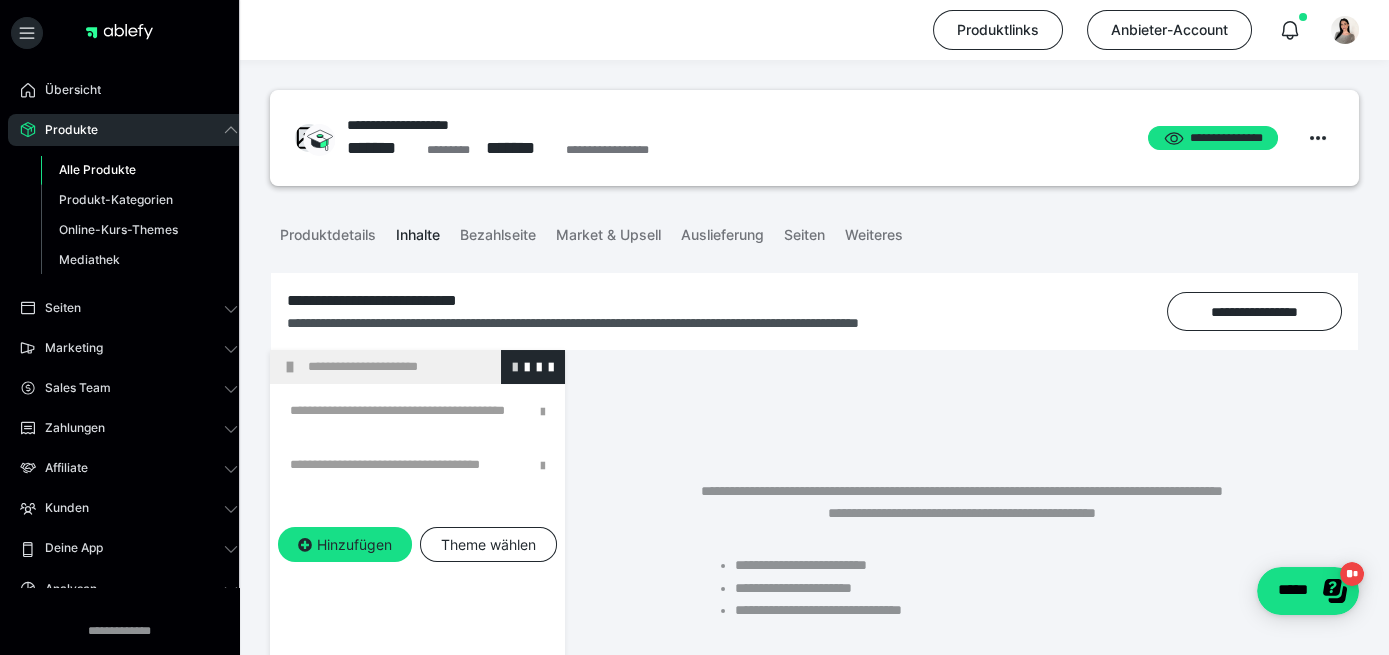 click at bounding box center (515, 366) 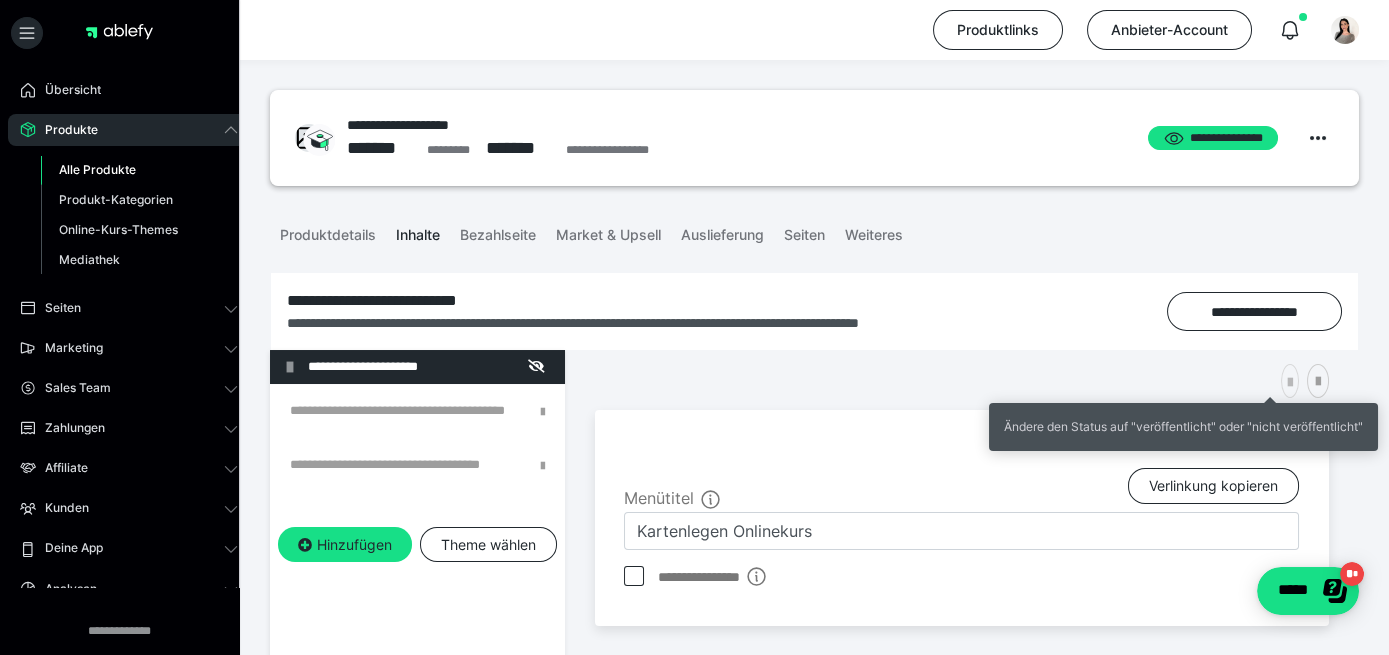click at bounding box center (1290, 383) 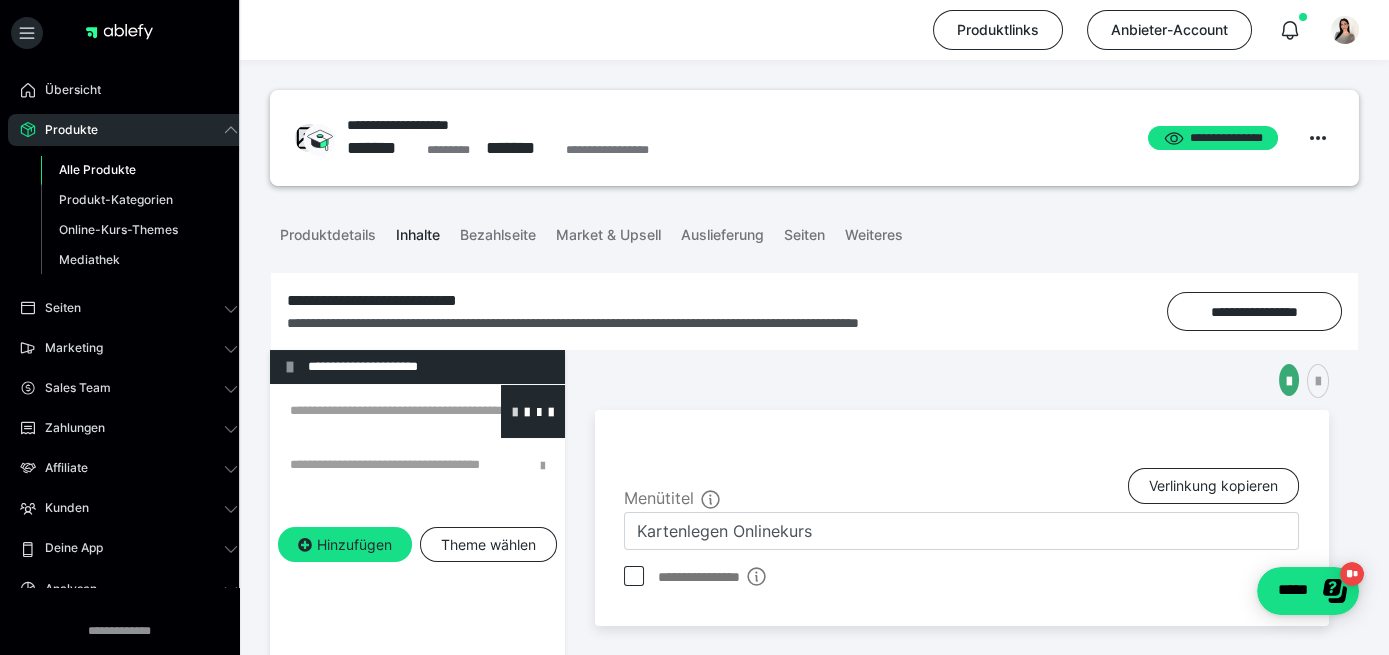 click at bounding box center (515, 411) 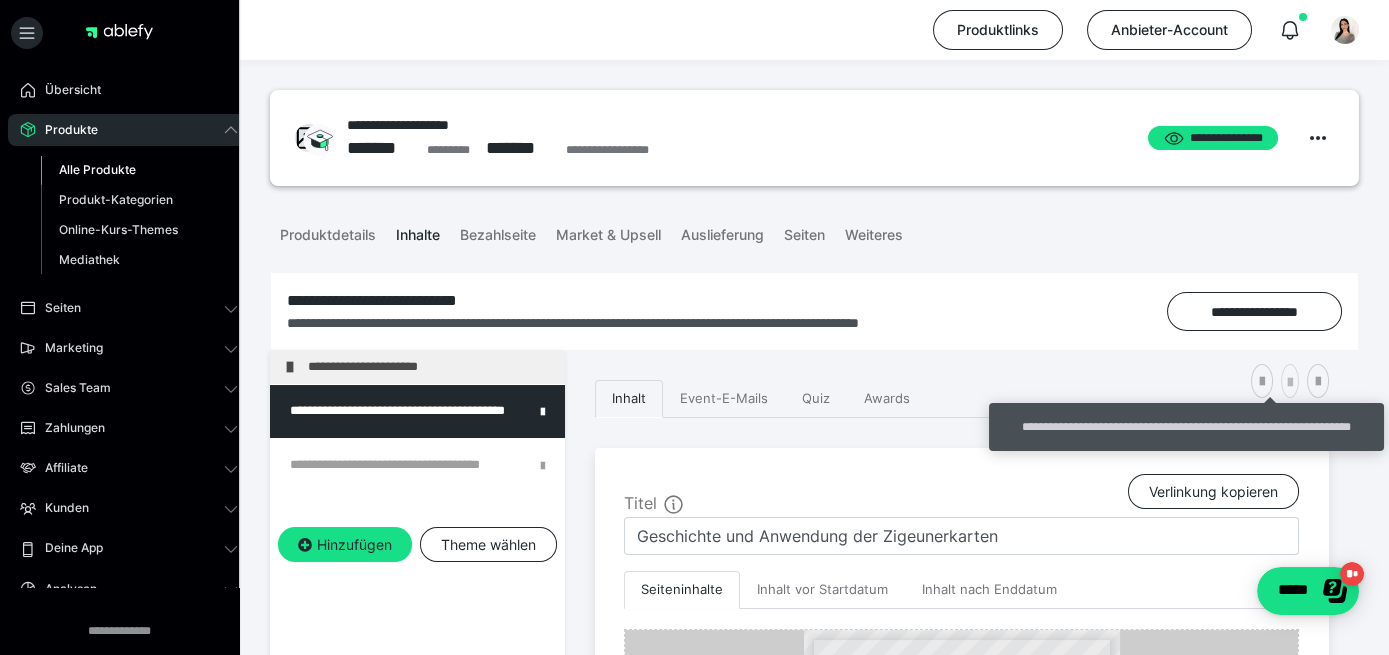 click at bounding box center [1290, 383] 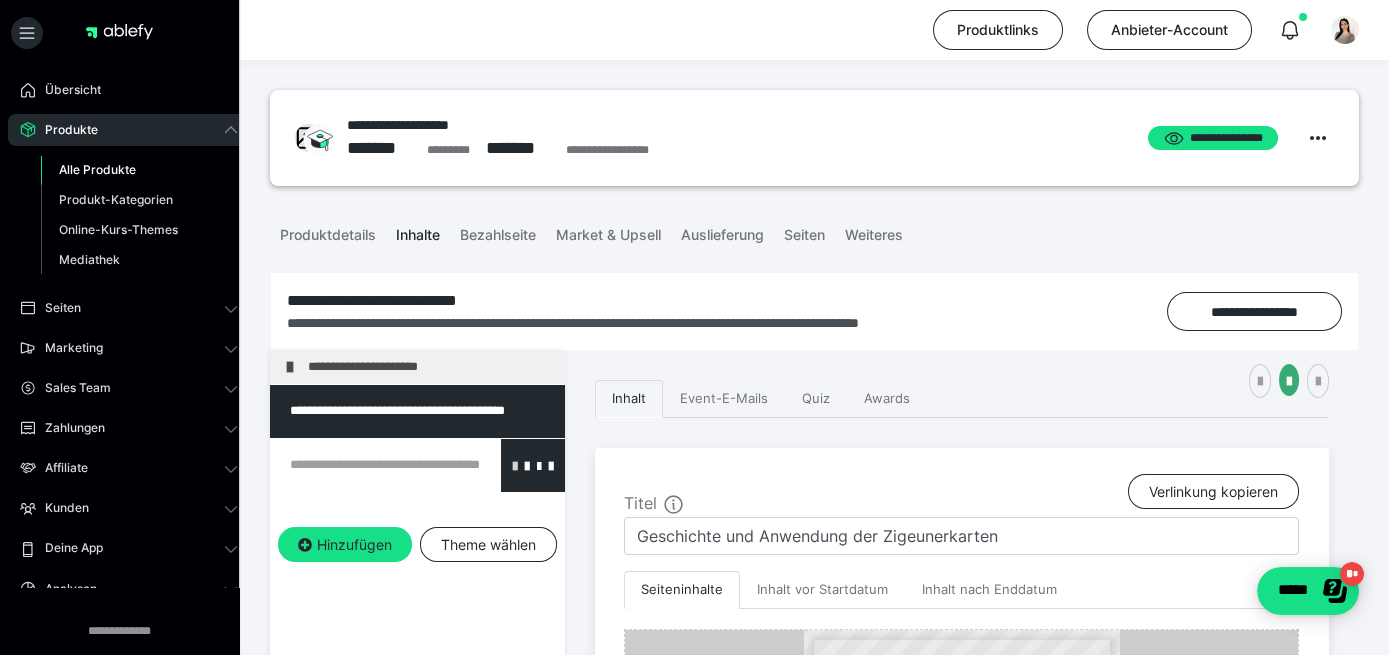 click at bounding box center (515, 465) 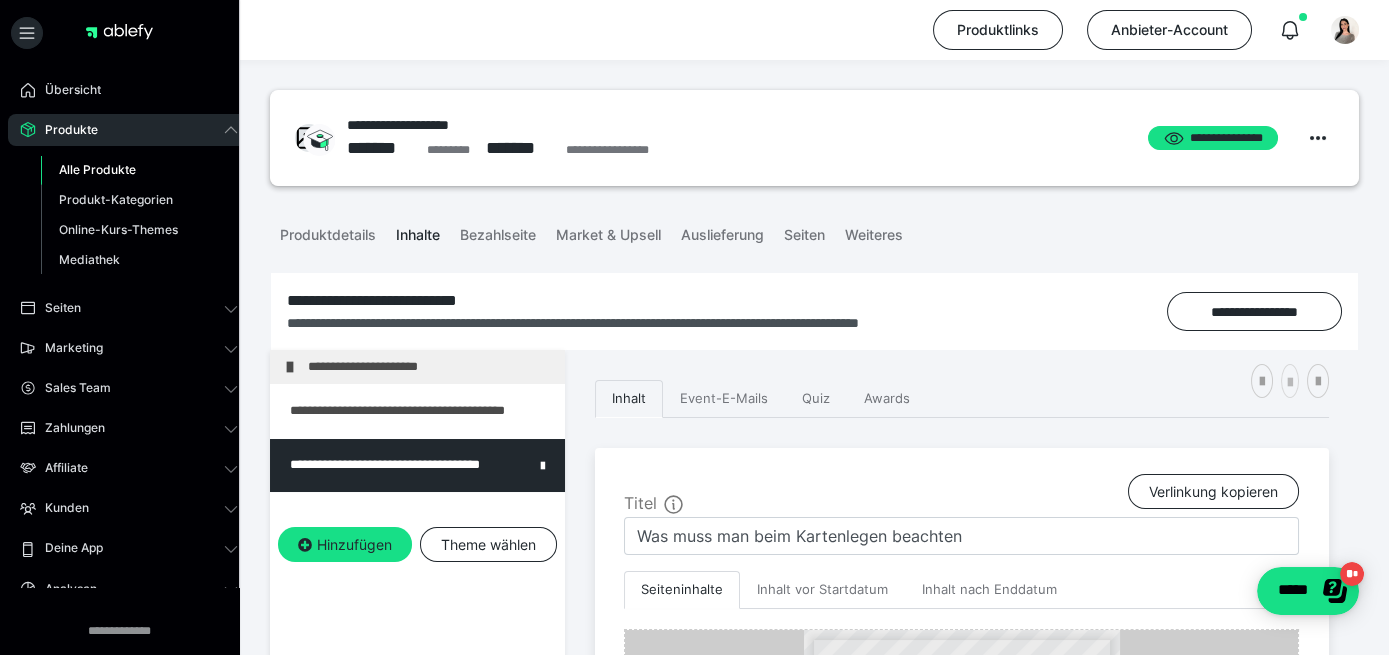 click at bounding box center [1290, 383] 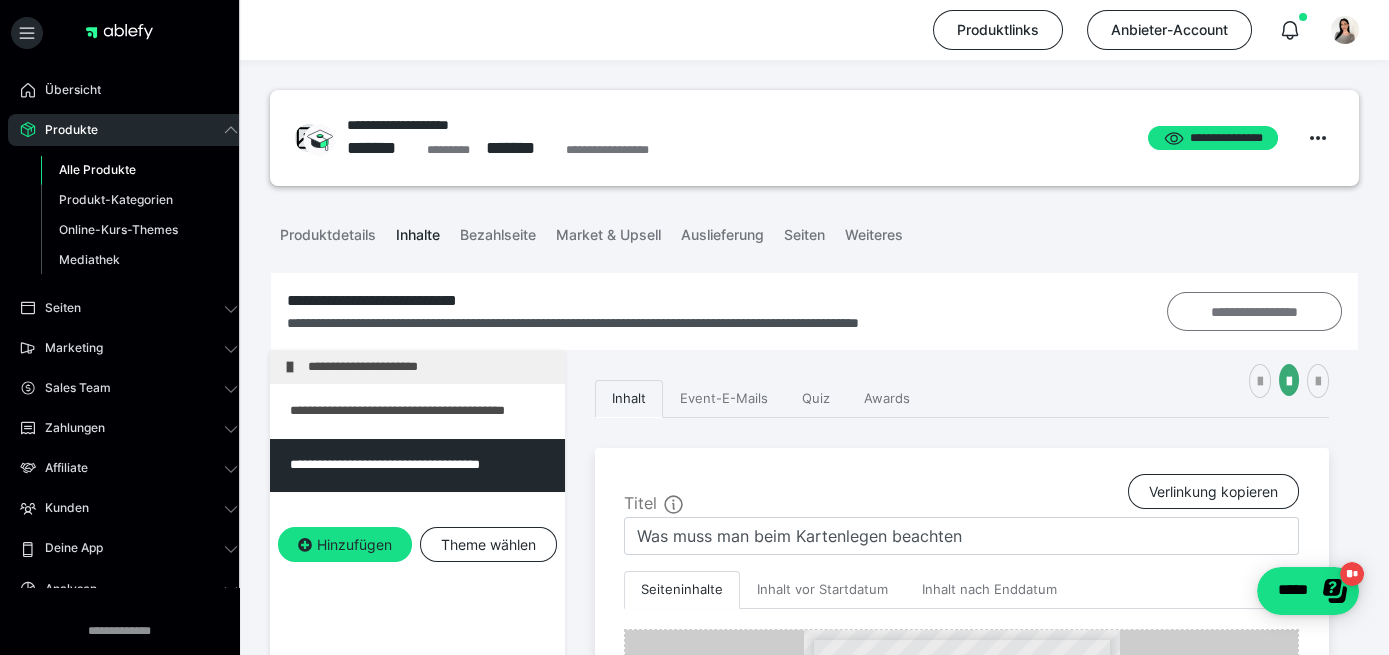 click on "**********" at bounding box center [1254, 311] 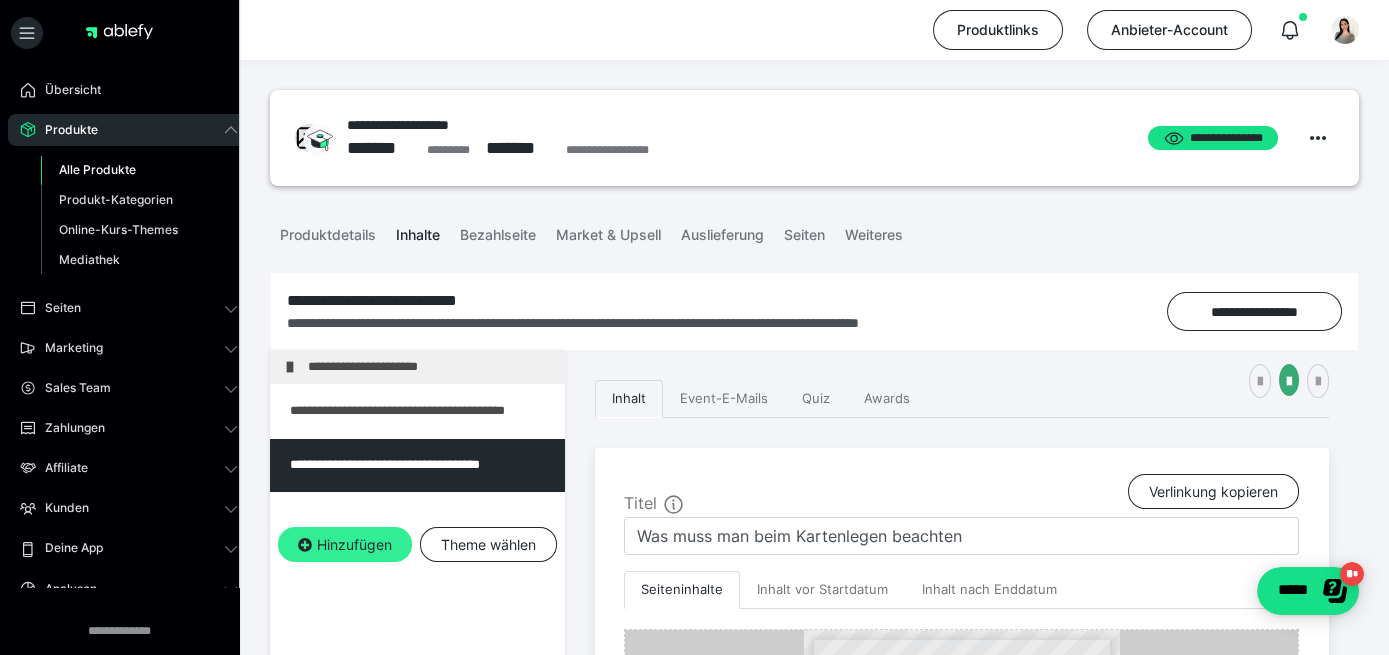 click on "Hinzufügen" at bounding box center (345, 545) 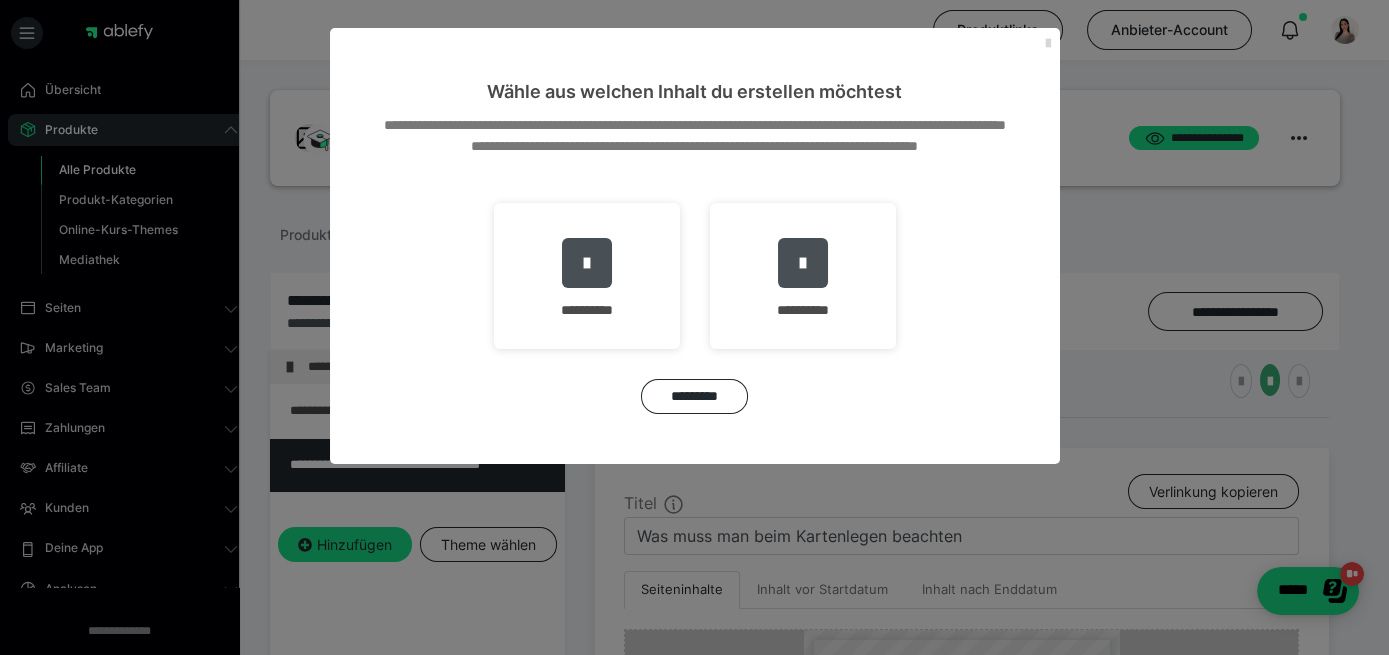 click at bounding box center (1048, 44) 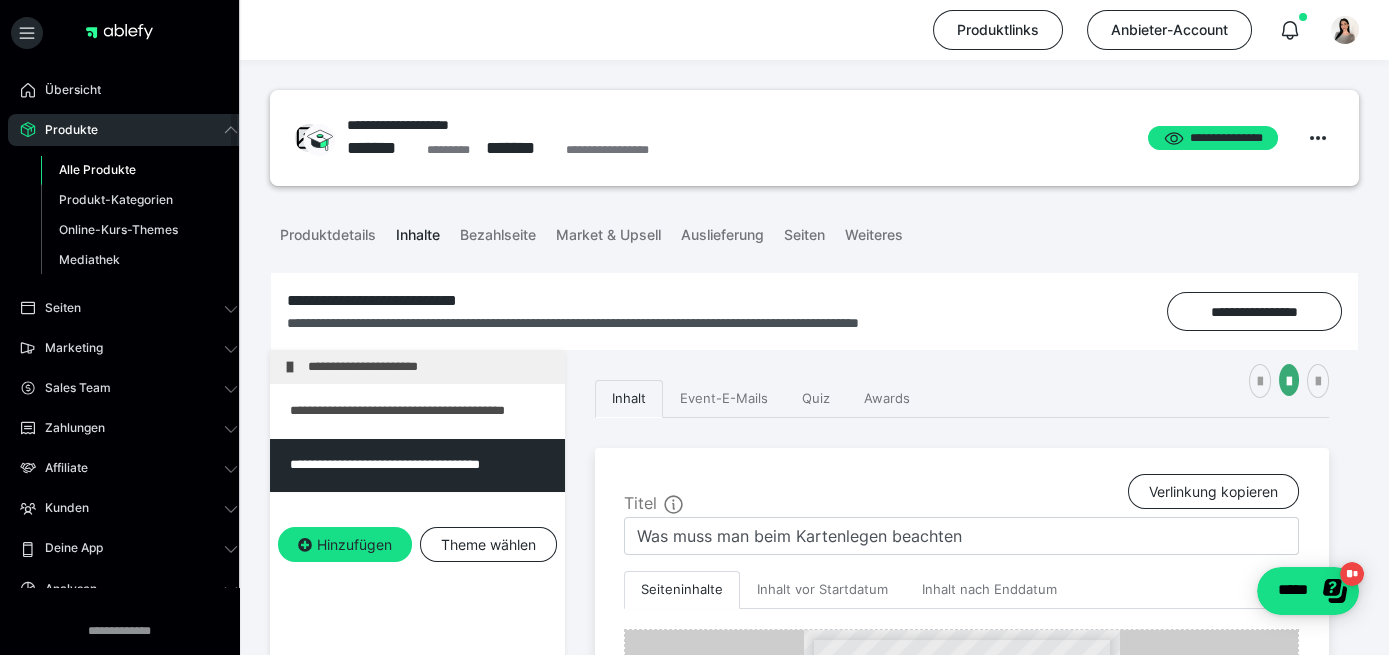 click on "Produkte" at bounding box center (129, 130) 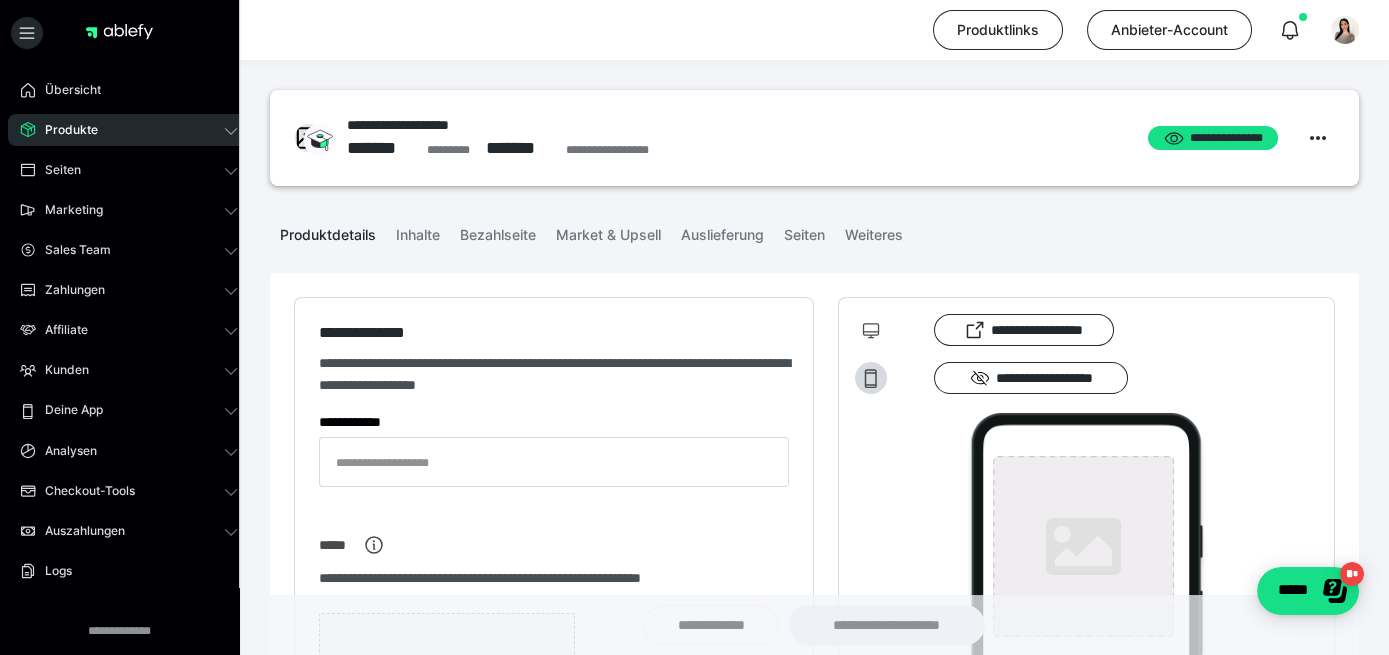 type on "**********" 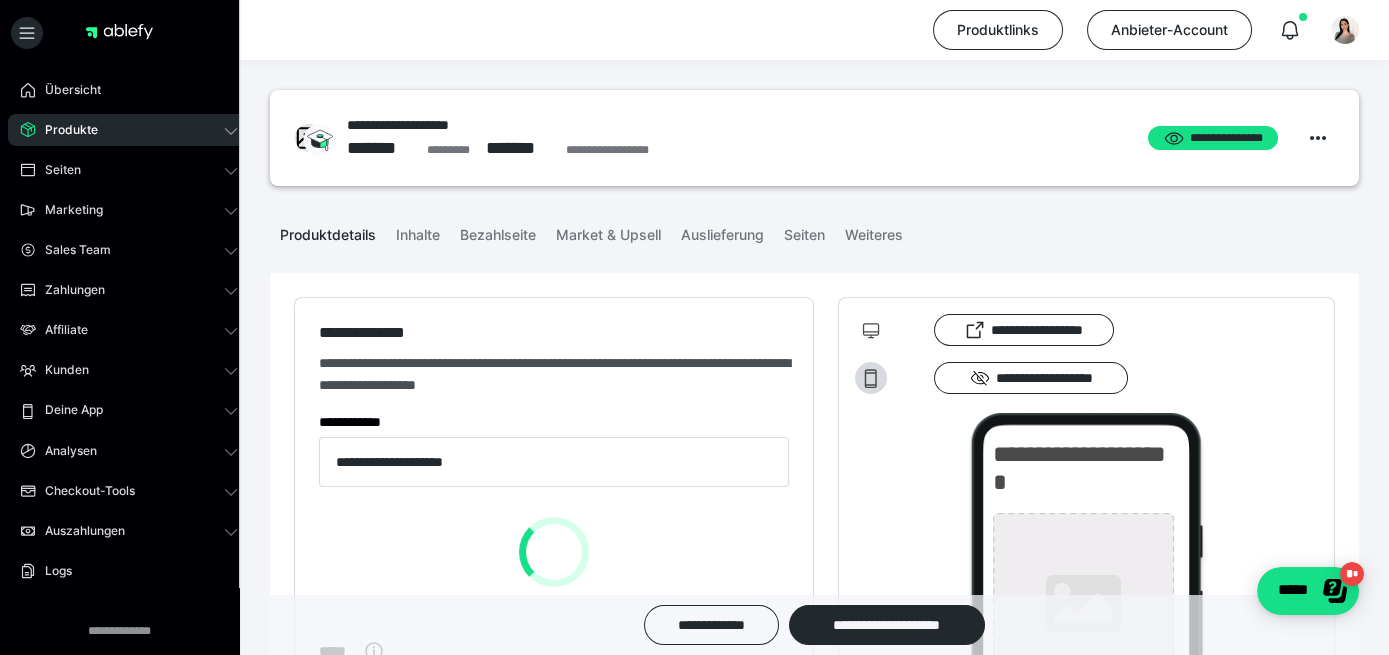 type on "**********" 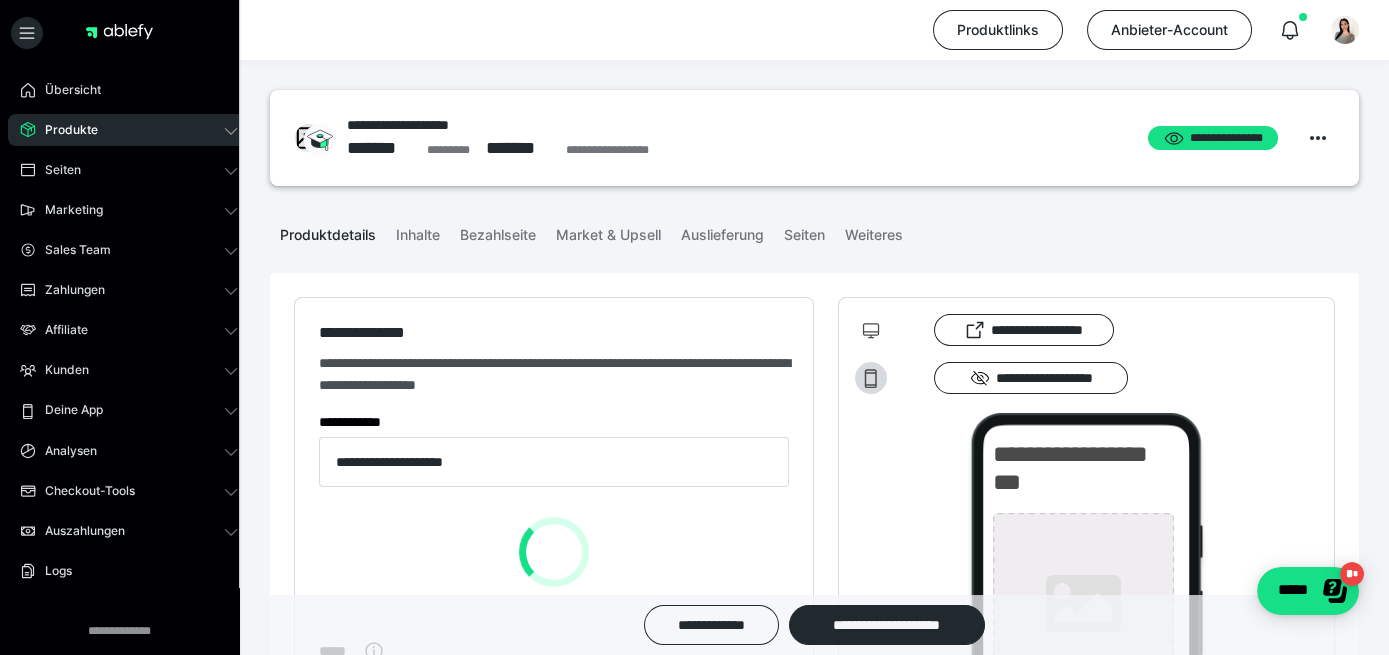 click on "Übersicht Produkte Alle Produkte Produkt-Kategorien Online-Kurs-Themes Mediathek Seiten Shop-Themes Membership-Themes ableSHARE Marketing Gutscheincodes Marketing-Tools Live-Stream-Events Content-IDs Upsell-Funnels Order Bumps Tracking-Codes E-Mail-Schnittstellen Webhooks Sales Team Sales Team Zahlungen Bestellungen Fälligkeiten Transaktionen Rechnungen & Storno-Rechnungen Teilzahlungen ablefy CONNECT Mahnwesen & Inkasso Affiliate Affiliate-Programme Affiliates Statistiken Landingpages Kunden Kunden Kurs-Zugänge Membership-Zugänge E-Ticket-Bestellungen Awards Lizenzschlüssel Deine App Analysen Analysen Analysen 3.0 Checkout-Tools Bezahlseiten-Templates Zahlungspläne Zusatzkosten Widerrufskonditionen Zusatzfelder Zusatzfeld-Antworten Steuersätze Auszahlungen Neue Auszahlung Berichte Logs Einstellungen" at bounding box center [129, 410] 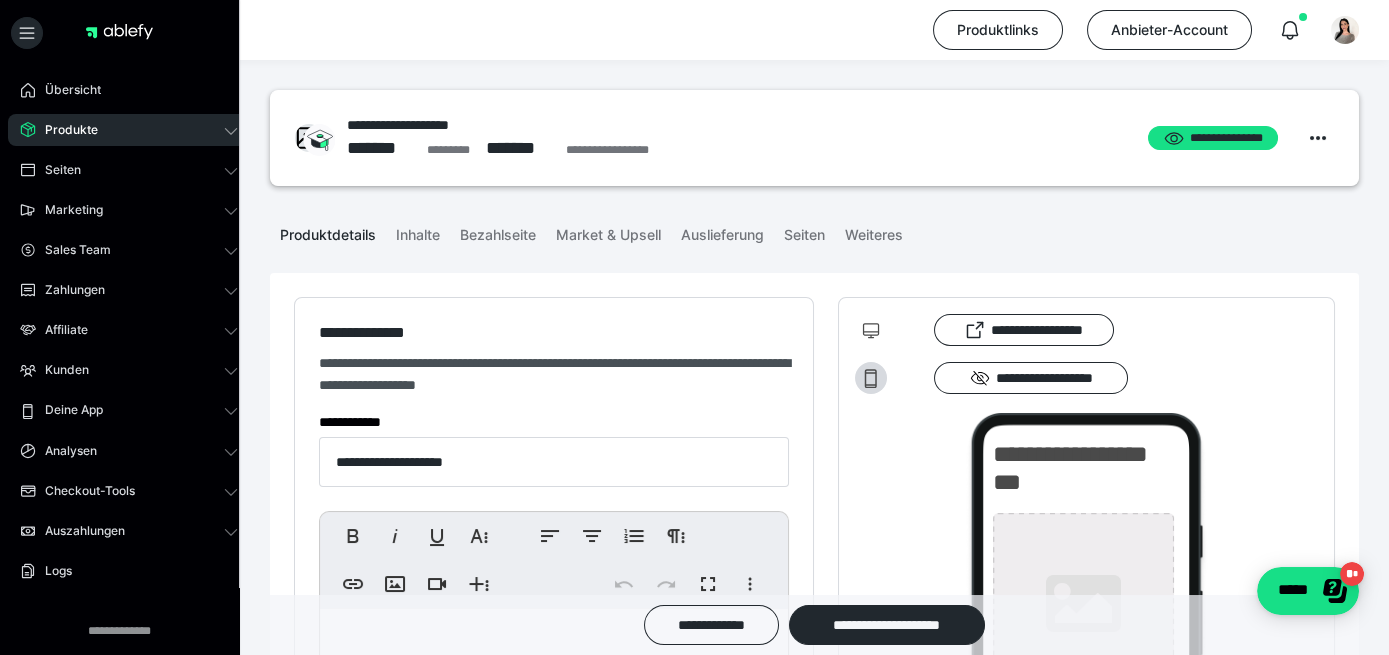 click on "Produkte" at bounding box center [129, 130] 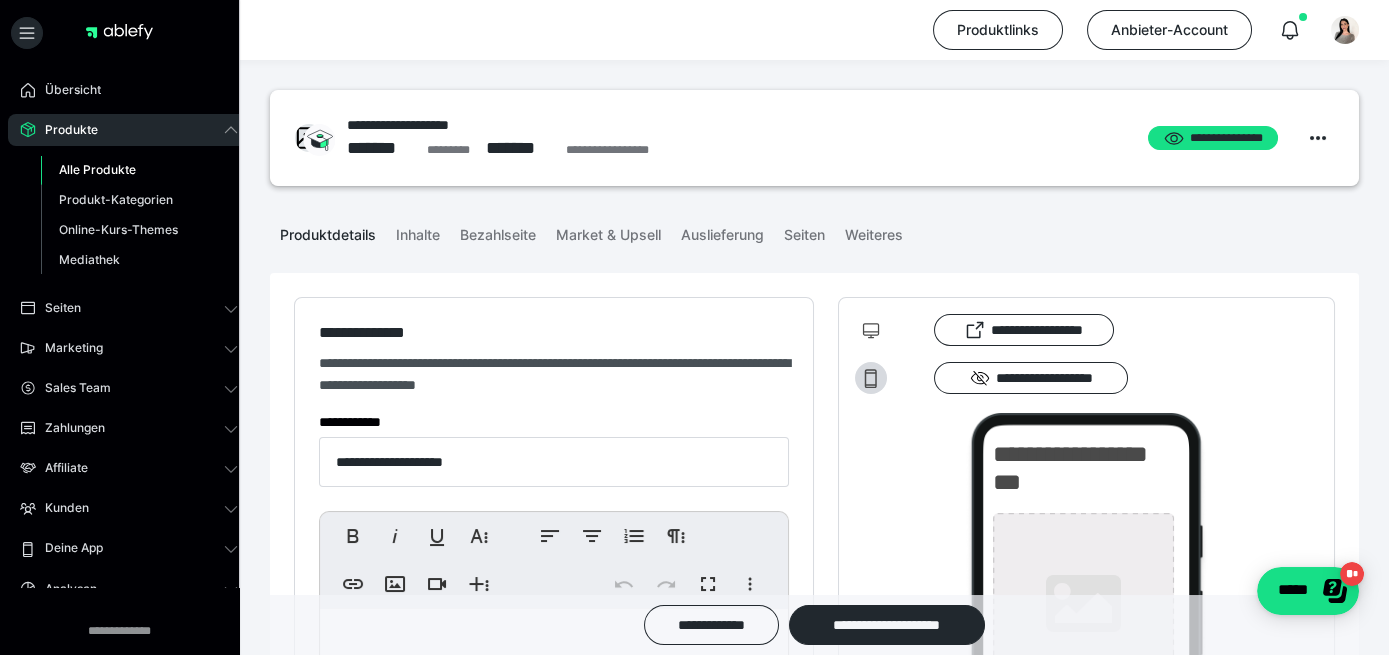 click on "Alle Produkte" at bounding box center (139, 170) 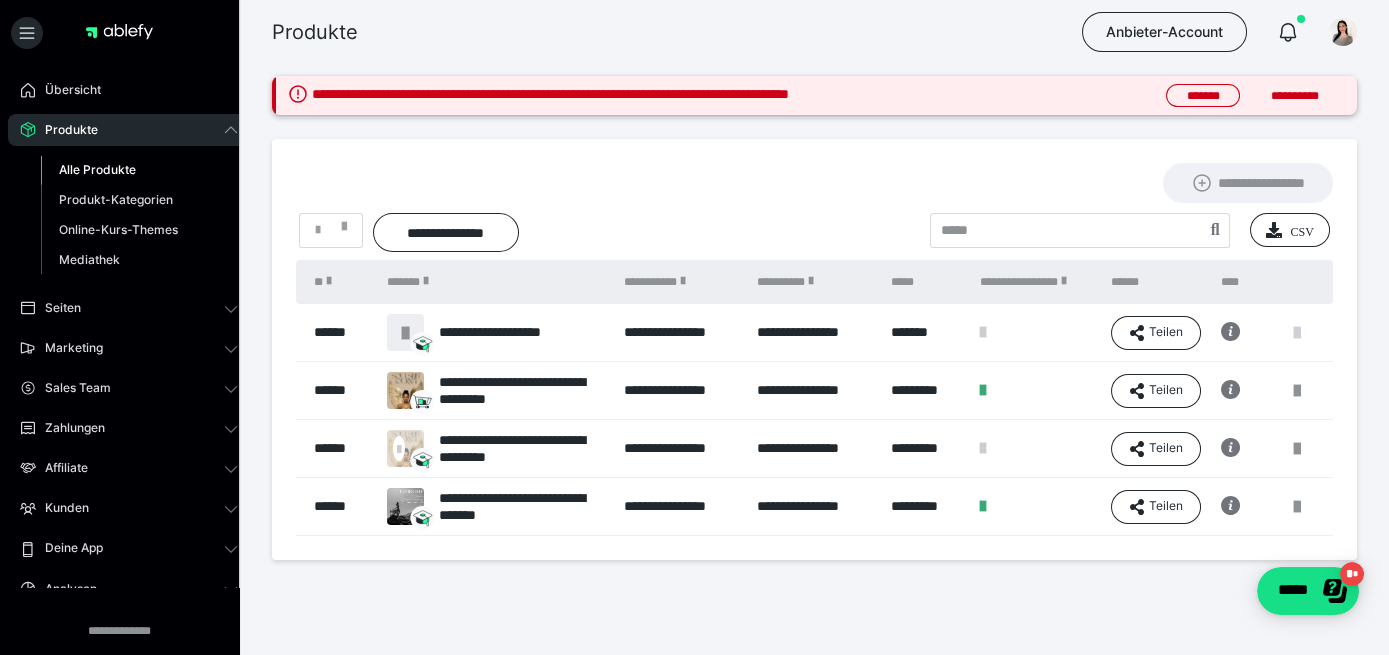 click at bounding box center (1297, 333) 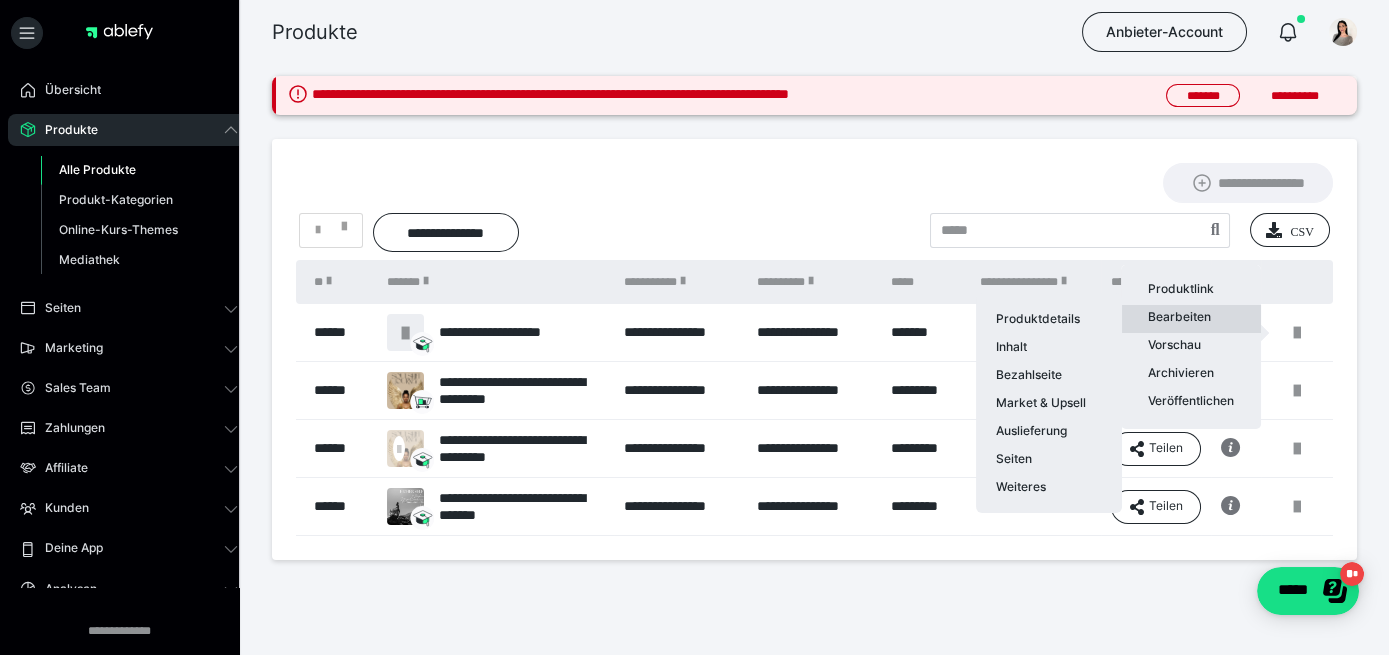 click on "Bearbeiten Produktdetails Inhalt Bezahlseite Market & Upsell Auslieferung Seiten Weiteres" at bounding box center (1191, 319) 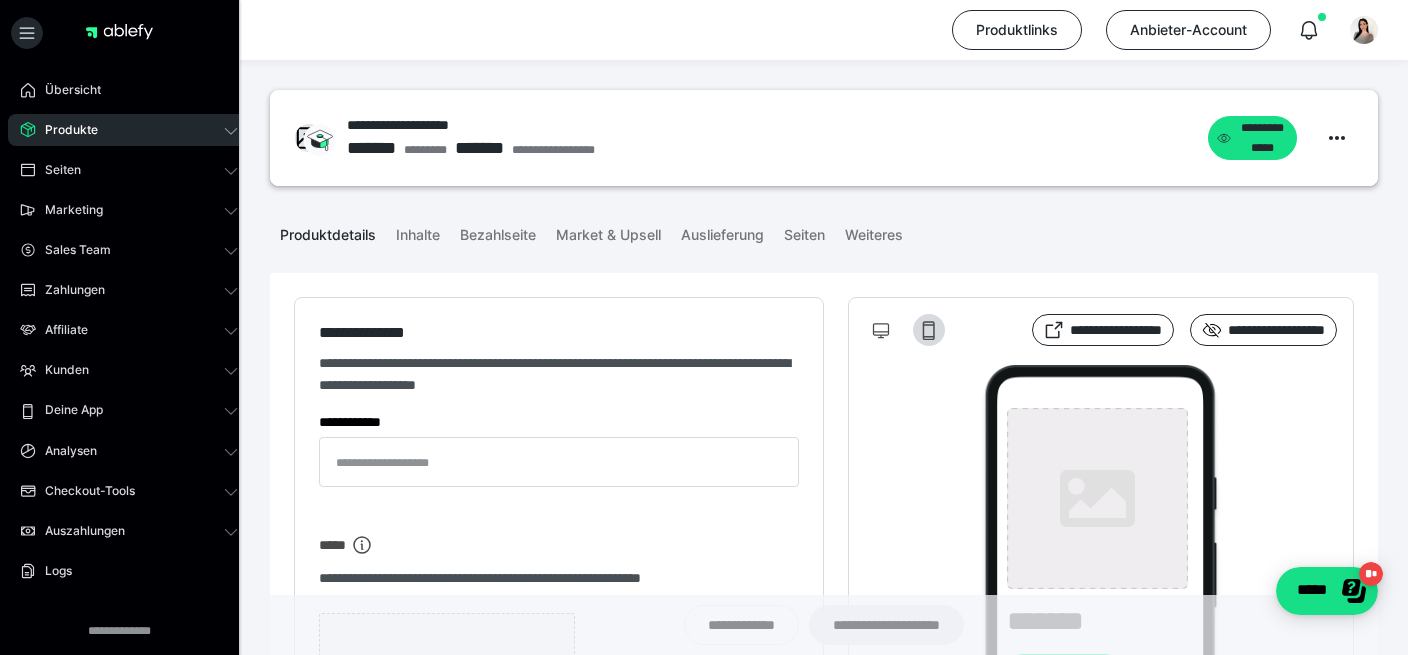 type on "**********" 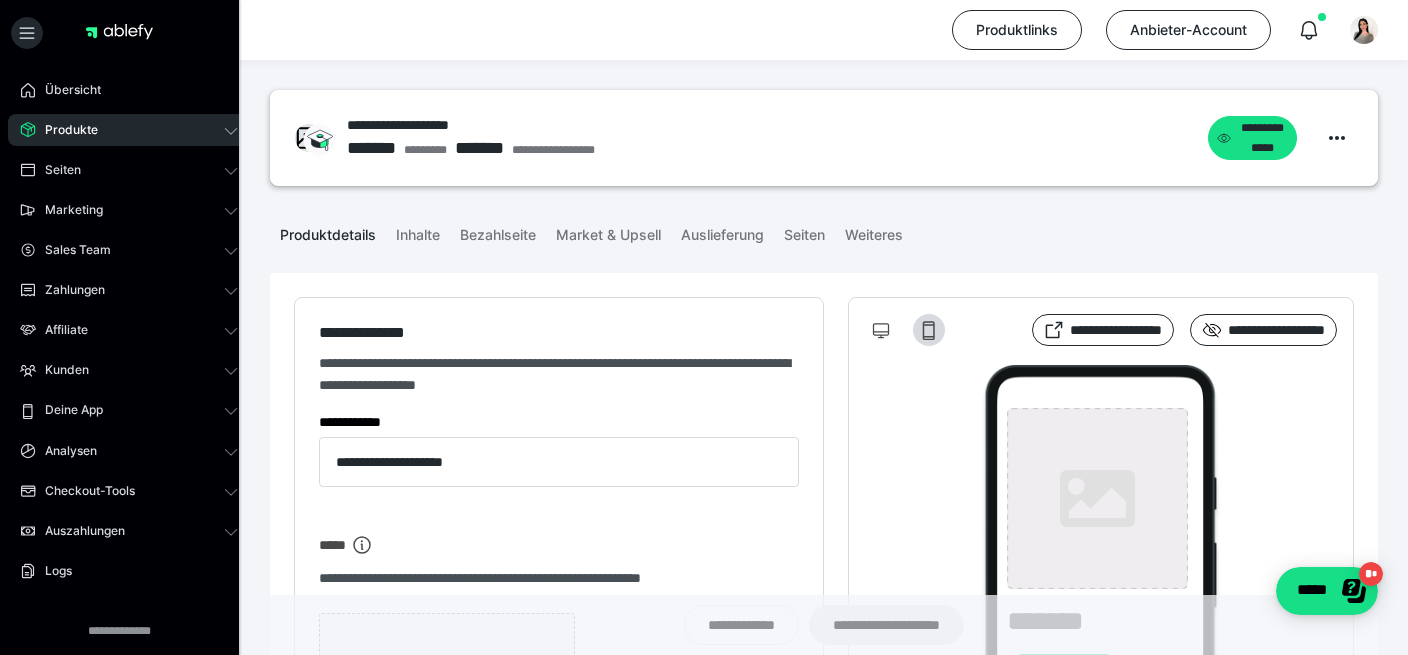 type on "**********" 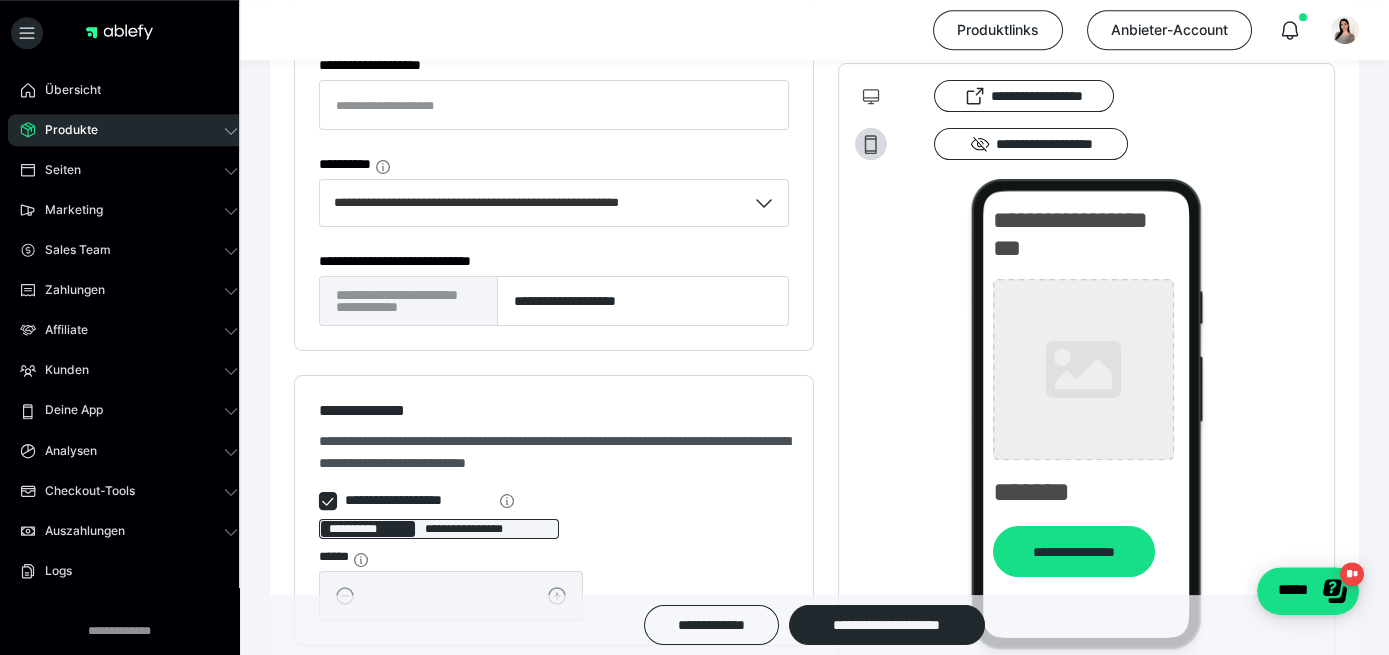 scroll, scrollTop: 1316, scrollLeft: 0, axis: vertical 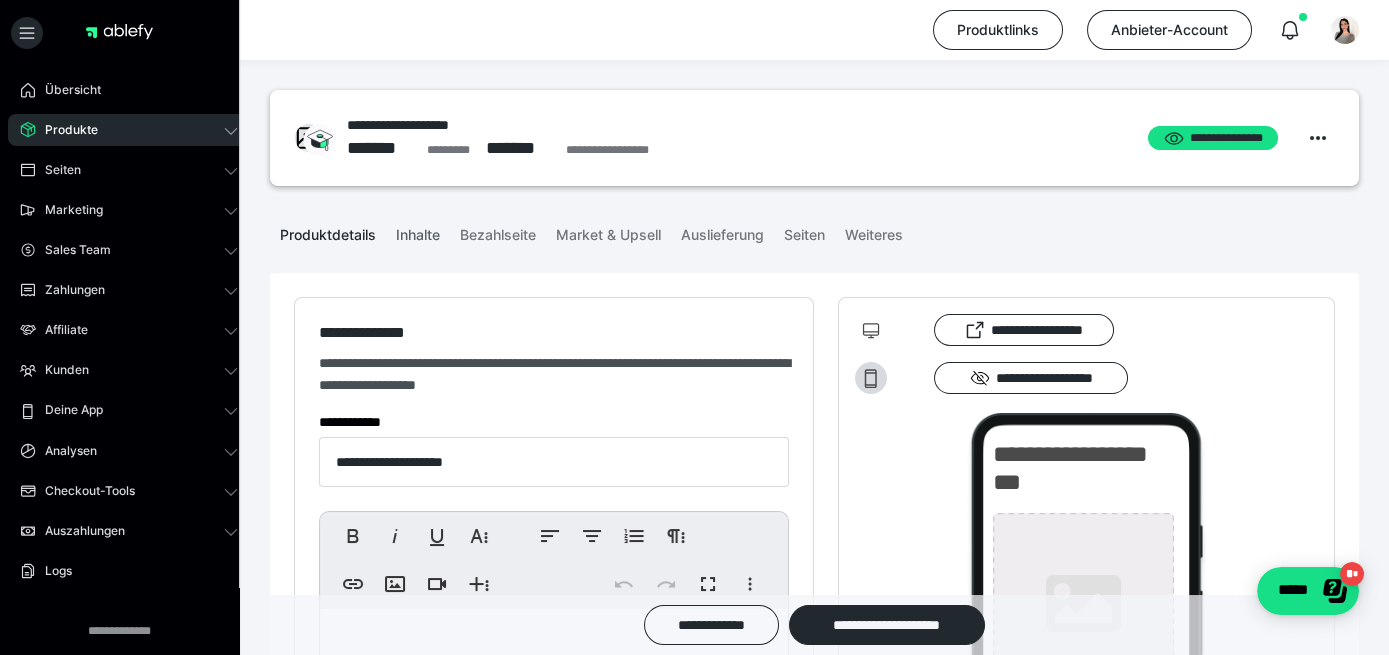 click on "Inhalte" at bounding box center [418, 231] 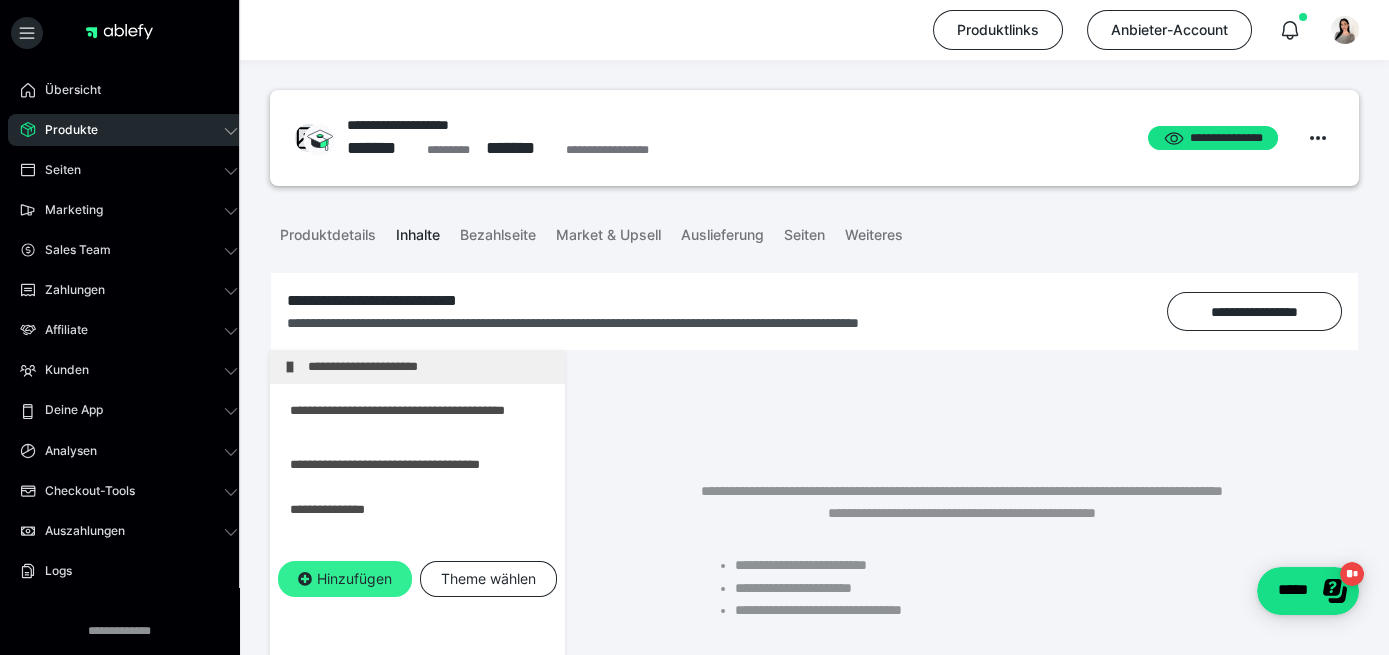 click on "Hinzufügen" at bounding box center [345, 579] 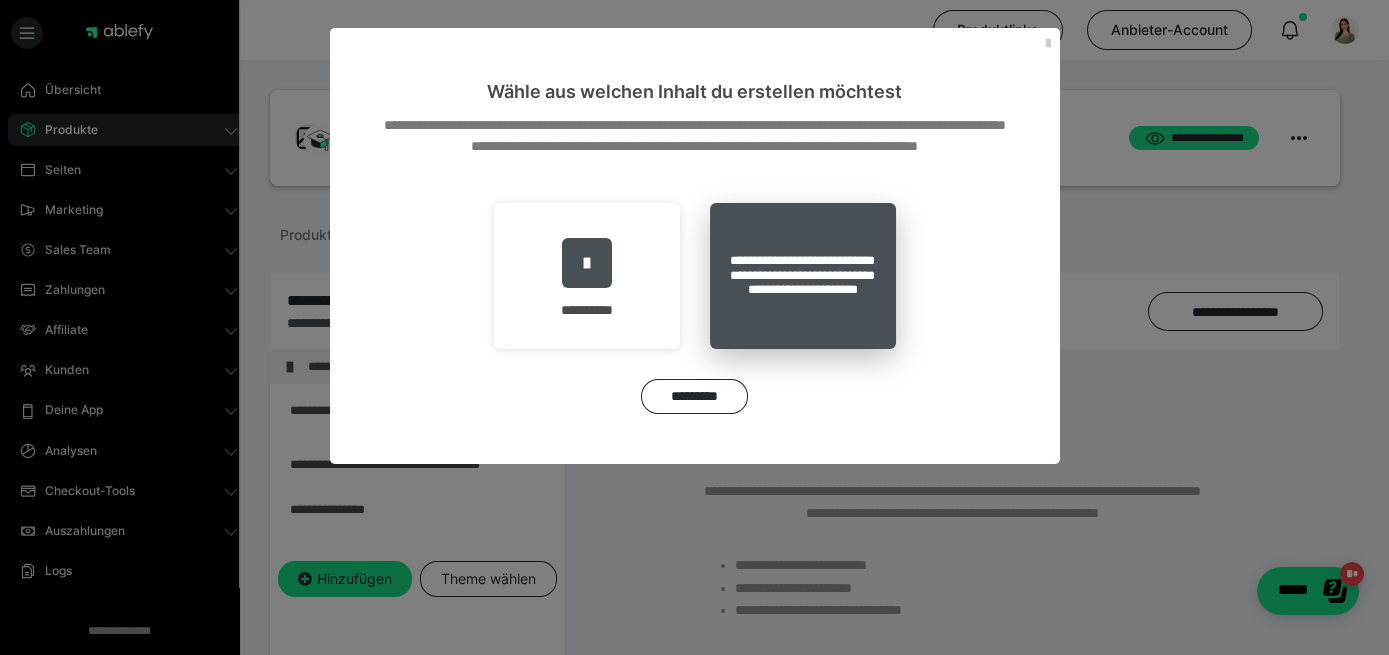 click on "**********" at bounding box center (803, 276) 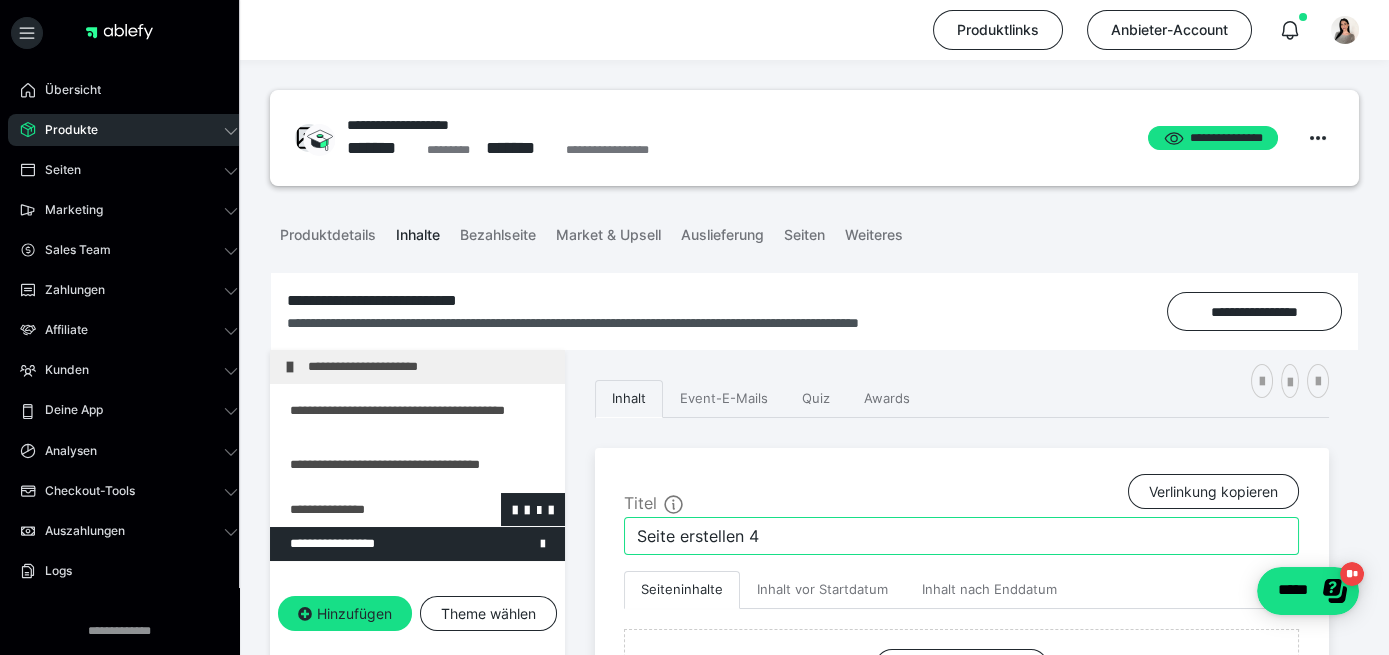 drag, startPoint x: 817, startPoint y: 537, endPoint x: 451, endPoint y: 512, distance: 366.85284 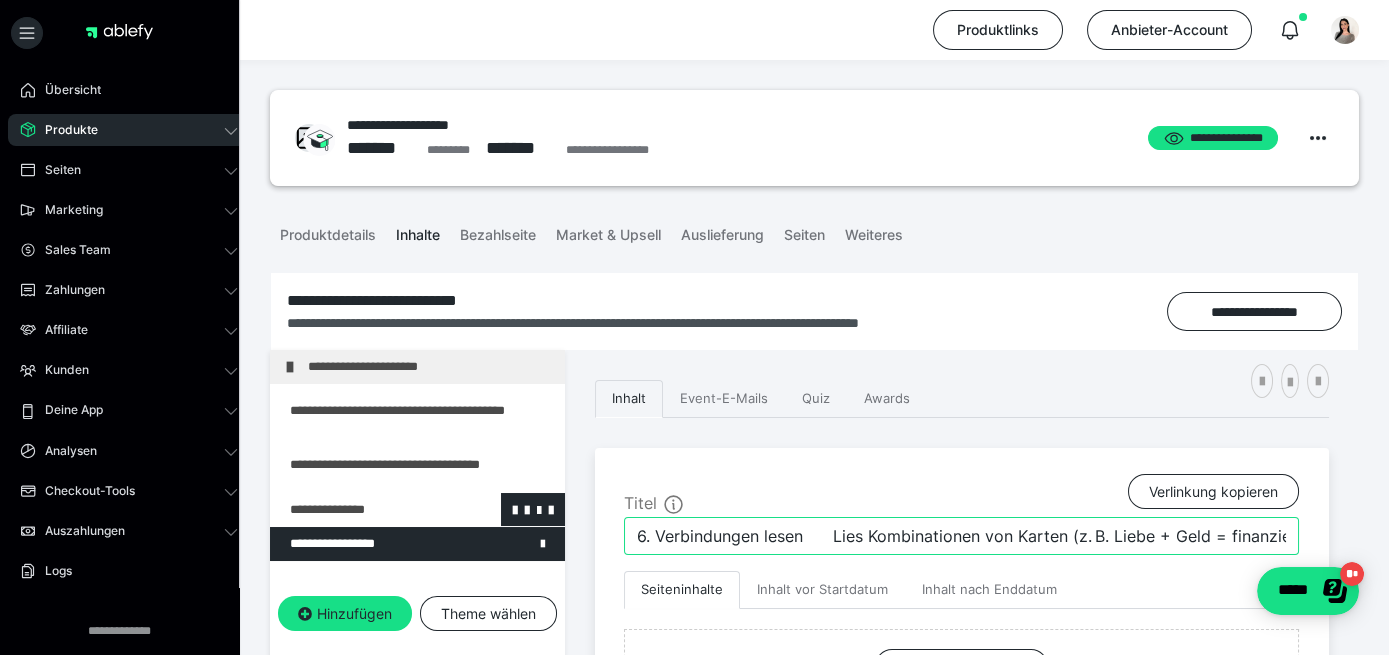 scroll, scrollTop: 0, scrollLeft: 3313, axis: horizontal 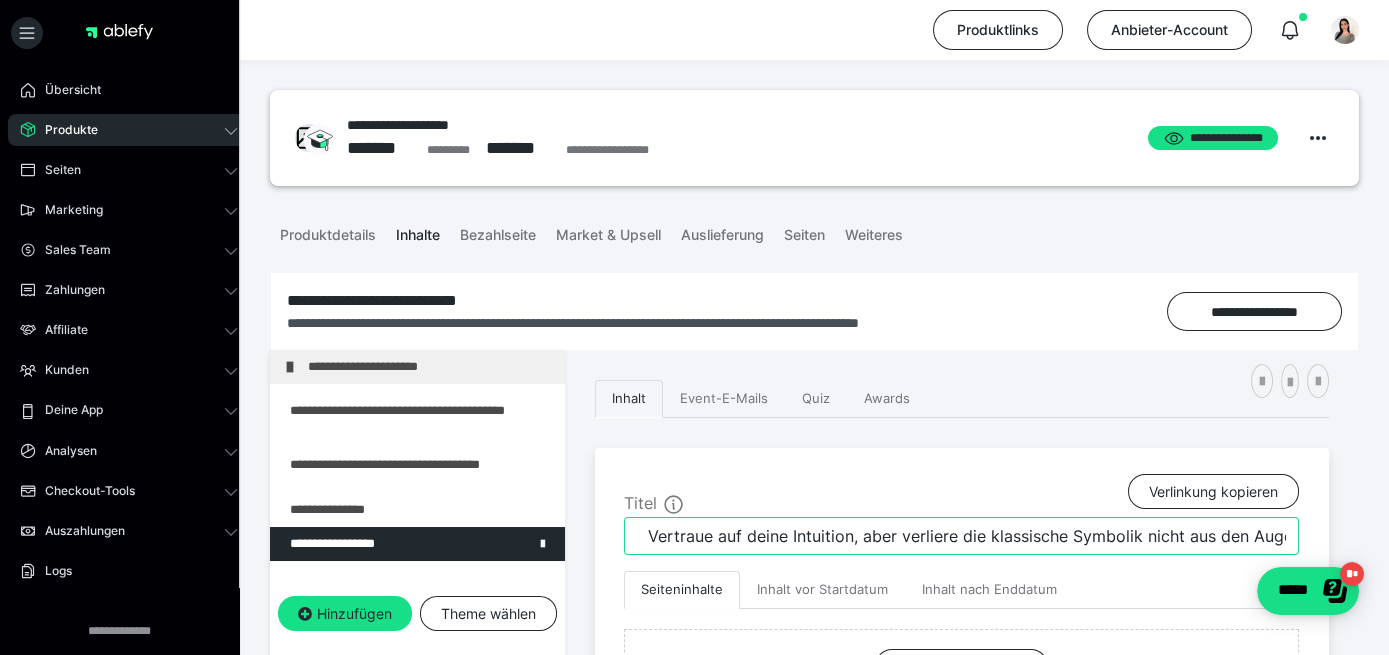 drag, startPoint x: 1287, startPoint y: 538, endPoint x: 593, endPoint y: 518, distance: 694.28815 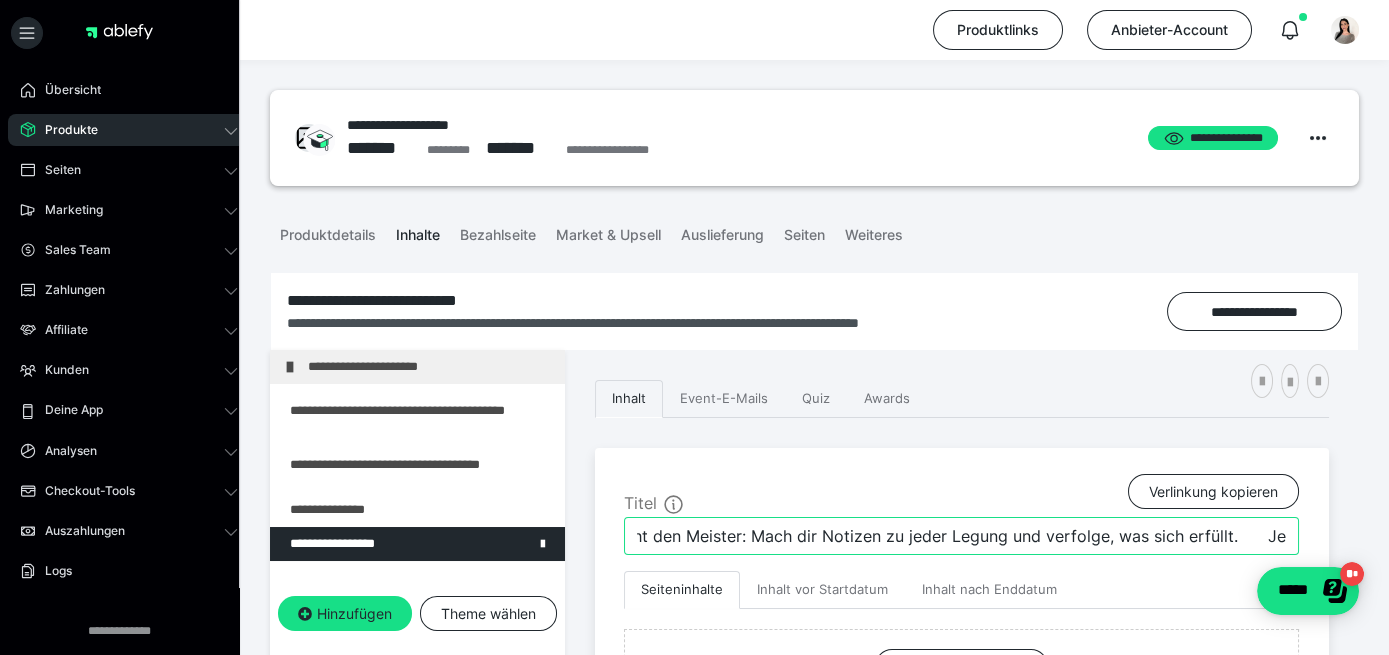 scroll, scrollTop: 0, scrollLeft: 1816, axis: horizontal 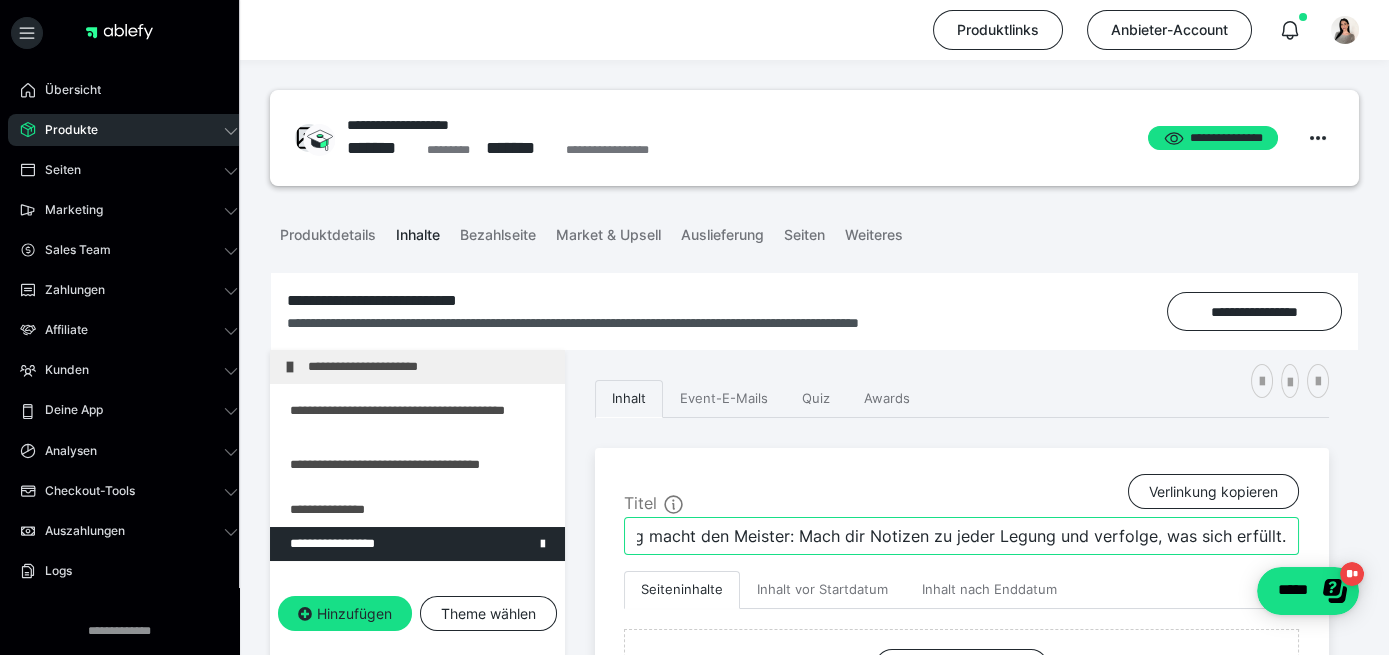 drag, startPoint x: 634, startPoint y: 537, endPoint x: 1407, endPoint y: 539, distance: 773.00256 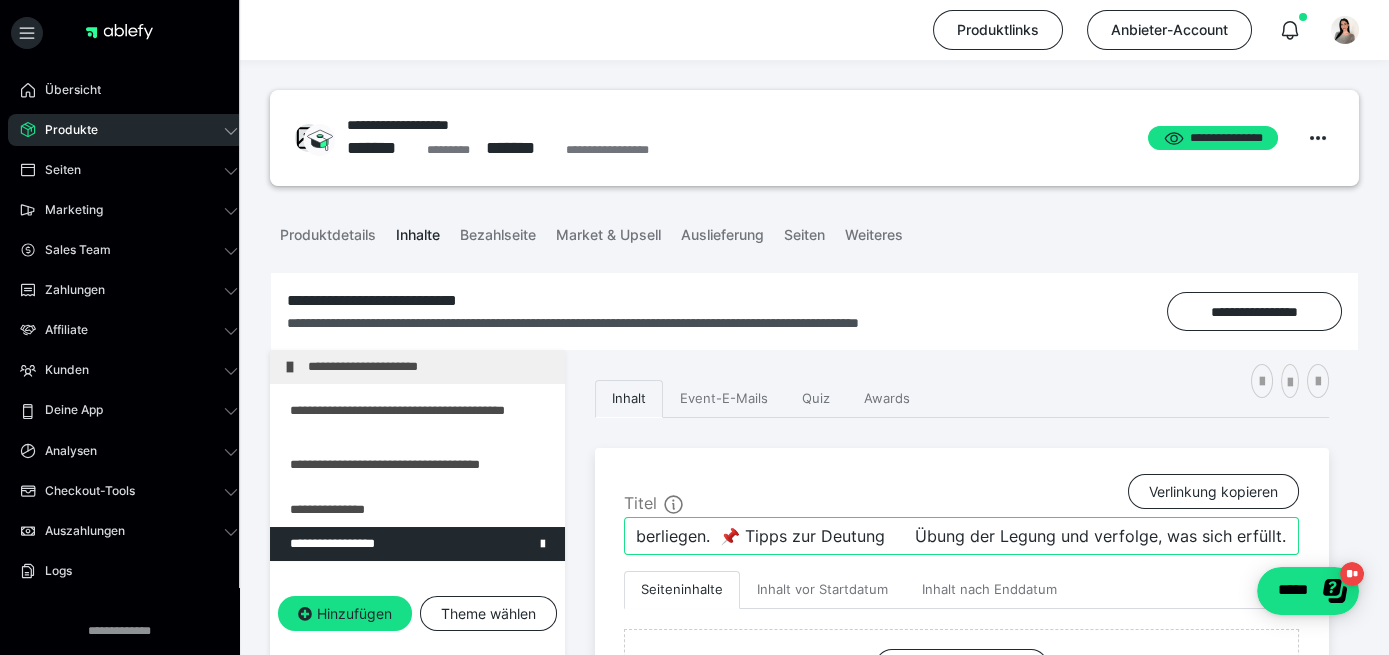 scroll, scrollTop: 0, scrollLeft: 1497, axis: horizontal 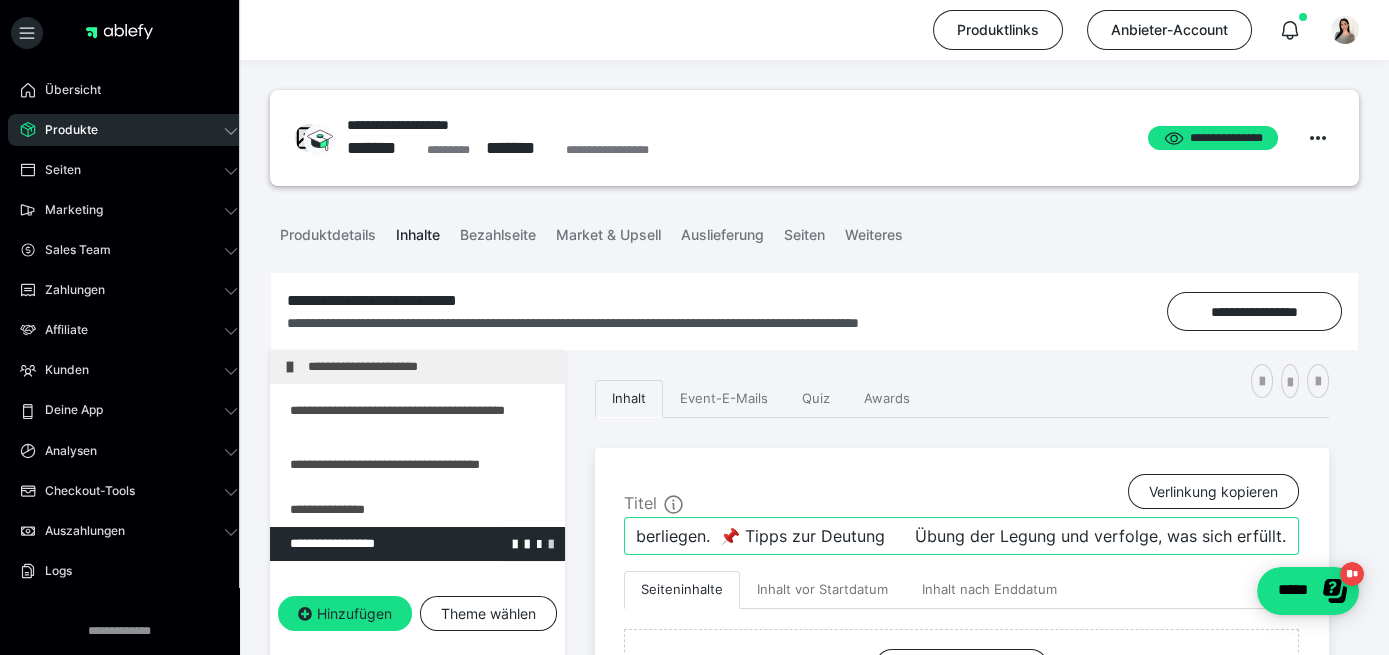type on "6. Verbindungen lesen      Lies Kombinationen von Karten (z. B. Liebe + Geld = finanzielle Verbindung durch Liebe).      Achte auf diagonale Verbindungen, Spiegelungen und Karten, die sich gegenüberliegen.  📌 Tipps zur Deutung      Übung der Legung und verfolge, was sich erfüllt." 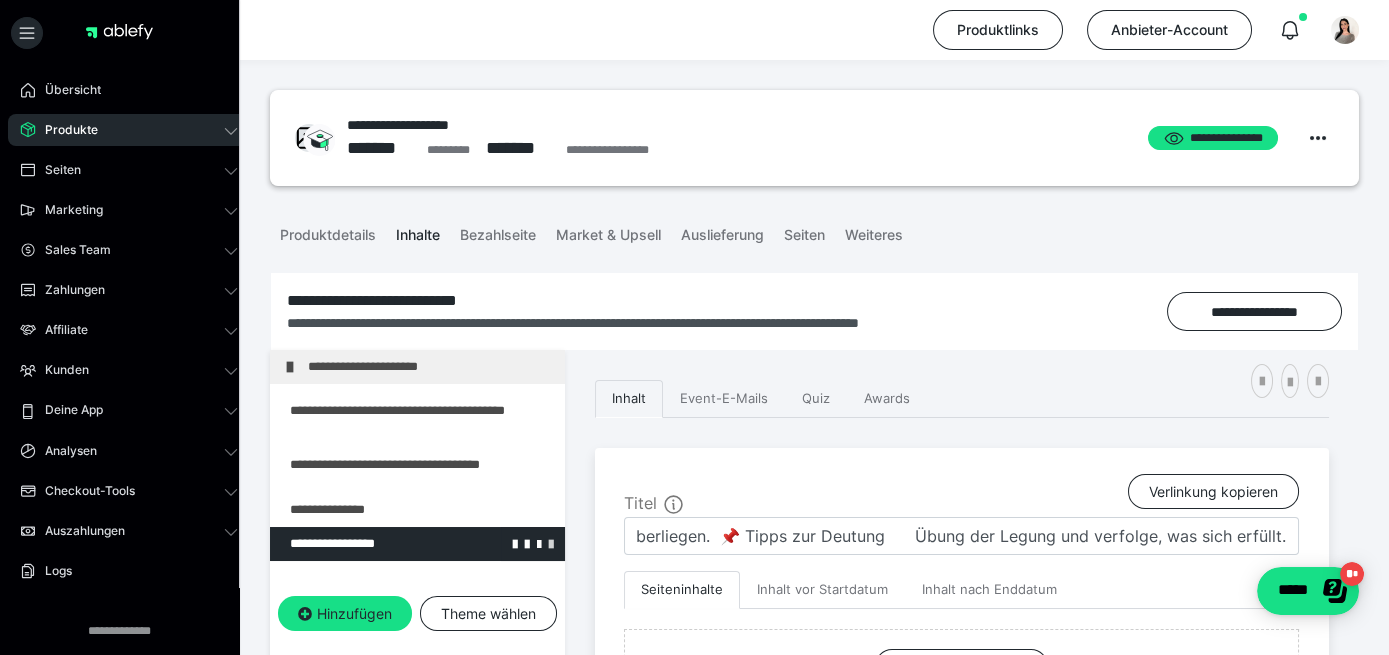 click at bounding box center [551, 543] 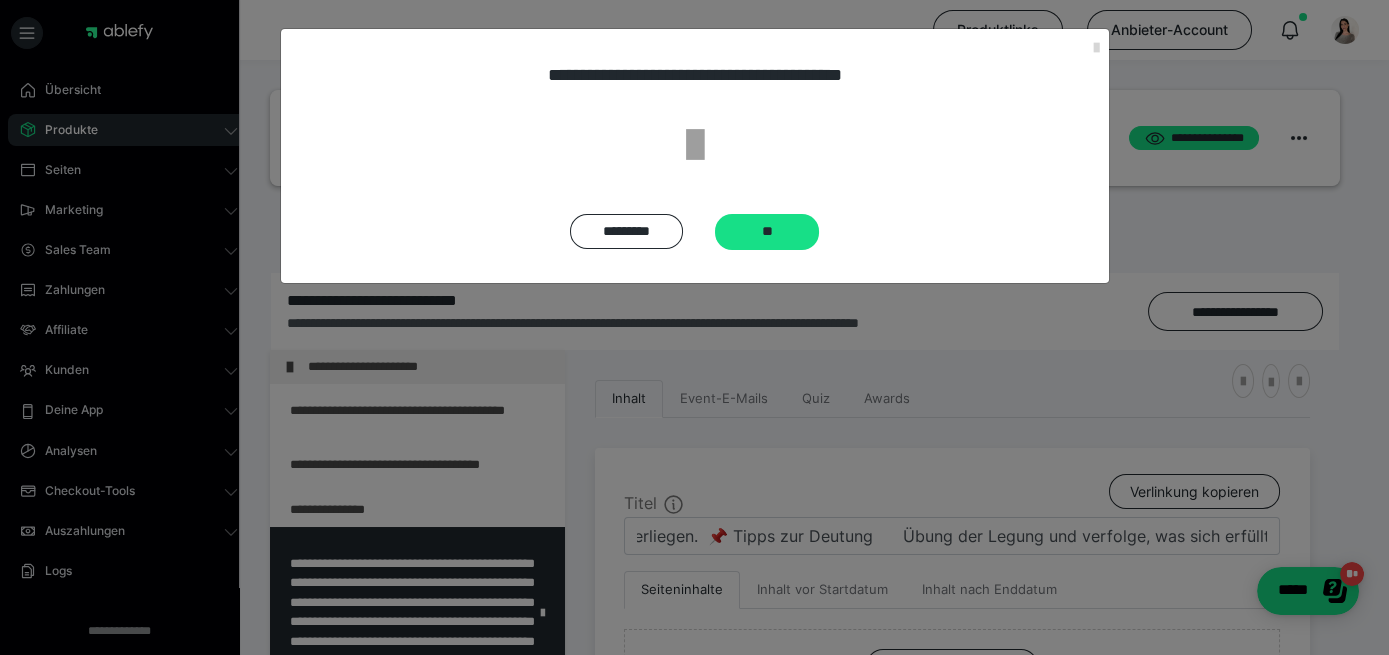click on "**********" at bounding box center [694, 156] 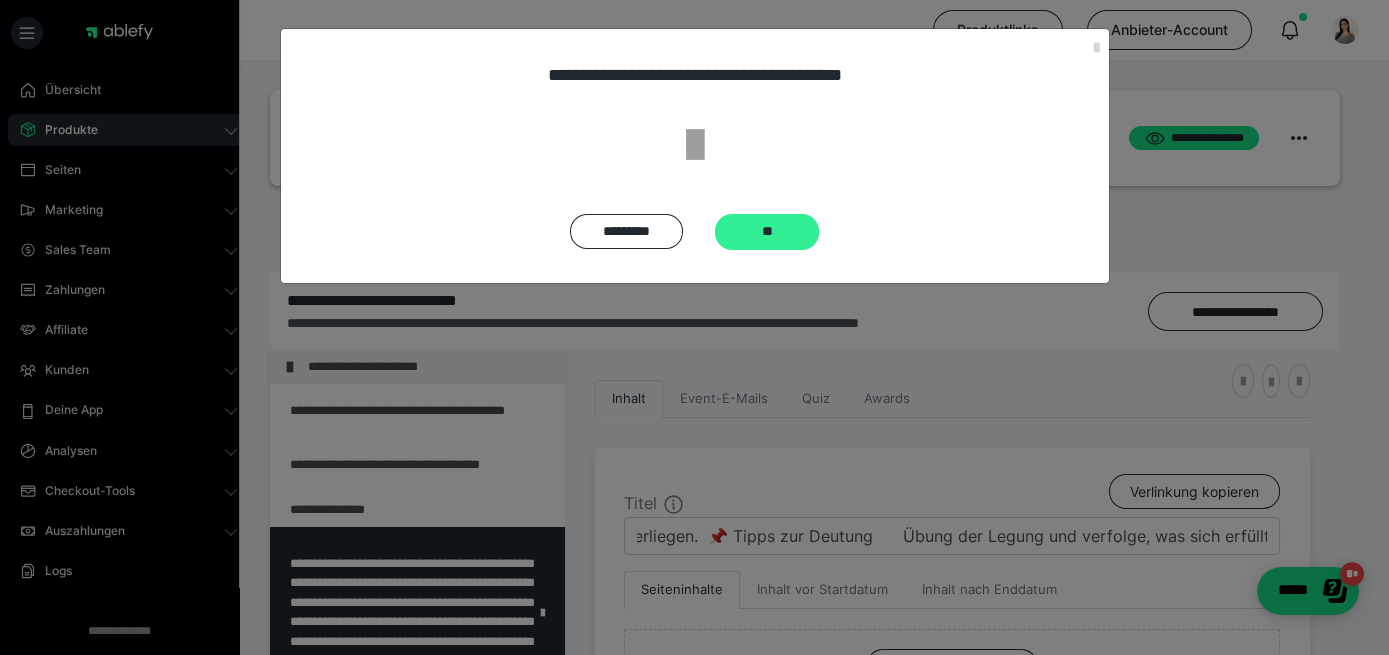click on "**" at bounding box center [767, 232] 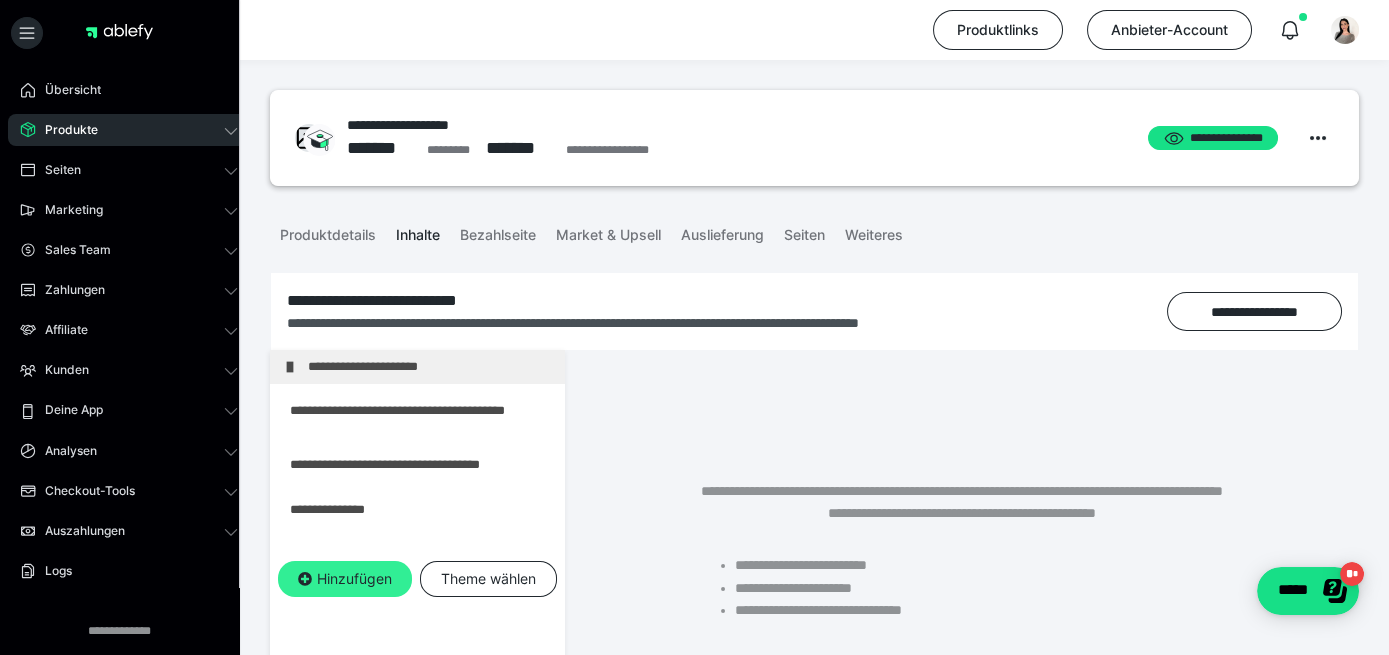 click on "Hinzufügen" at bounding box center [345, 579] 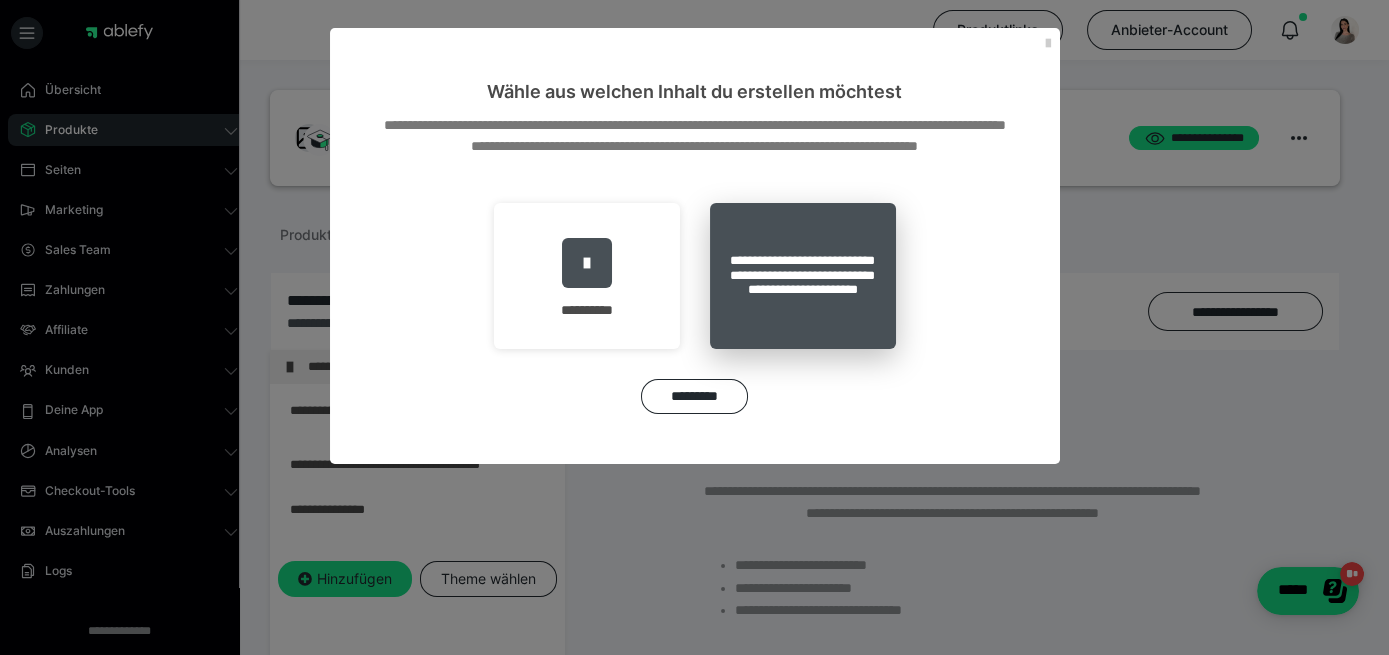 click on "**********" at bounding box center (803, 276) 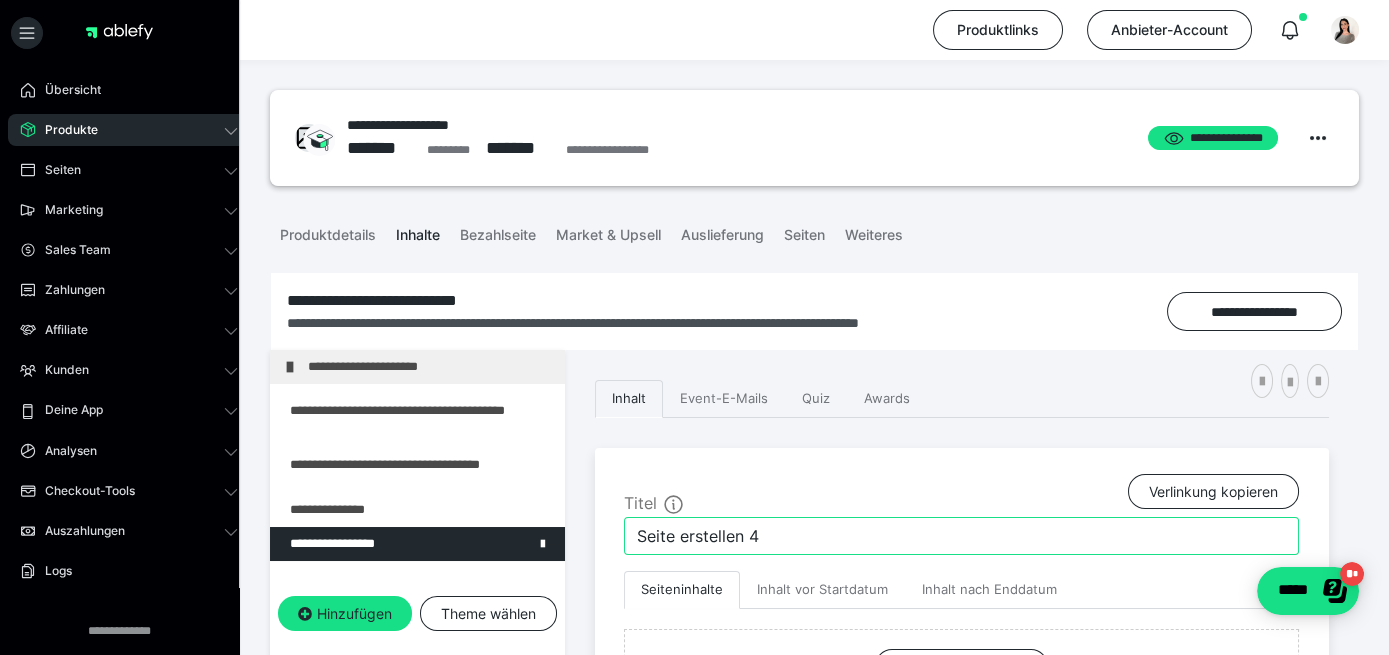 drag, startPoint x: 777, startPoint y: 520, endPoint x: 484, endPoint y: 519, distance: 293.0017 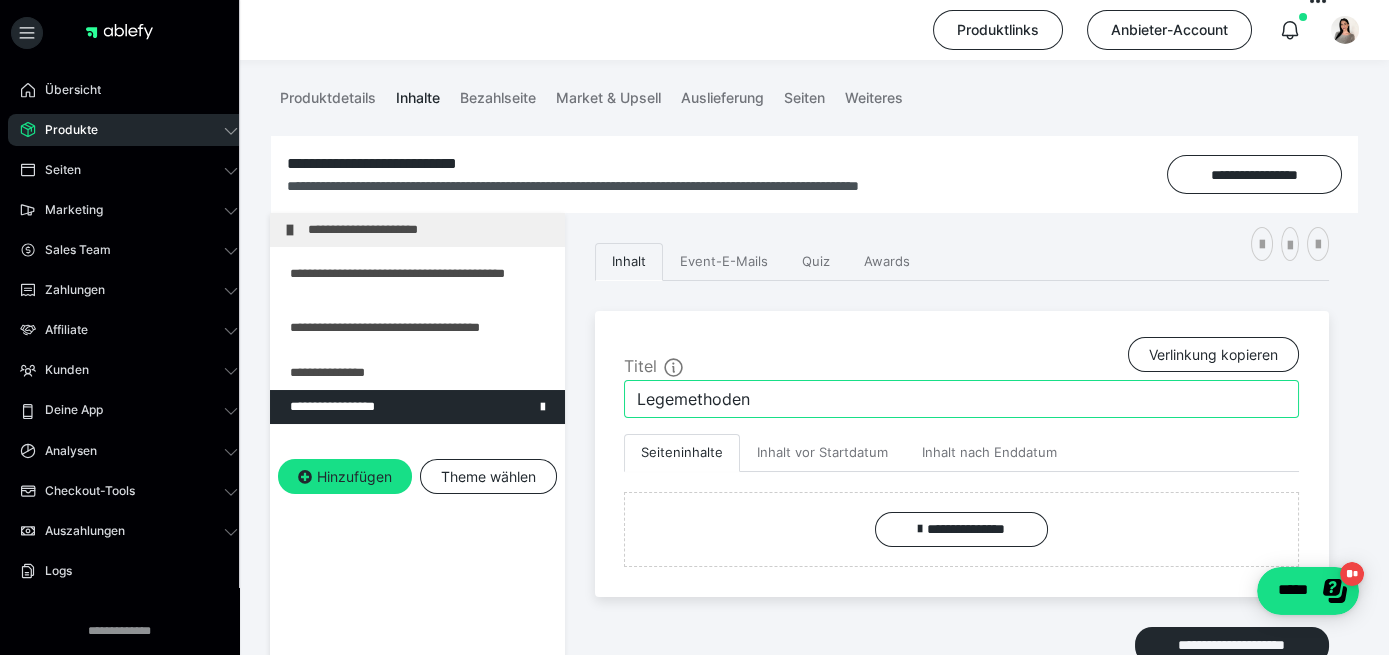 scroll, scrollTop: 144, scrollLeft: 0, axis: vertical 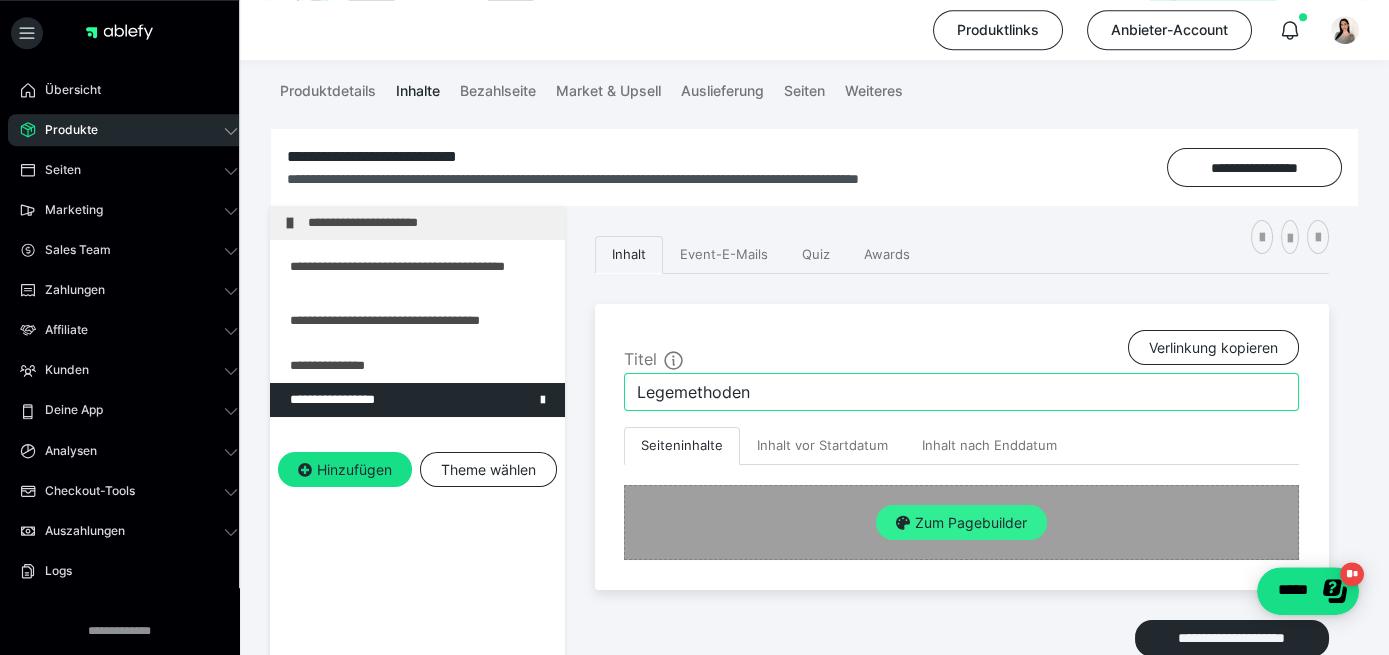 type on "Legemethoden" 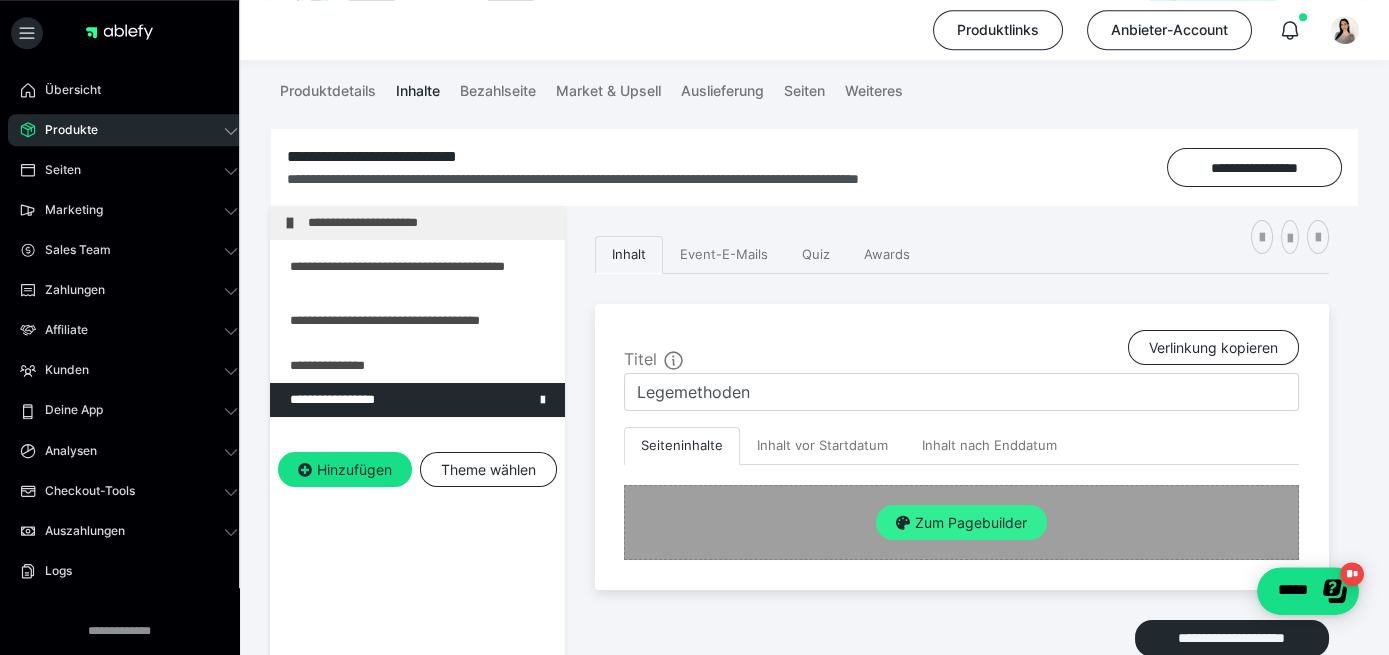 click on "Zum Pagebuilder" at bounding box center (961, 523) 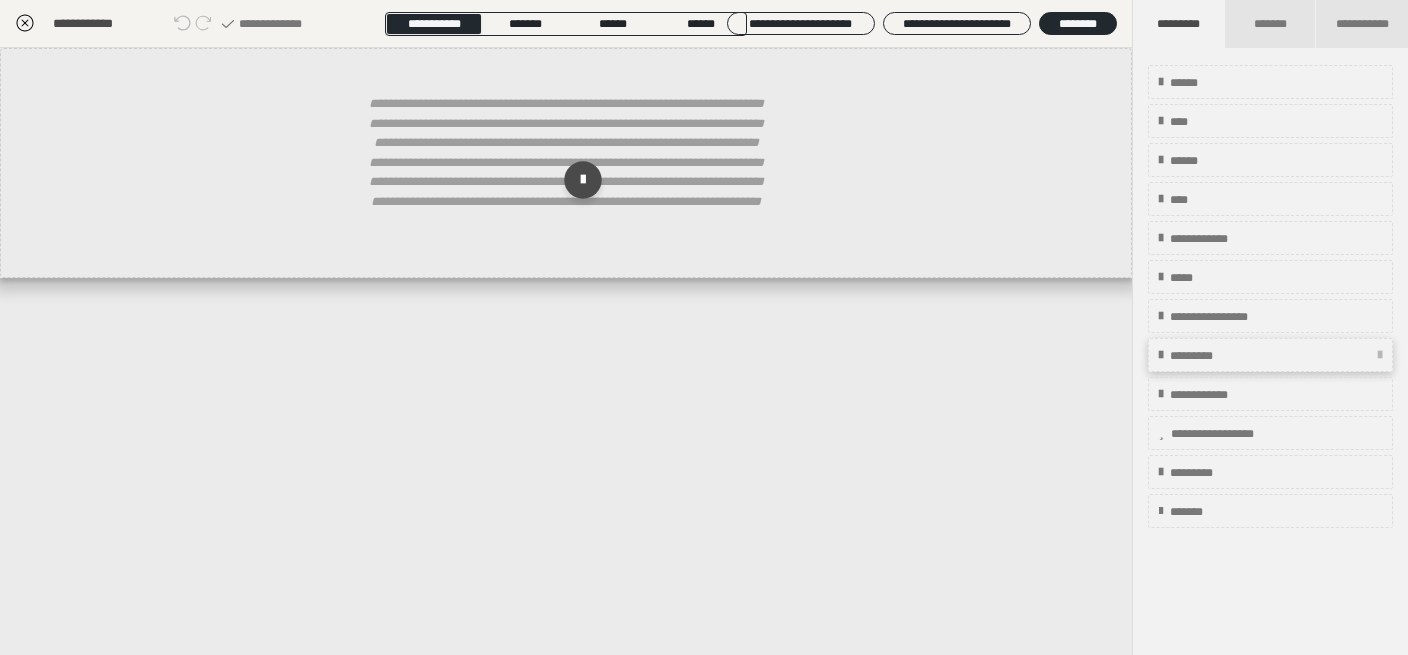 click on "*********" at bounding box center (1204, 356) 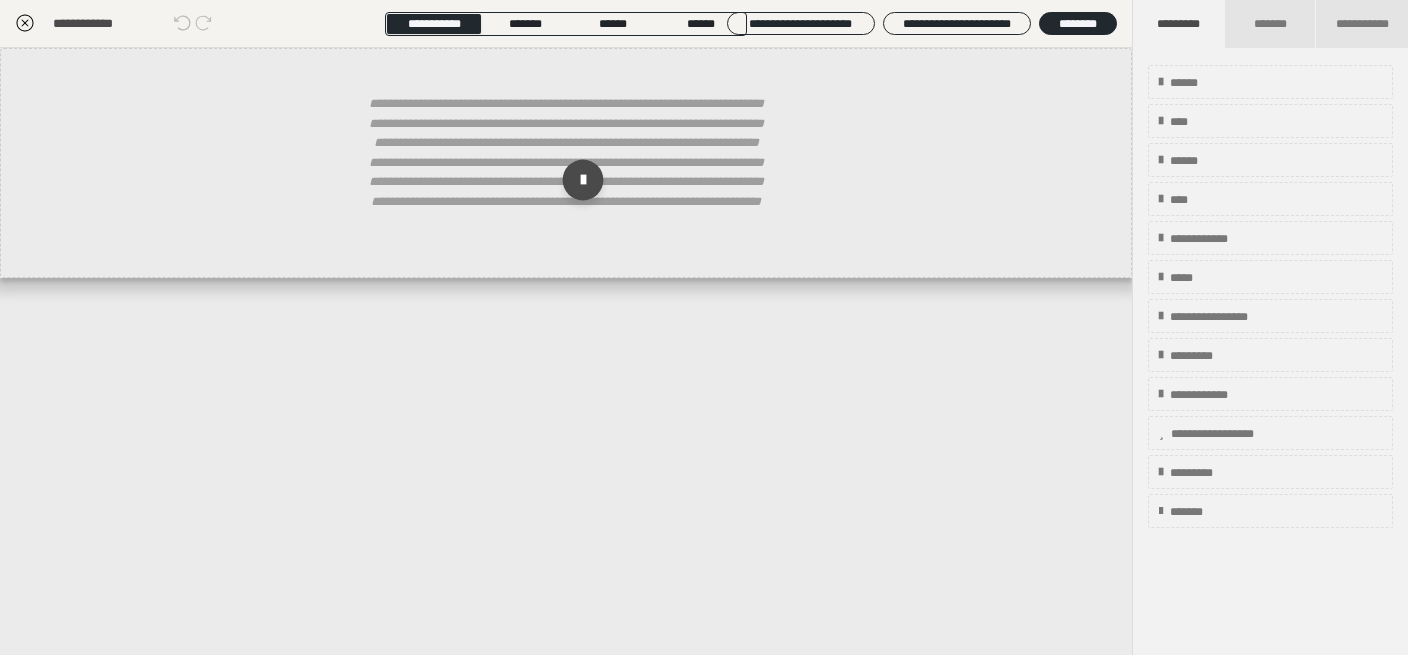 click at bounding box center [583, 180] 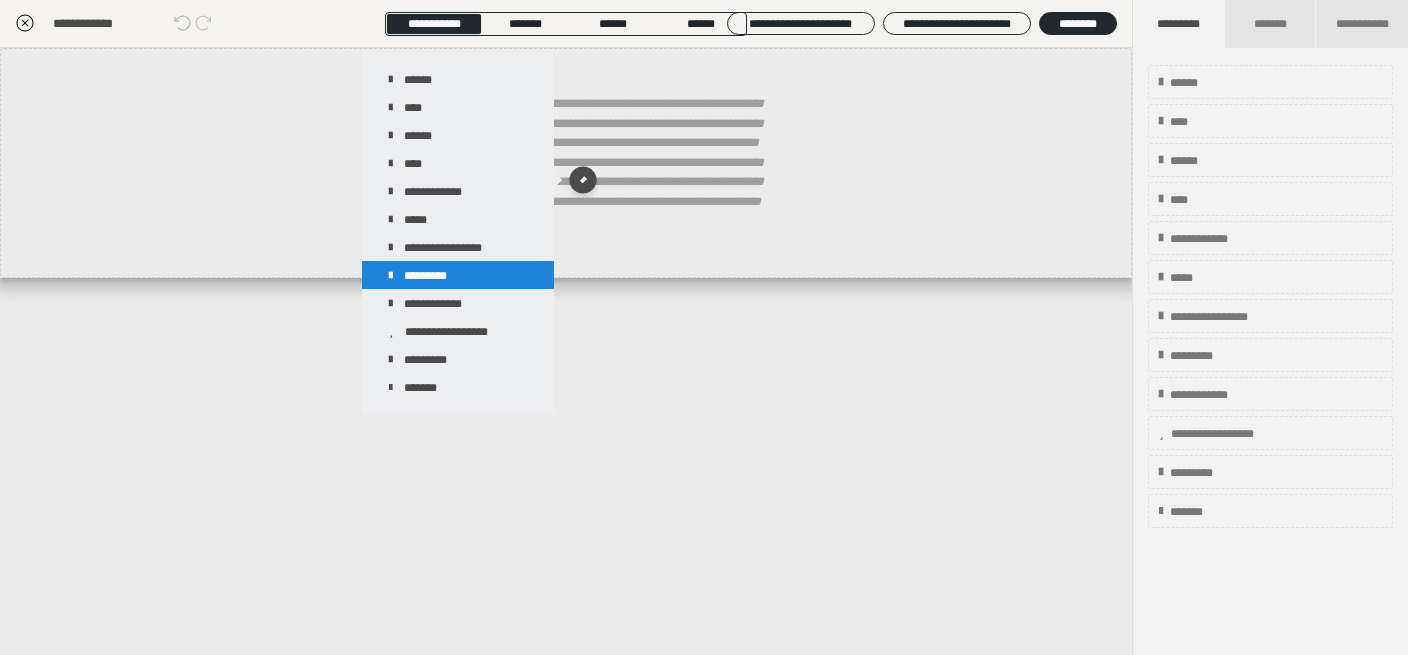 click on "*********" at bounding box center [458, 275] 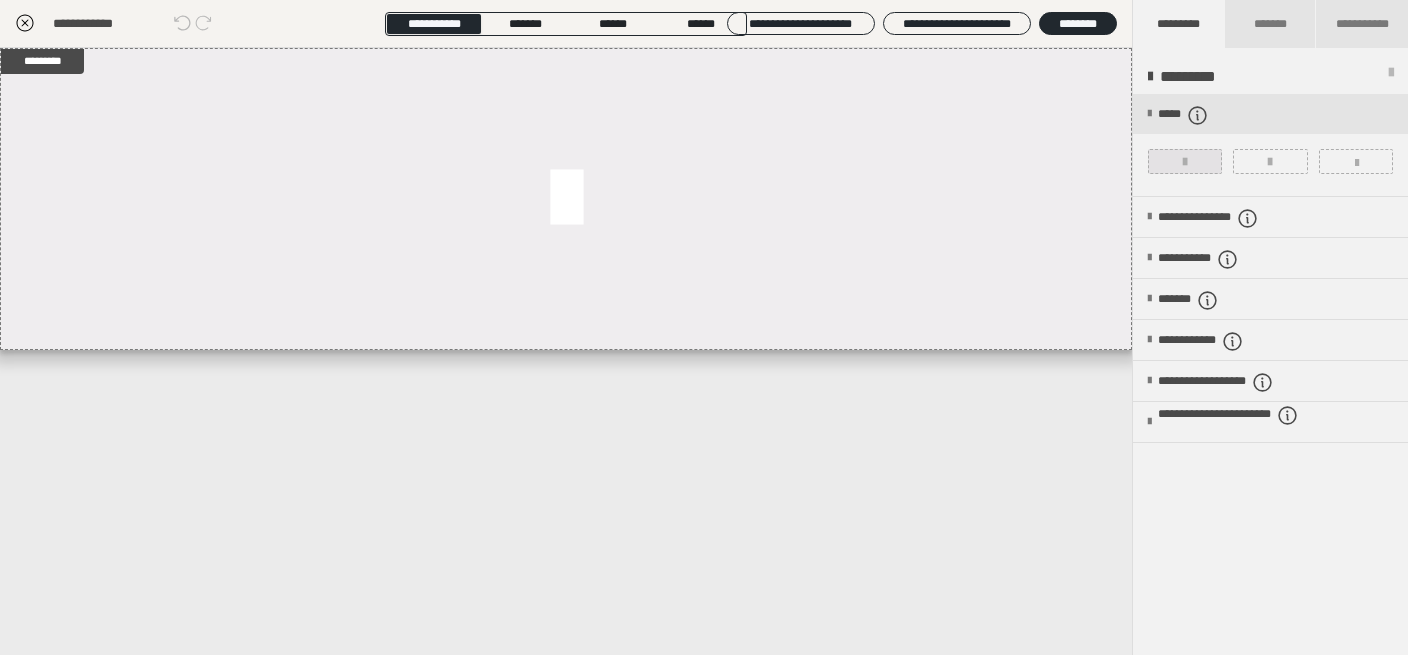 click at bounding box center (1185, 162) 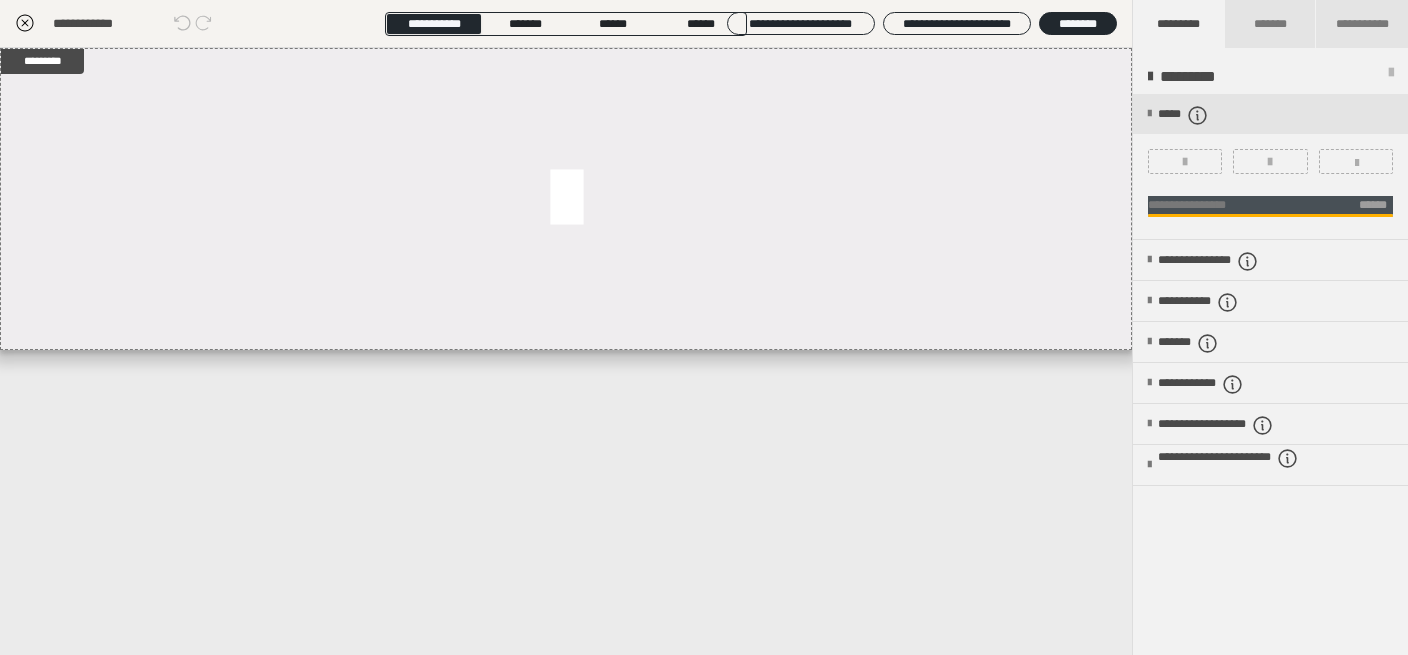 click 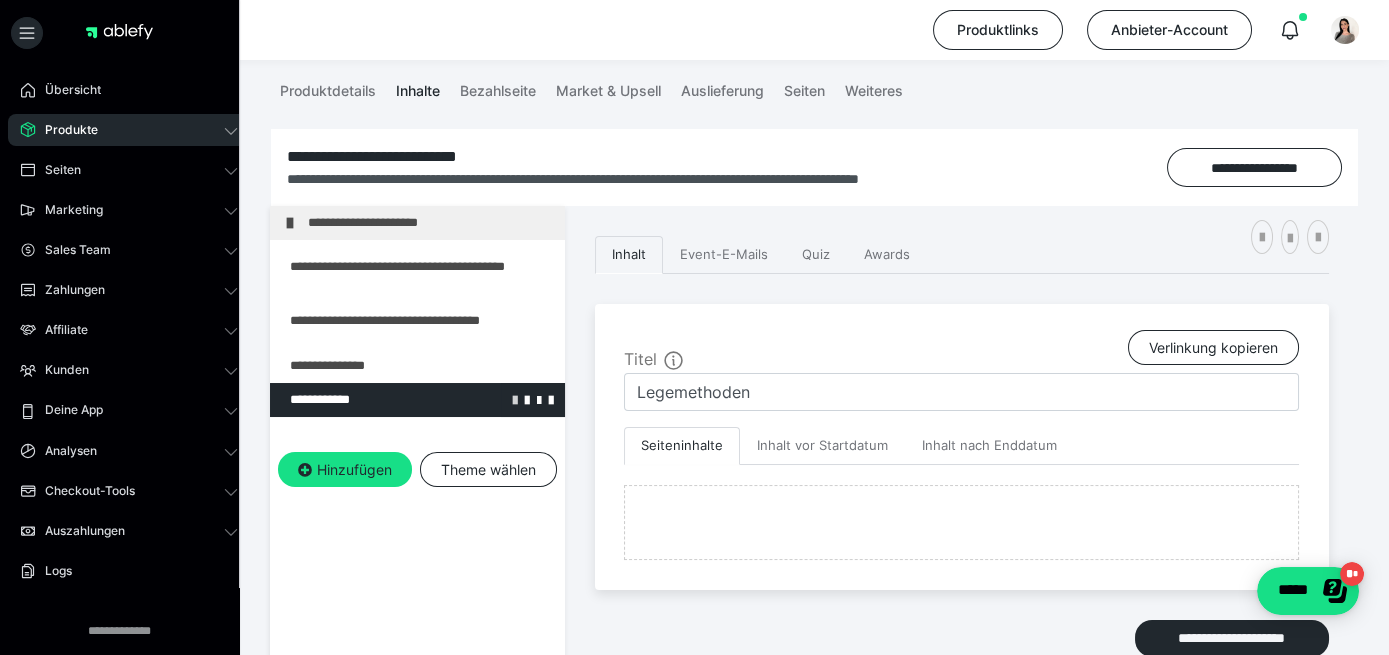 click at bounding box center (515, 399) 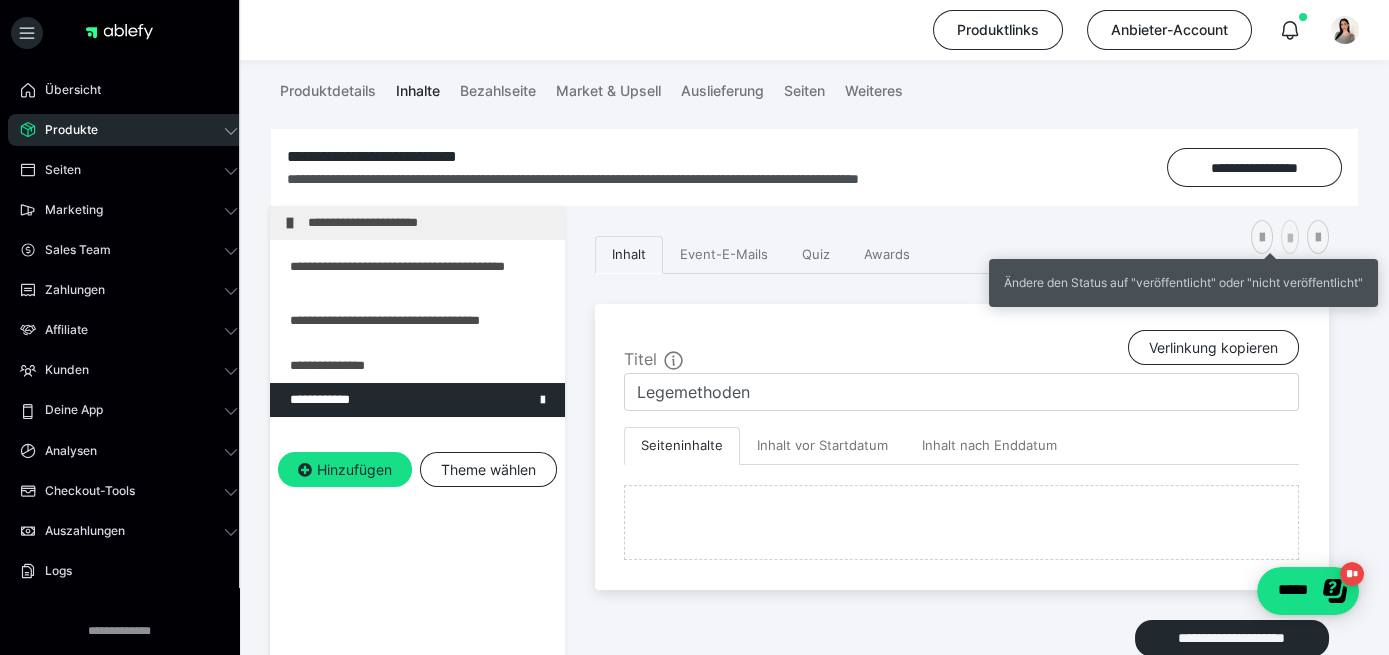click at bounding box center (1290, 239) 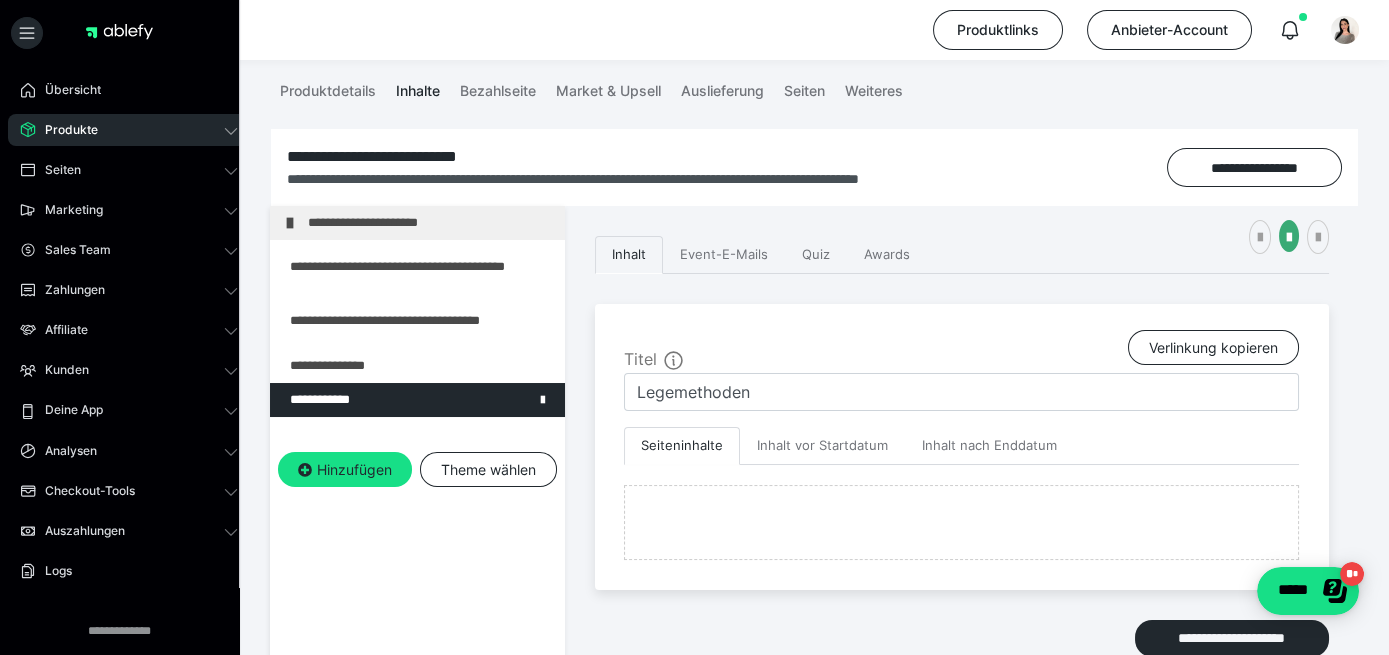 click on "**********" at bounding box center [814, 503] 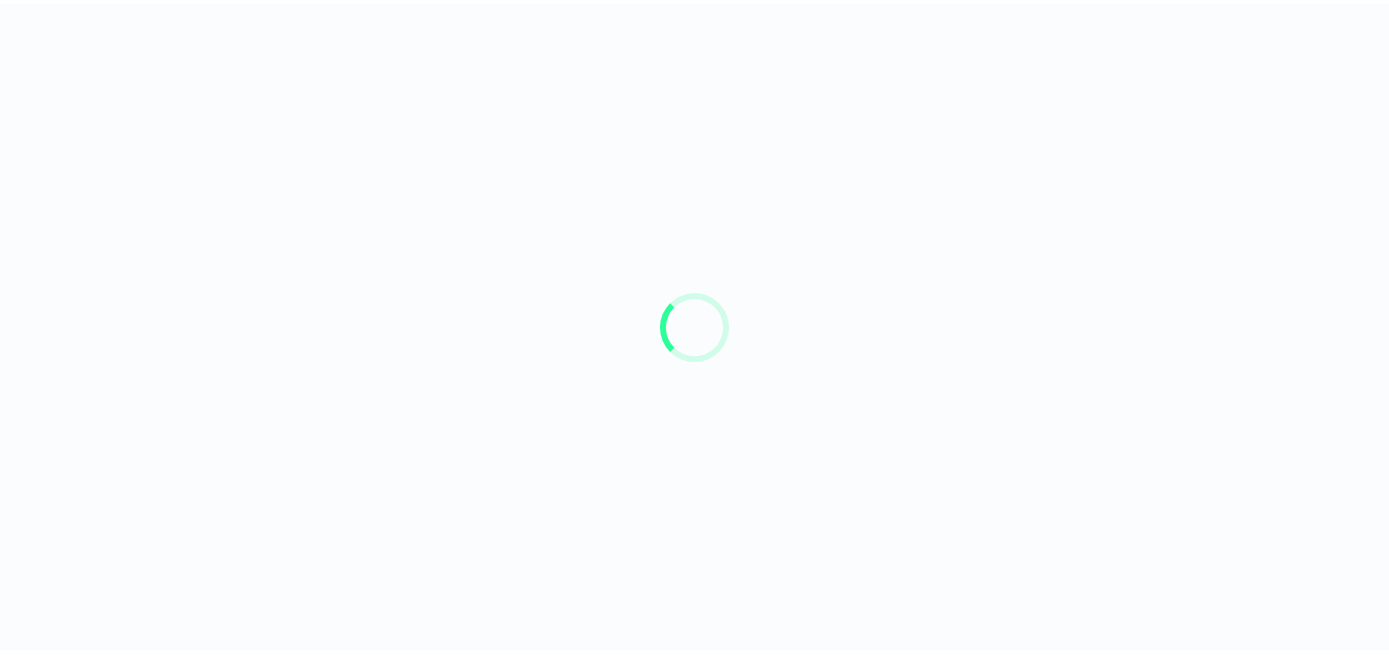 scroll, scrollTop: 0, scrollLeft: 0, axis: both 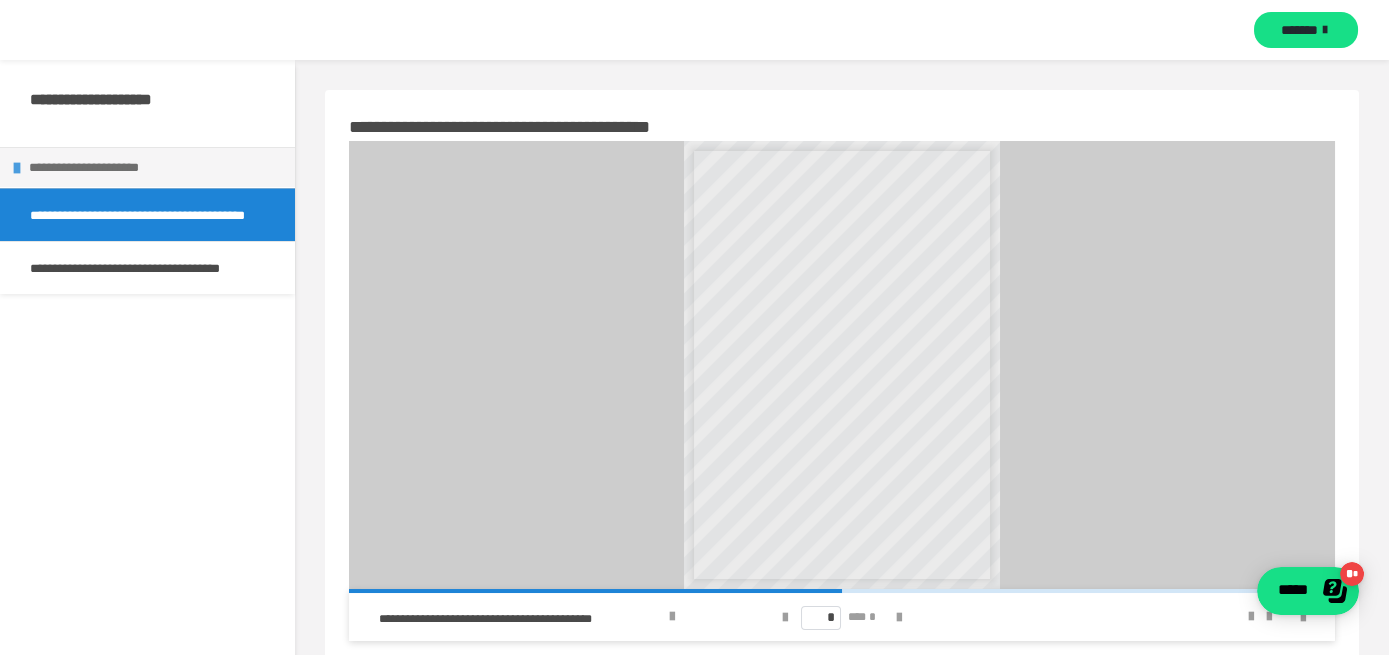 click on "**********" at bounding box center (157, 167) 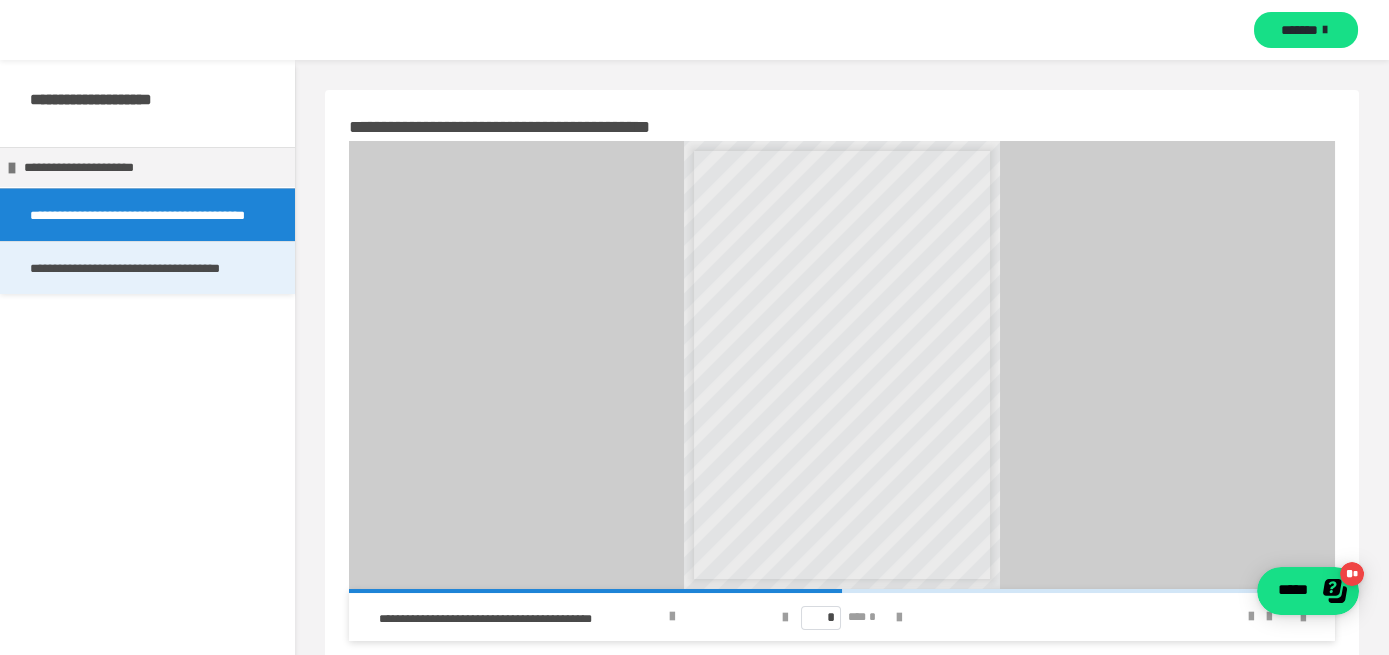click on "**********" at bounding box center [147, 268] 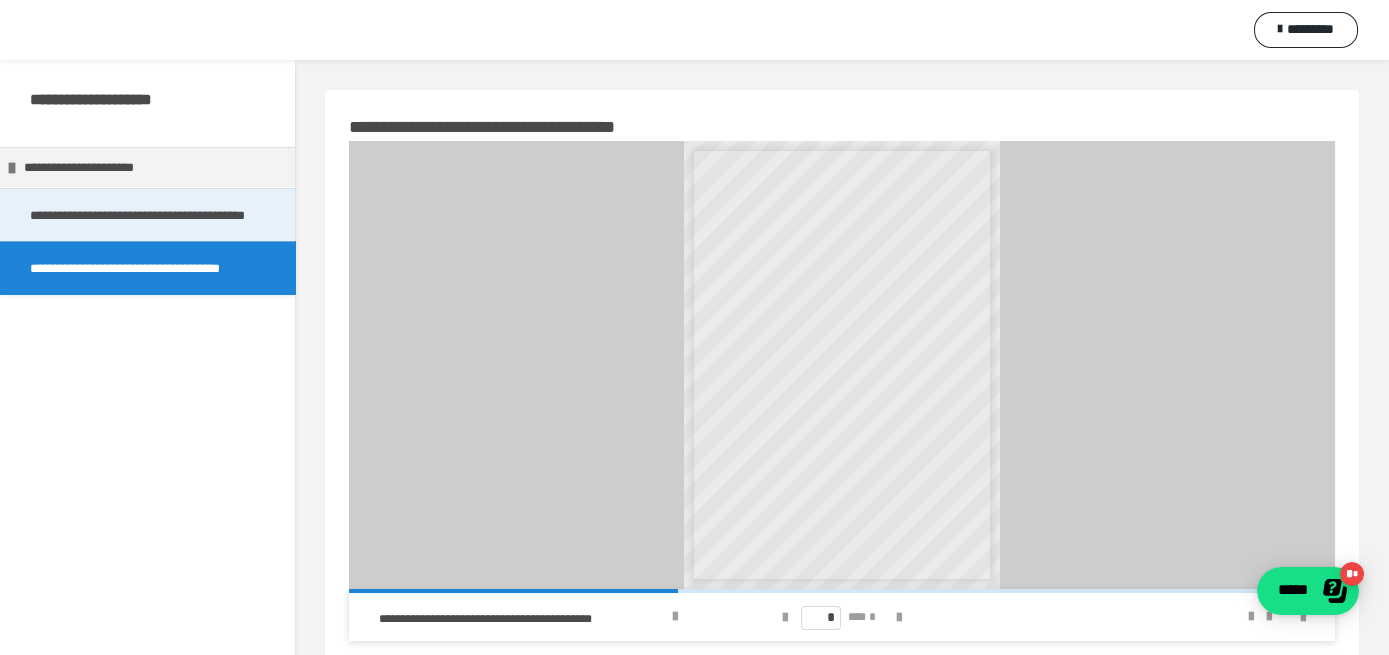 click on "**********" at bounding box center [147, 215] 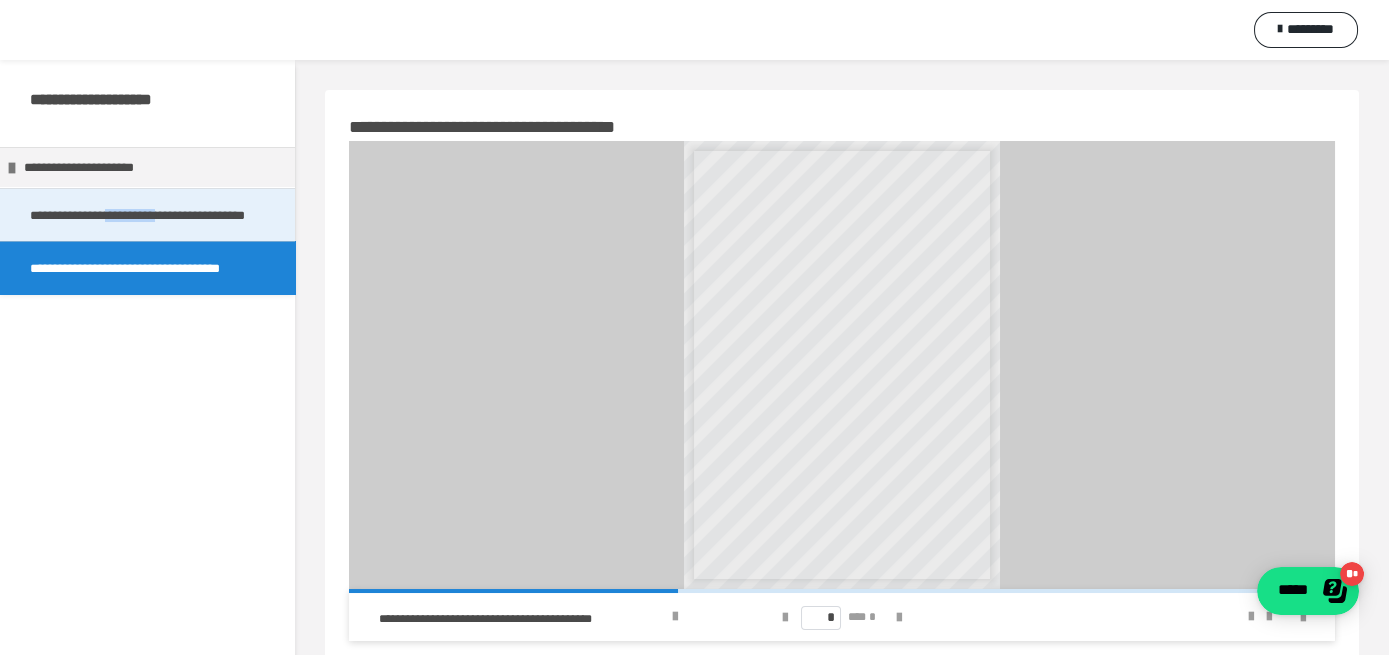 click on "**********" at bounding box center (147, 215) 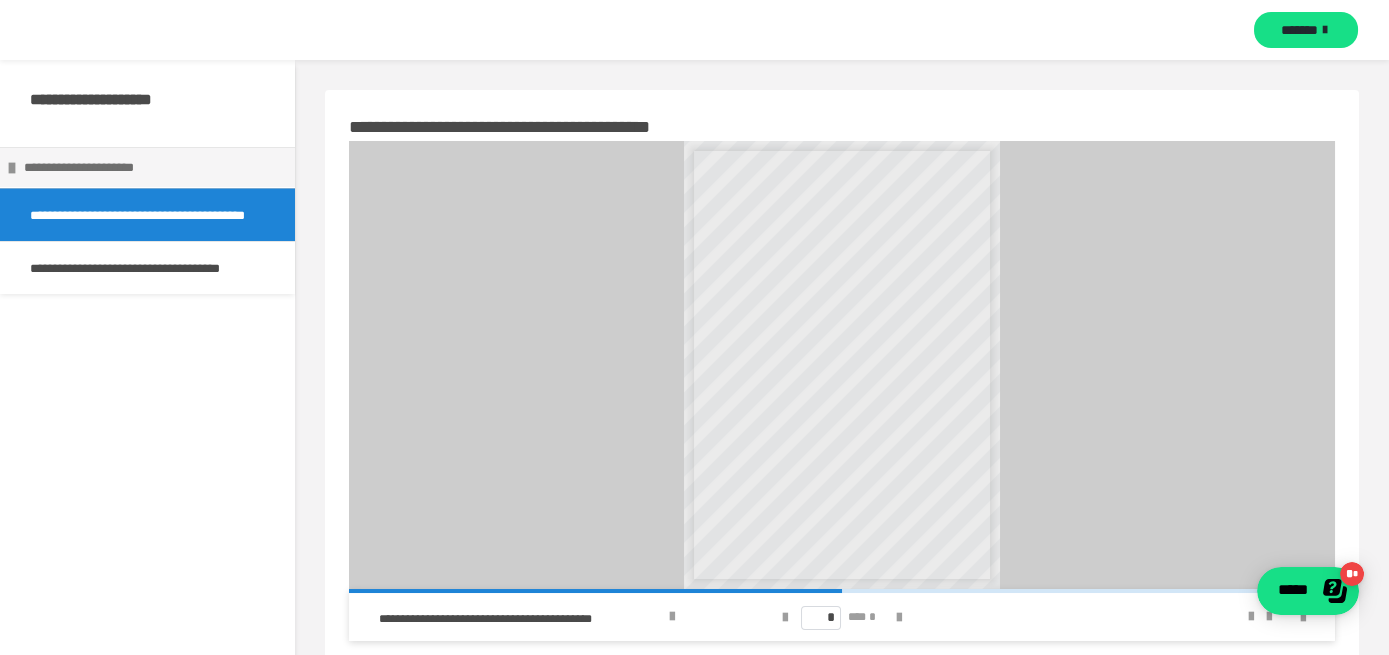 click on "**********" at bounding box center [152, 167] 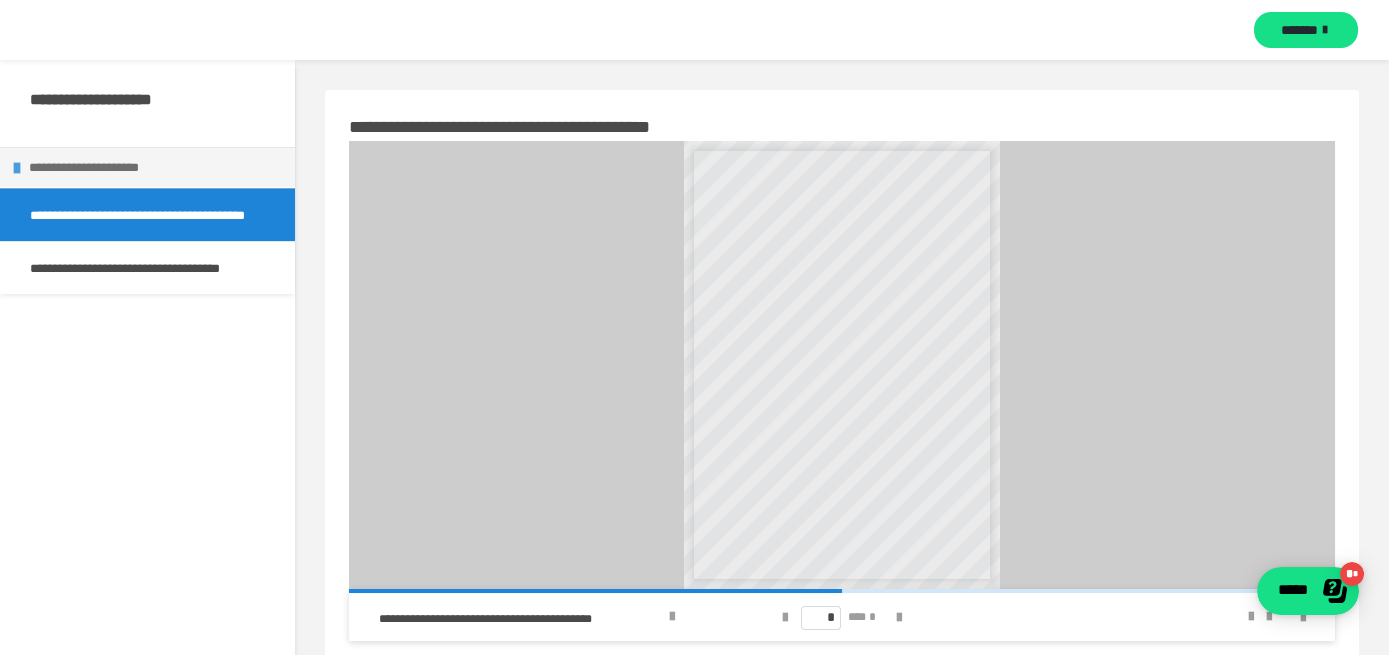click at bounding box center [17, 168] 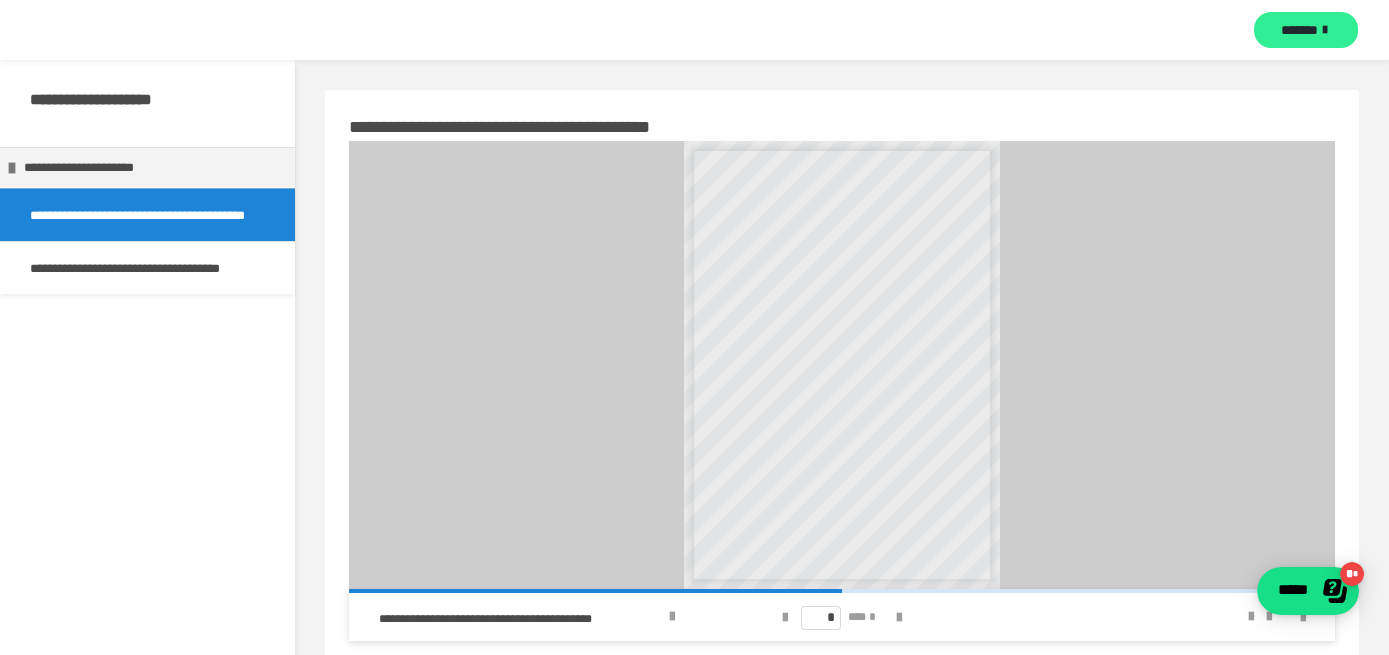 click on "*******" at bounding box center (1306, 30) 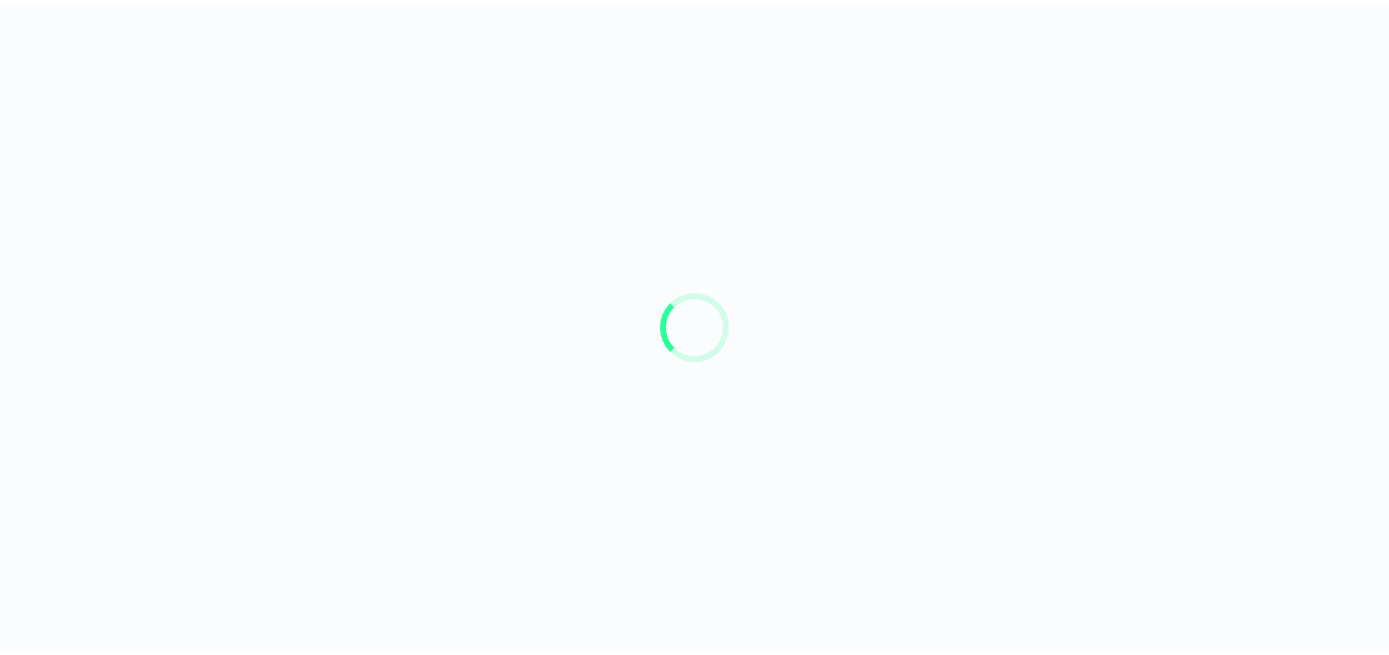 scroll, scrollTop: 0, scrollLeft: 0, axis: both 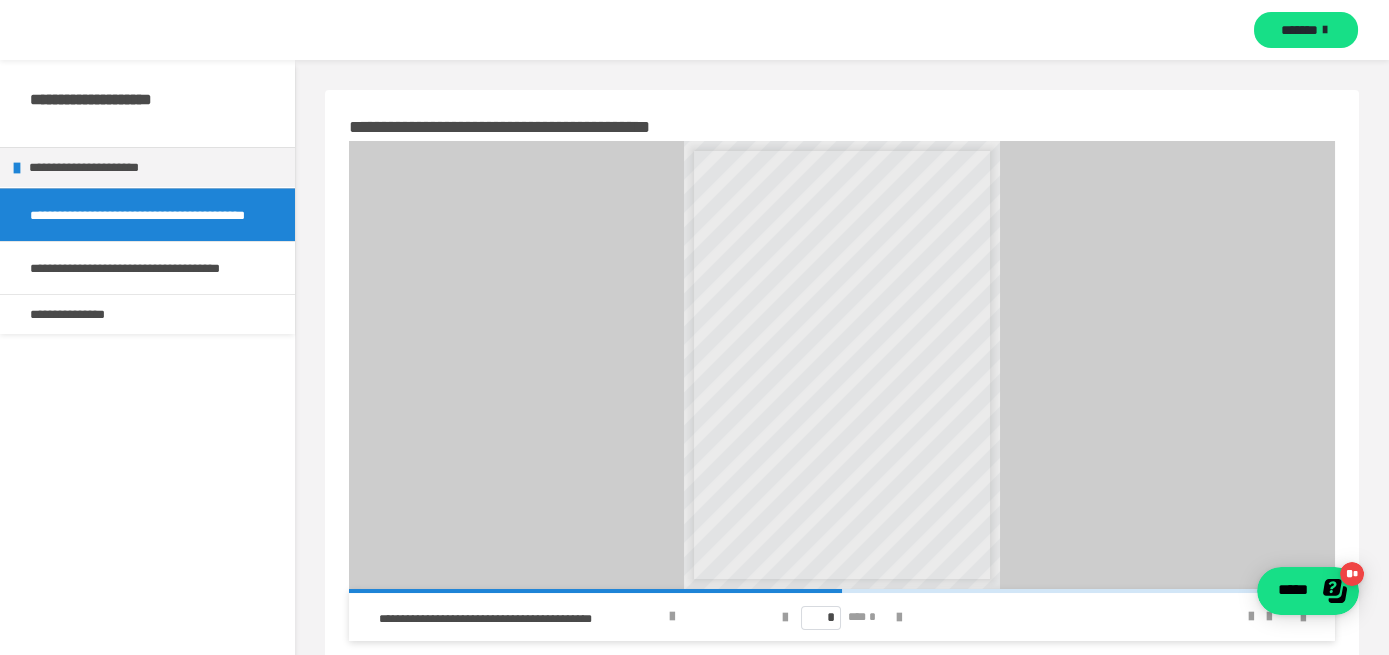 click at bounding box center (842, 365) 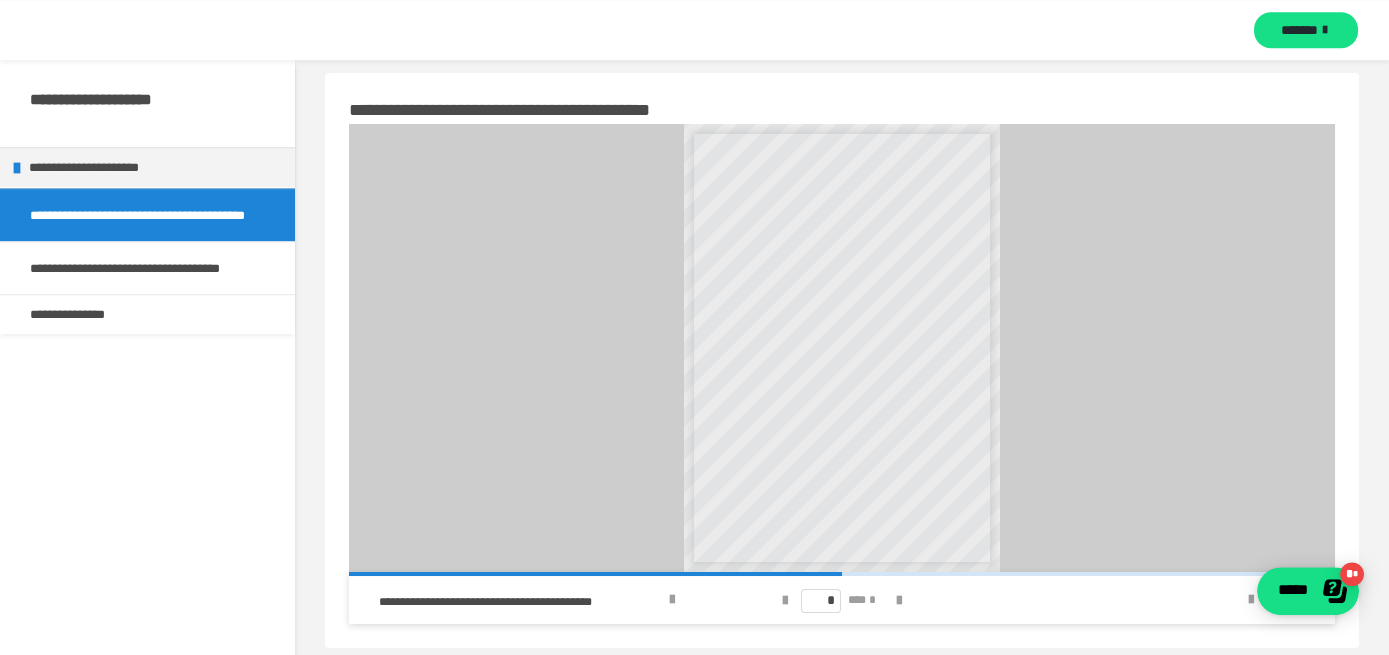 scroll, scrollTop: 0, scrollLeft: 0, axis: both 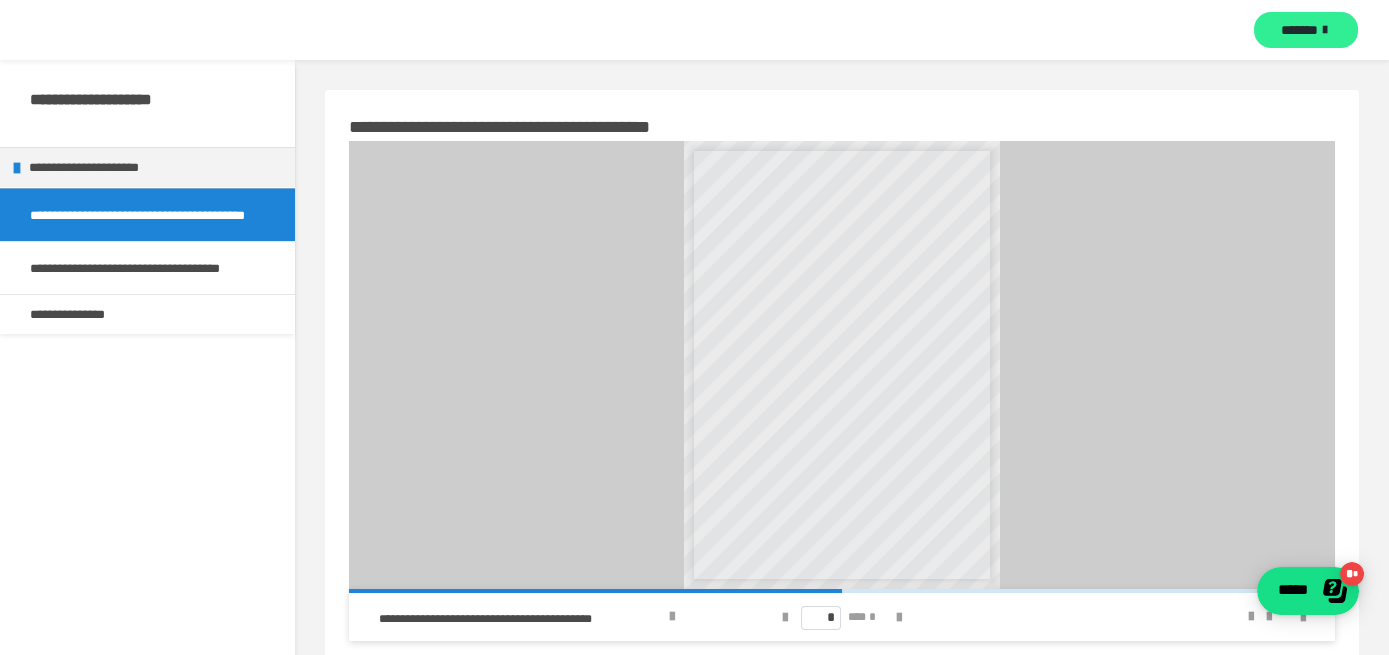 click on "*******" at bounding box center [1306, 30] 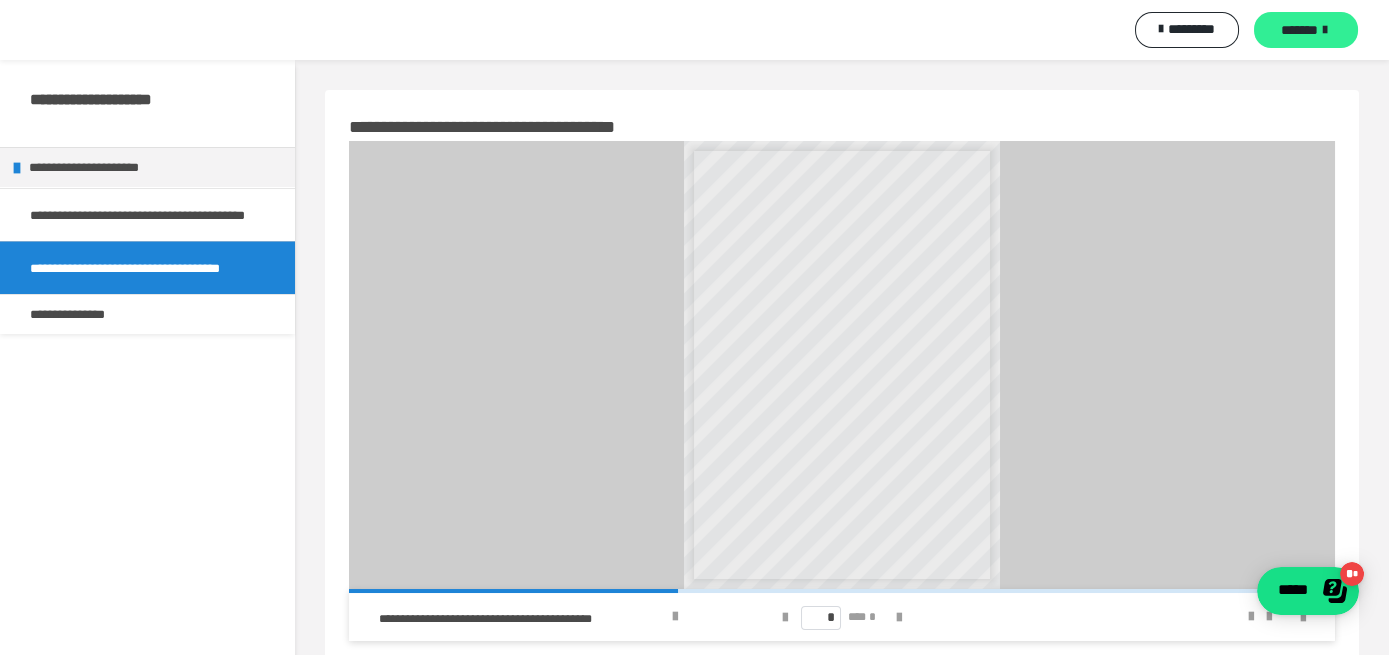 click on "*******" at bounding box center [1306, 30] 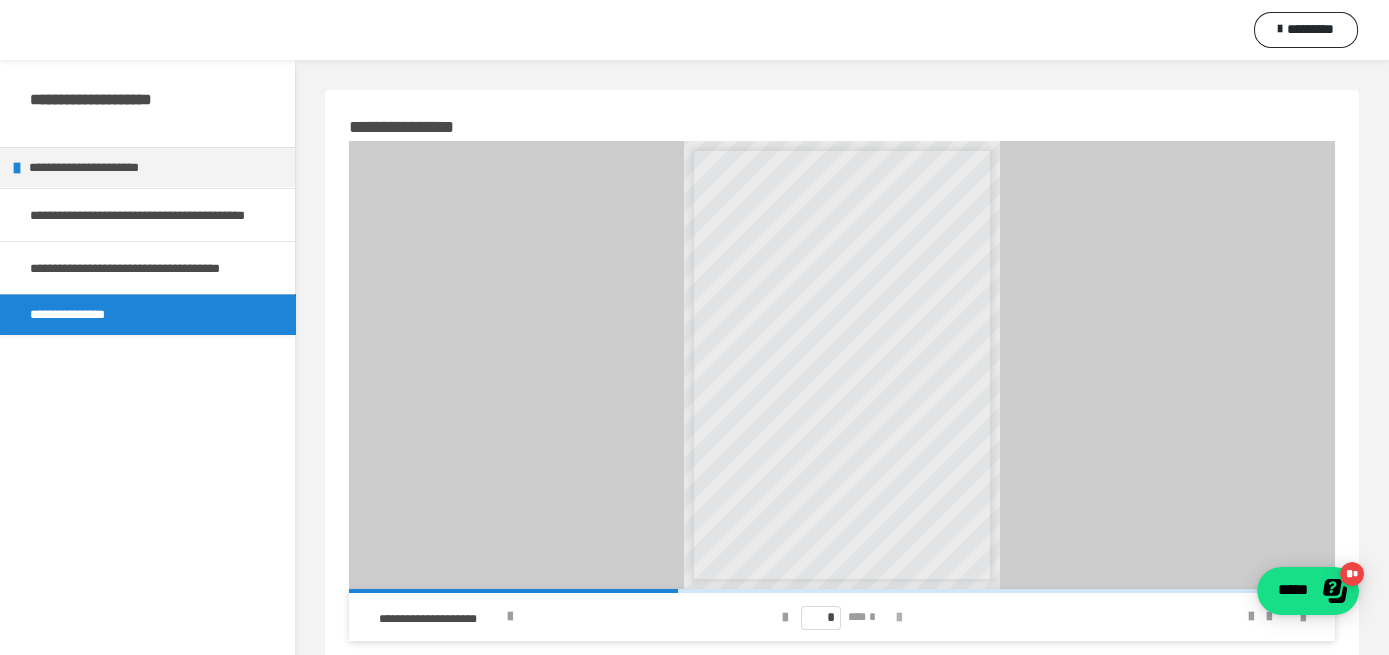 click at bounding box center (899, 617) 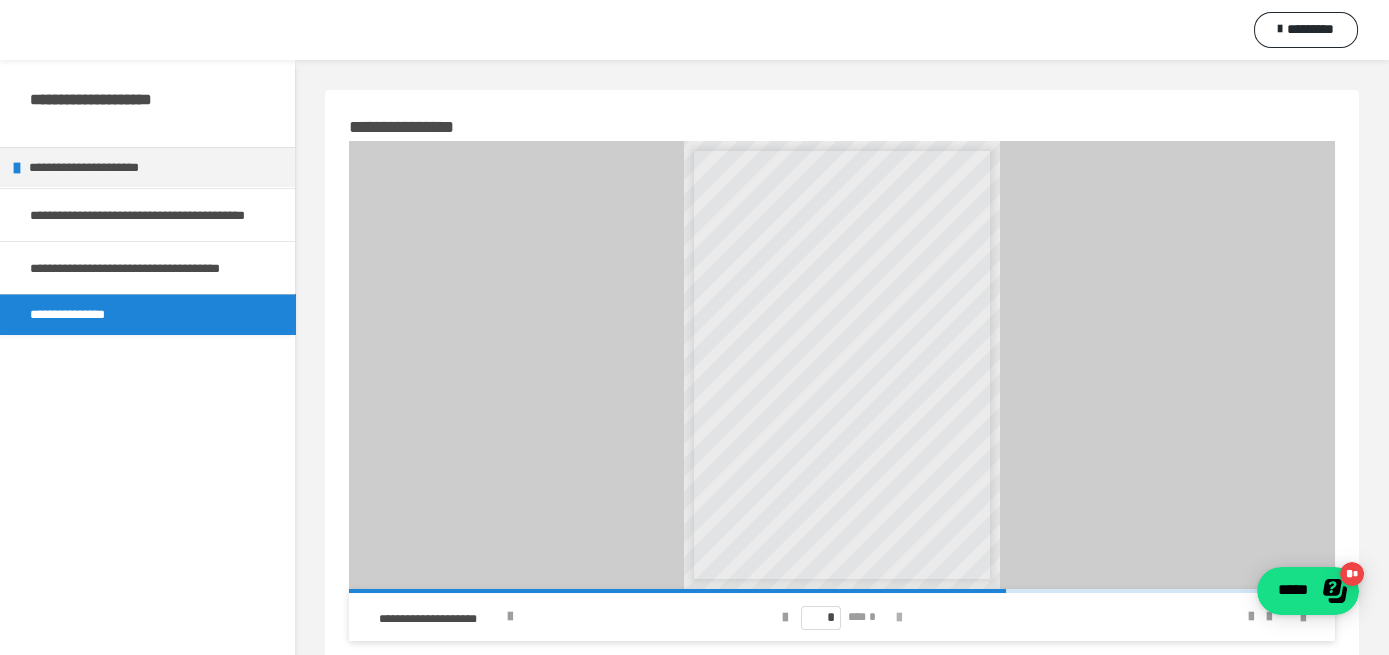 click at bounding box center [899, 618] 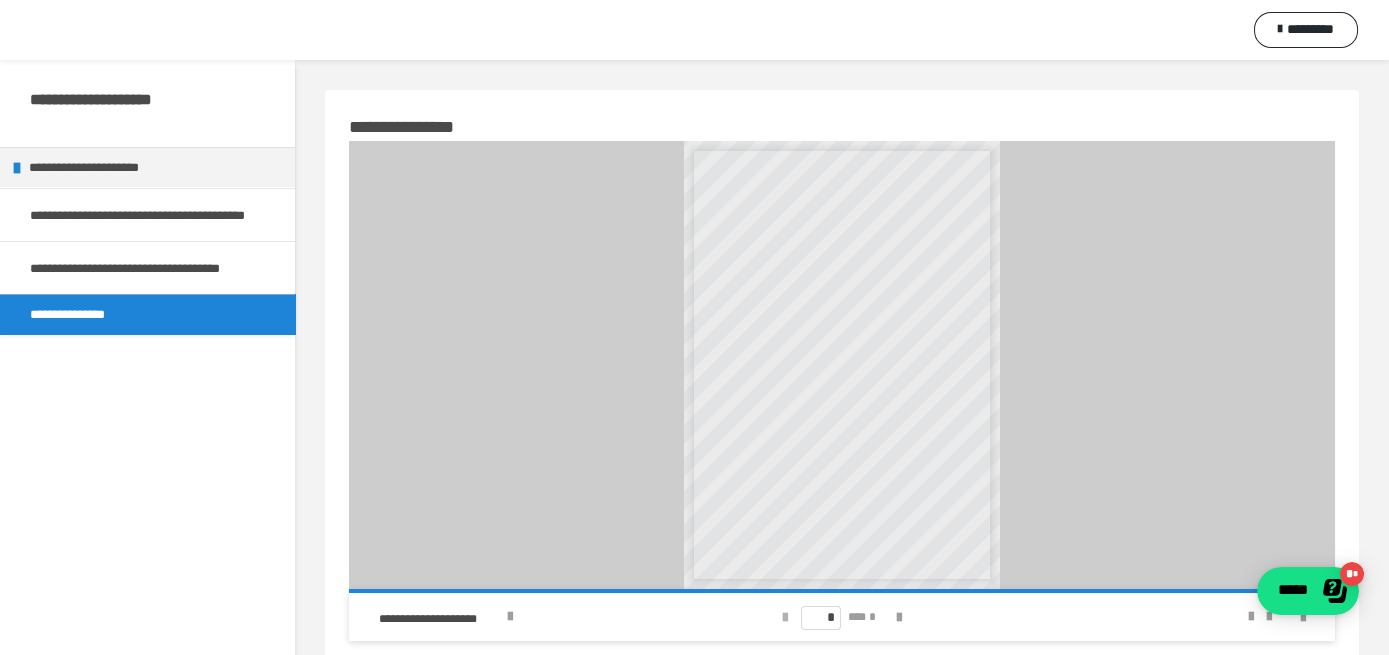 click at bounding box center (785, 618) 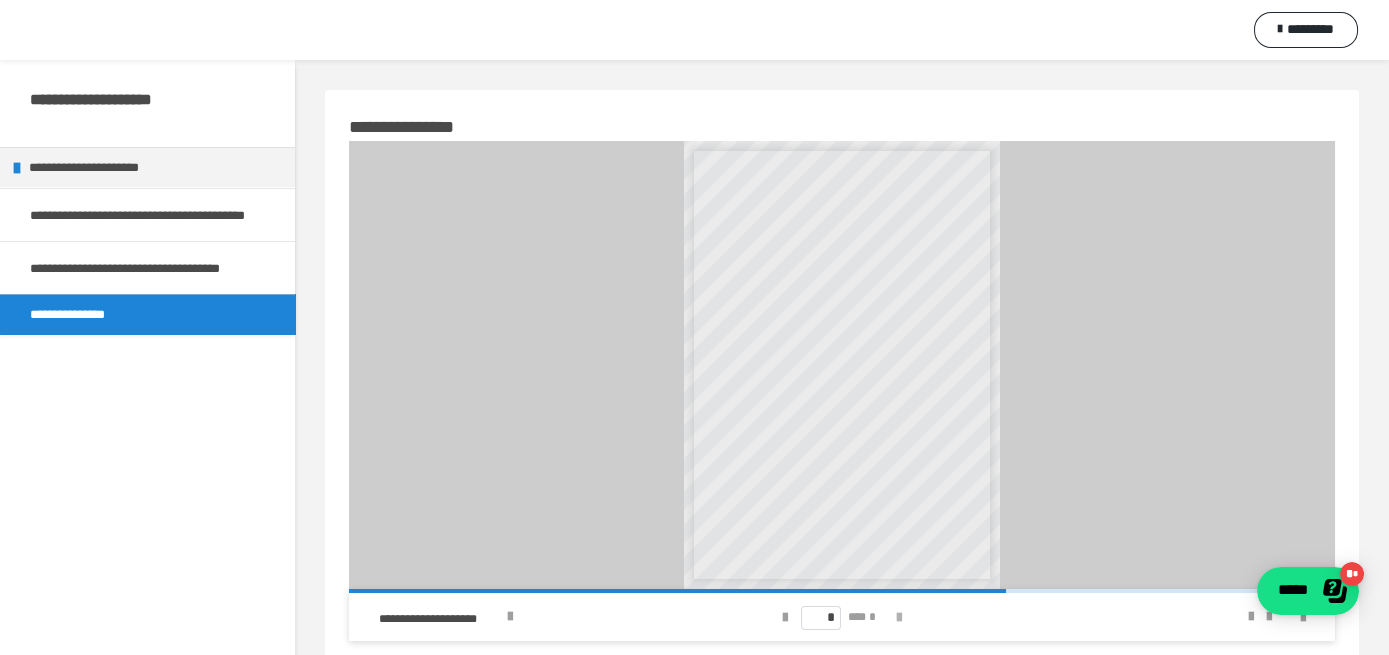 click at bounding box center (899, 618) 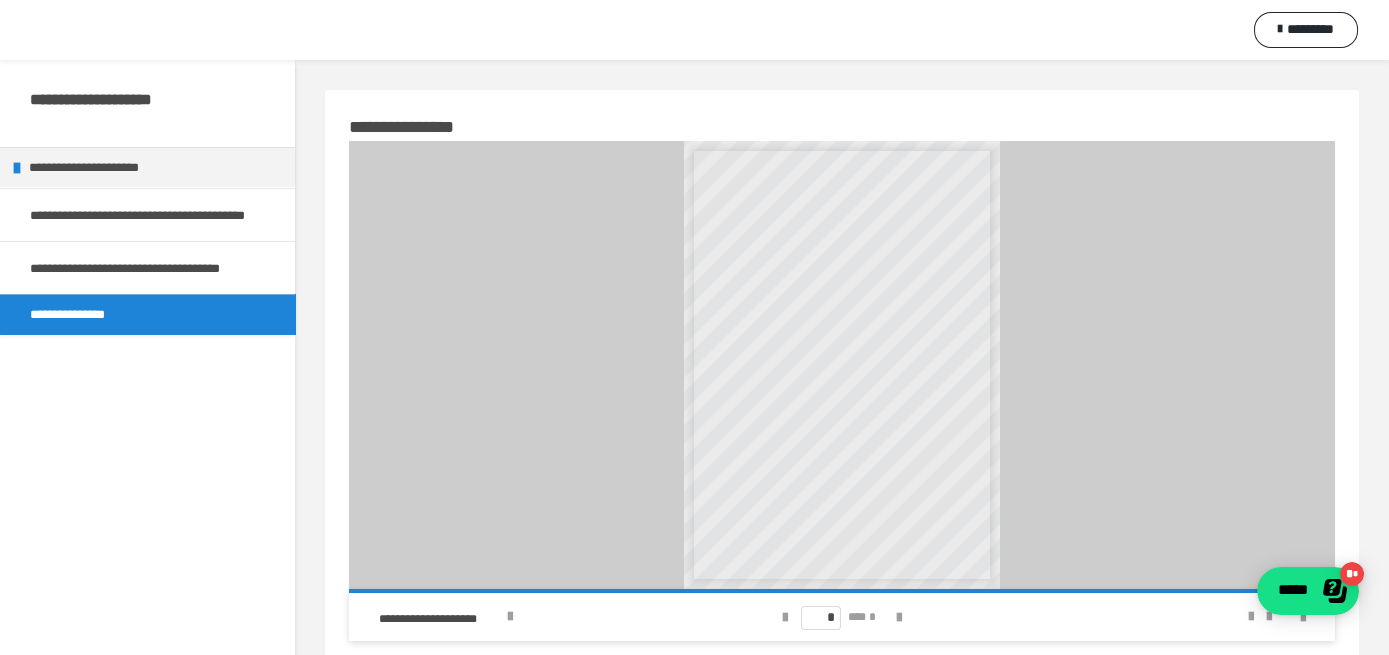type on "*" 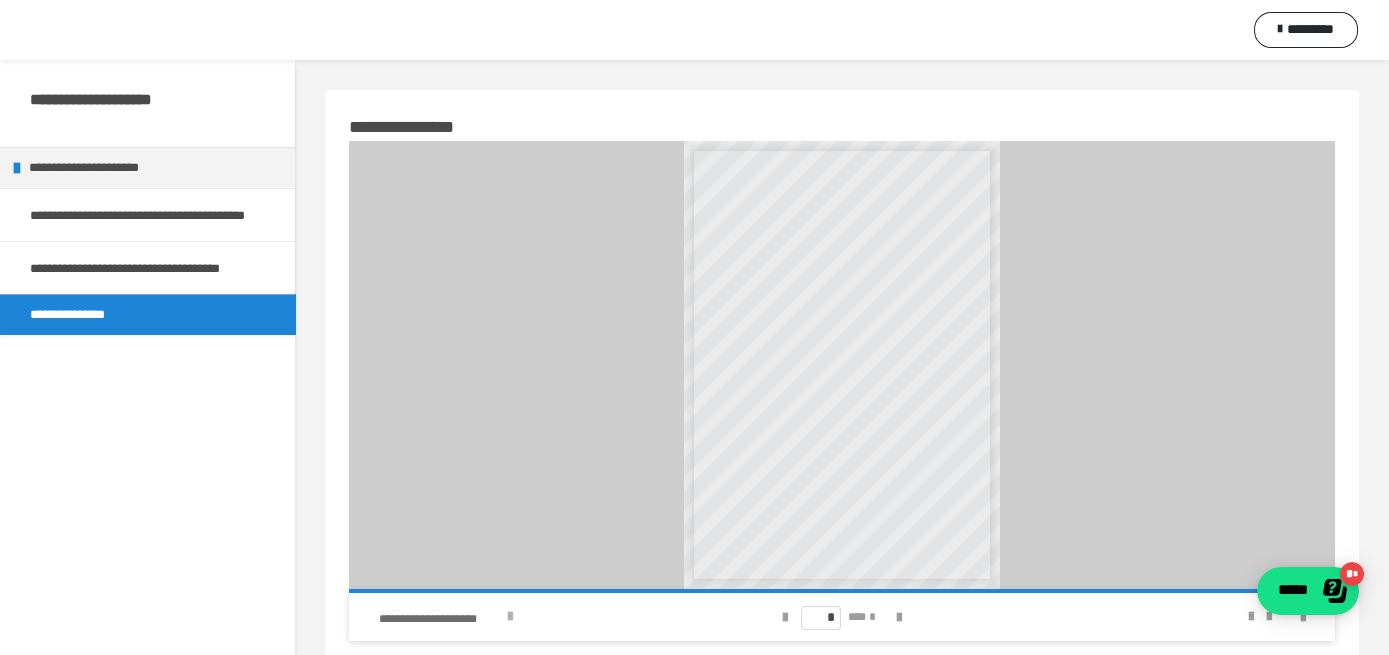 click at bounding box center [510, 617] 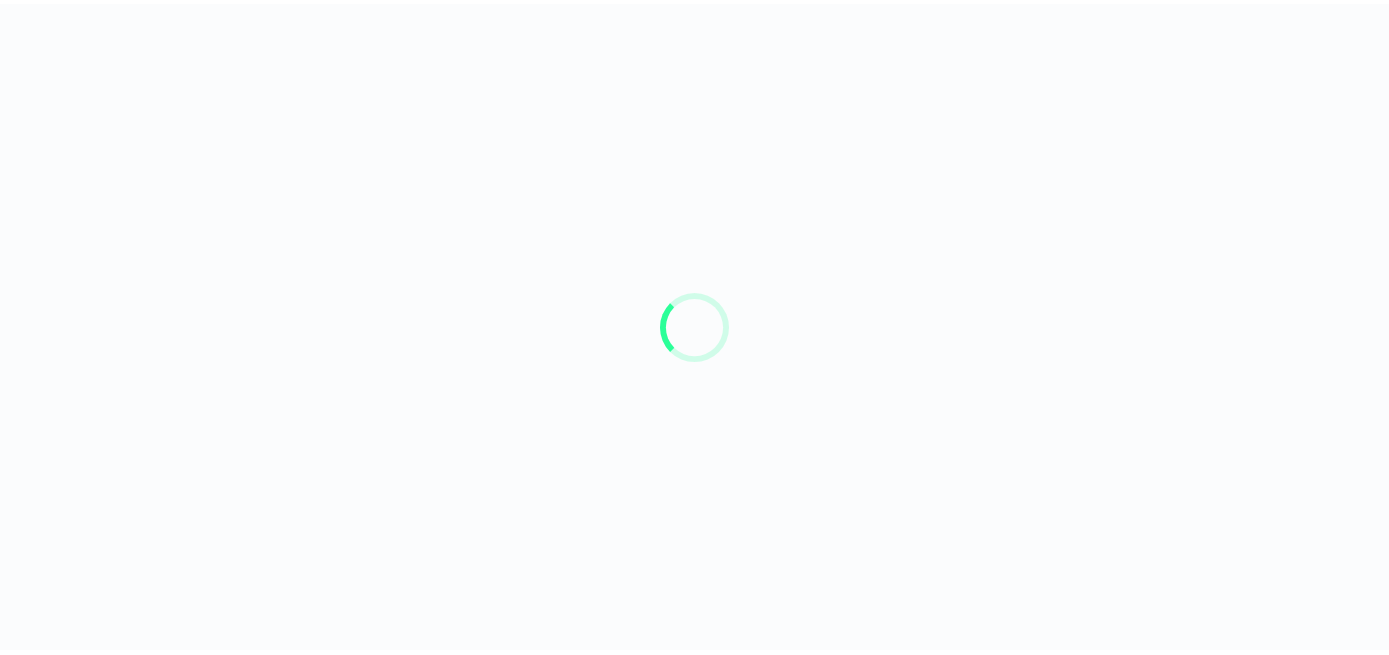scroll, scrollTop: 0, scrollLeft: 0, axis: both 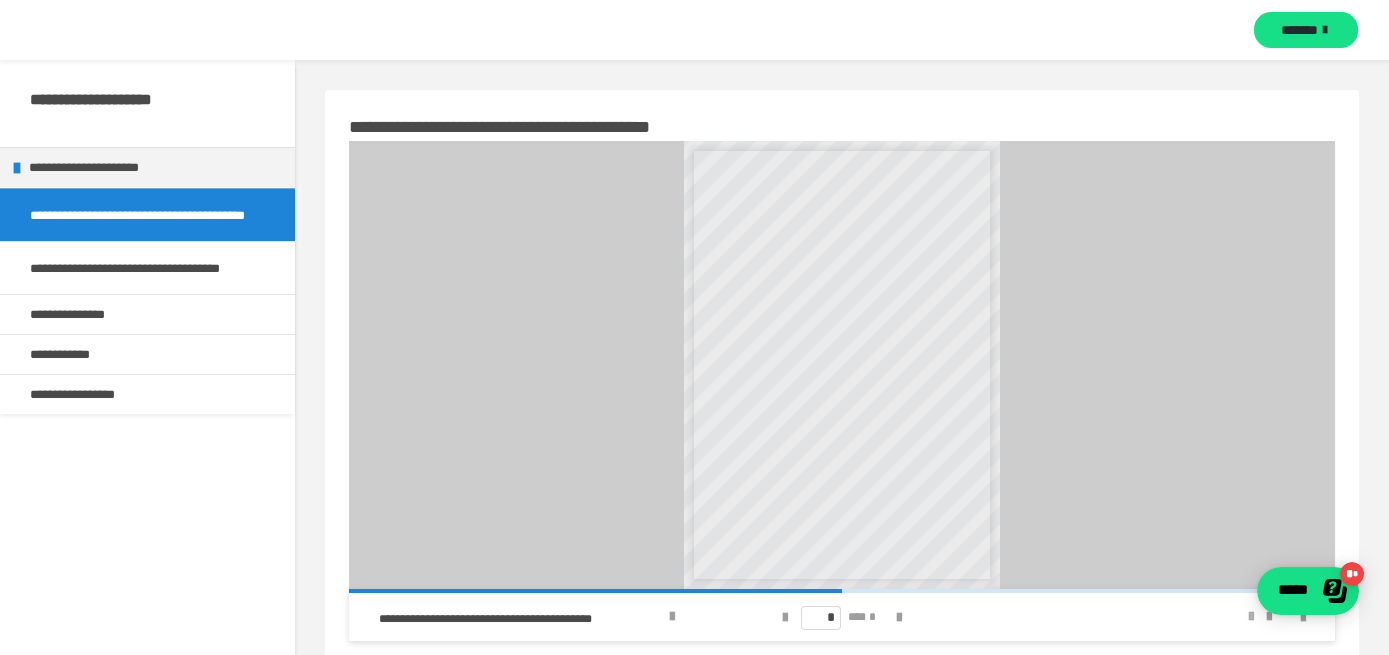 click at bounding box center (1251, 617) 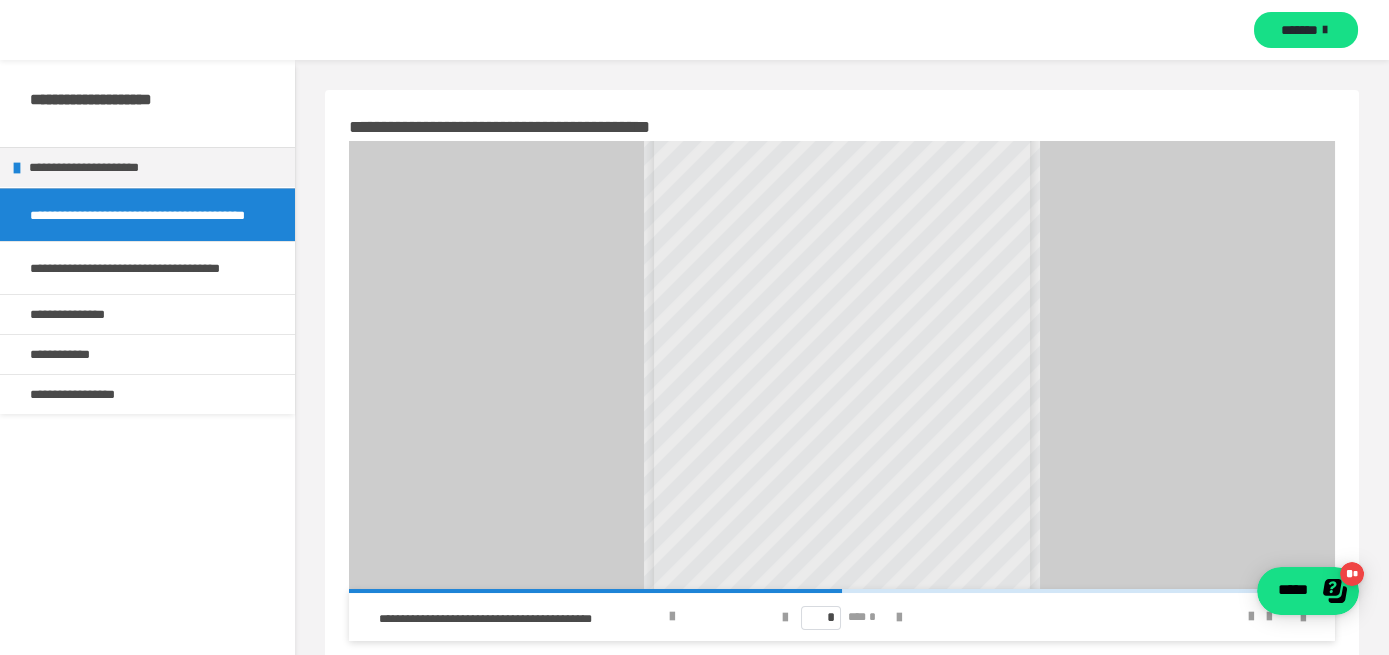 scroll, scrollTop: 112, scrollLeft: 0, axis: vertical 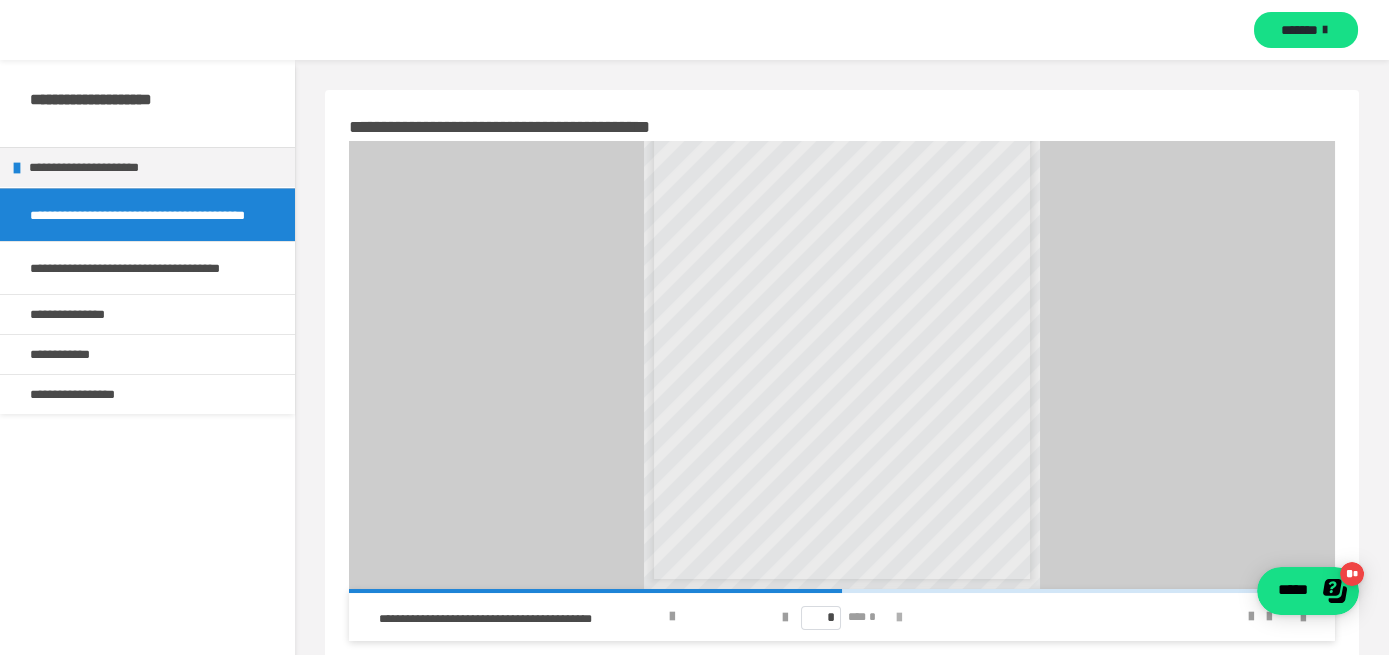 click at bounding box center (899, 618) 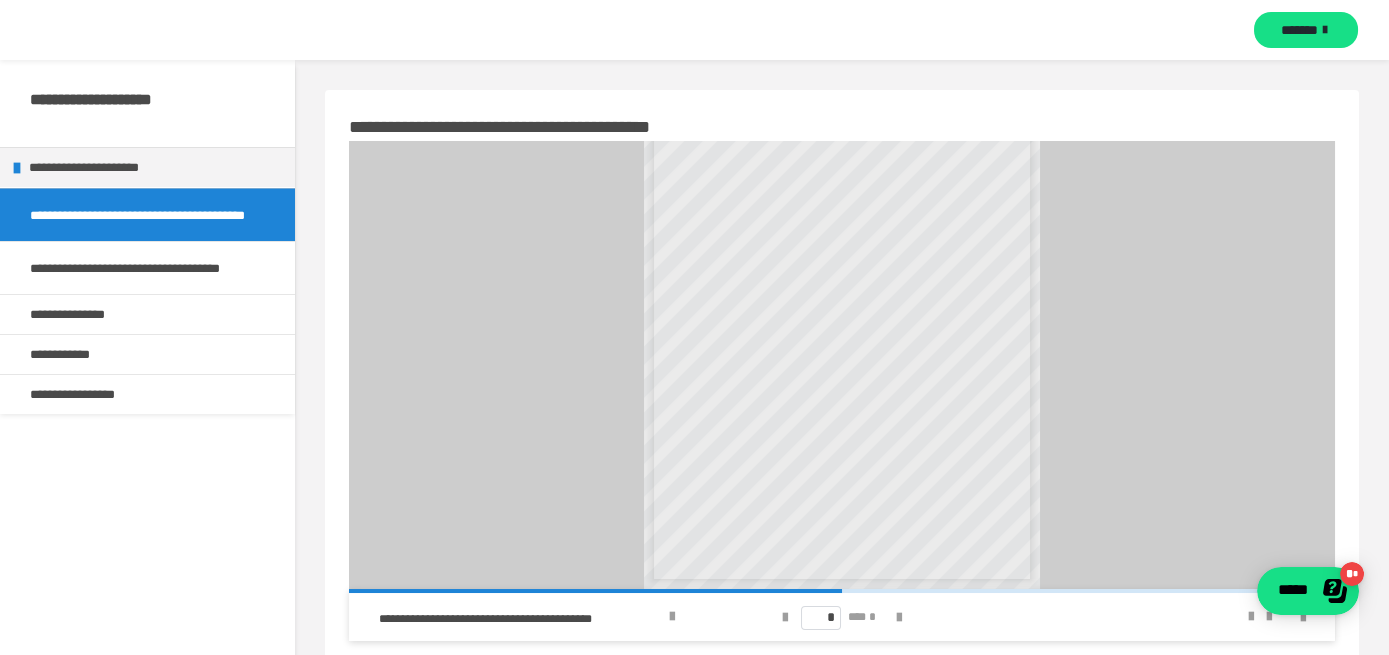 type on "*" 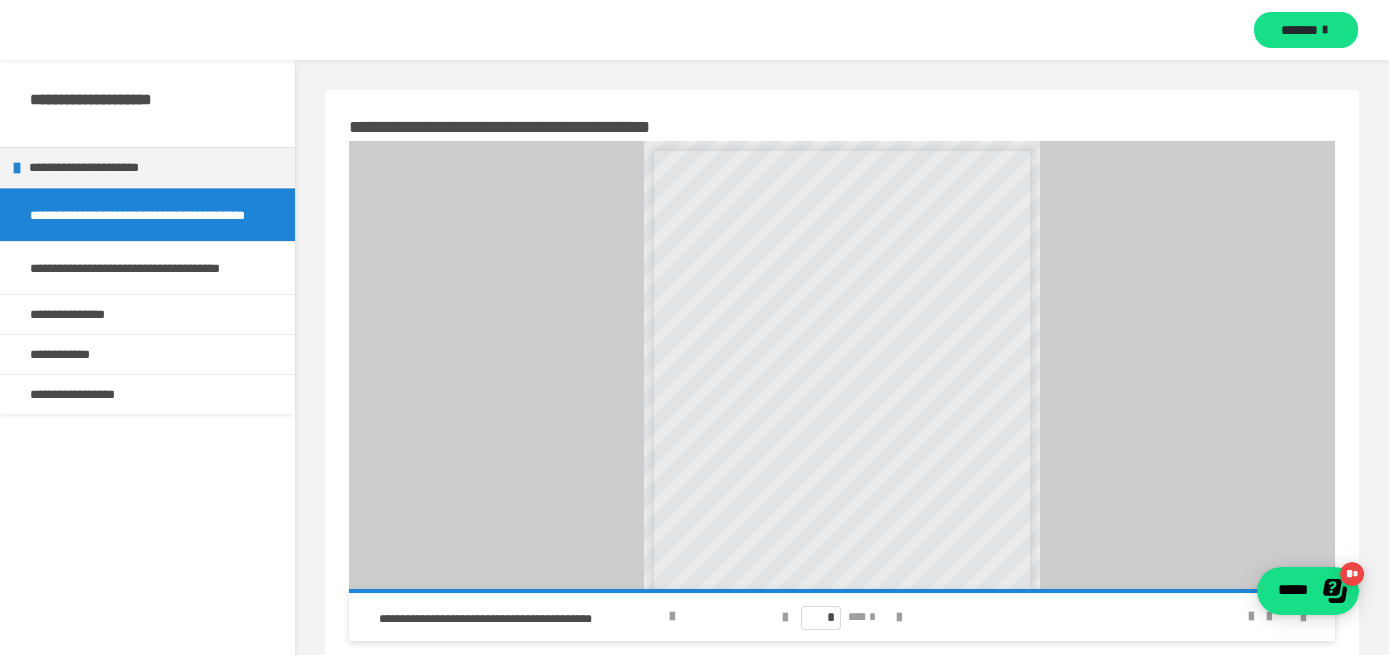 click on "* *** *" at bounding box center (842, 617) 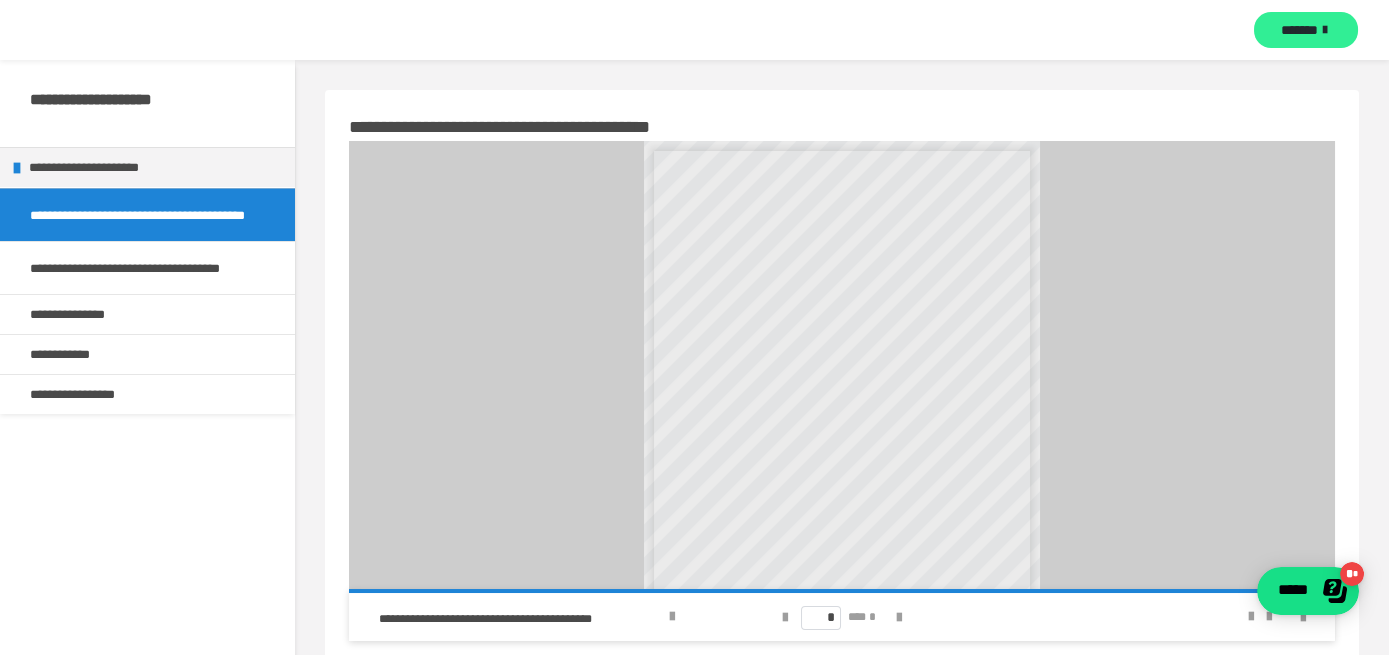 click on "*******" at bounding box center [1306, 30] 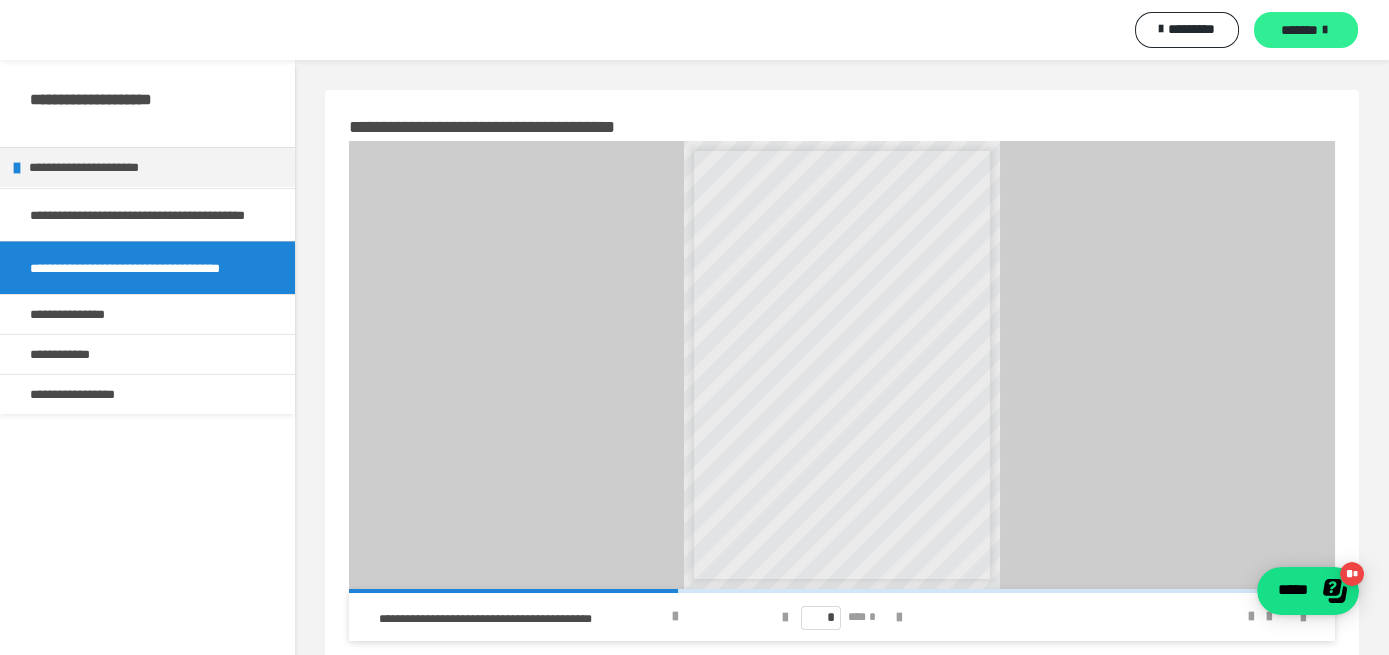click on "*******" at bounding box center [1306, 30] 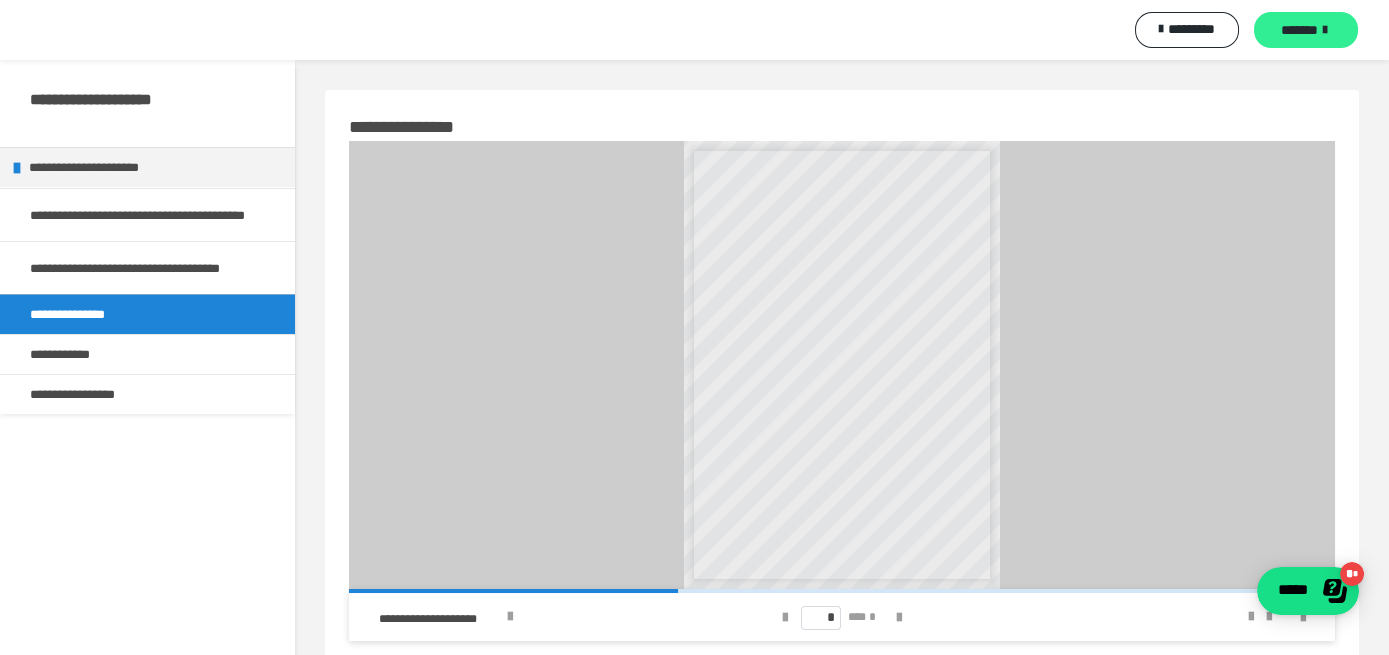 click on "*******" at bounding box center (1306, 30) 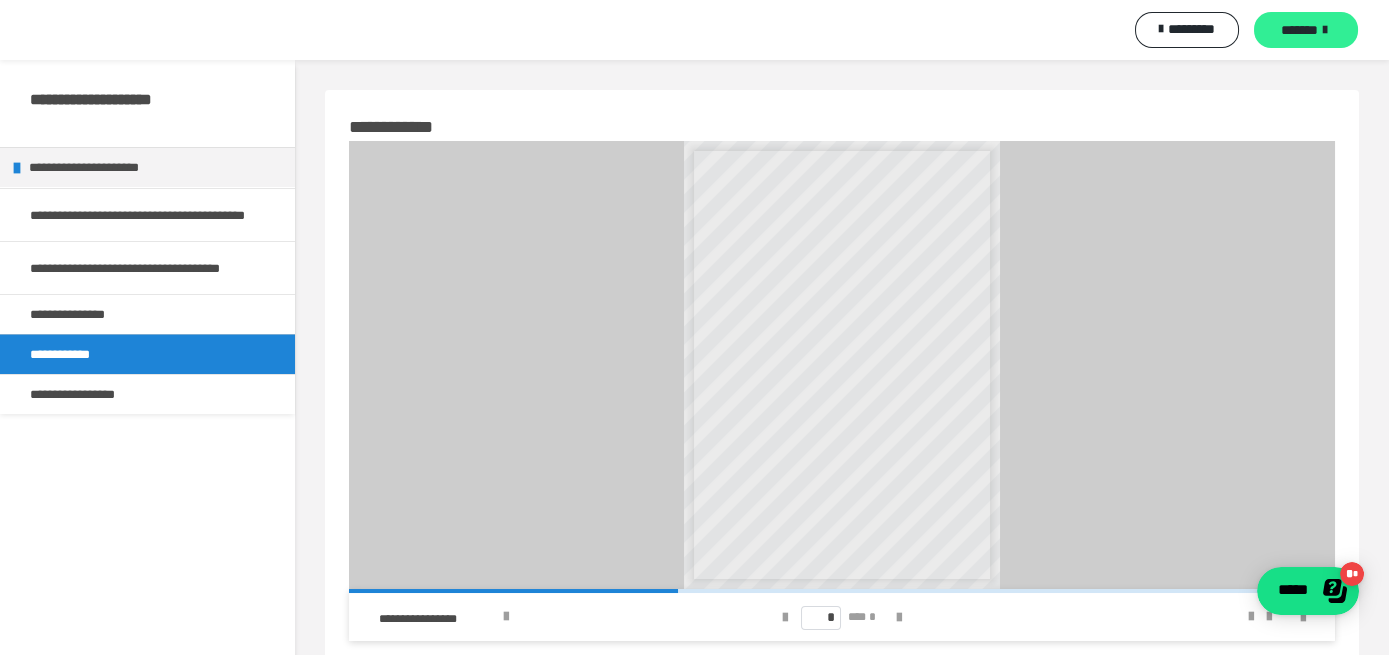 click on "*******" at bounding box center (1306, 30) 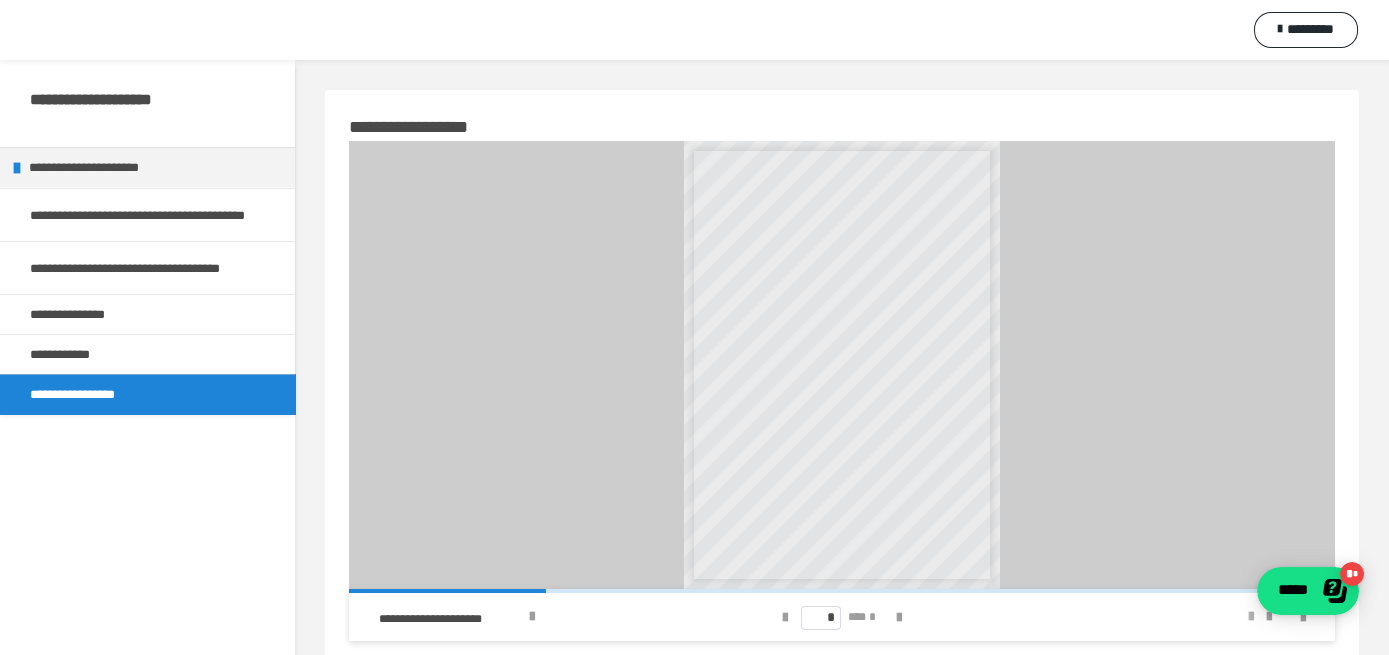 click at bounding box center (1251, 617) 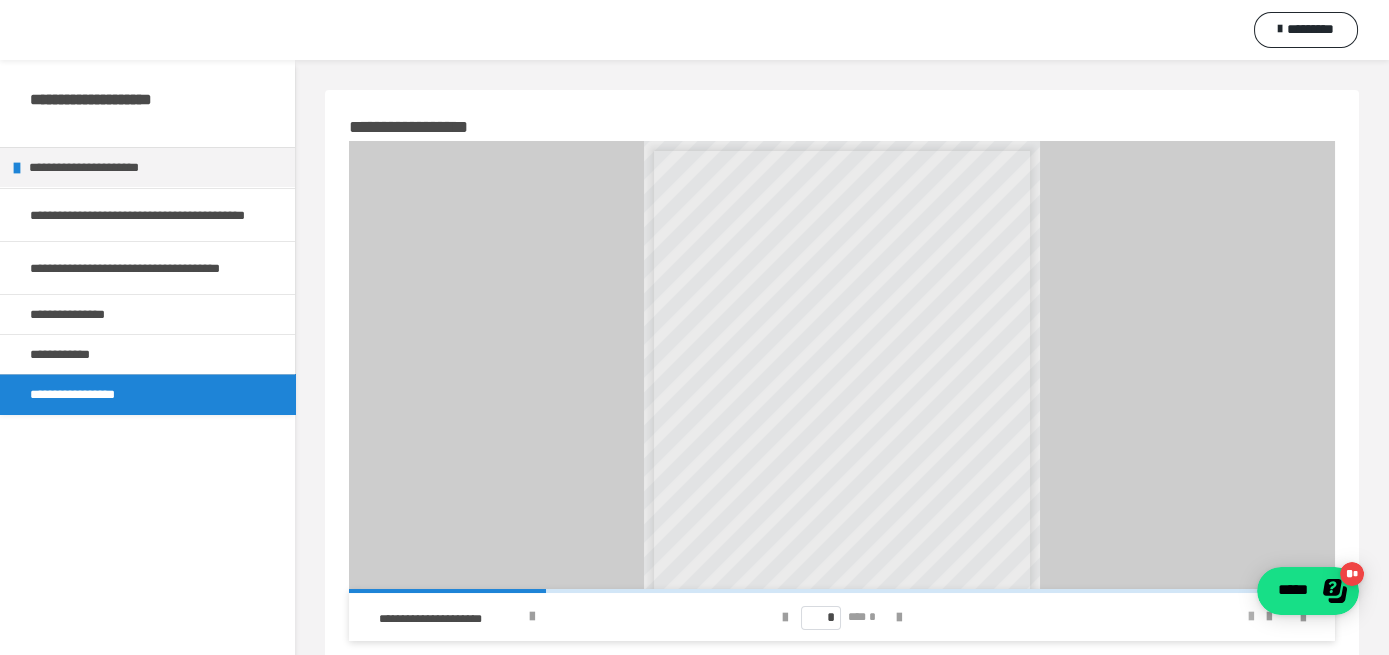 click at bounding box center (1251, 617) 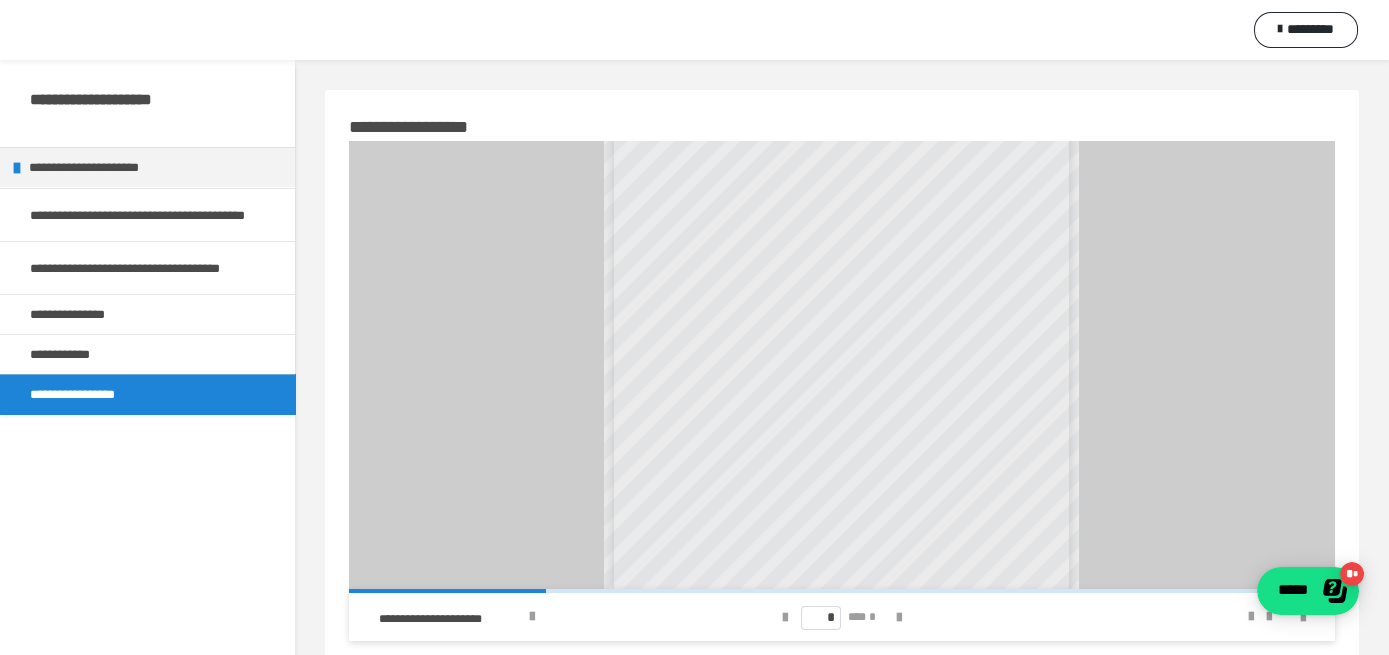 scroll, scrollTop: 224, scrollLeft: 0, axis: vertical 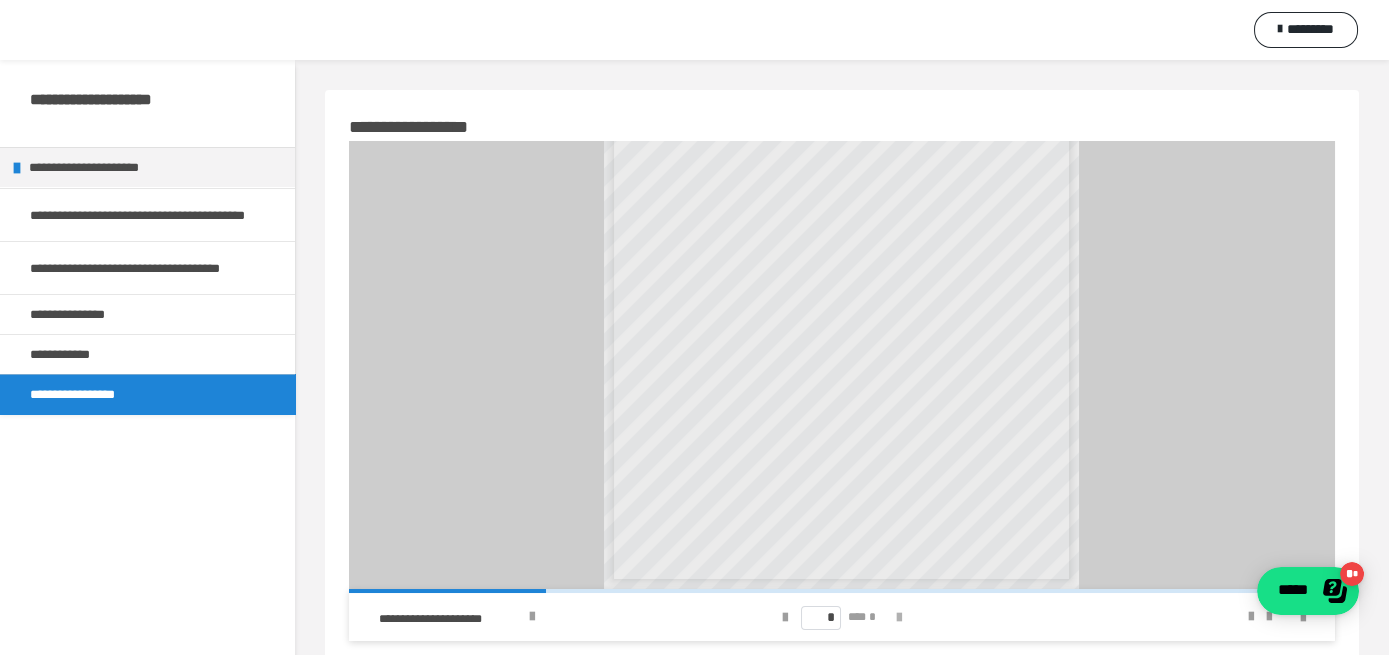 click at bounding box center [899, 618] 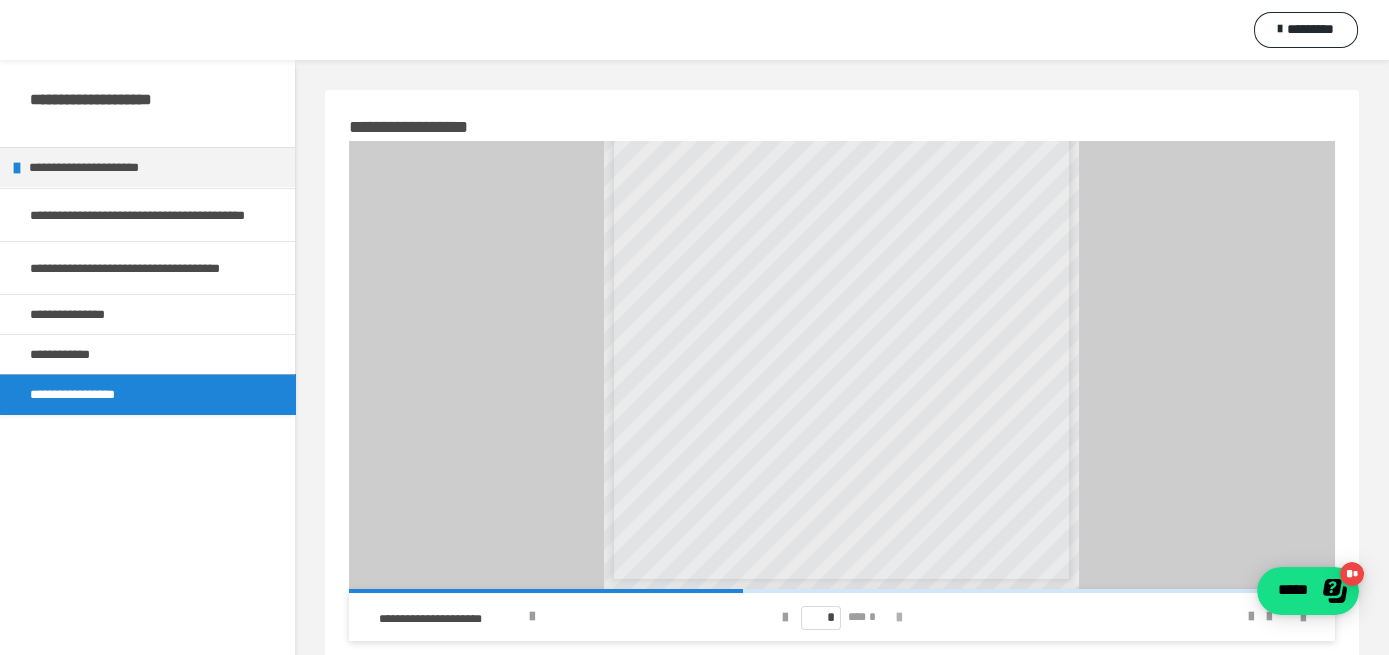 scroll, scrollTop: 0, scrollLeft: 0, axis: both 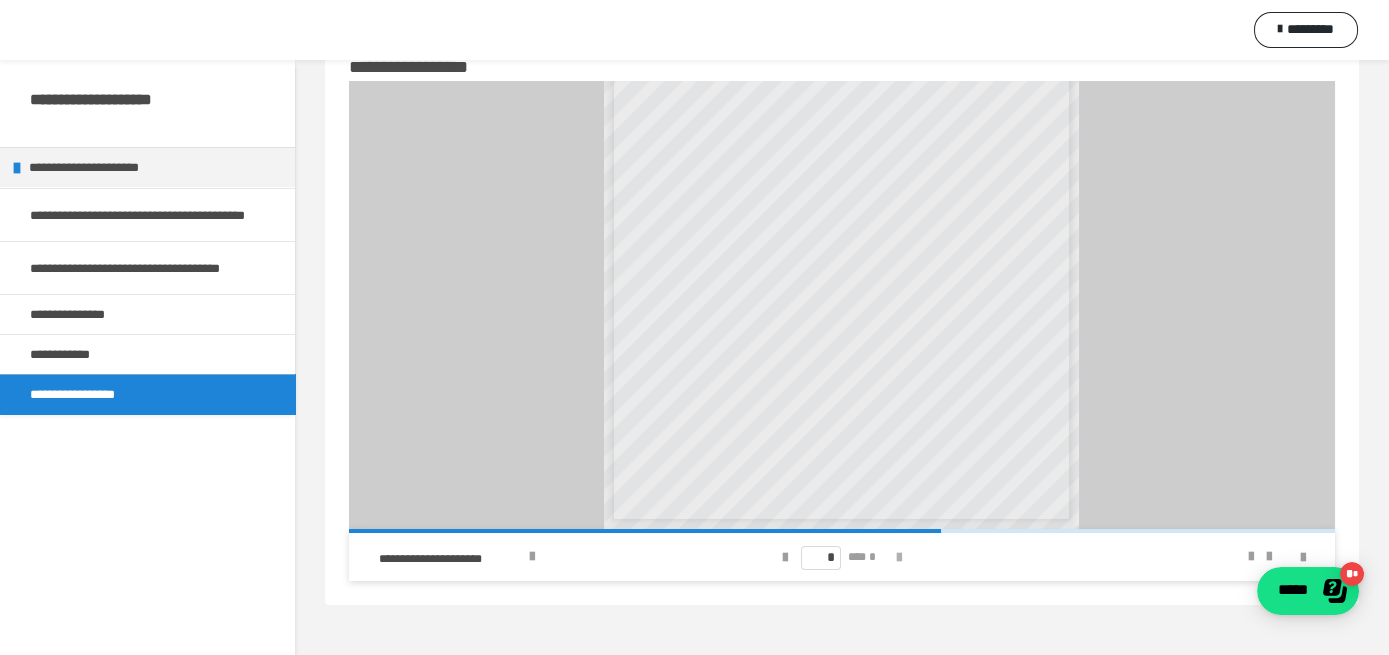 click at bounding box center (899, 558) 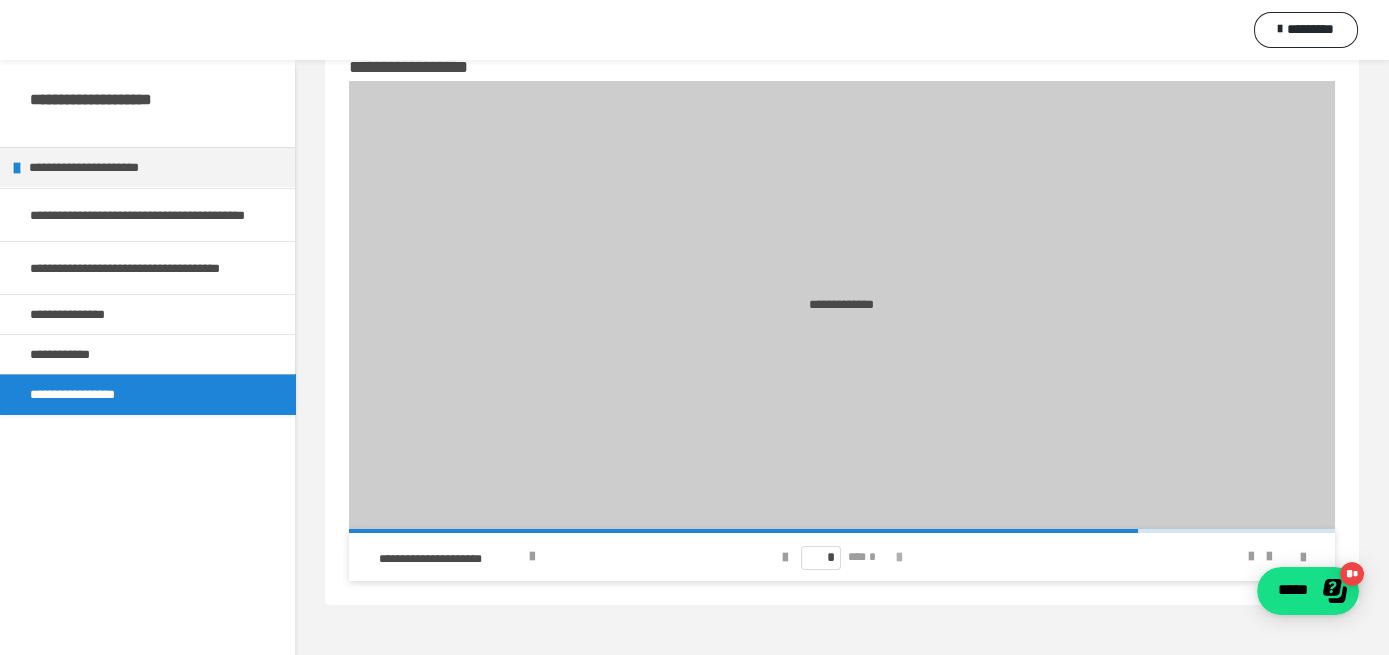 scroll, scrollTop: 0, scrollLeft: 0, axis: both 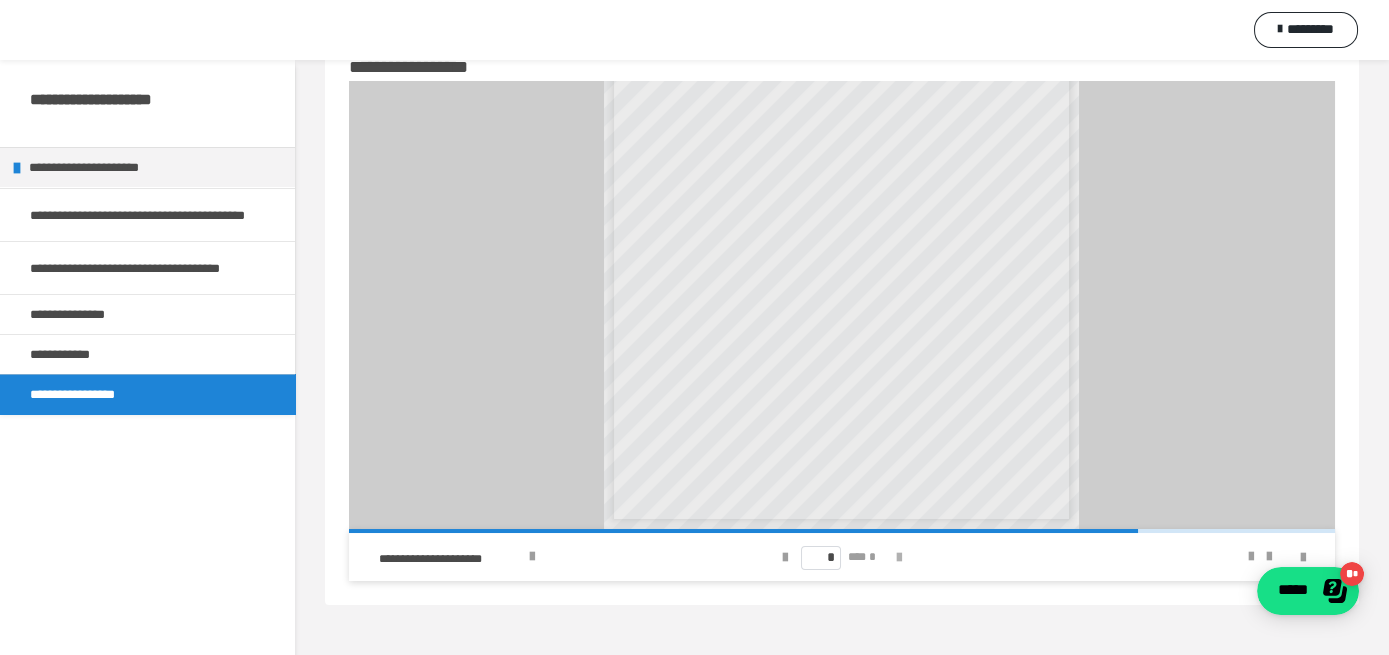 click at bounding box center (899, 558) 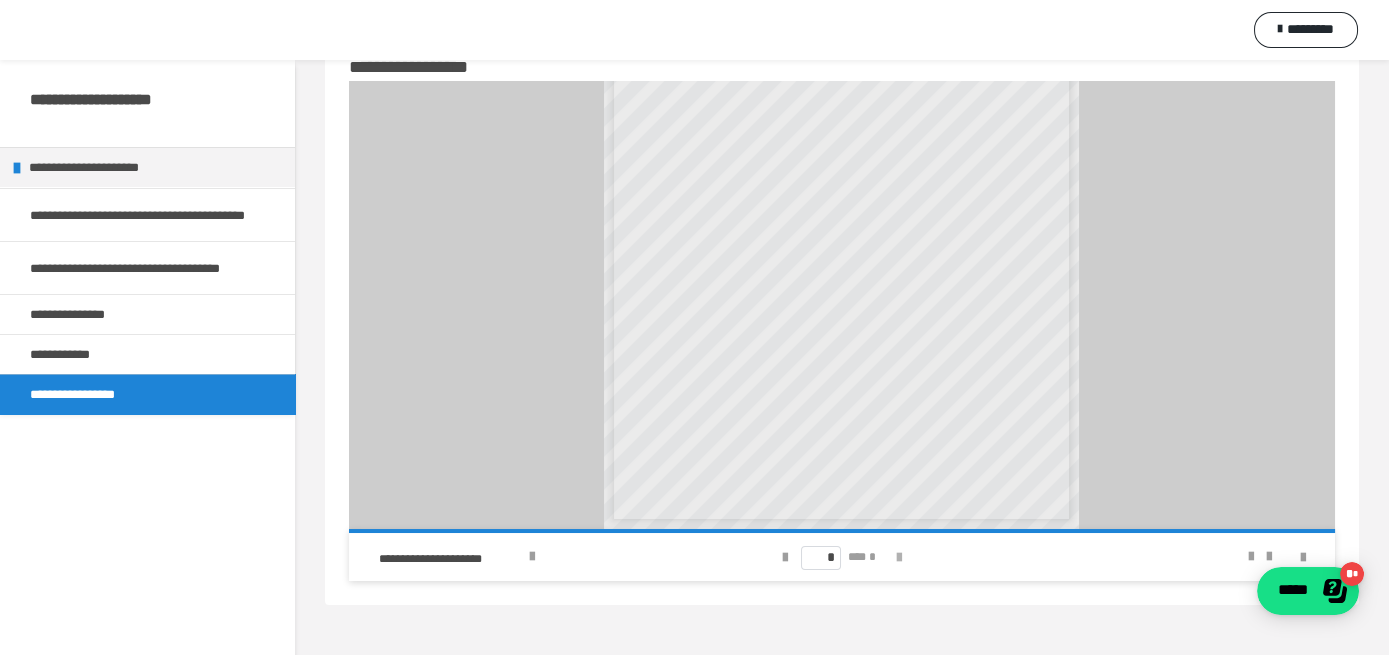 scroll, scrollTop: 0, scrollLeft: 0, axis: both 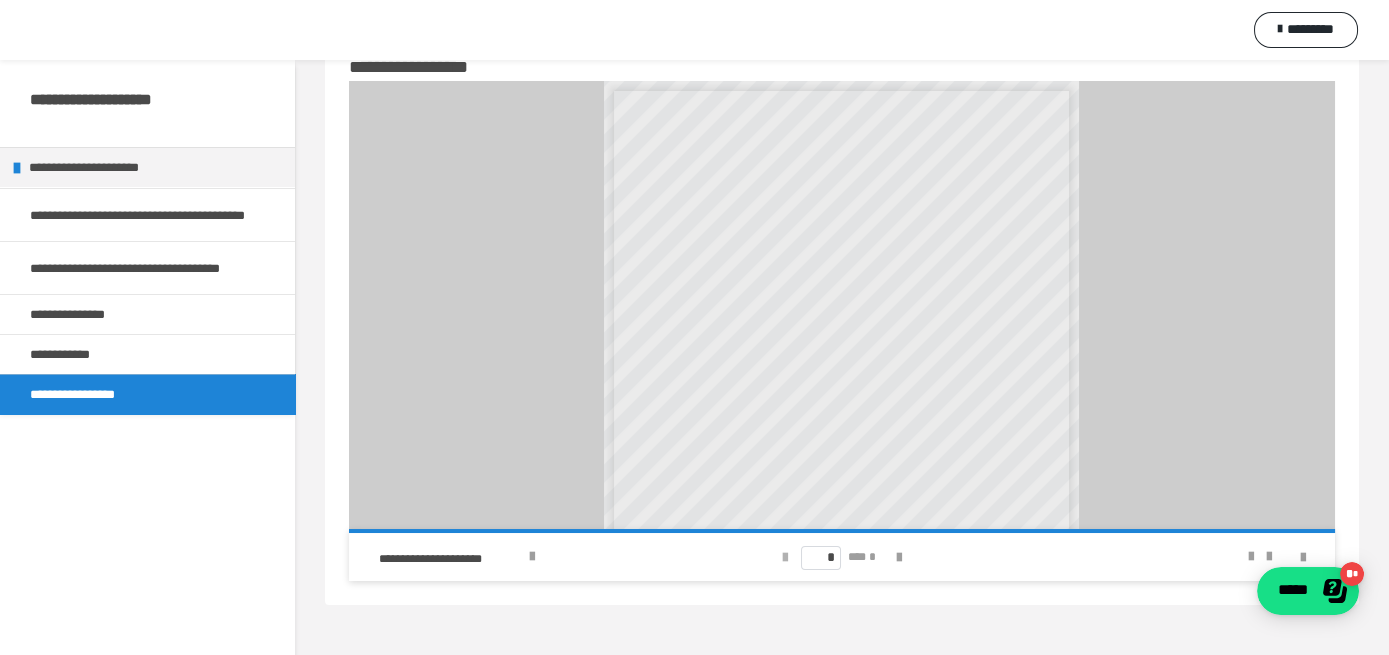 click at bounding box center (785, 558) 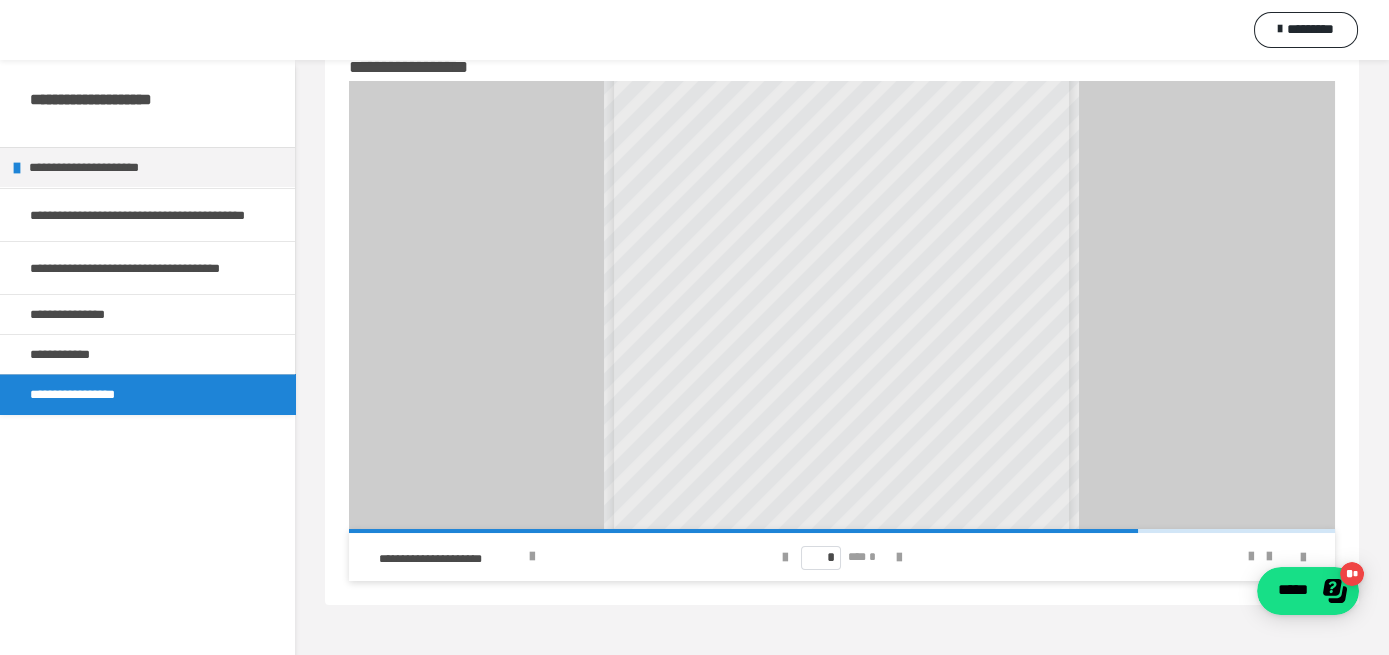 scroll, scrollTop: 0, scrollLeft: 0, axis: both 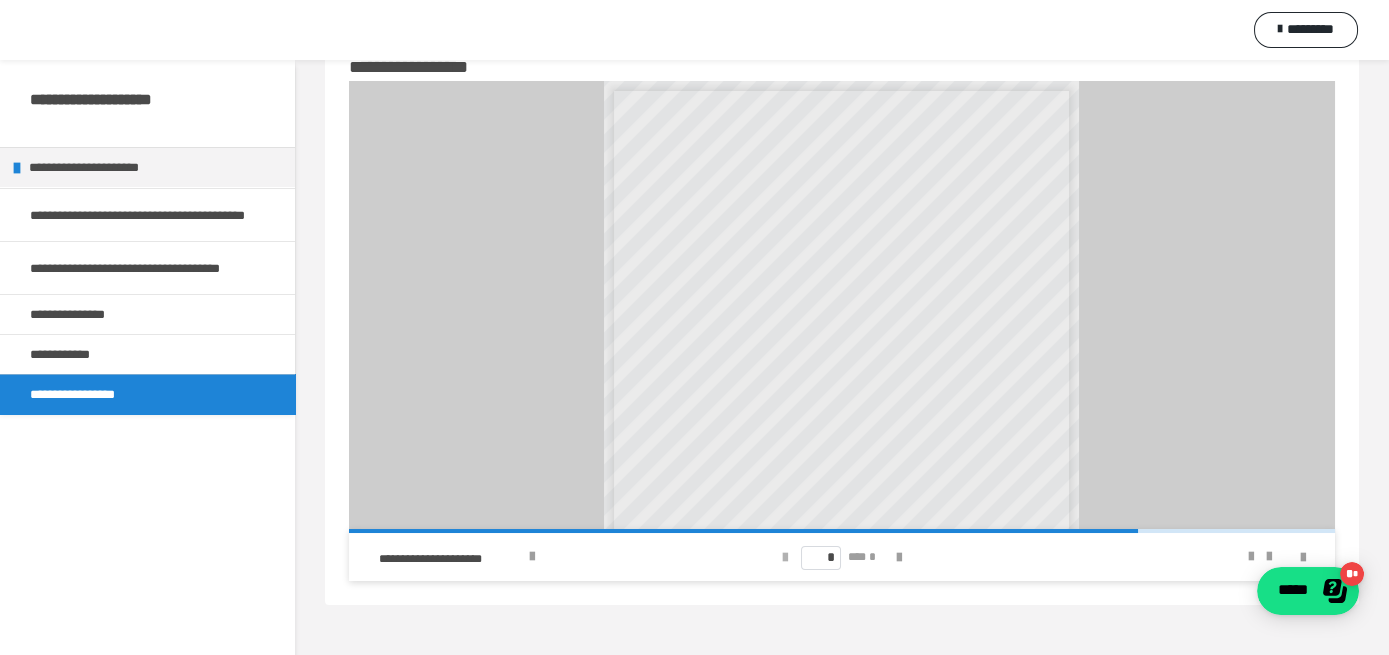 click at bounding box center (785, 558) 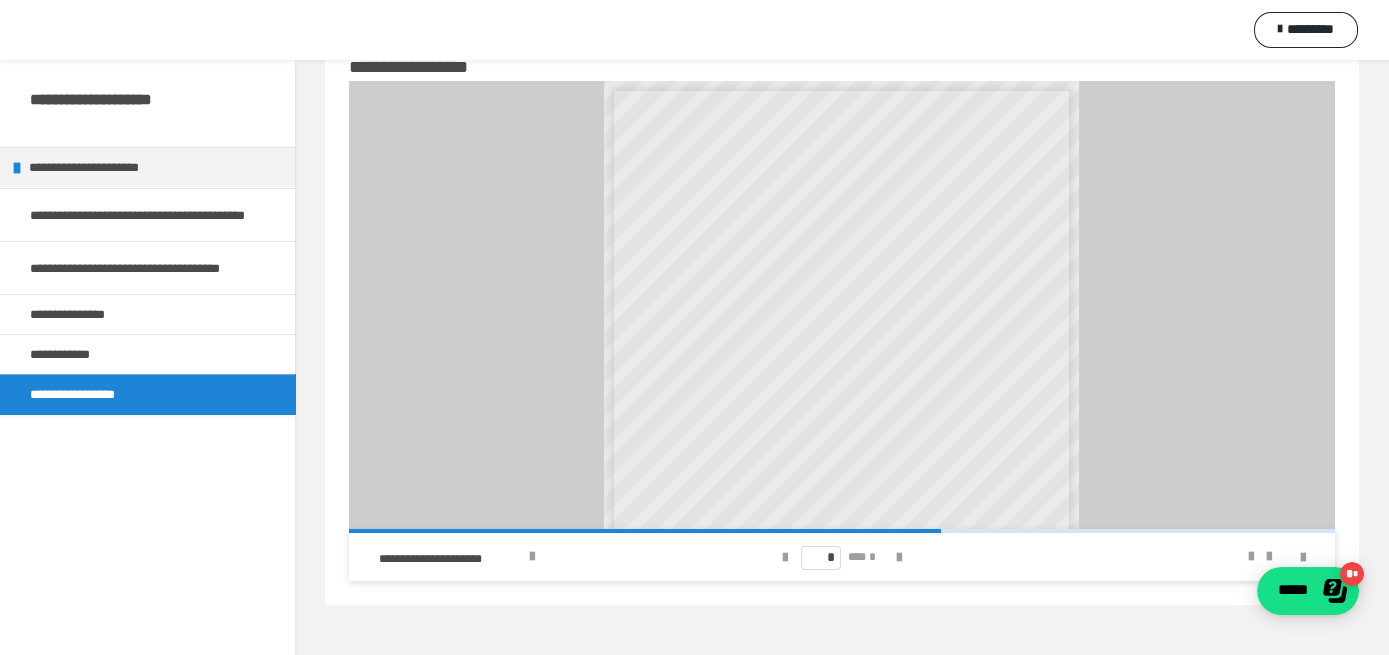 click on "* *** *" at bounding box center [842, 557] 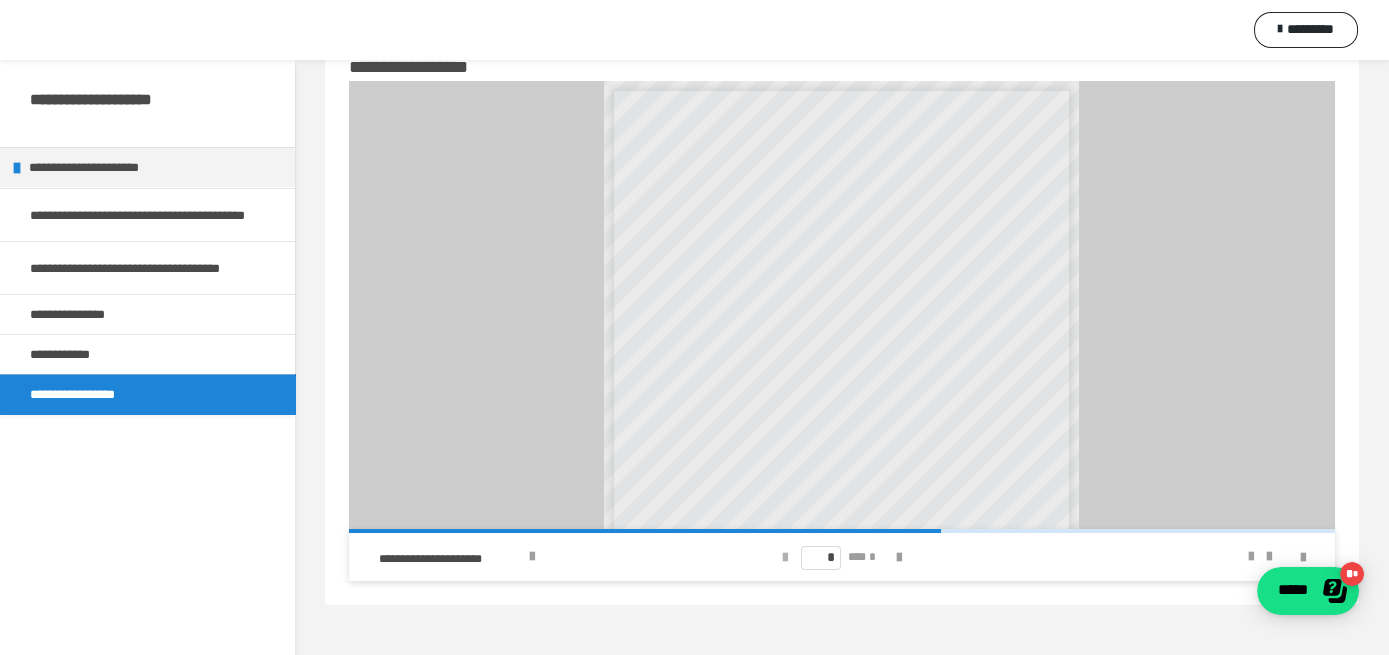 click at bounding box center [785, 558] 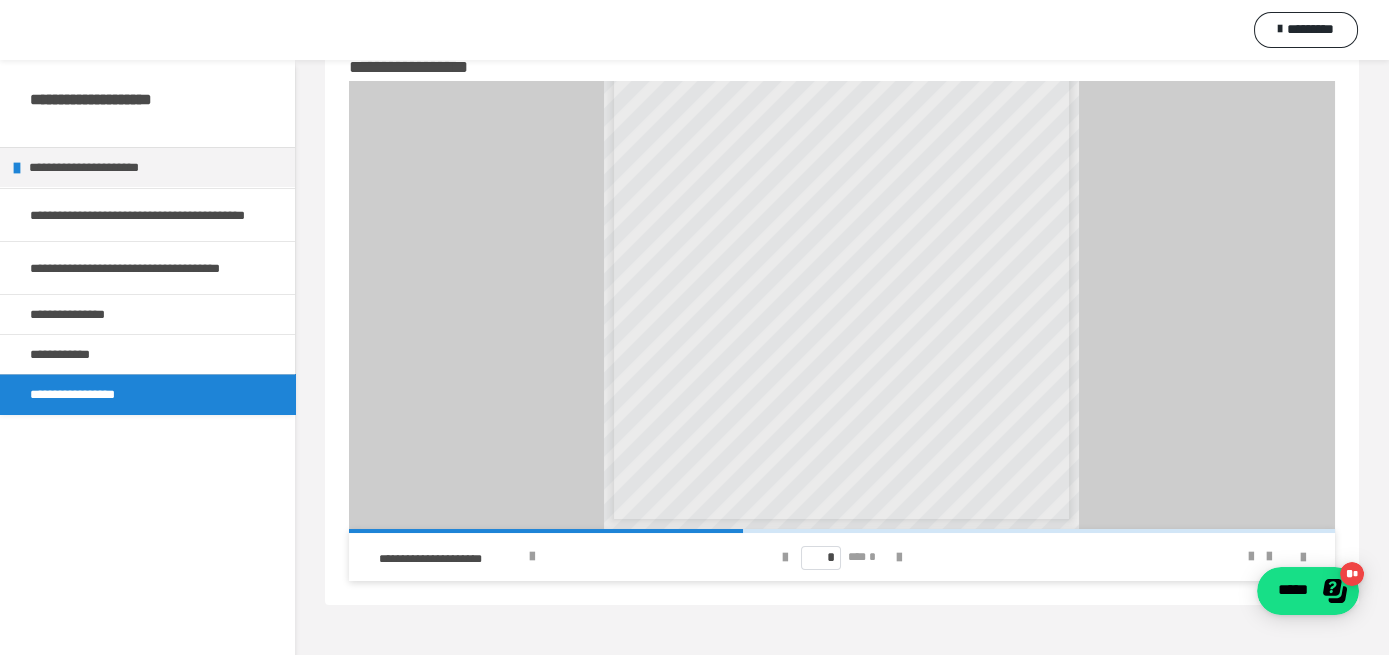 scroll, scrollTop: 0, scrollLeft: 0, axis: both 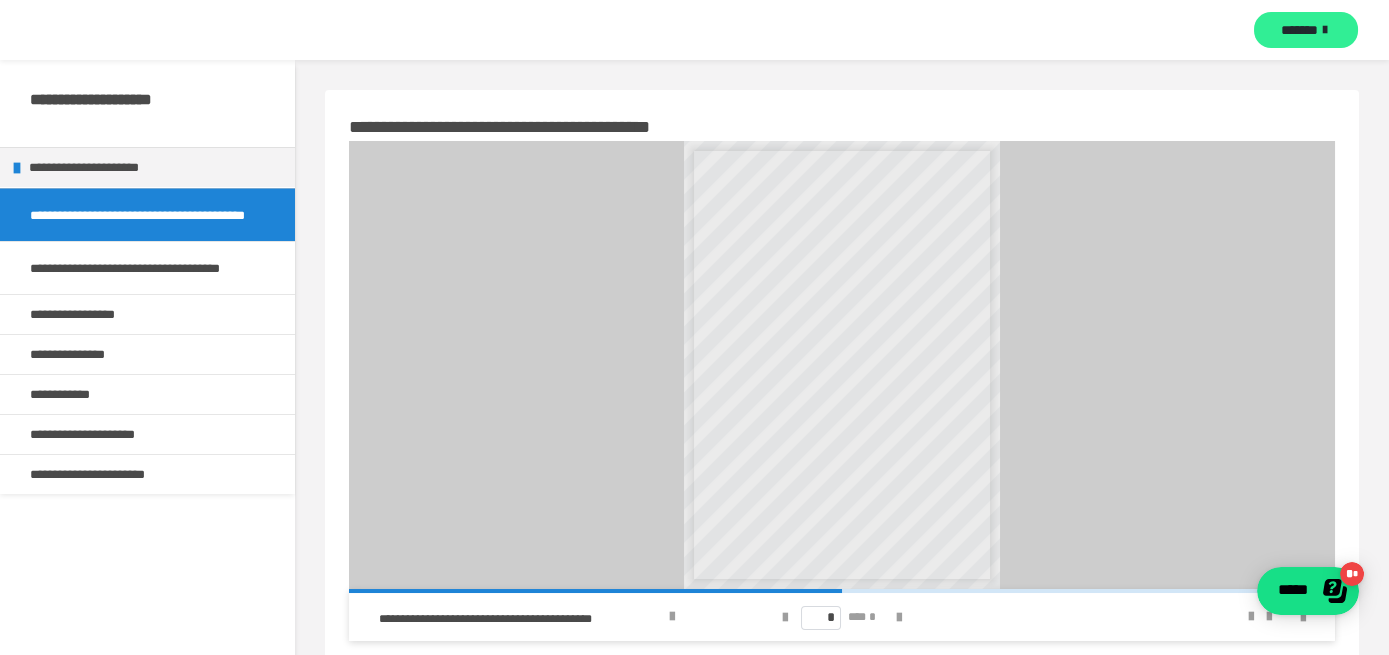 click on "*******" at bounding box center (1306, 30) 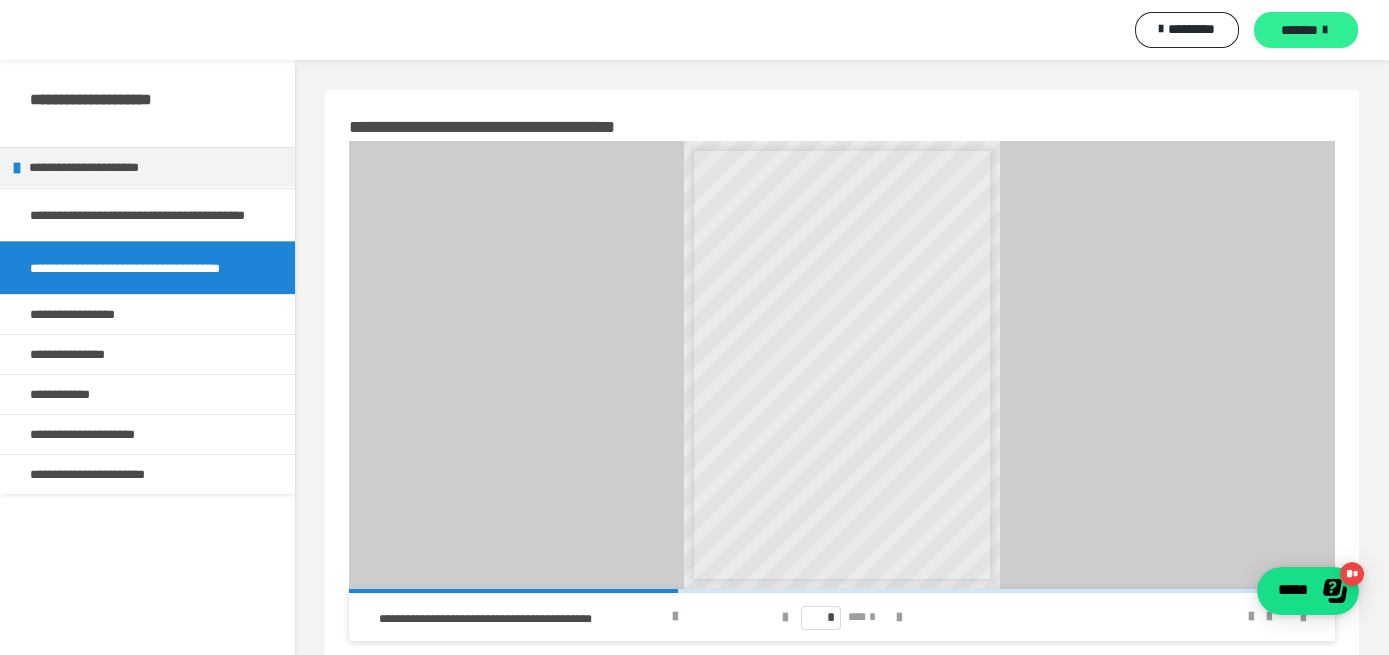 click on "*******" at bounding box center [1299, 30] 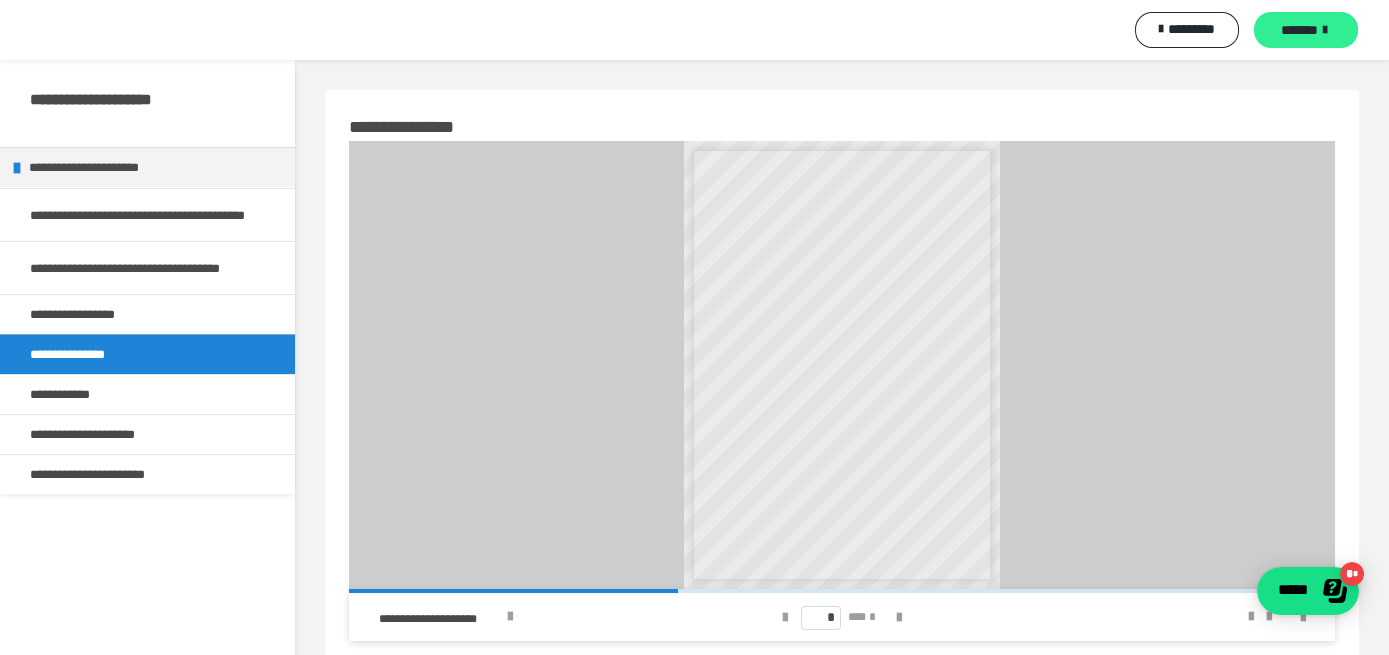 click on "*******" at bounding box center (1306, 30) 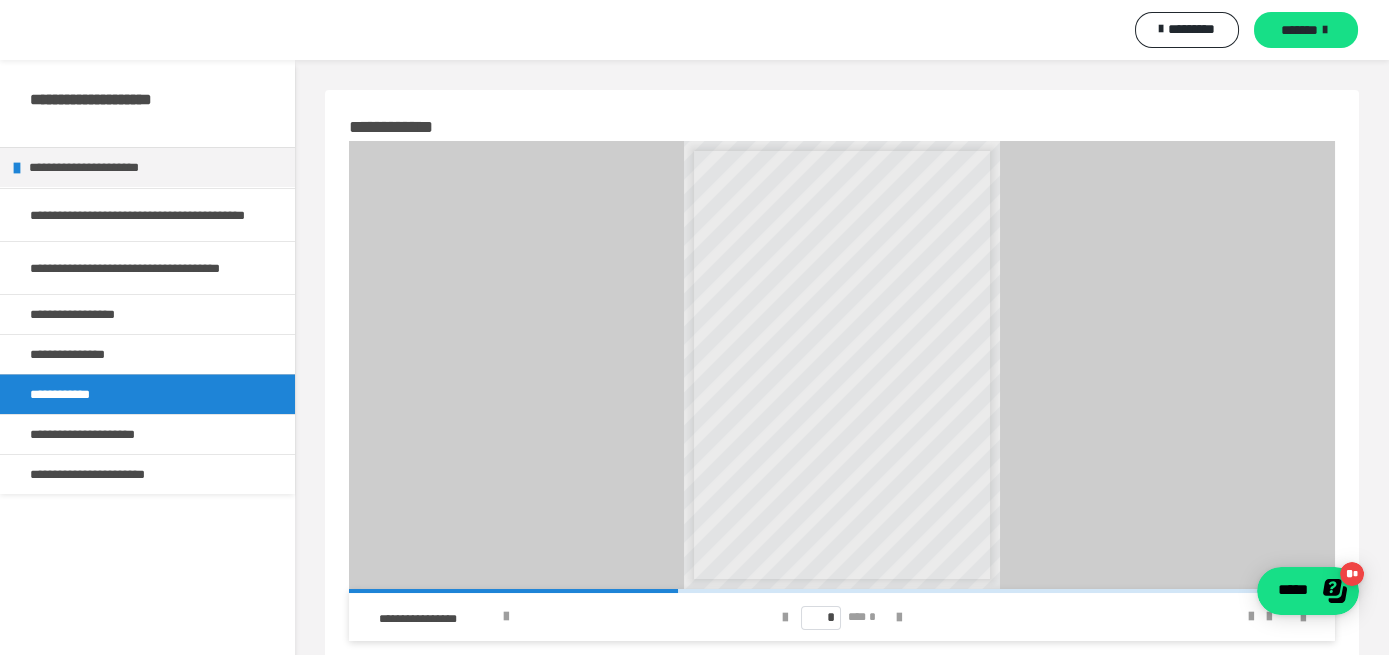 click on "********* *******" at bounding box center [694, 30] 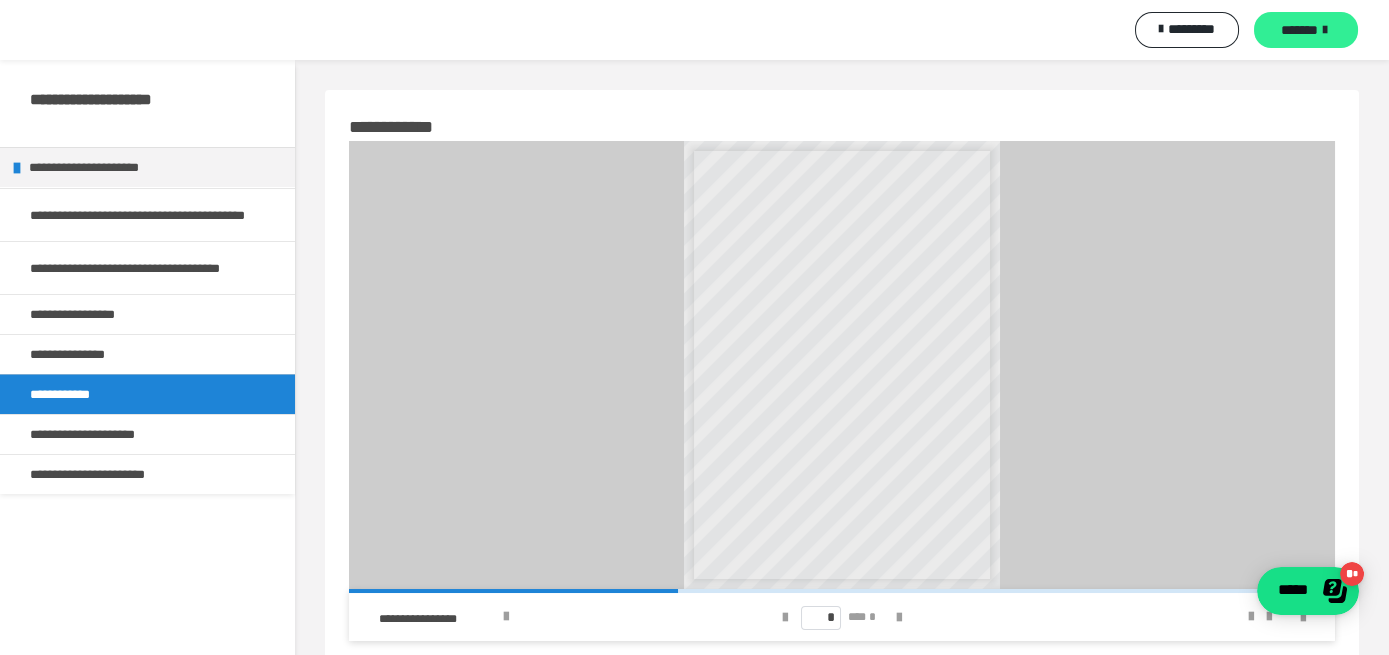 click on "*******" at bounding box center [1299, 30] 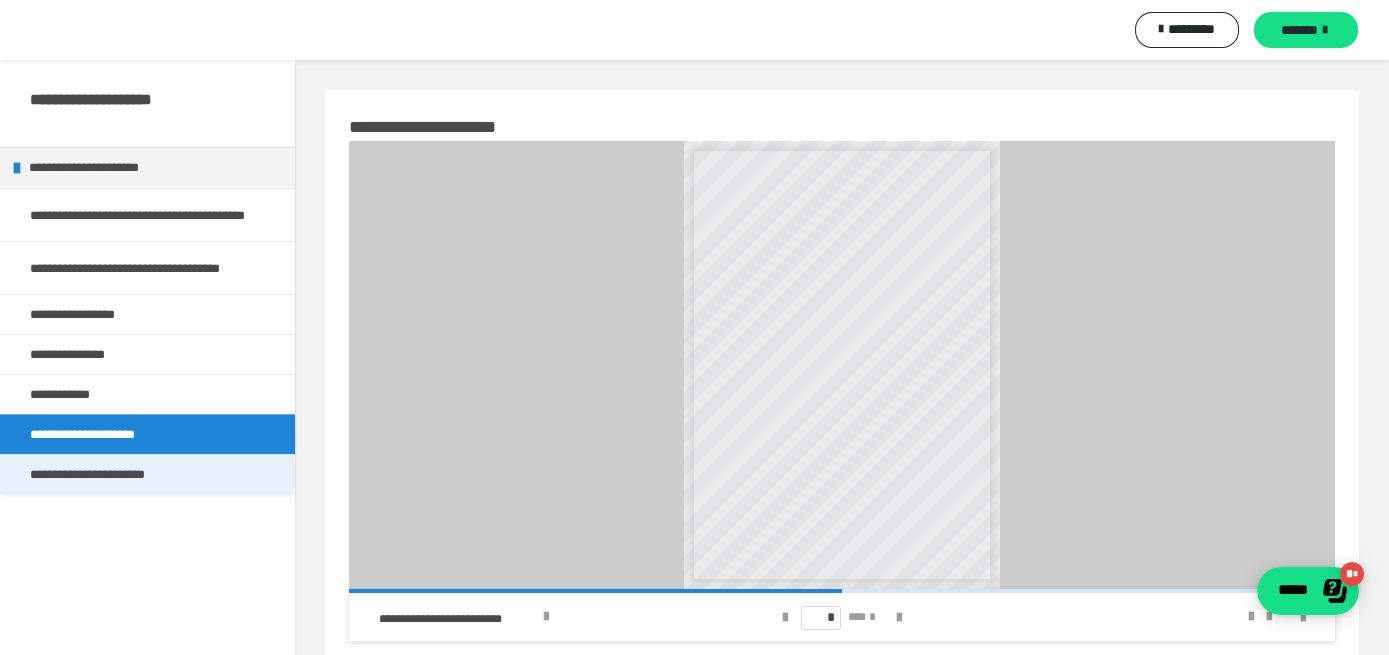 click on "**********" at bounding box center [106, 474] 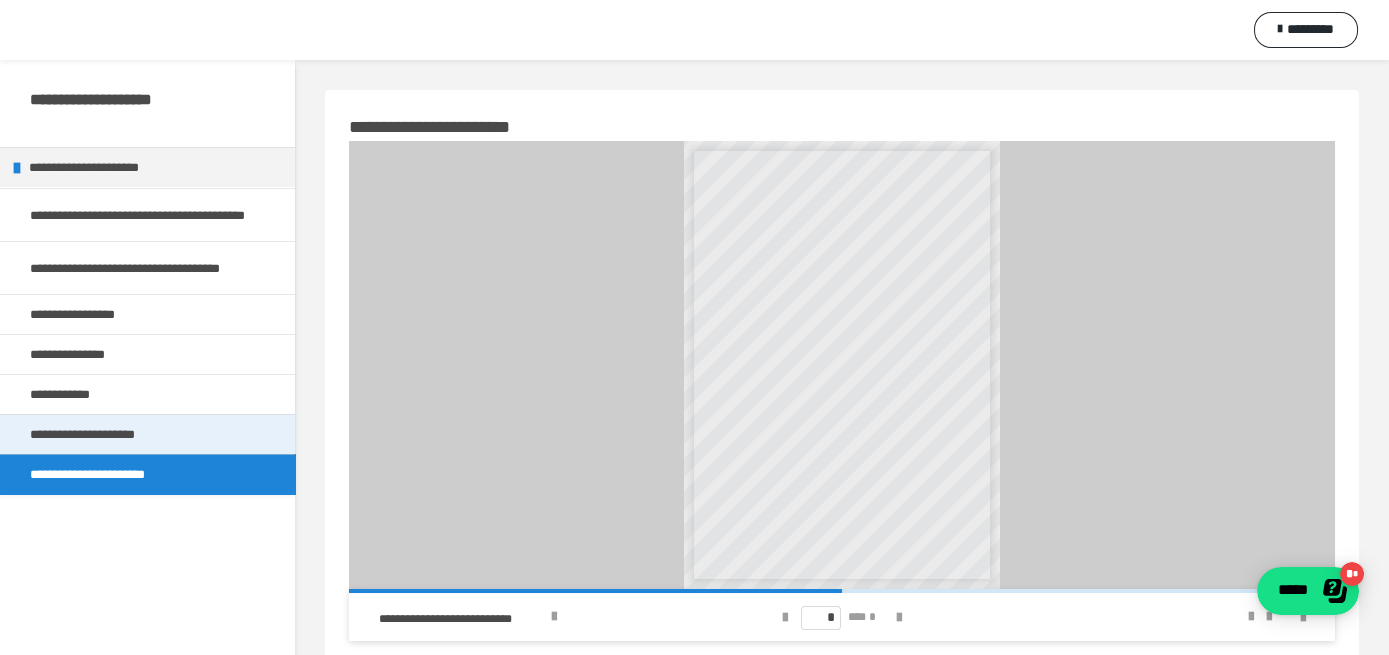 click on "**********" at bounding box center [101, 434] 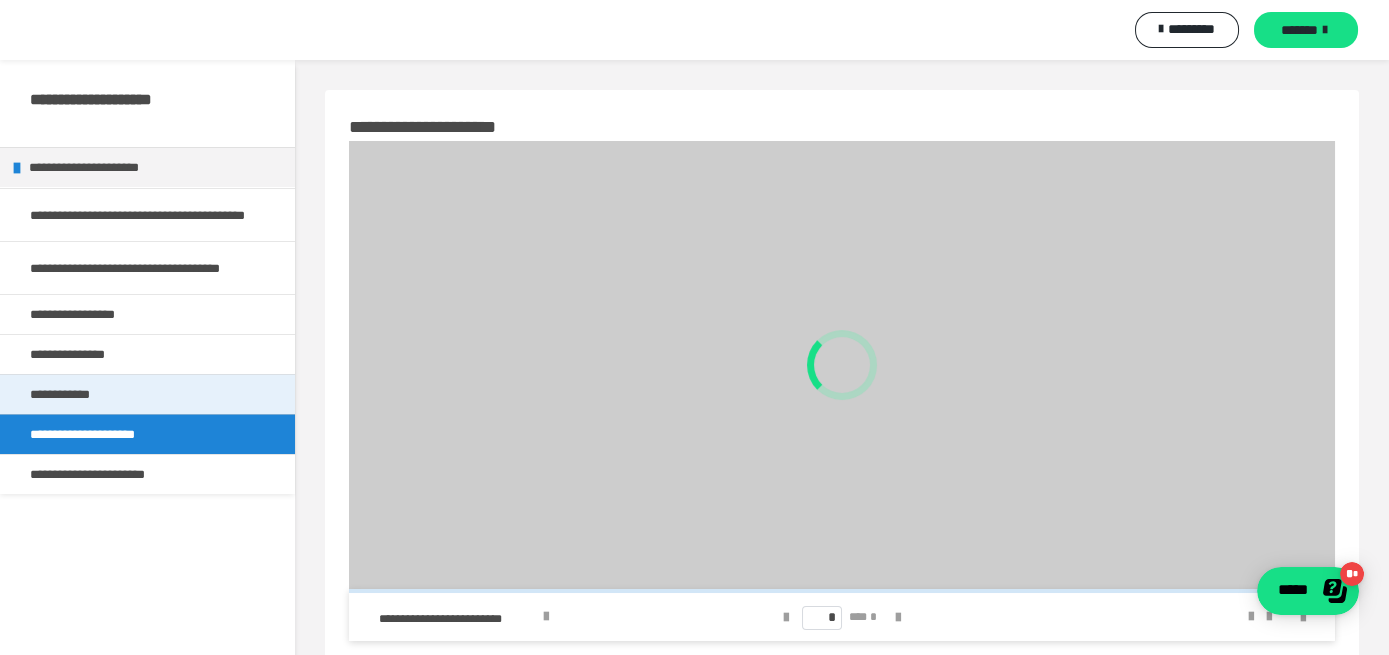 click on "**********" at bounding box center (80, 394) 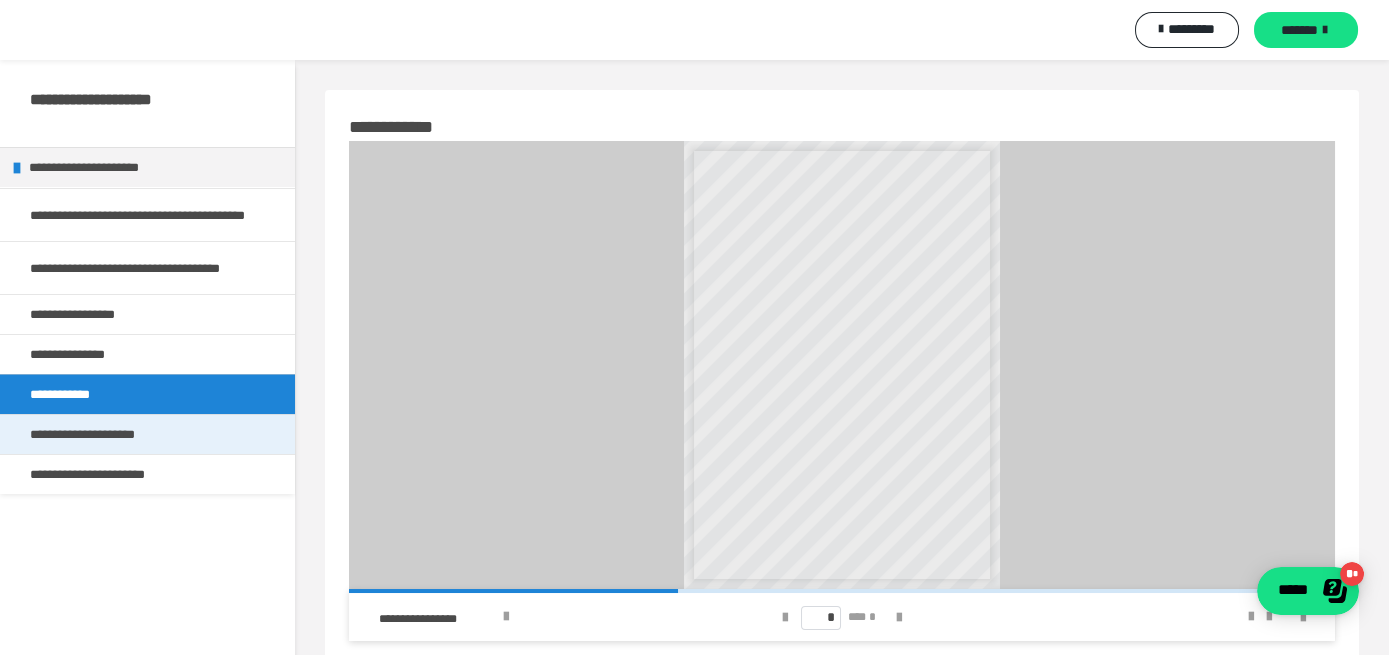 click on "**********" at bounding box center (147, 434) 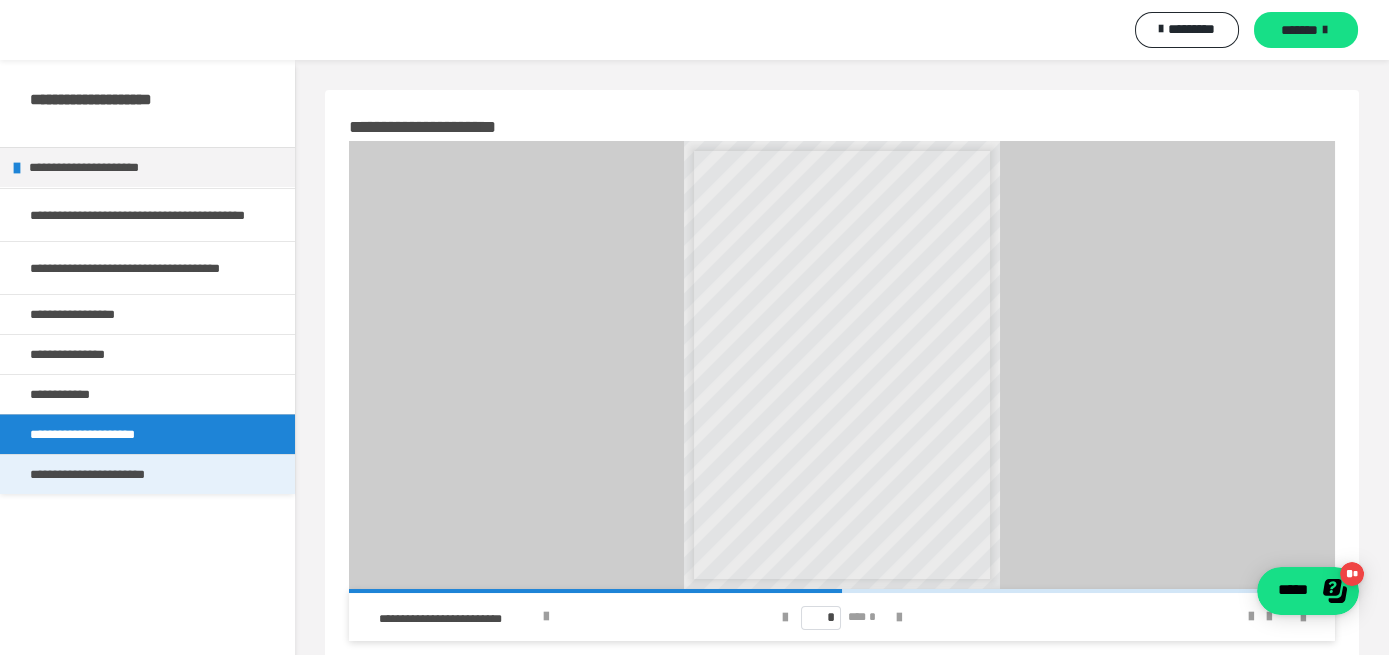 click on "**********" at bounding box center (106, 474) 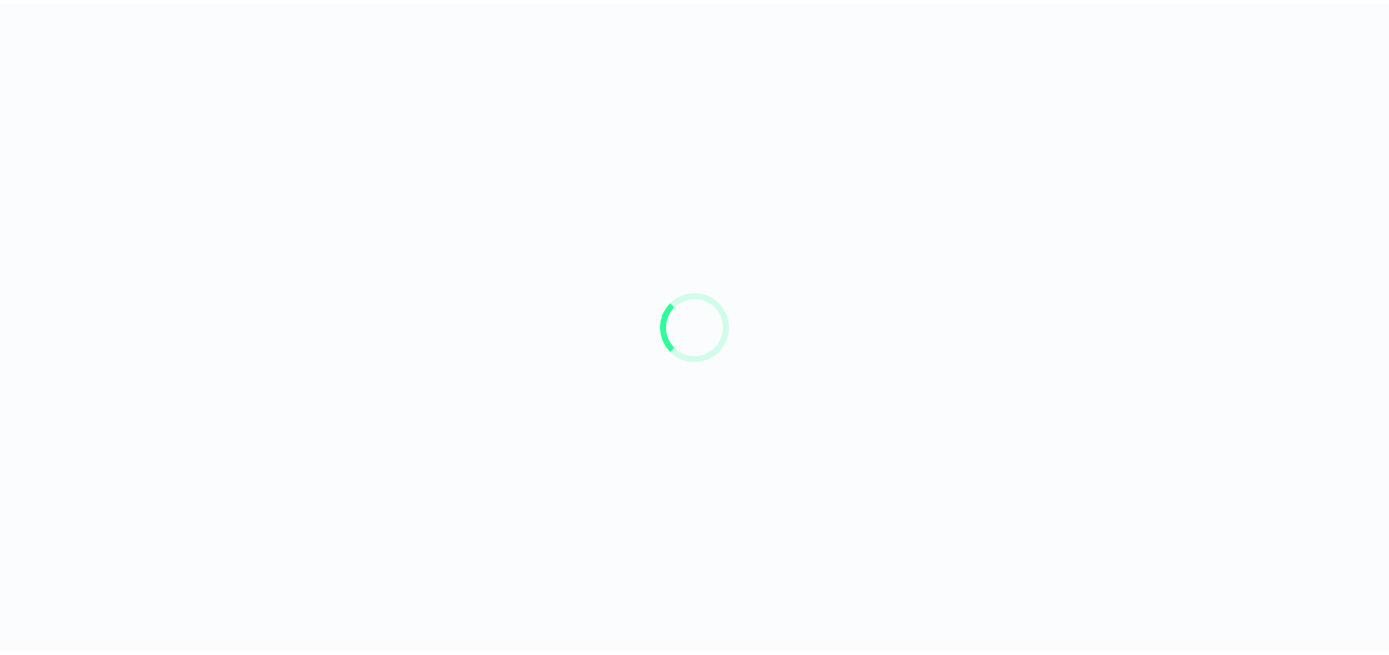 scroll, scrollTop: 0, scrollLeft: 0, axis: both 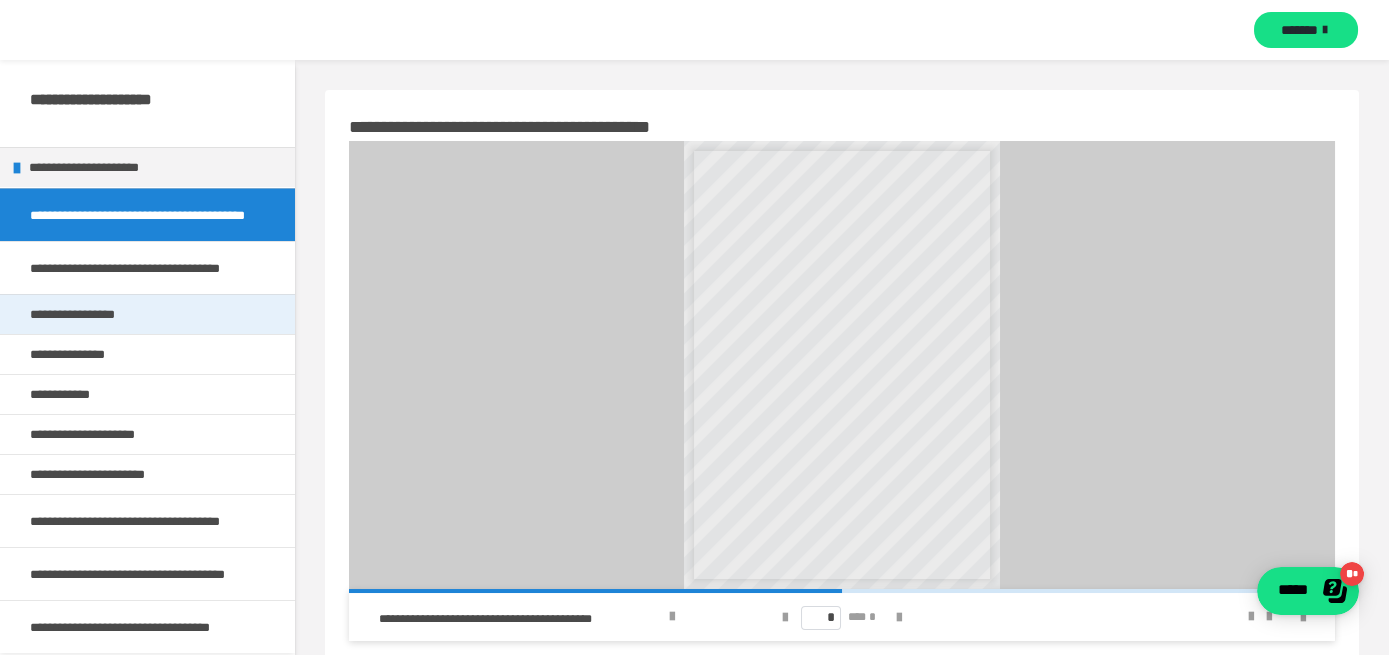 click on "**********" at bounding box center (147, 314) 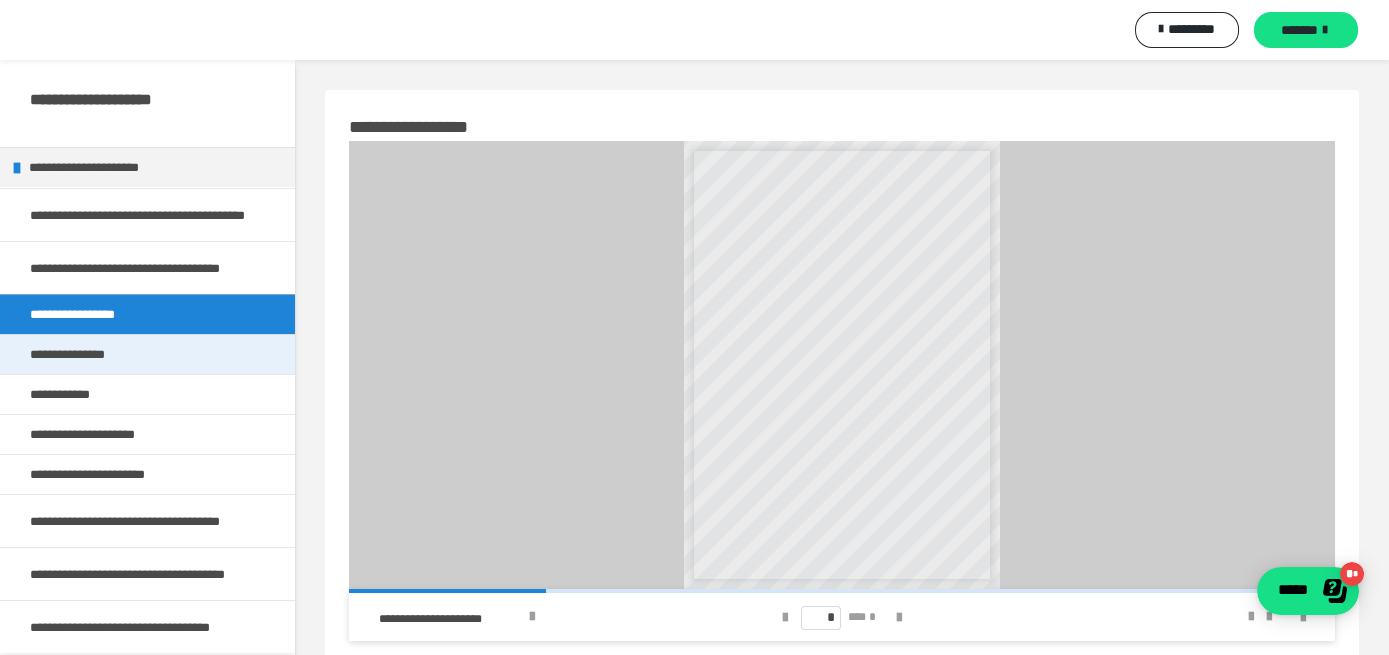 click on "**********" at bounding box center [147, 354] 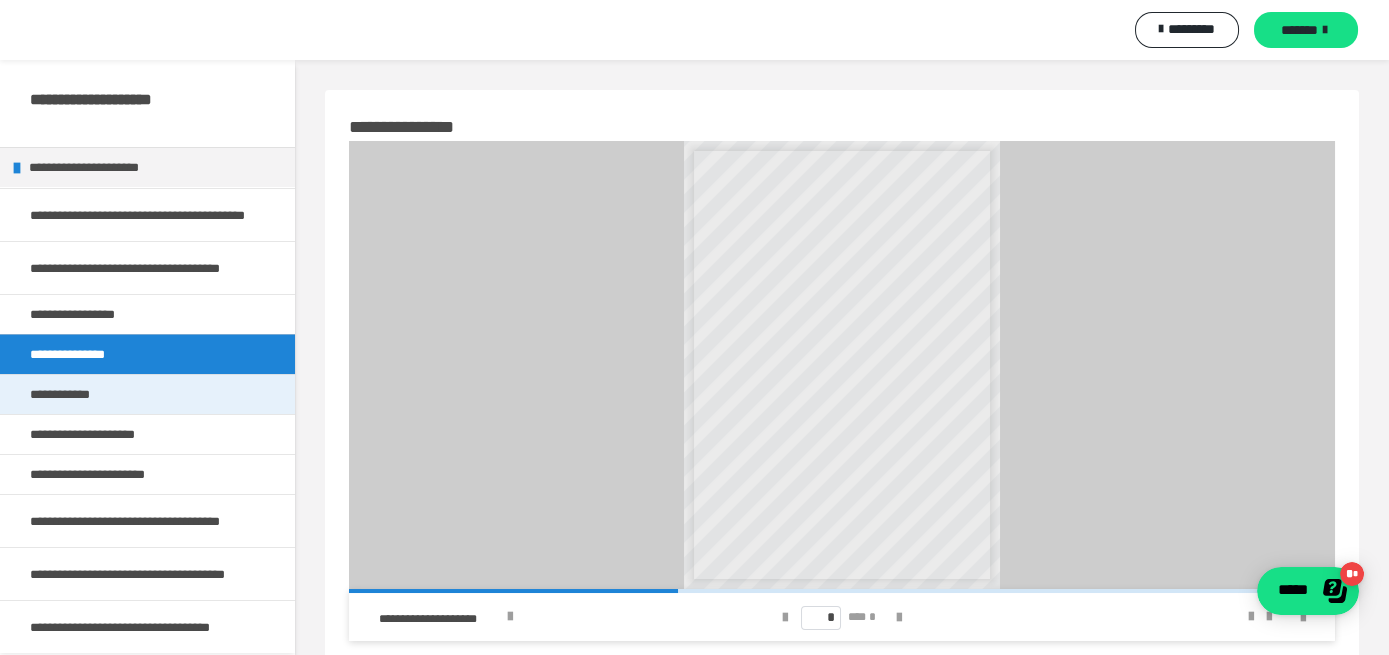 click on "**********" at bounding box center (147, 394) 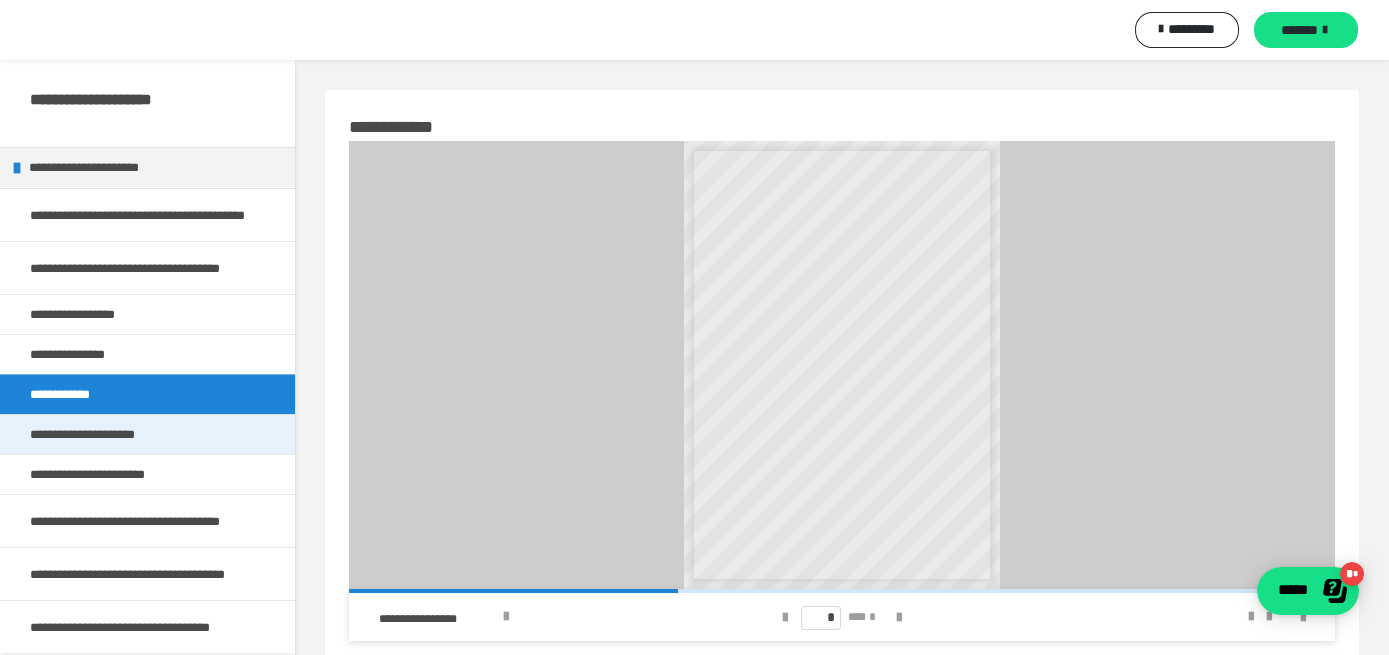 click on "**********" at bounding box center [101, 434] 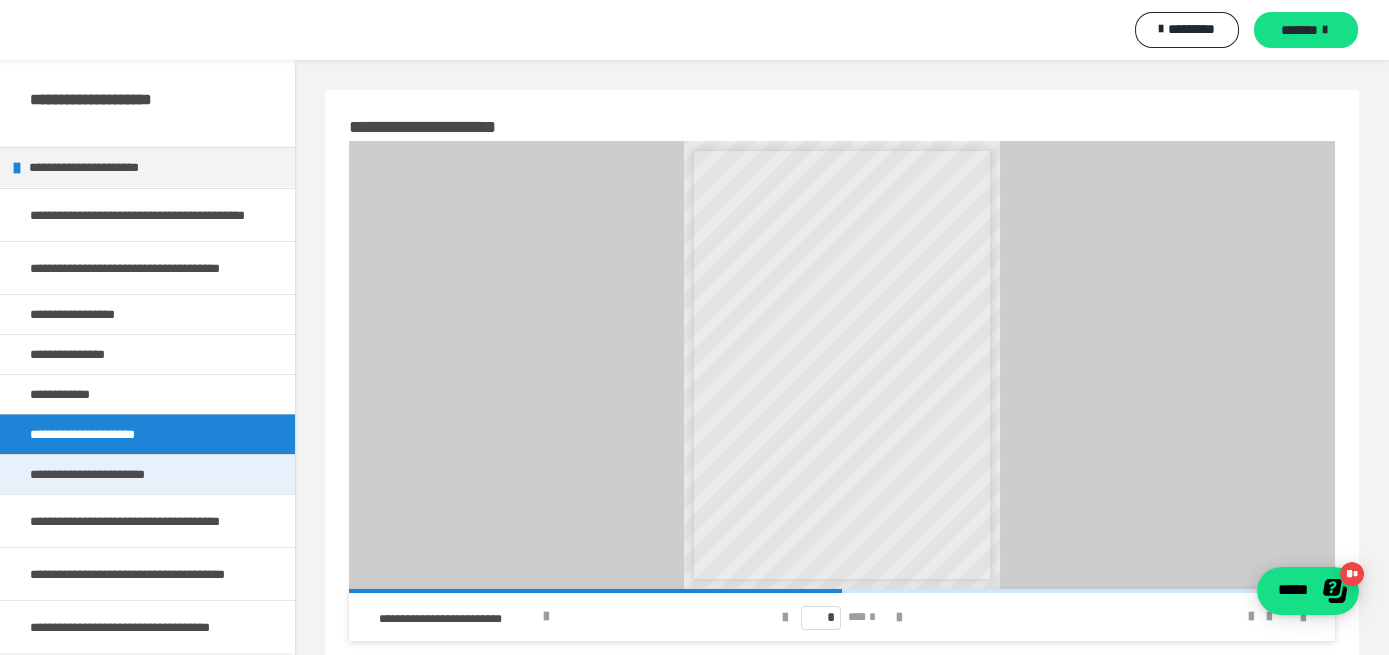 click on "**********" at bounding box center (106, 474) 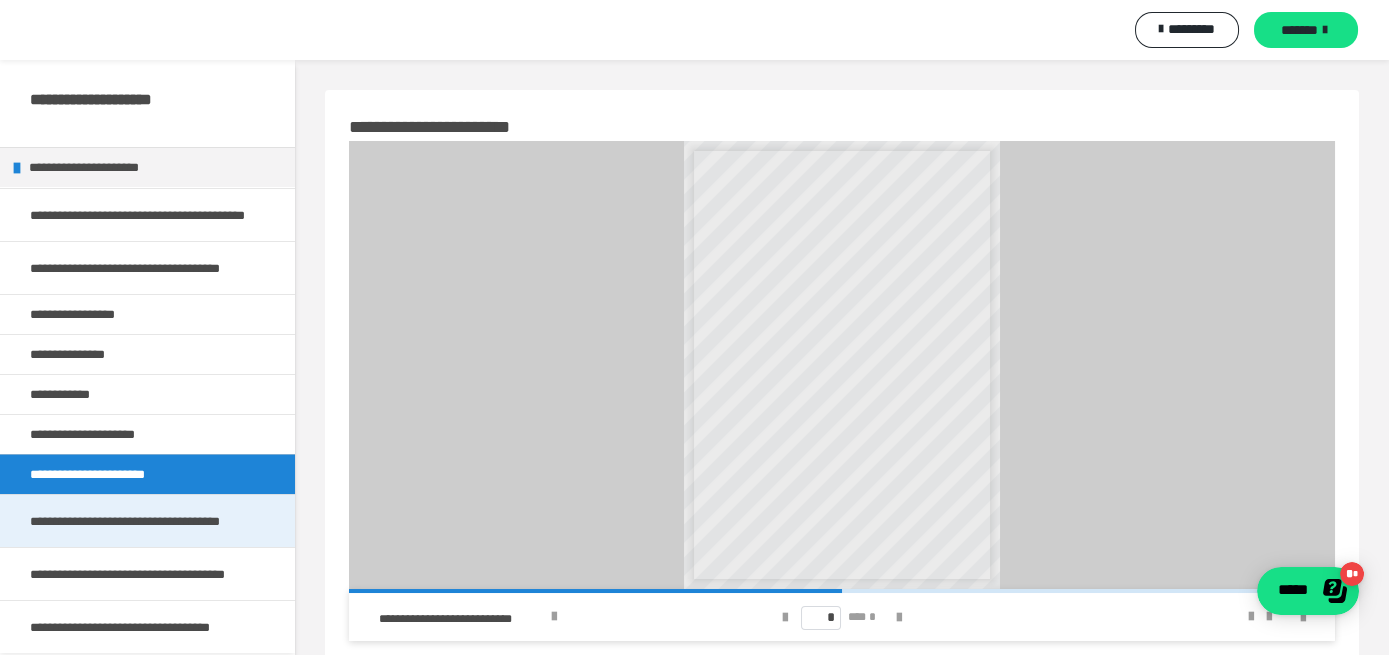 click on "**********" at bounding box center [147, 521] 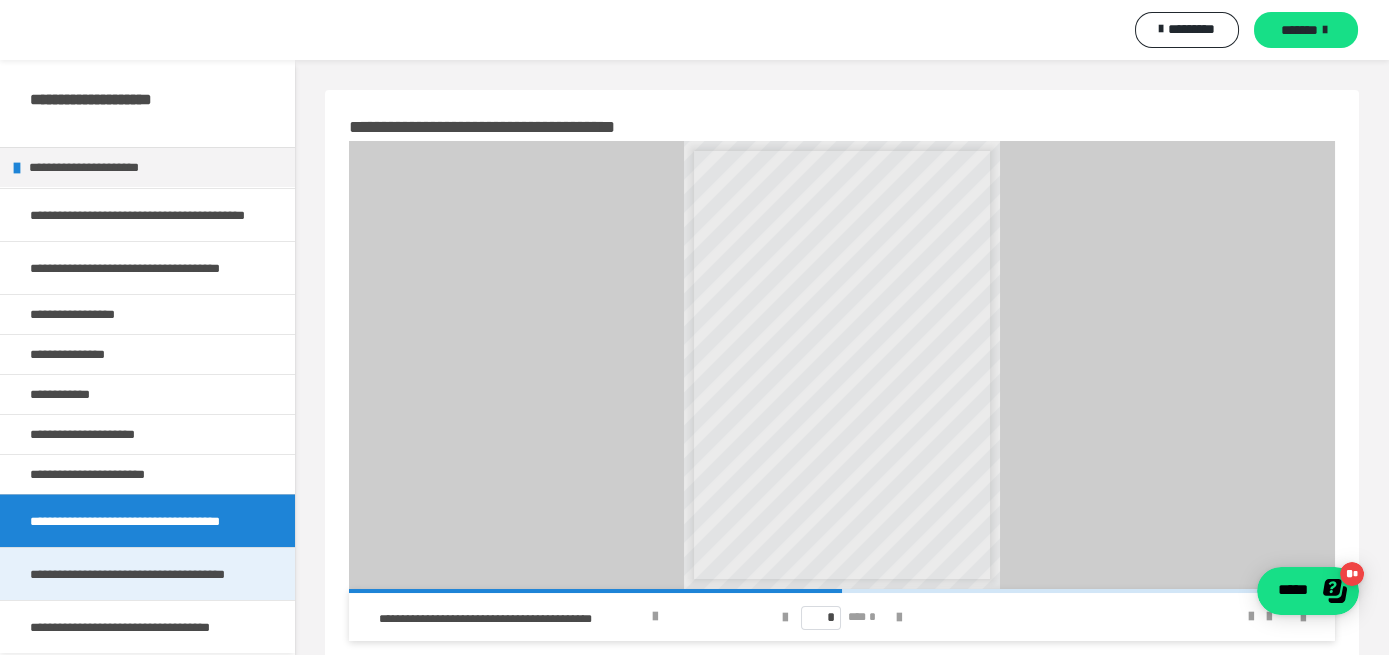 click on "**********" at bounding box center (147, 574) 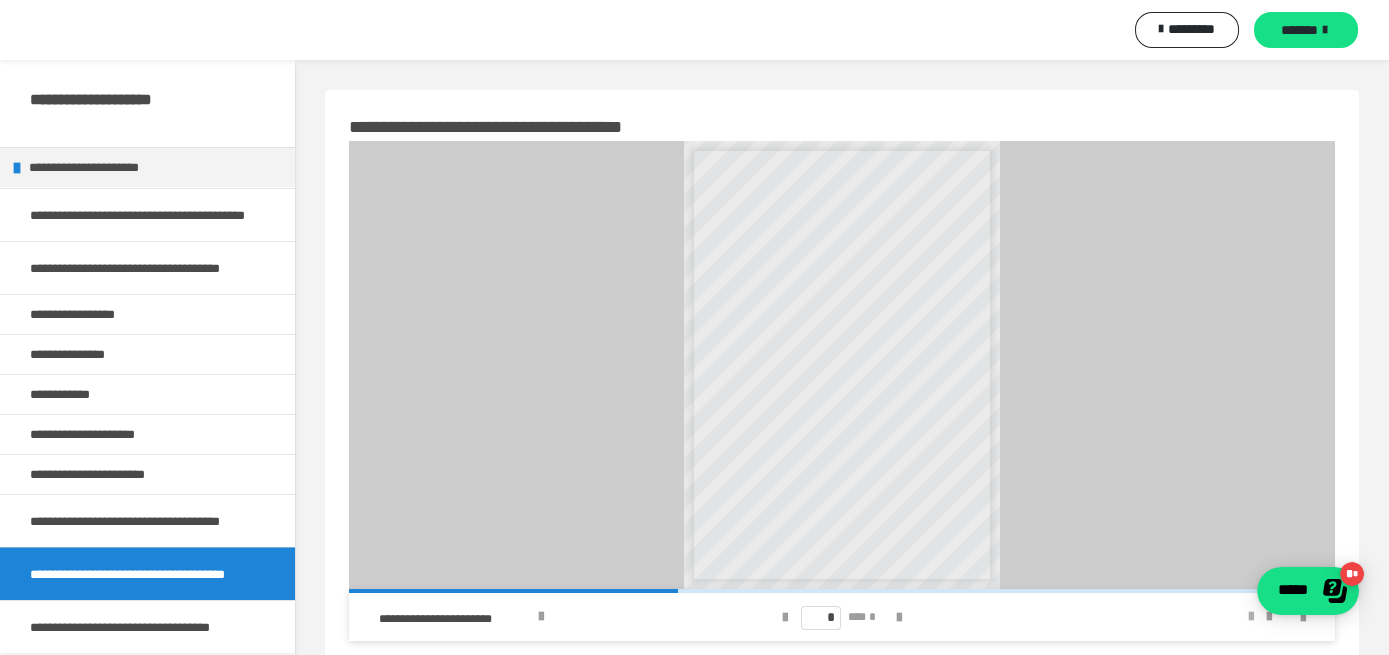 click at bounding box center (1251, 617) 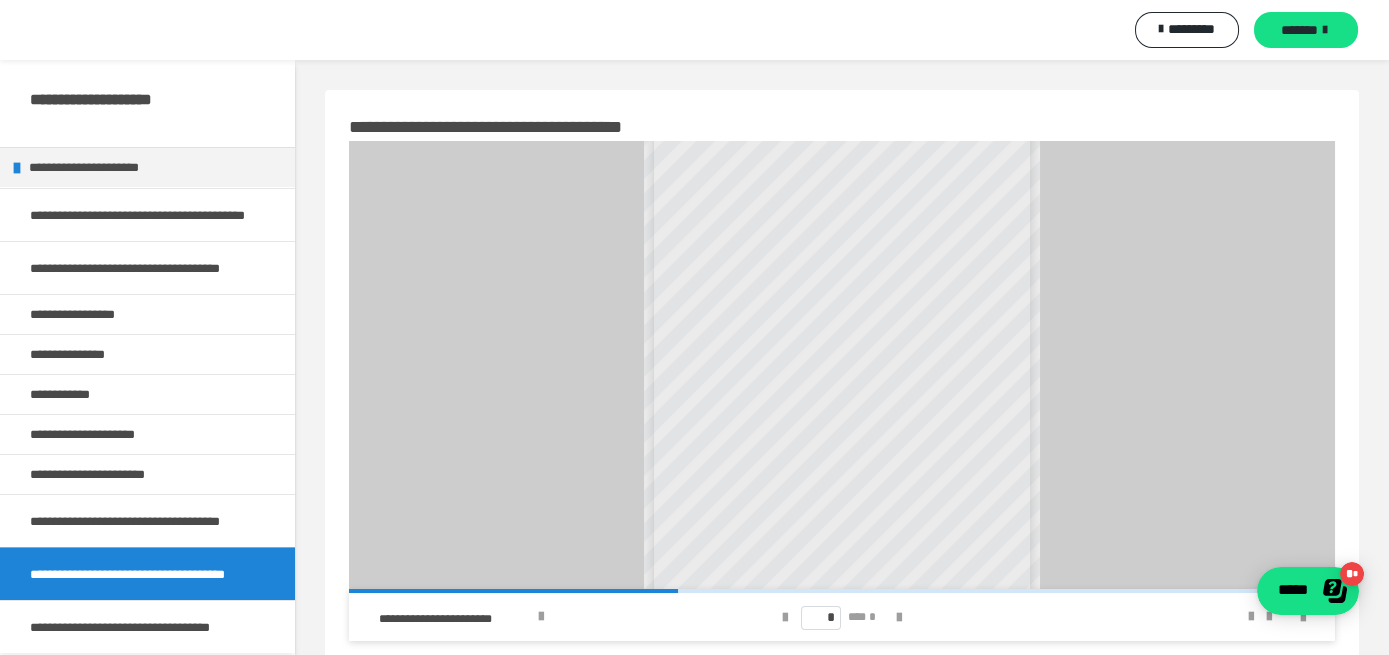 scroll, scrollTop: 112, scrollLeft: 0, axis: vertical 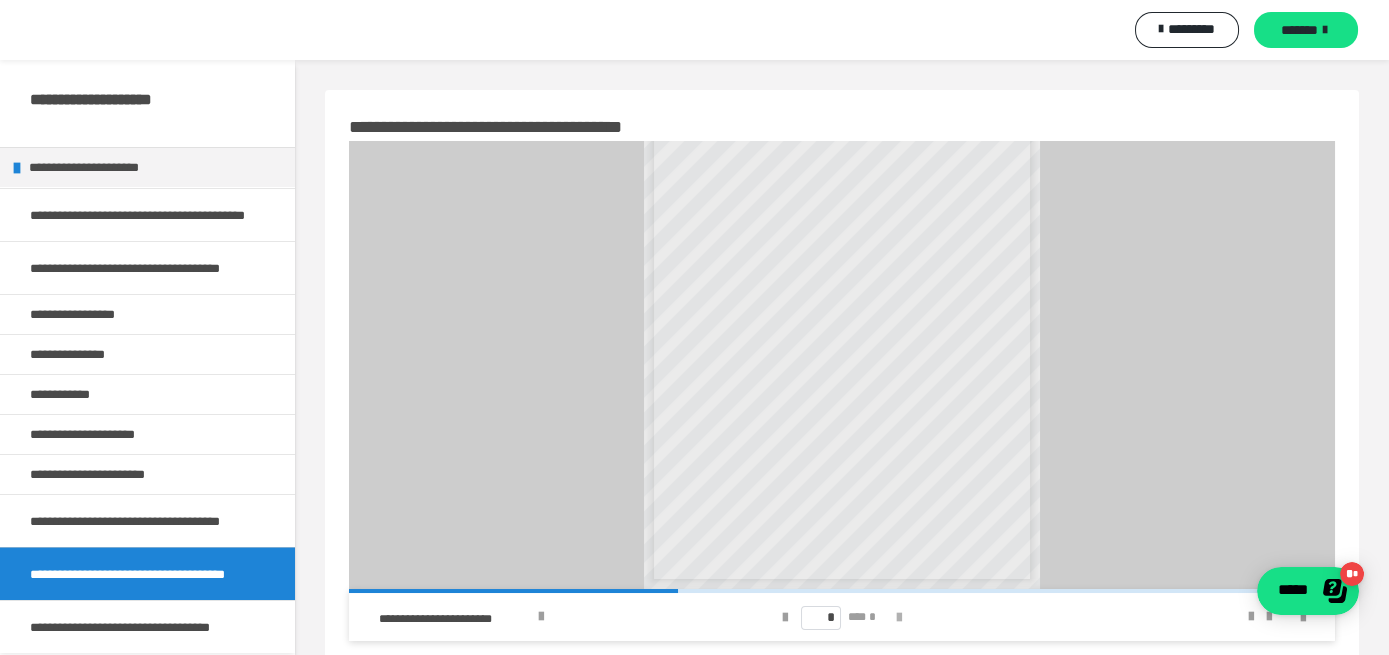 click at bounding box center [899, 618] 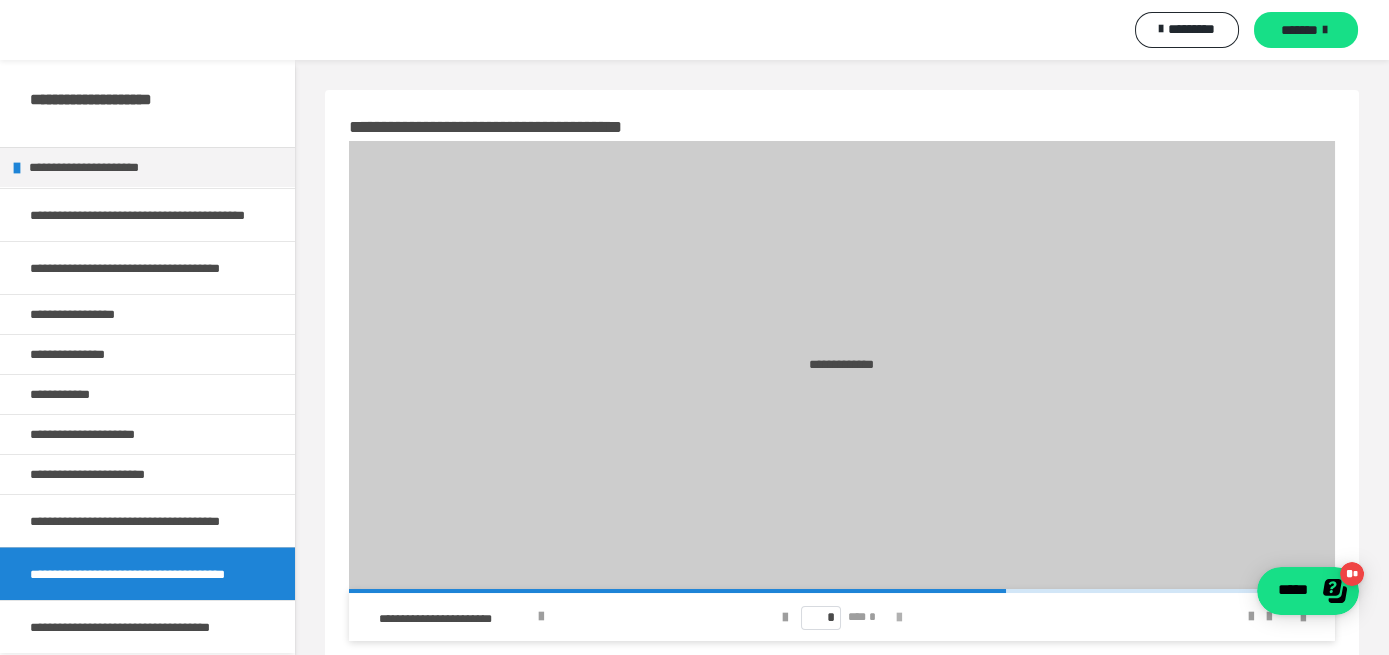 scroll, scrollTop: 0, scrollLeft: 0, axis: both 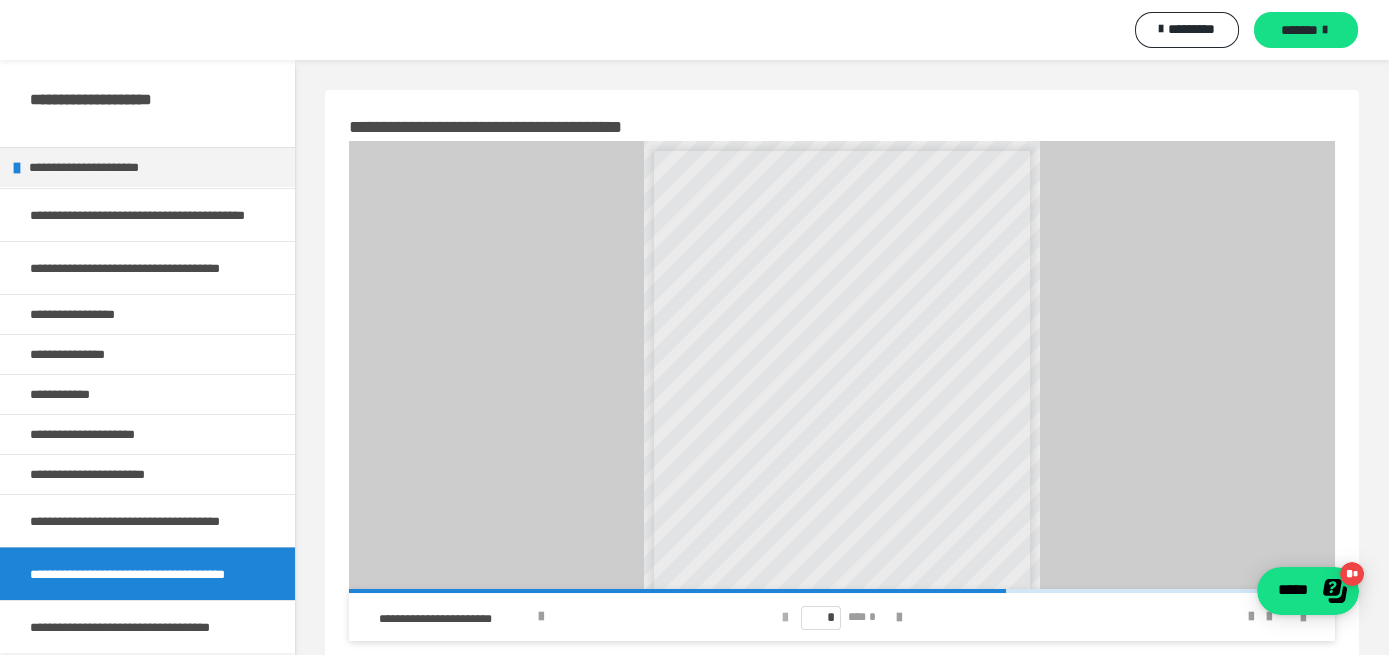 click at bounding box center [785, 618] 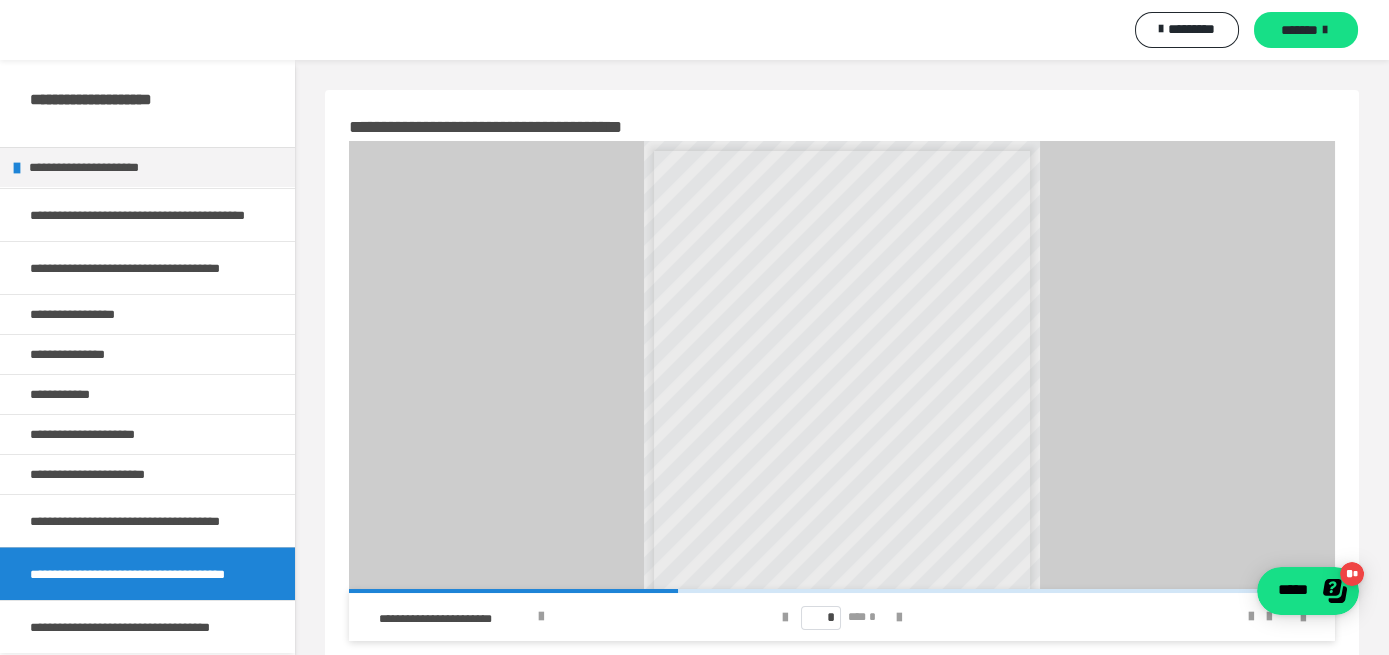 scroll, scrollTop: 112, scrollLeft: 0, axis: vertical 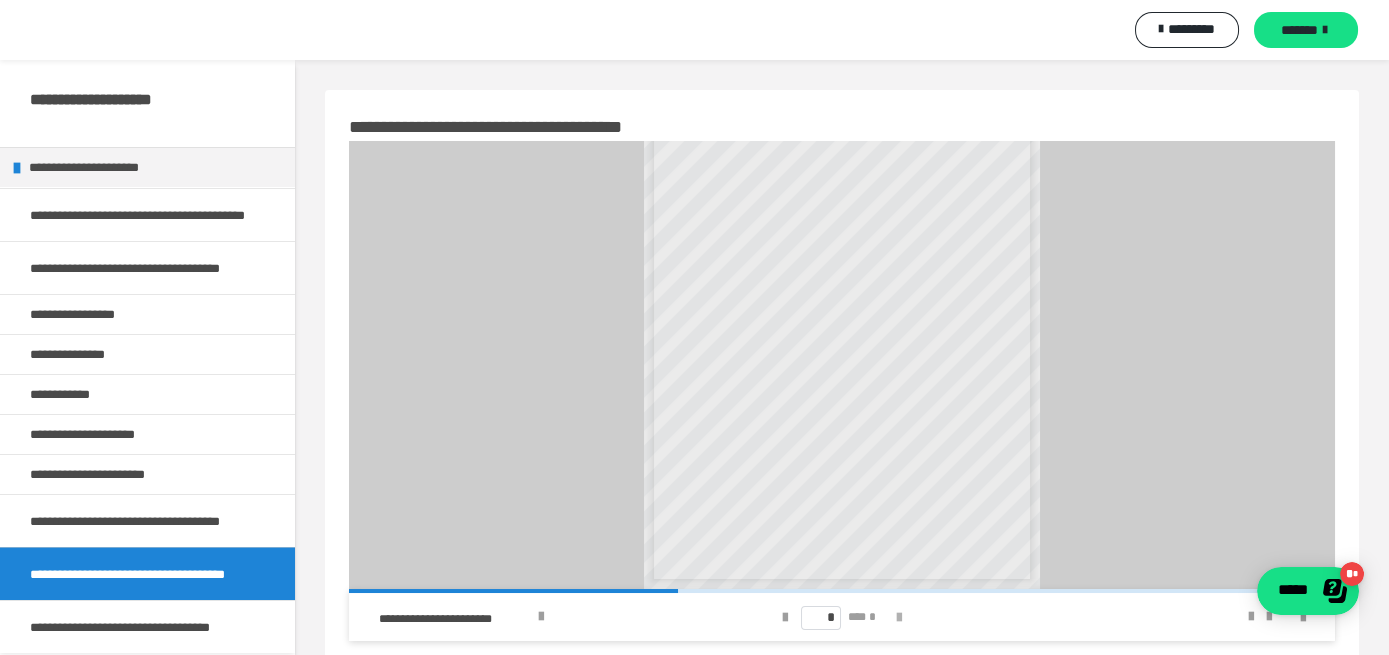 click at bounding box center [899, 618] 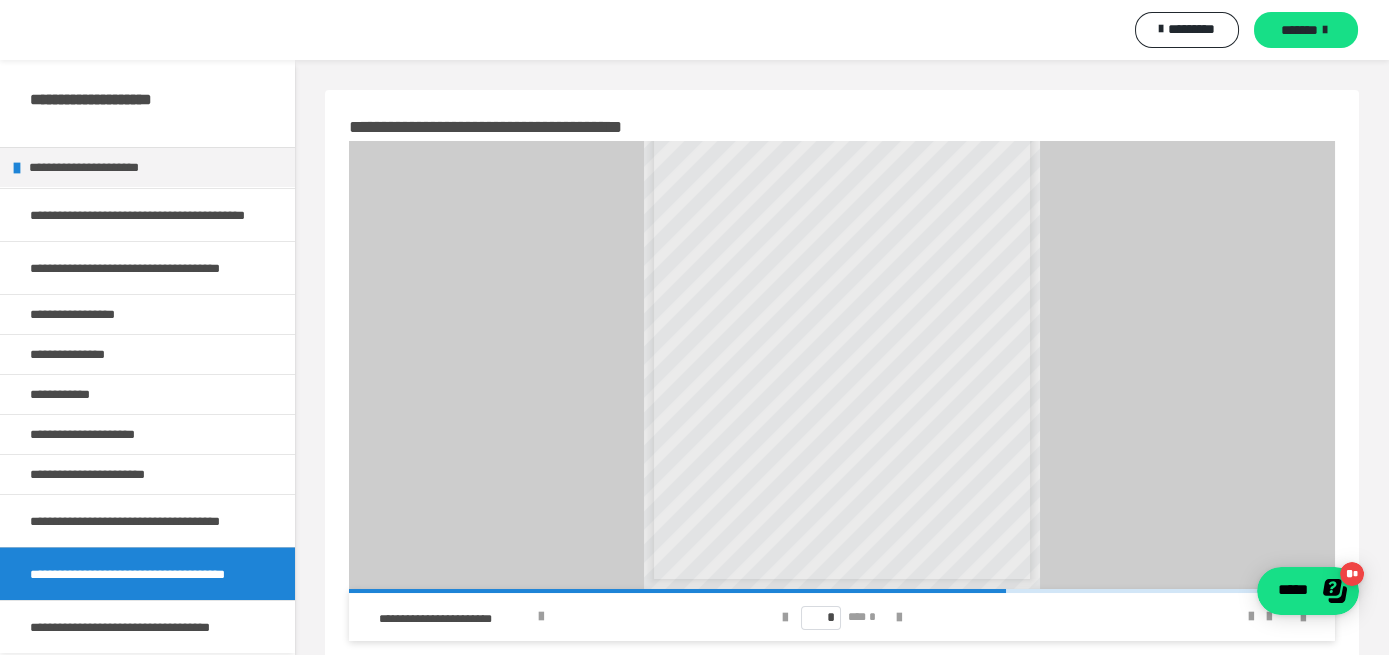 scroll, scrollTop: 0, scrollLeft: 0, axis: both 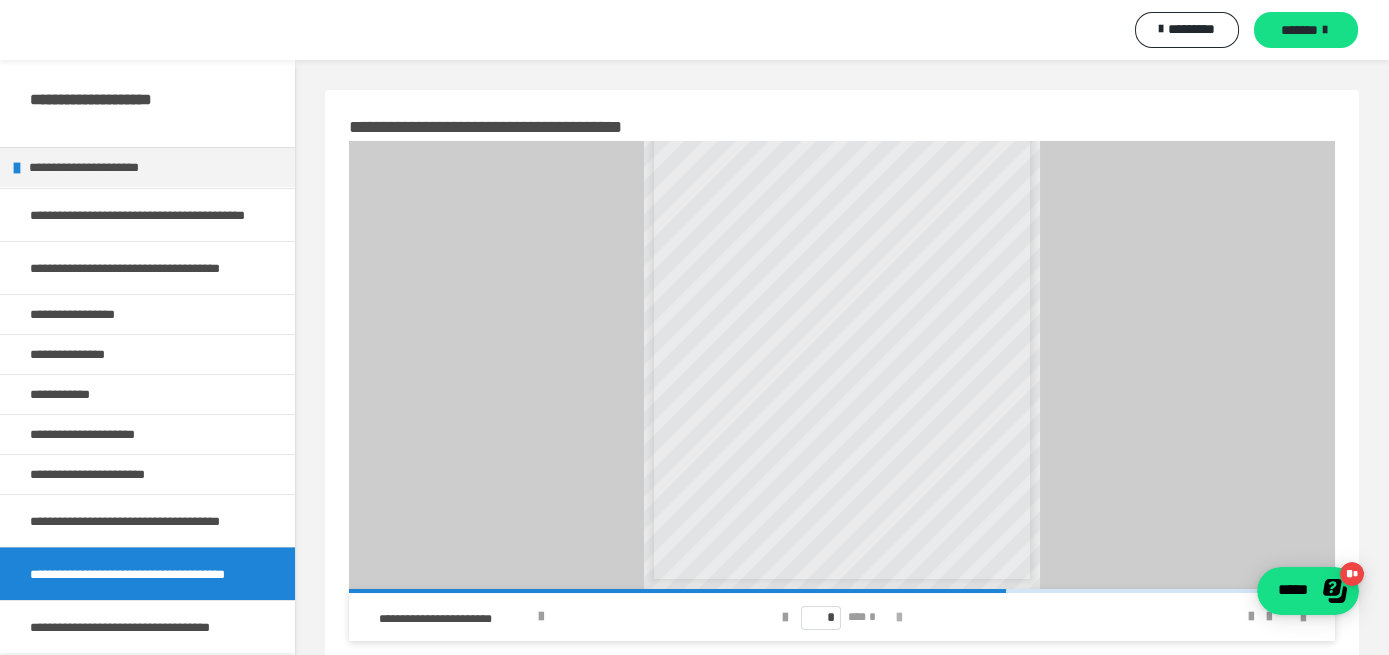 click at bounding box center [899, 618] 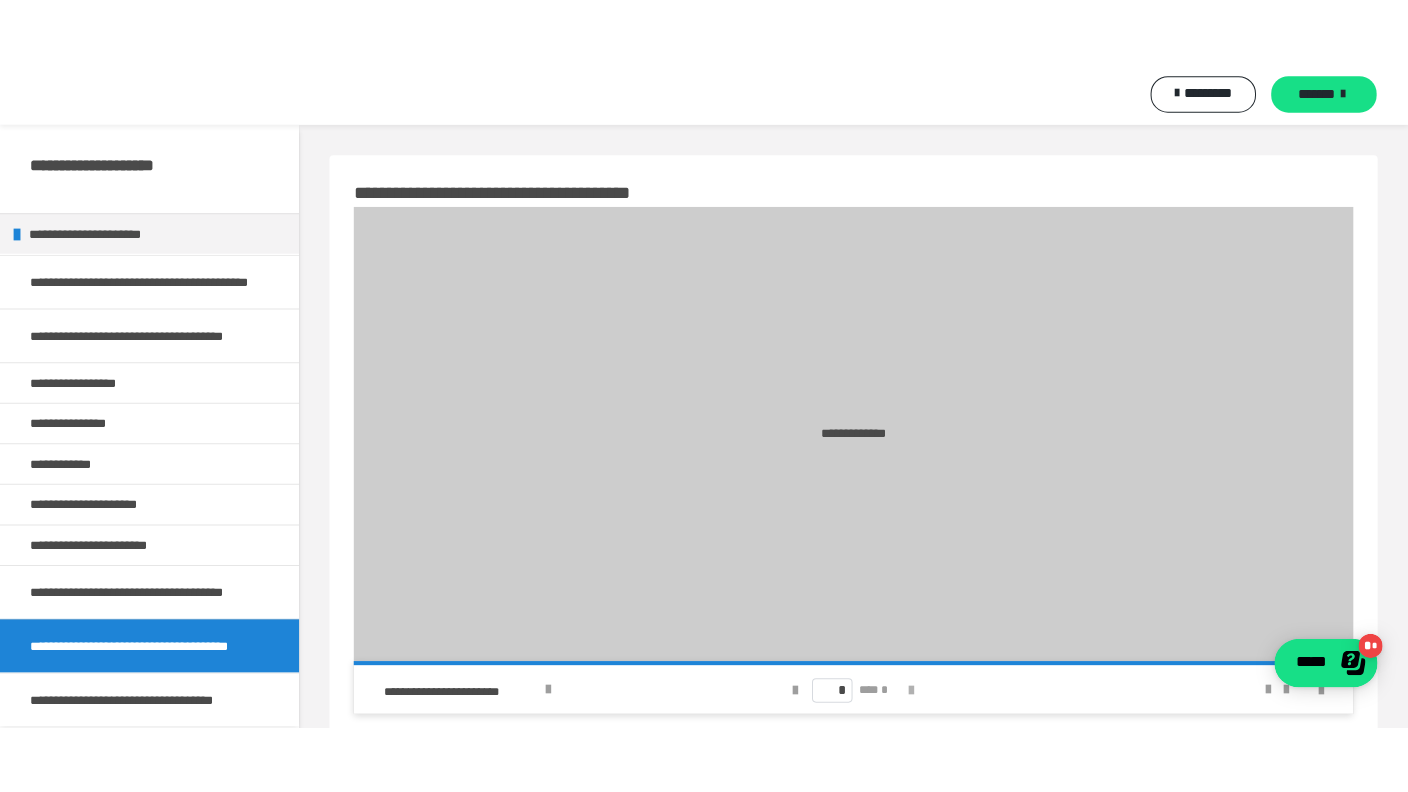 scroll, scrollTop: 0, scrollLeft: 0, axis: both 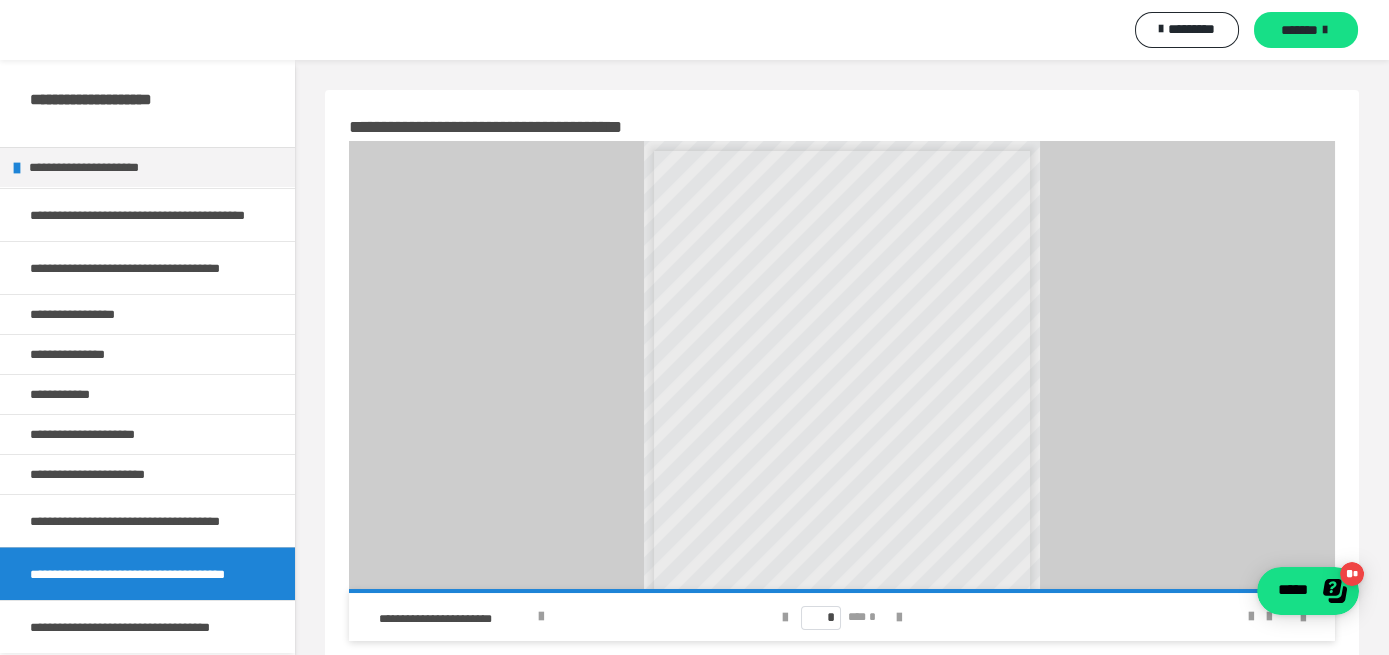 click on "* *** *" at bounding box center (842, 617) 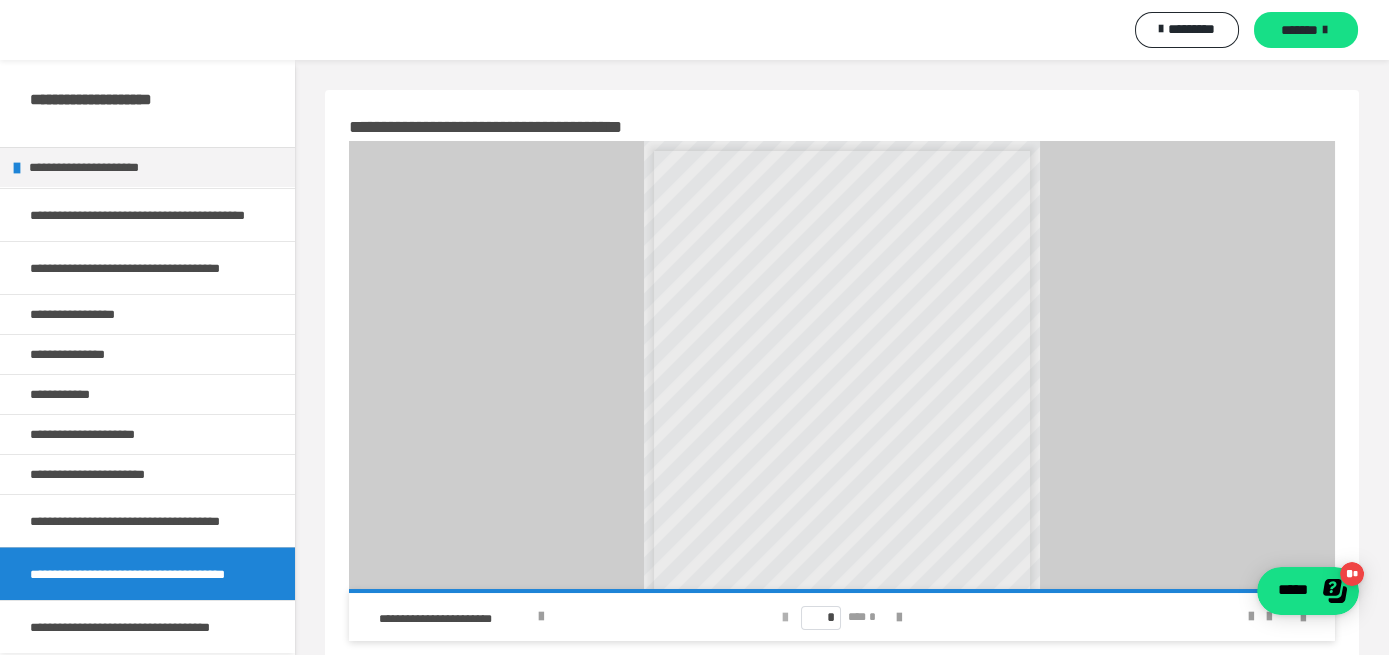 click at bounding box center [785, 618] 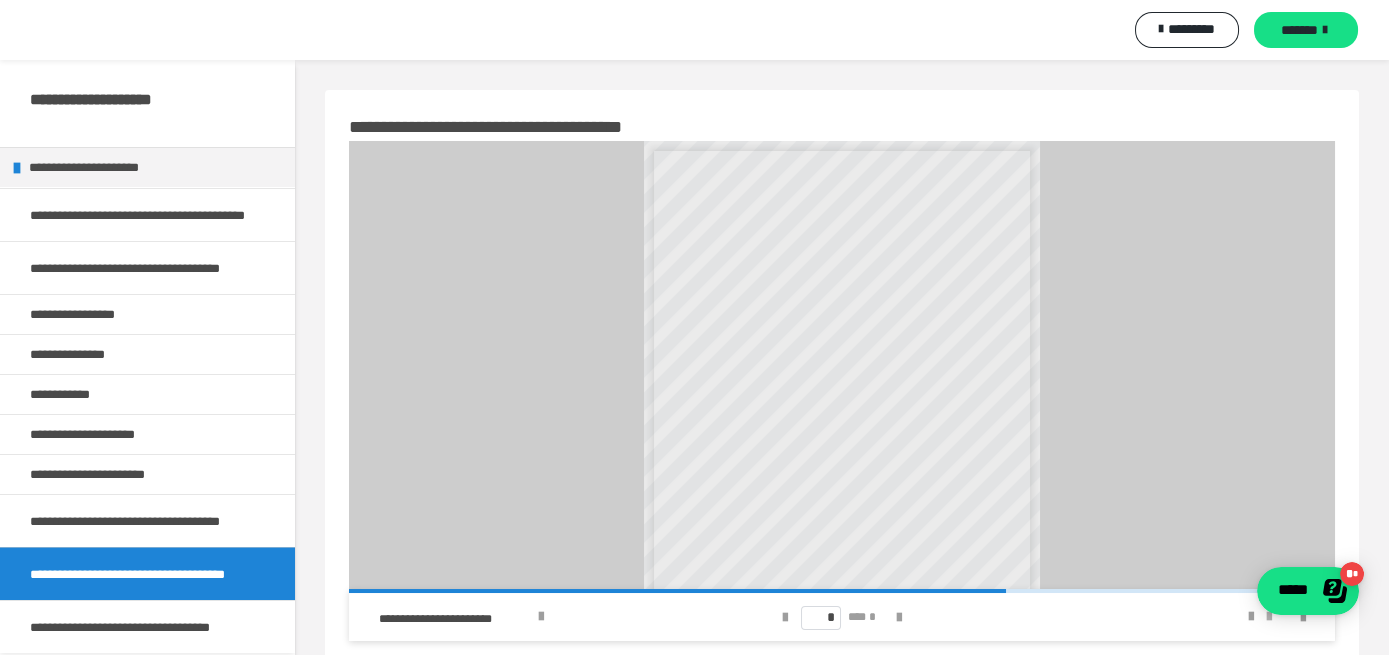 click at bounding box center [1269, 617] 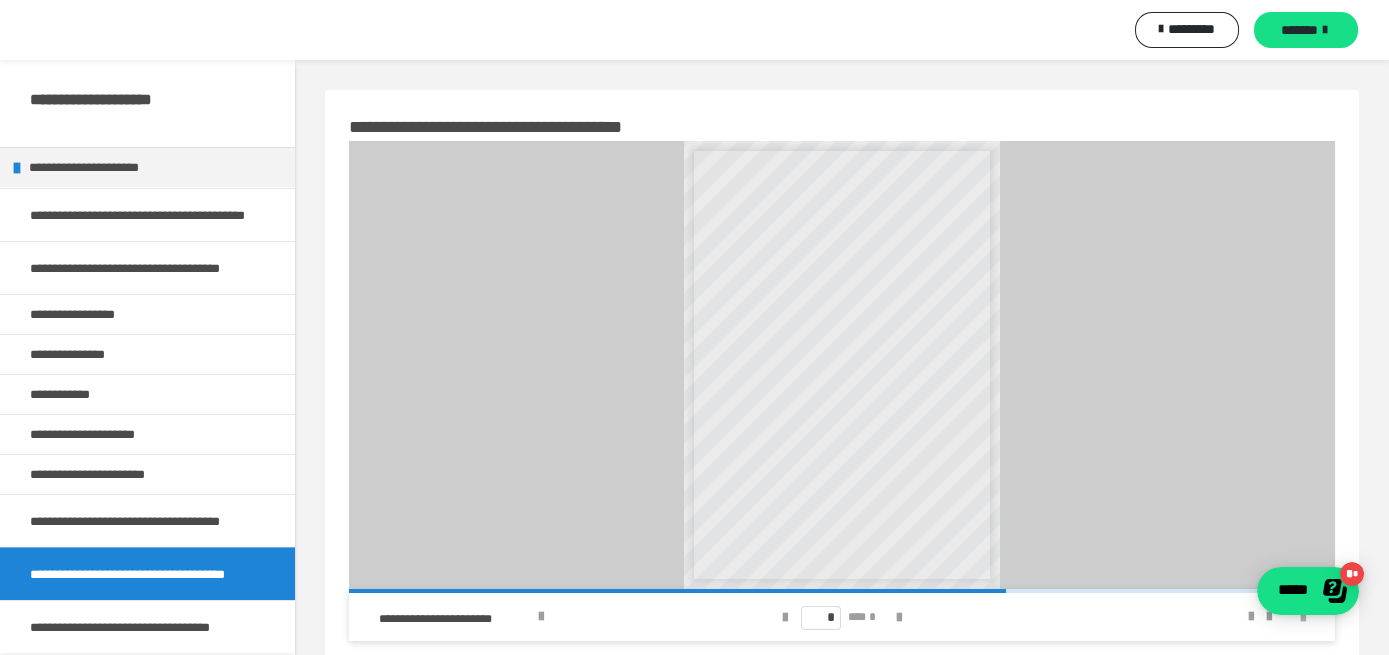 click at bounding box center (1303, 618) 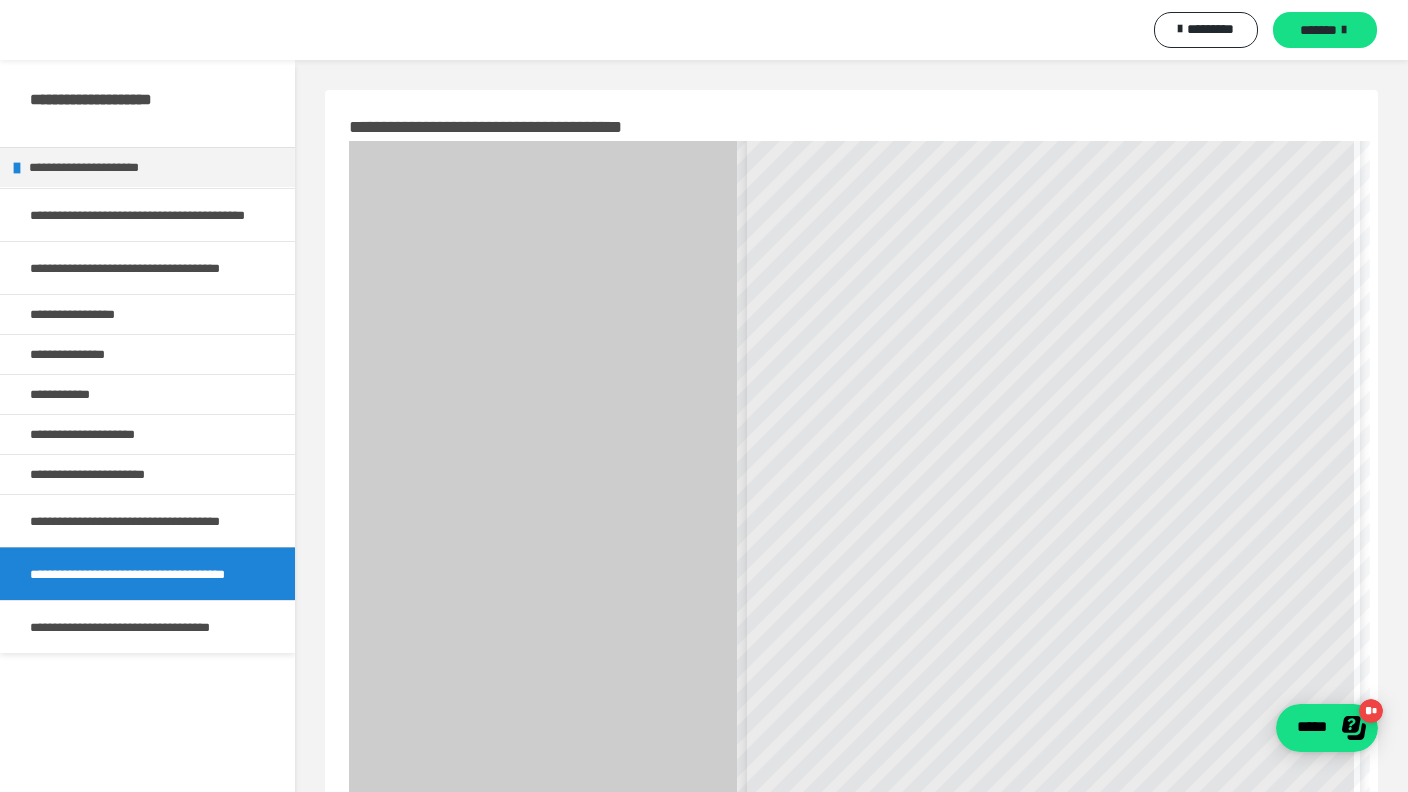 scroll, scrollTop: 130, scrollLeft: 0, axis: vertical 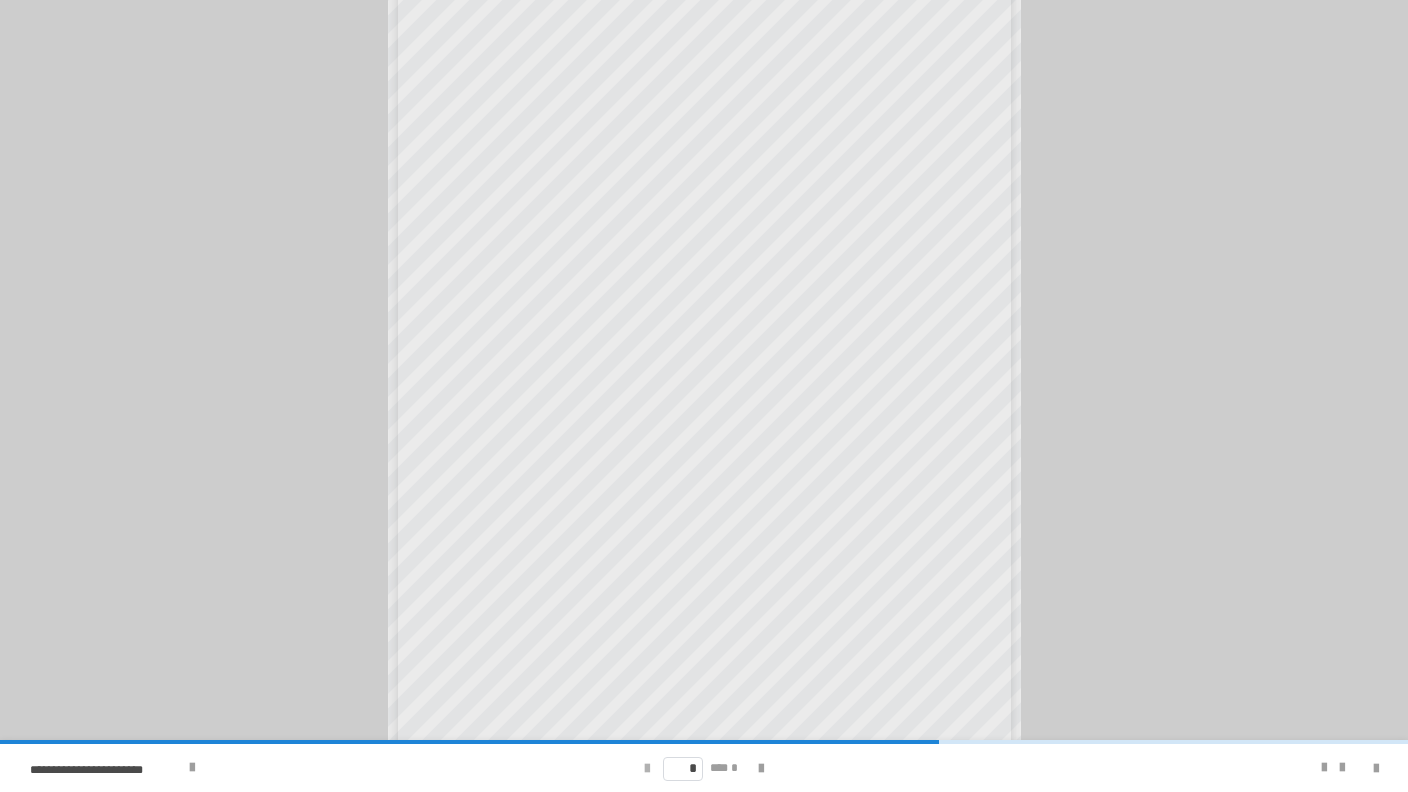 click at bounding box center (647, 769) 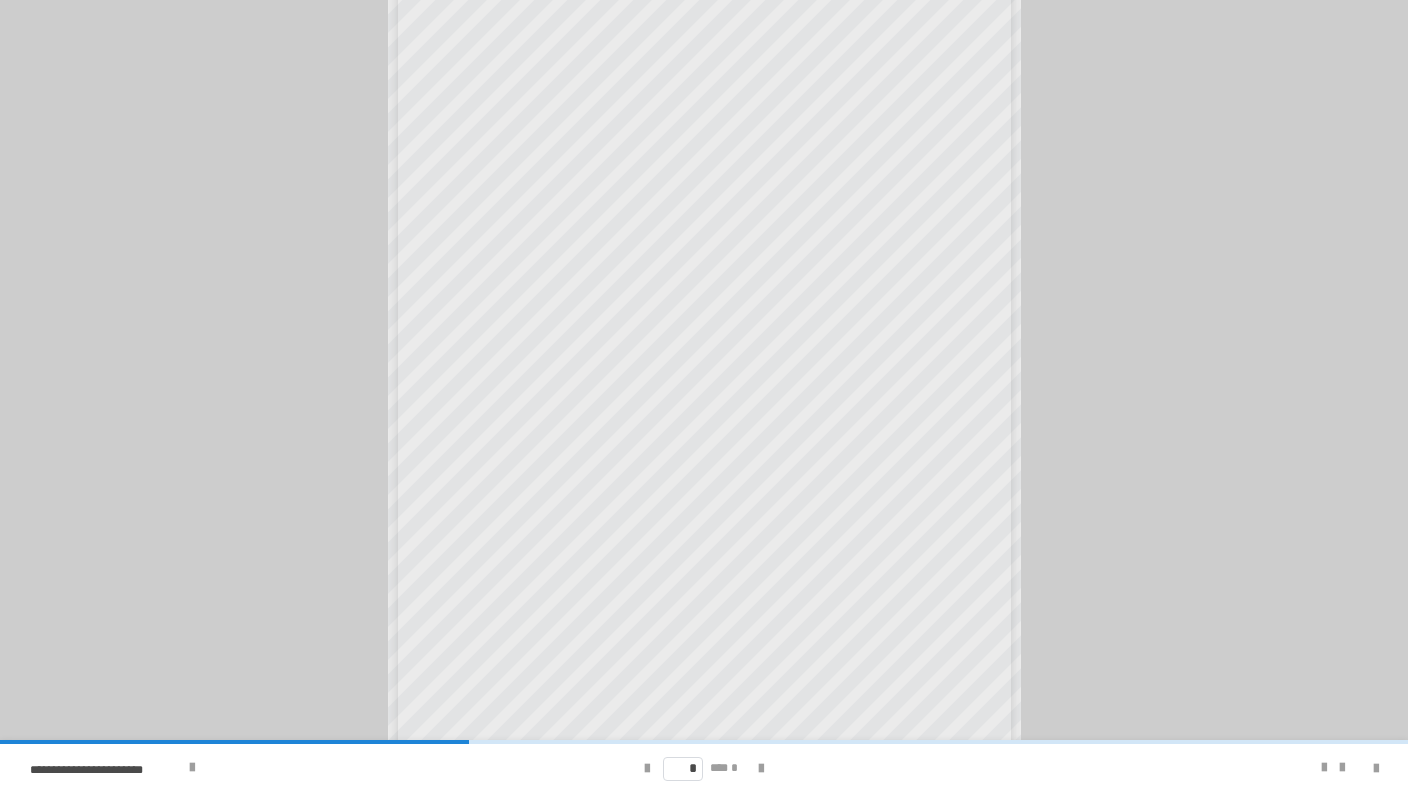 scroll, scrollTop: 130, scrollLeft: 0, axis: vertical 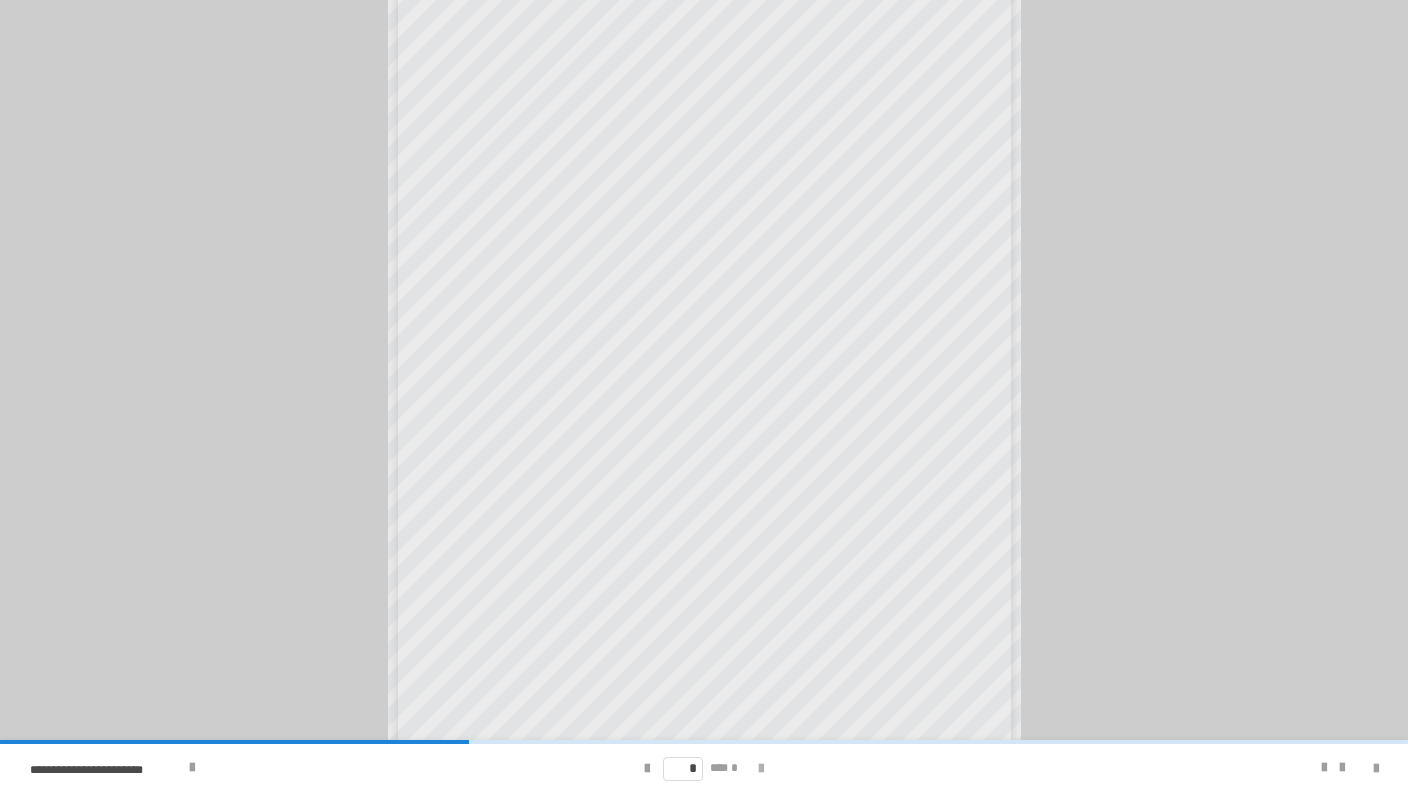 click at bounding box center (761, 769) 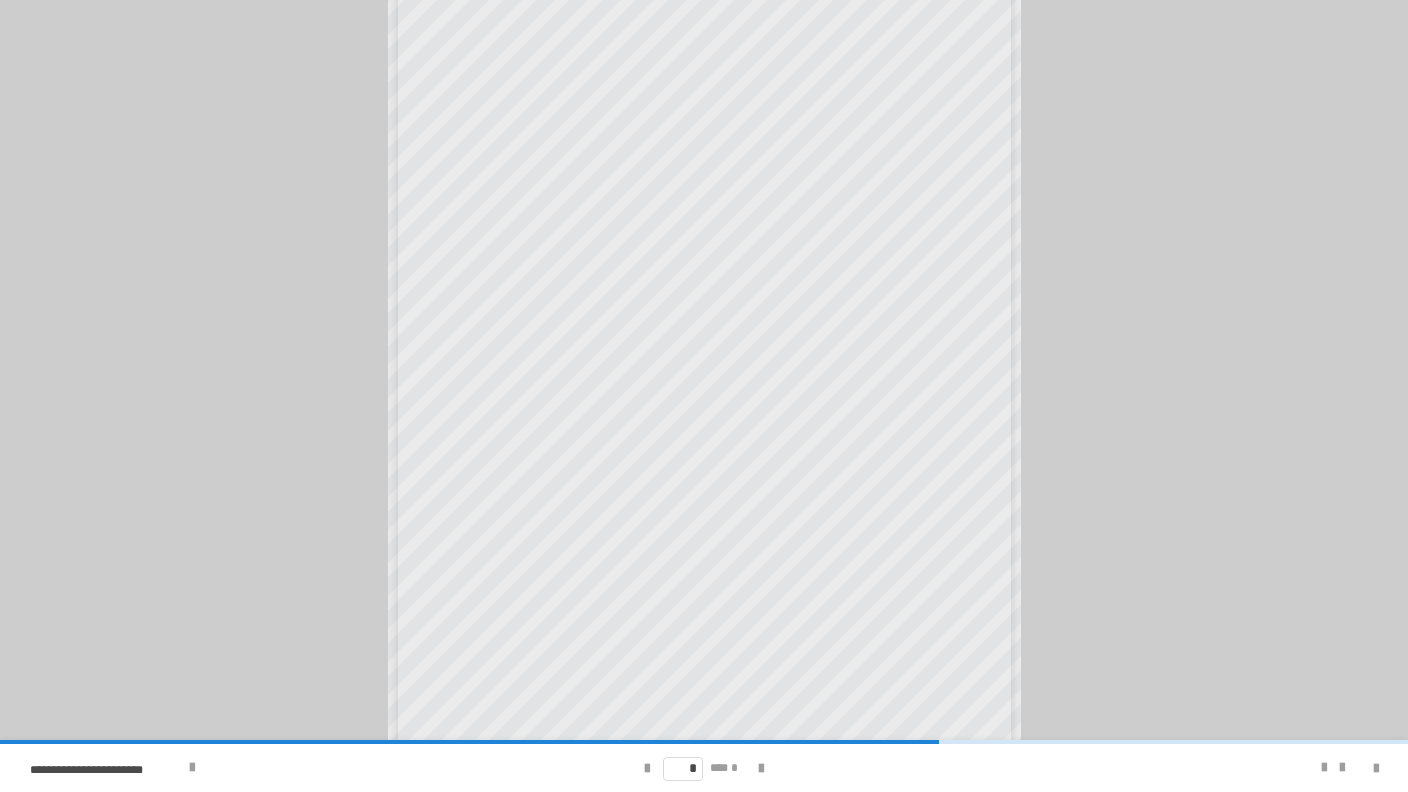 scroll, scrollTop: 130, scrollLeft: 0, axis: vertical 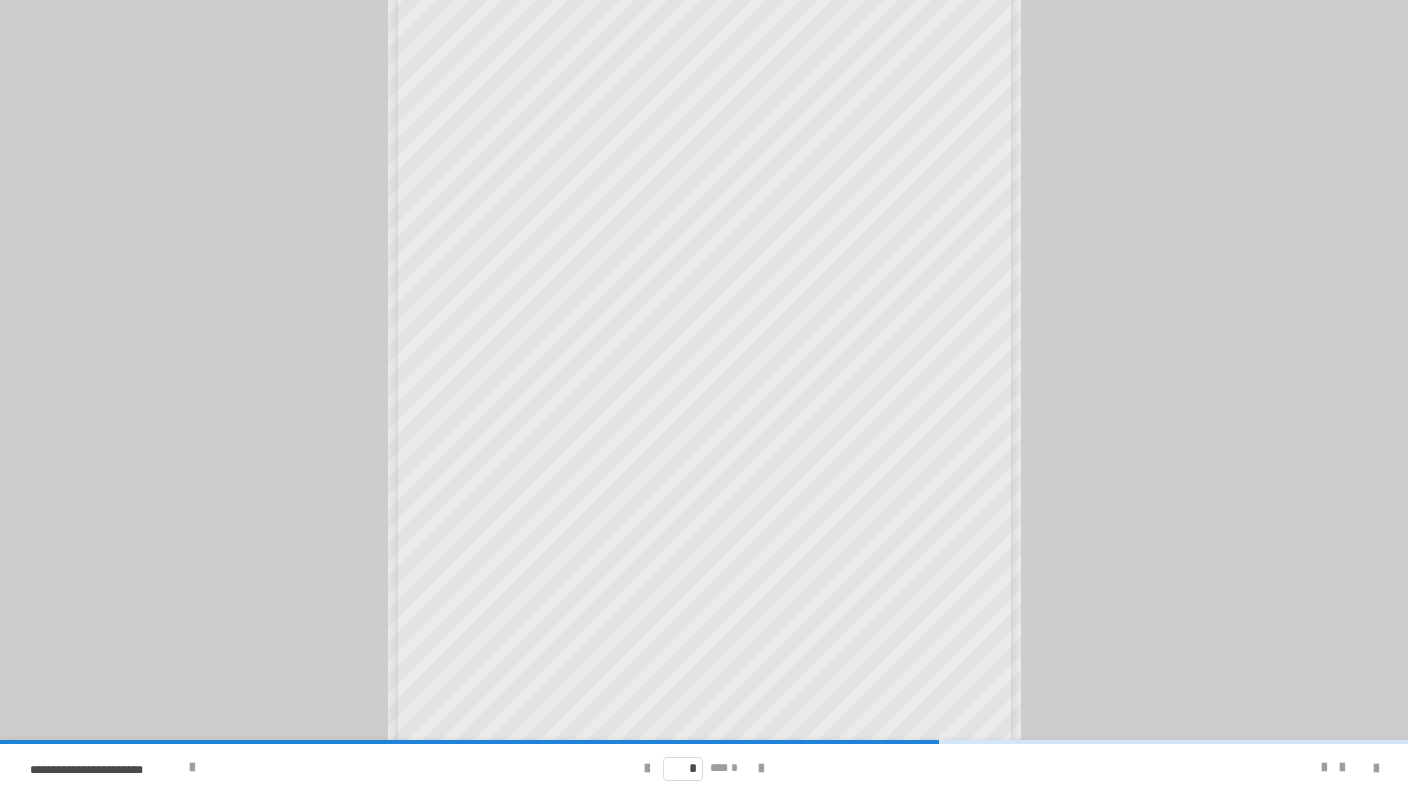 click on "* *** *" at bounding box center [704, 768] 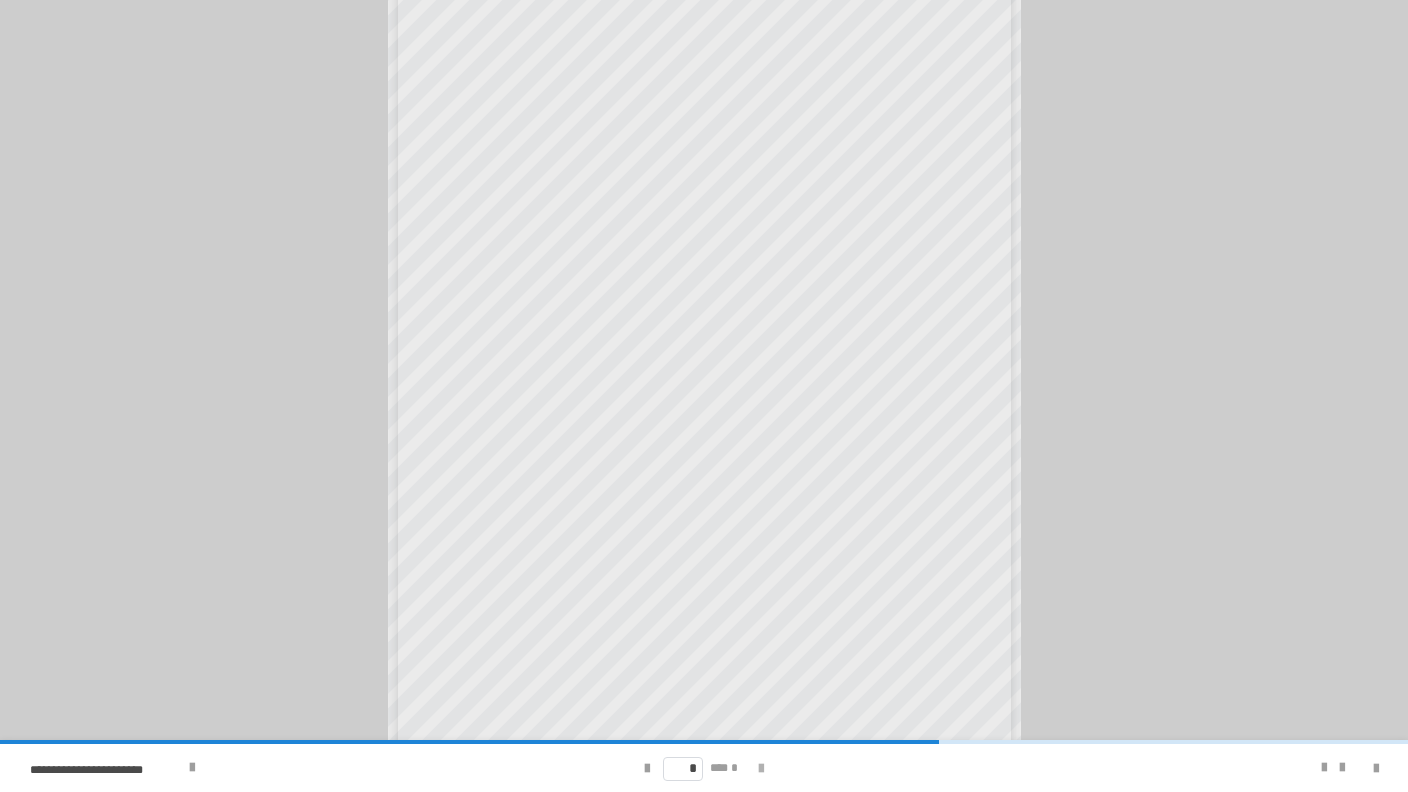 click at bounding box center (761, 769) 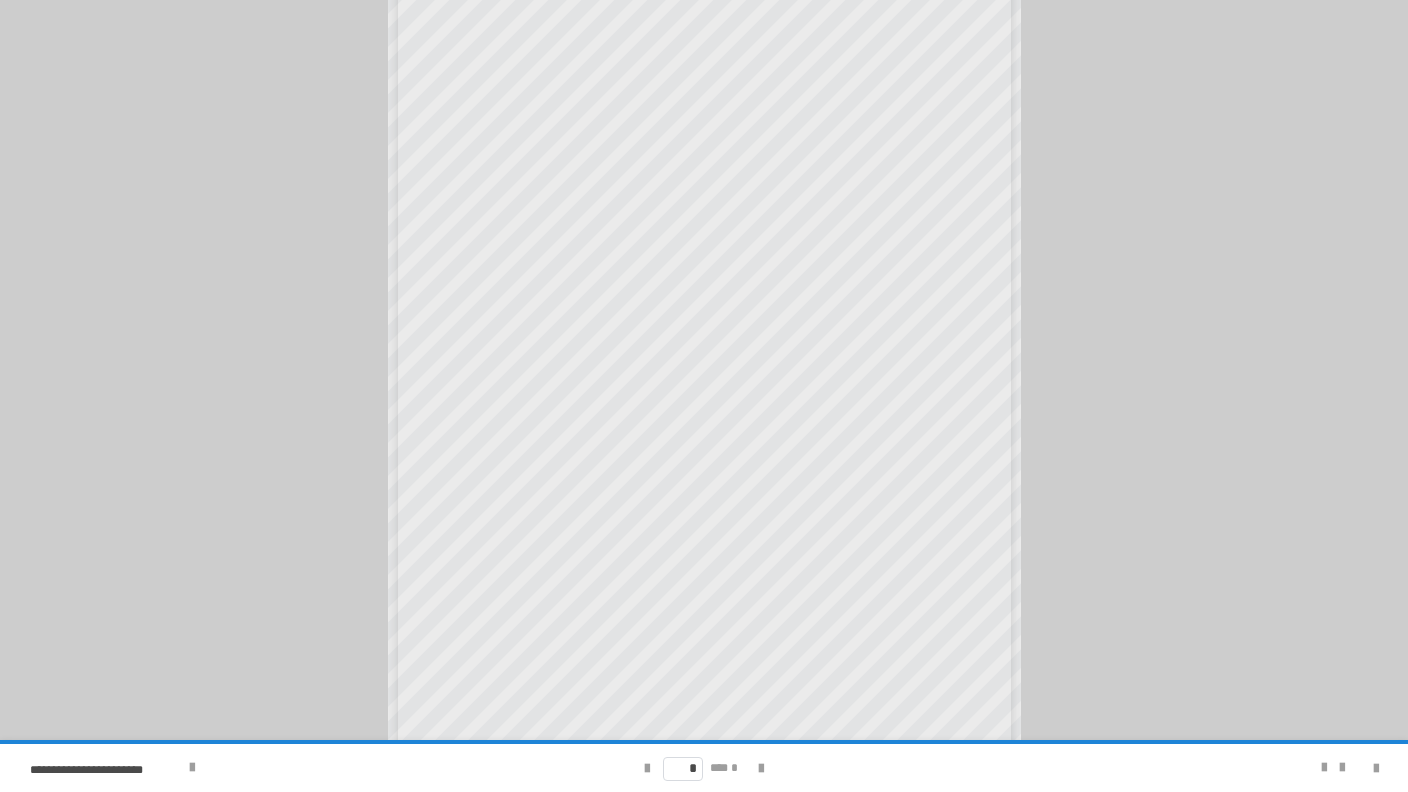 scroll, scrollTop: 0, scrollLeft: 0, axis: both 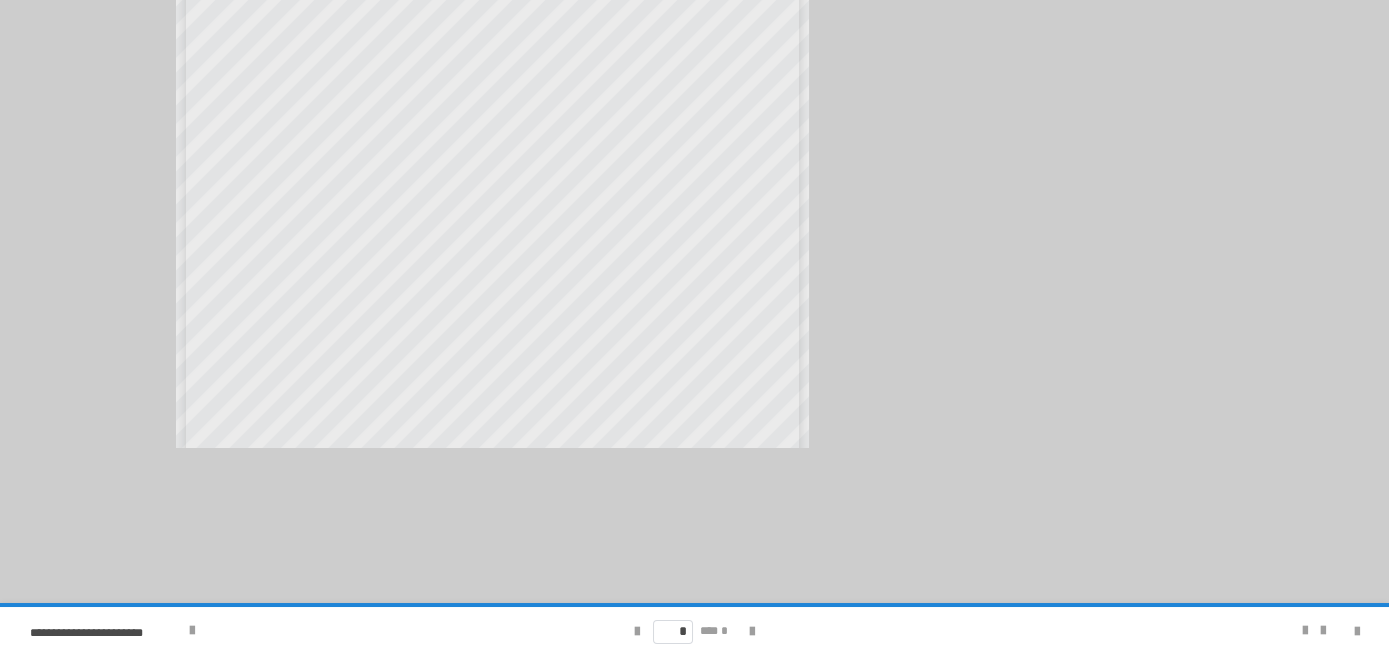 click on "**********" at bounding box center (147, 627) 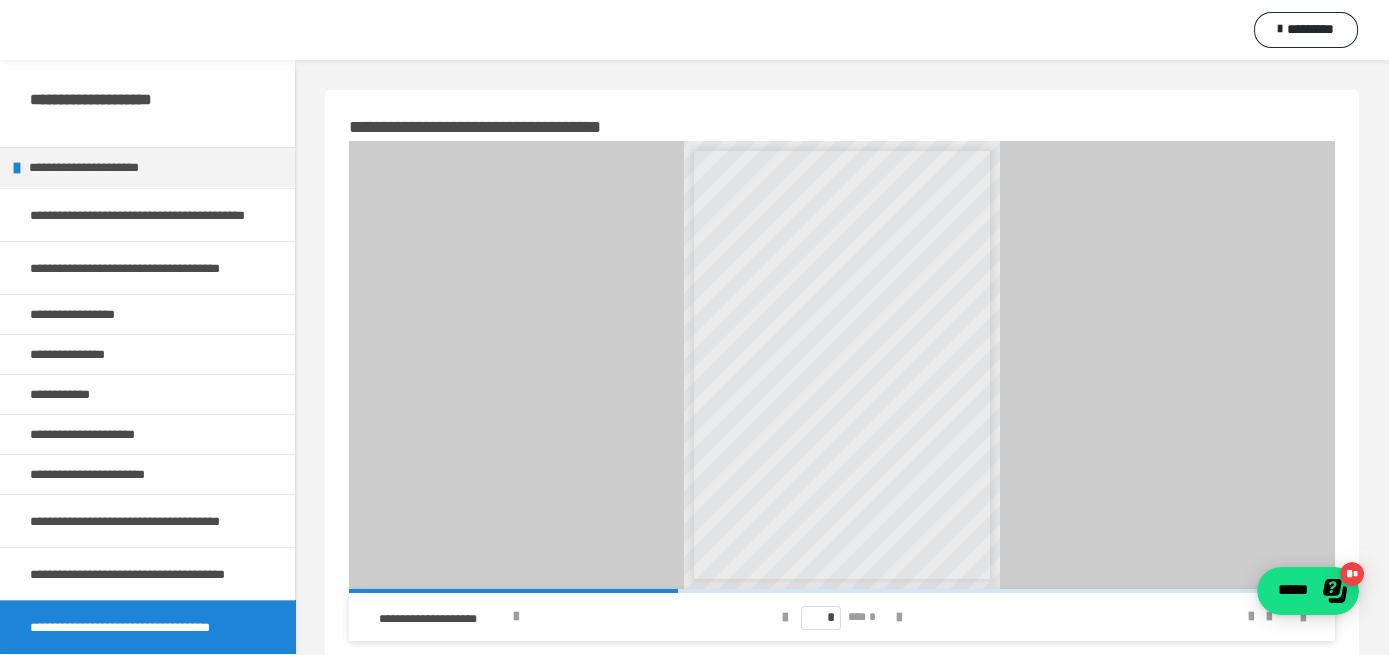 click at bounding box center [1303, 618] 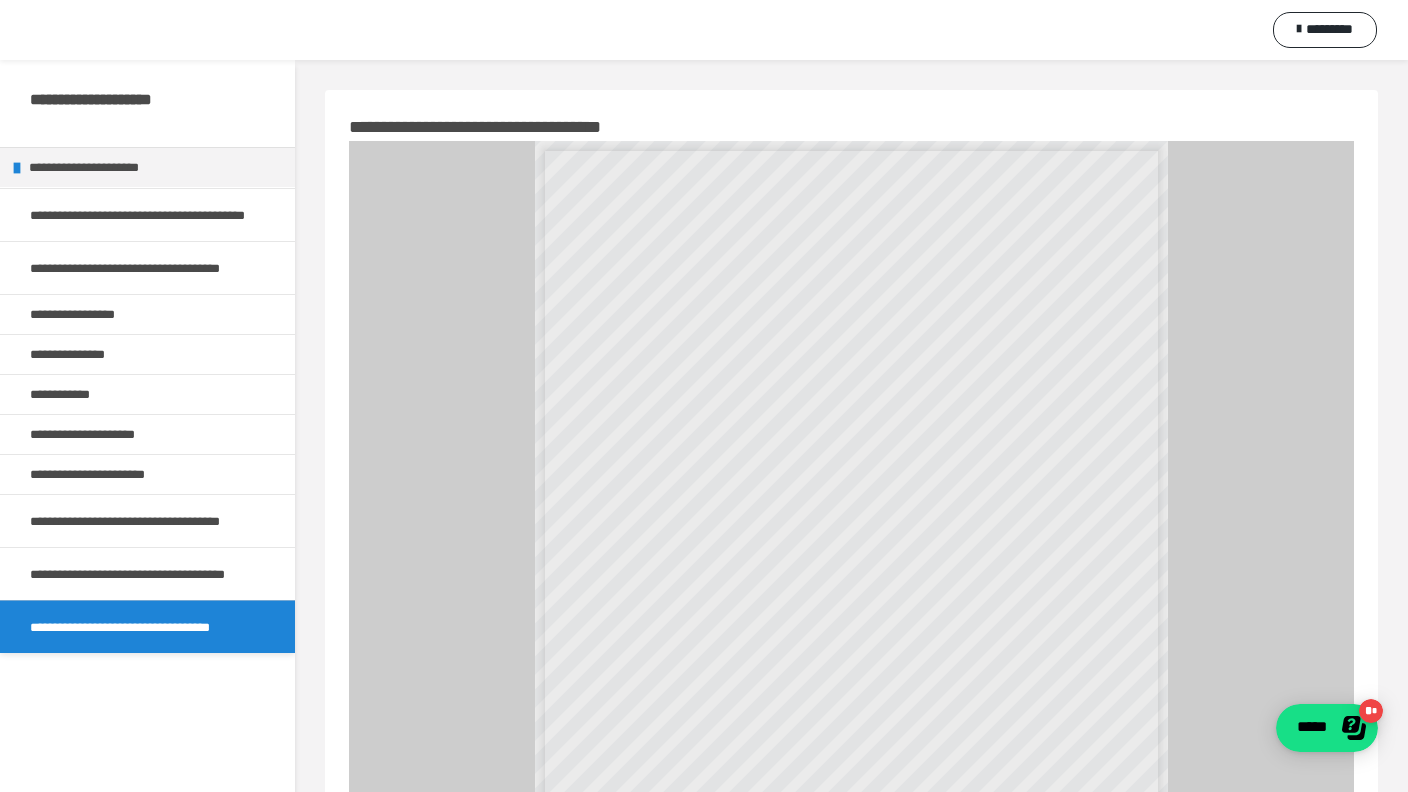 click at bounding box center (909, 858) 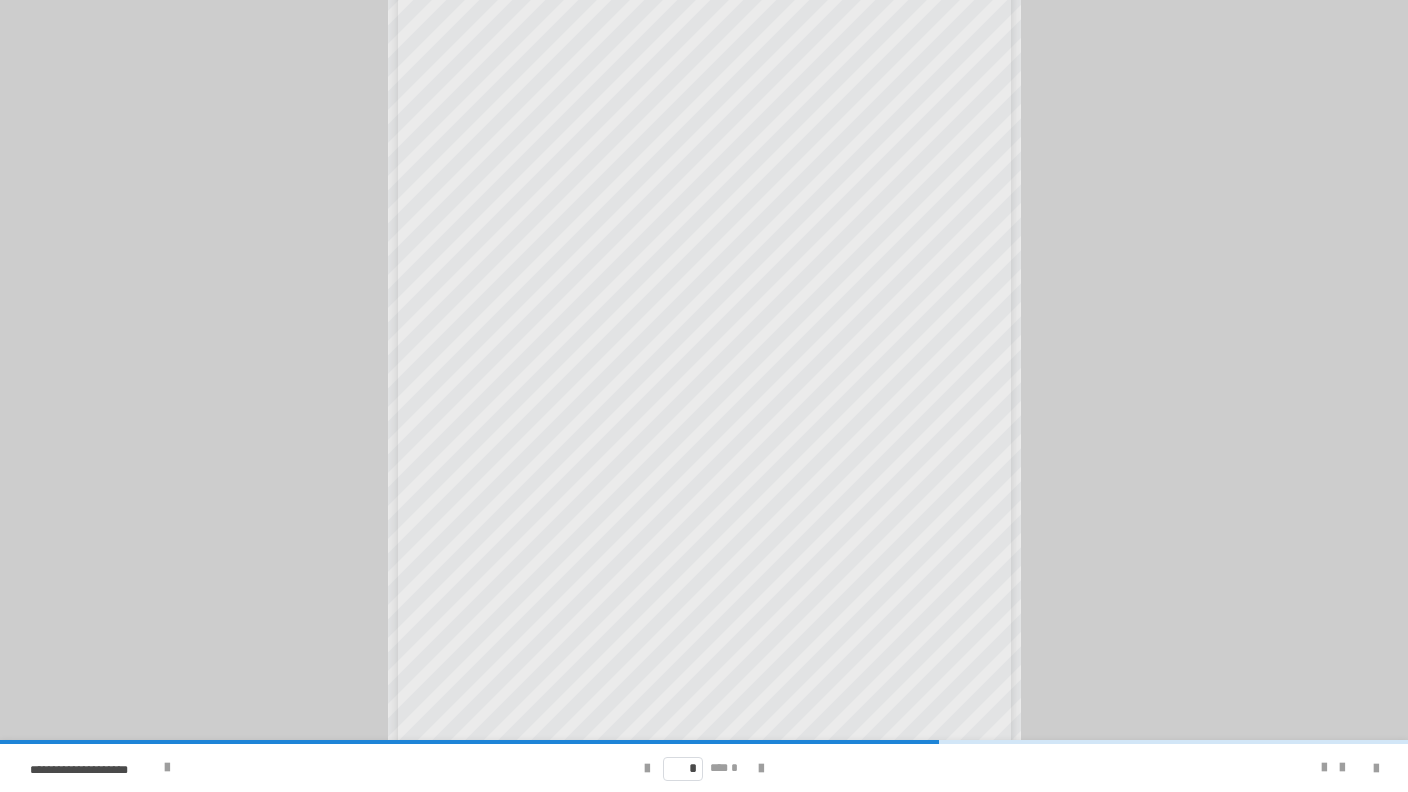 scroll, scrollTop: 130, scrollLeft: 0, axis: vertical 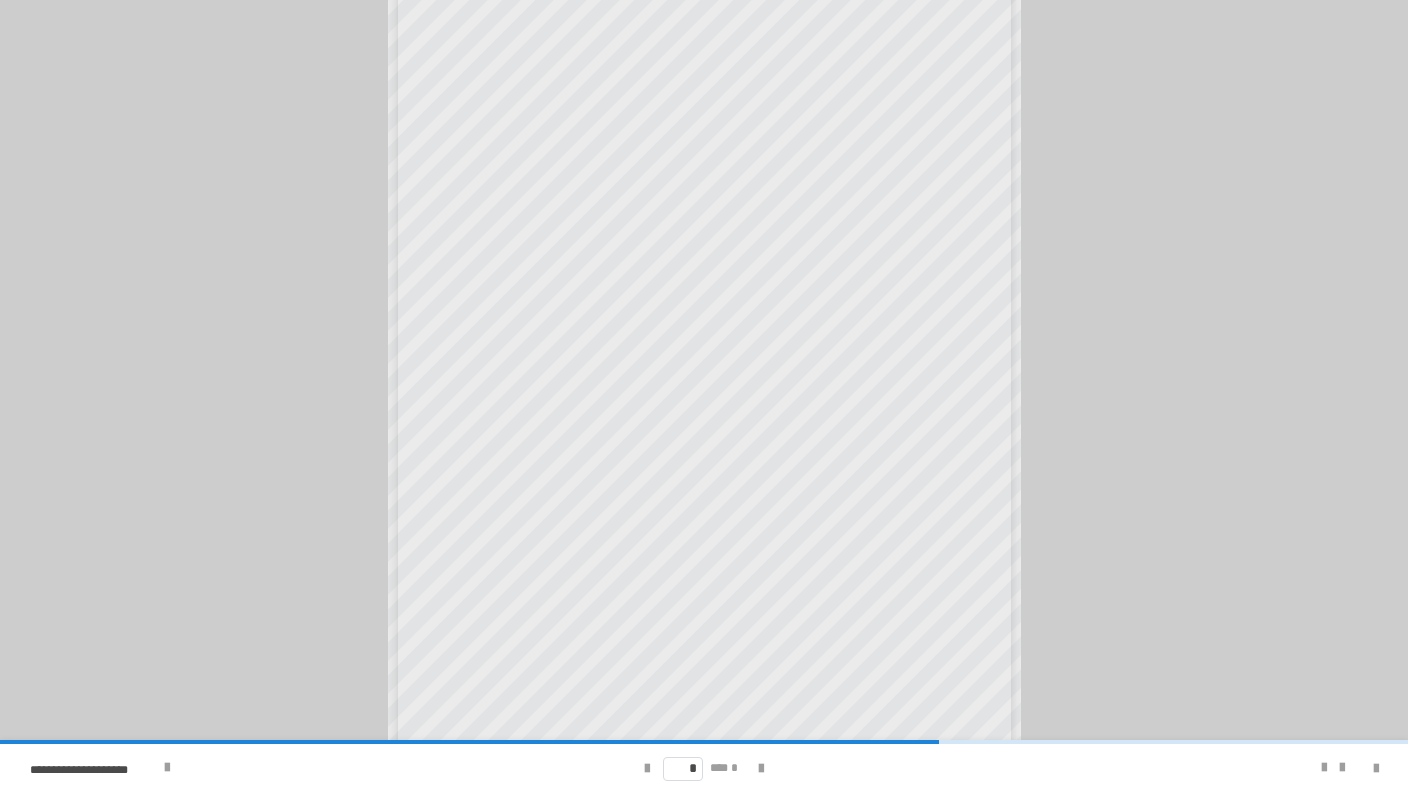 click on "* *** *" at bounding box center (704, 768) 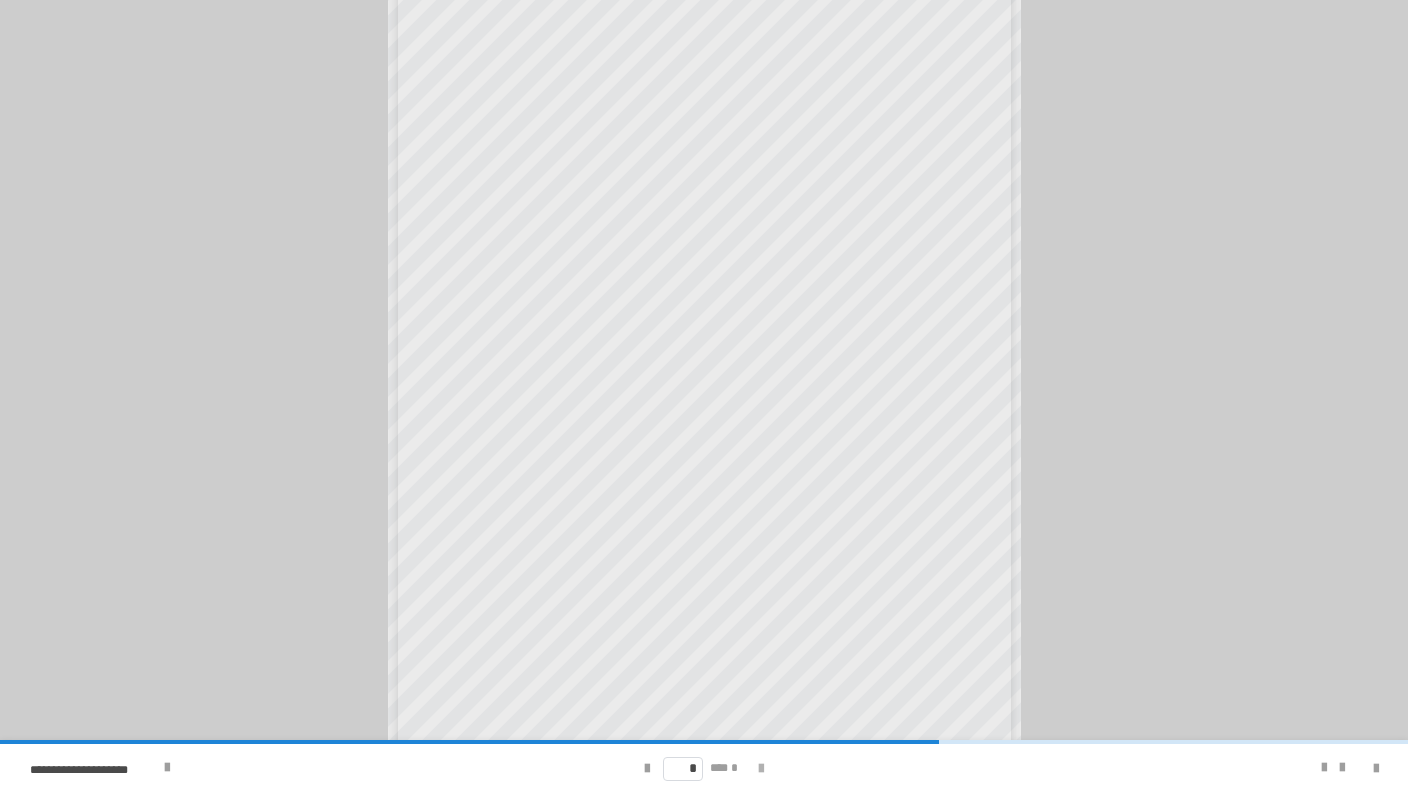 click at bounding box center (761, 769) 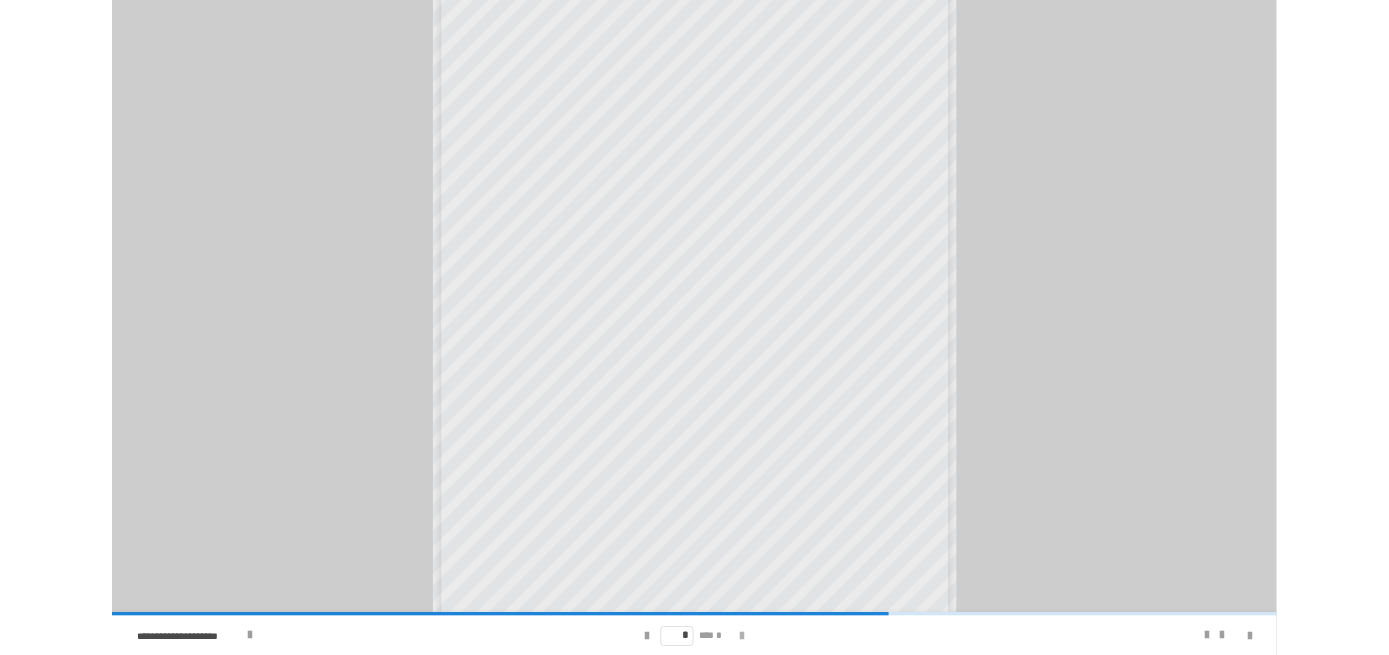 scroll, scrollTop: 0, scrollLeft: 0, axis: both 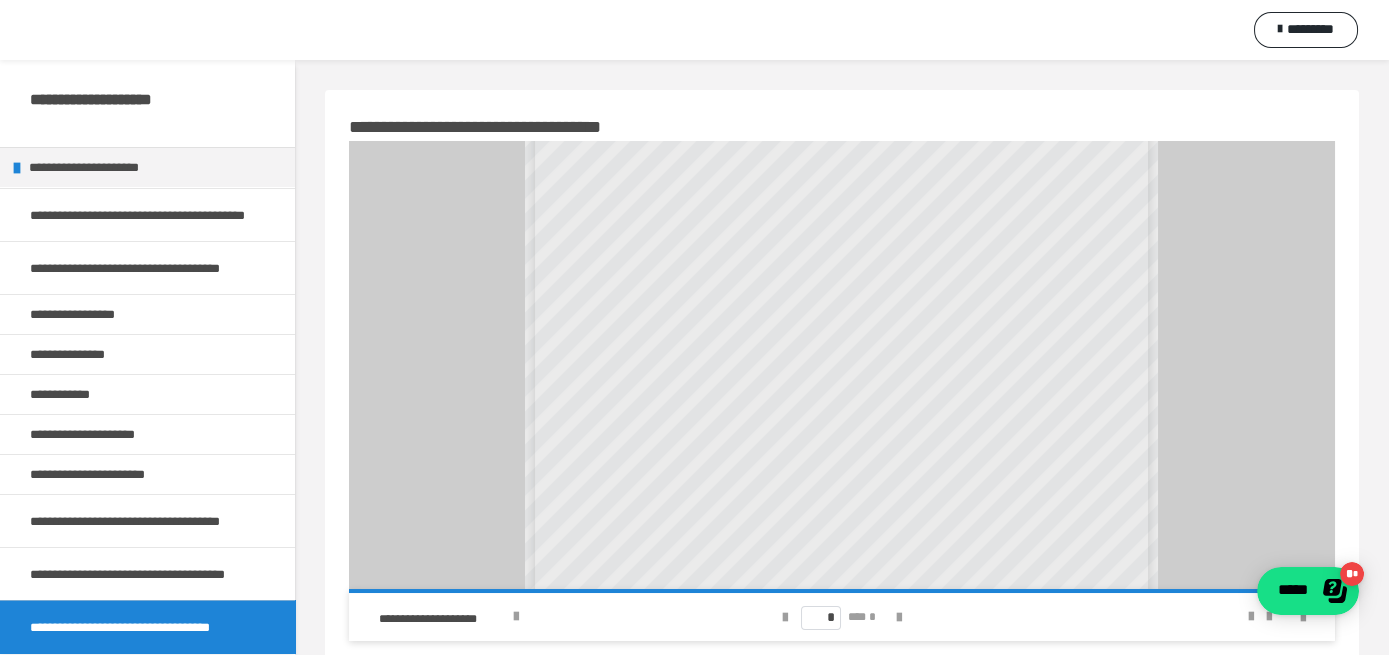 click on "*********" at bounding box center [1298, 30] 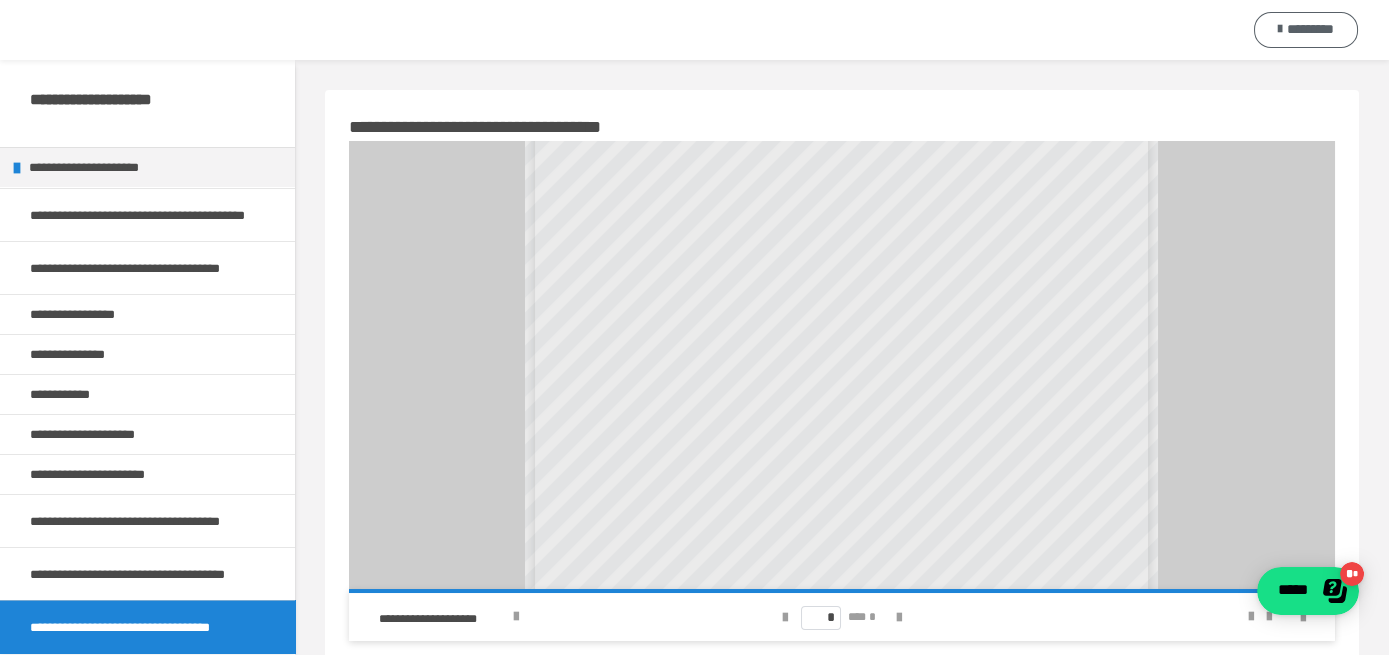 click on "*********" at bounding box center [1306, 30] 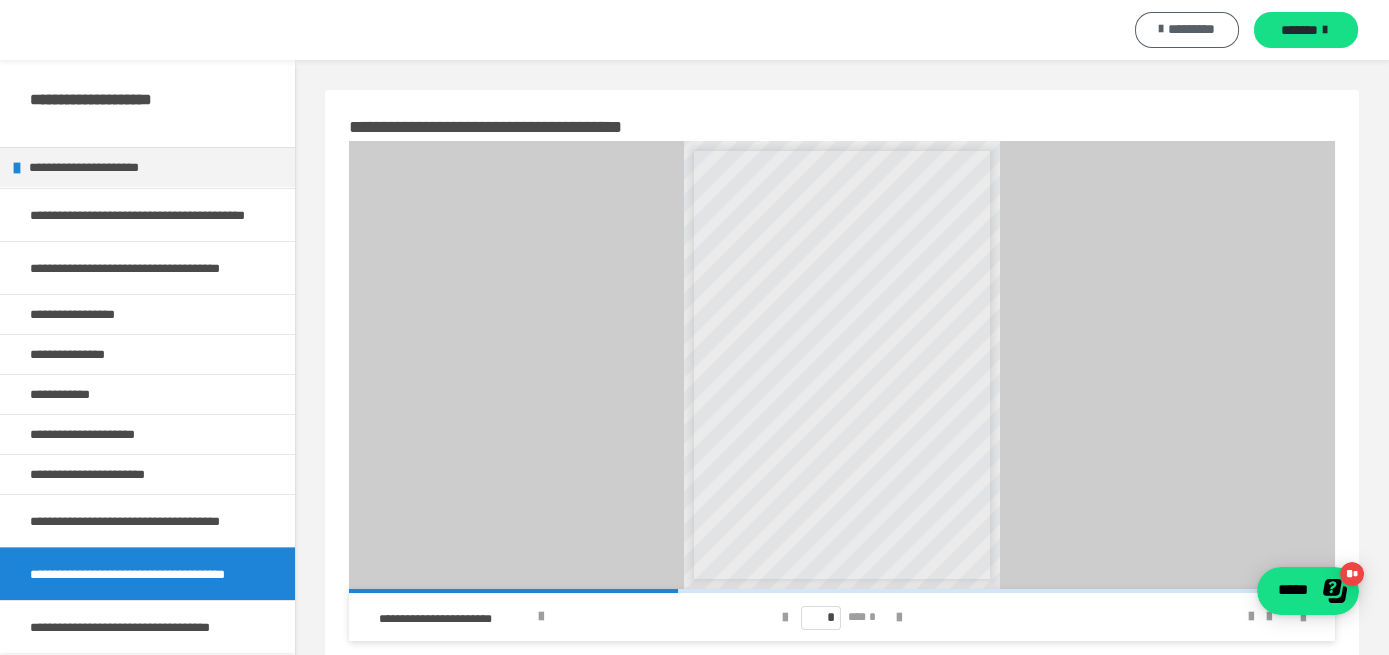 click on "*********" at bounding box center [1191, 29] 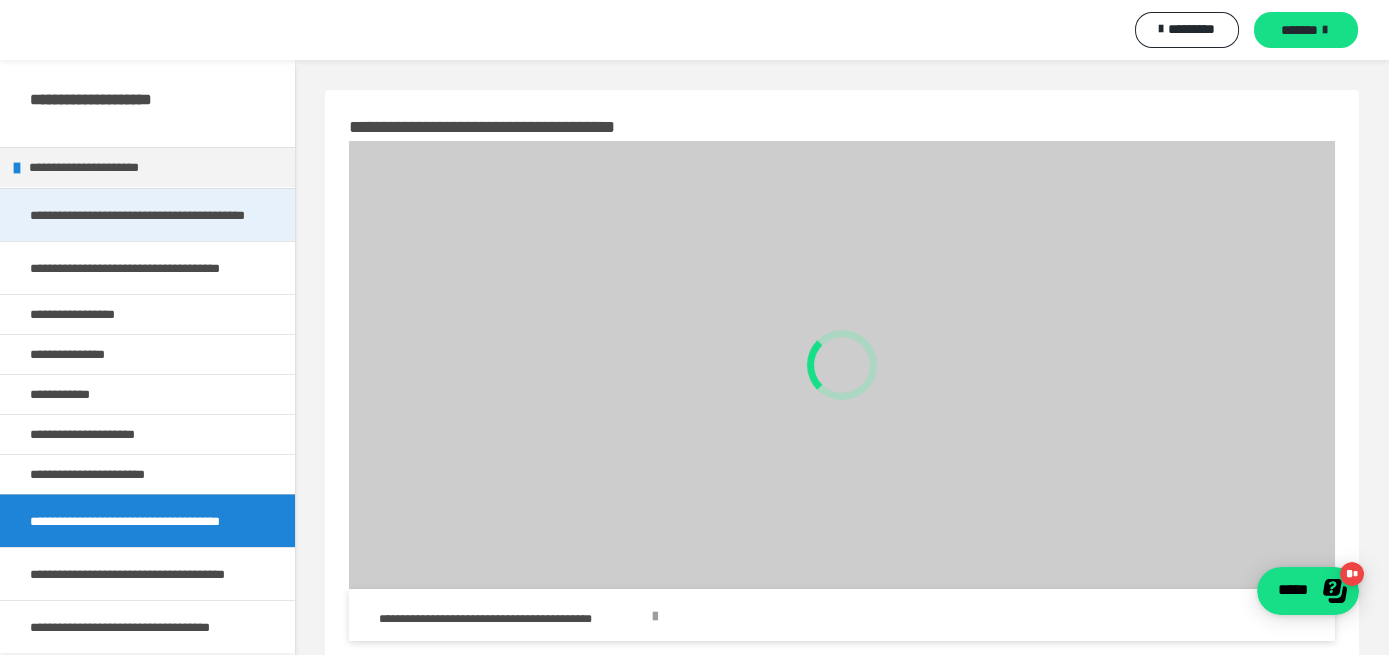 click on "**********" at bounding box center [147, 215] 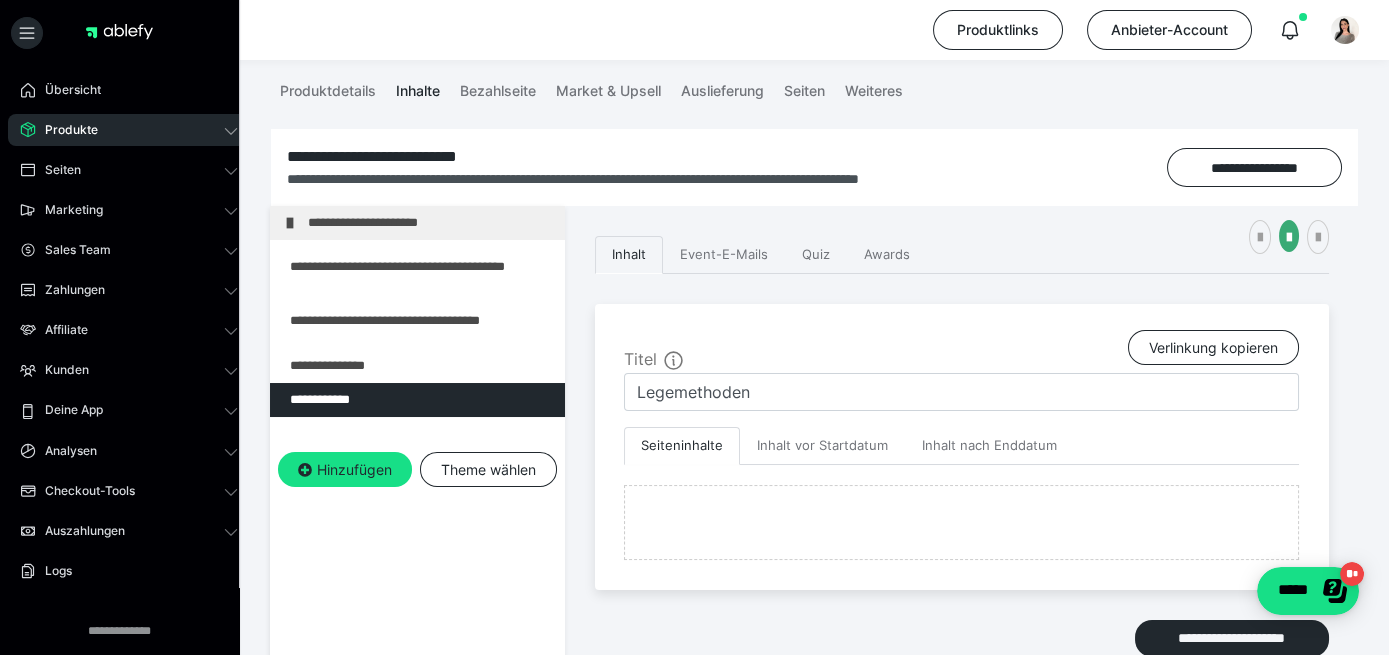 scroll, scrollTop: 0, scrollLeft: 0, axis: both 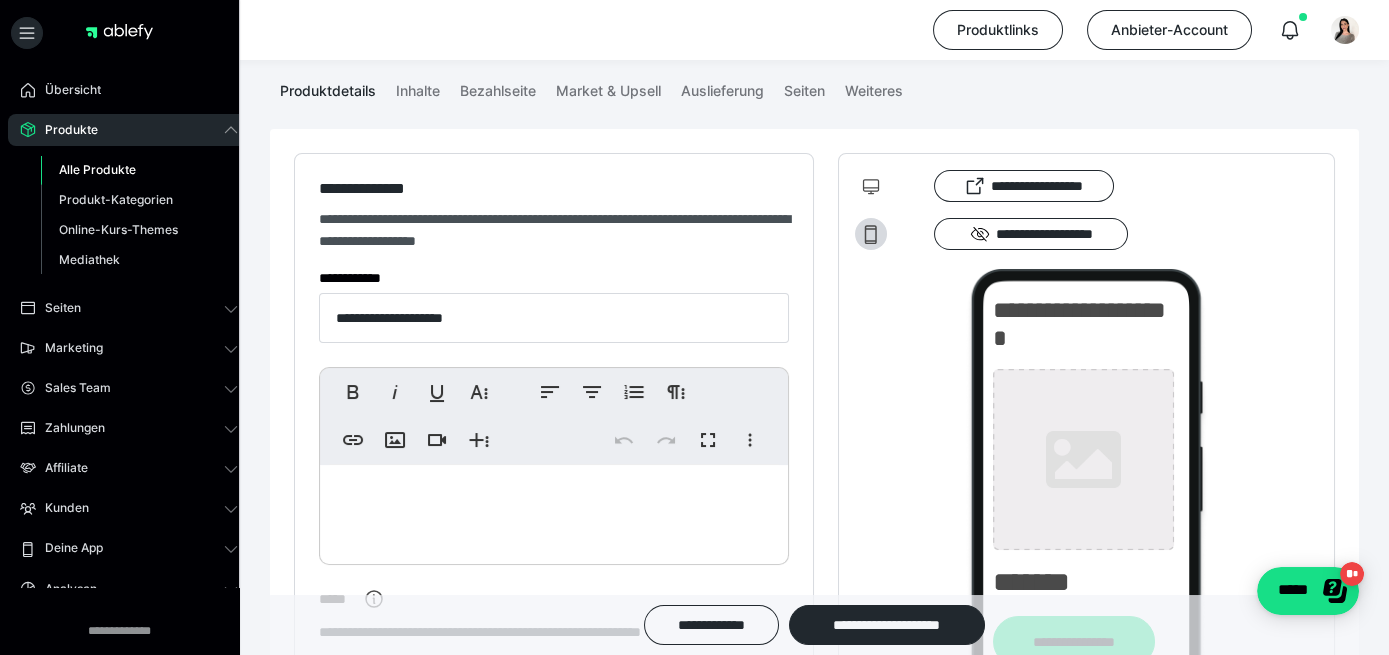 type on "**********" 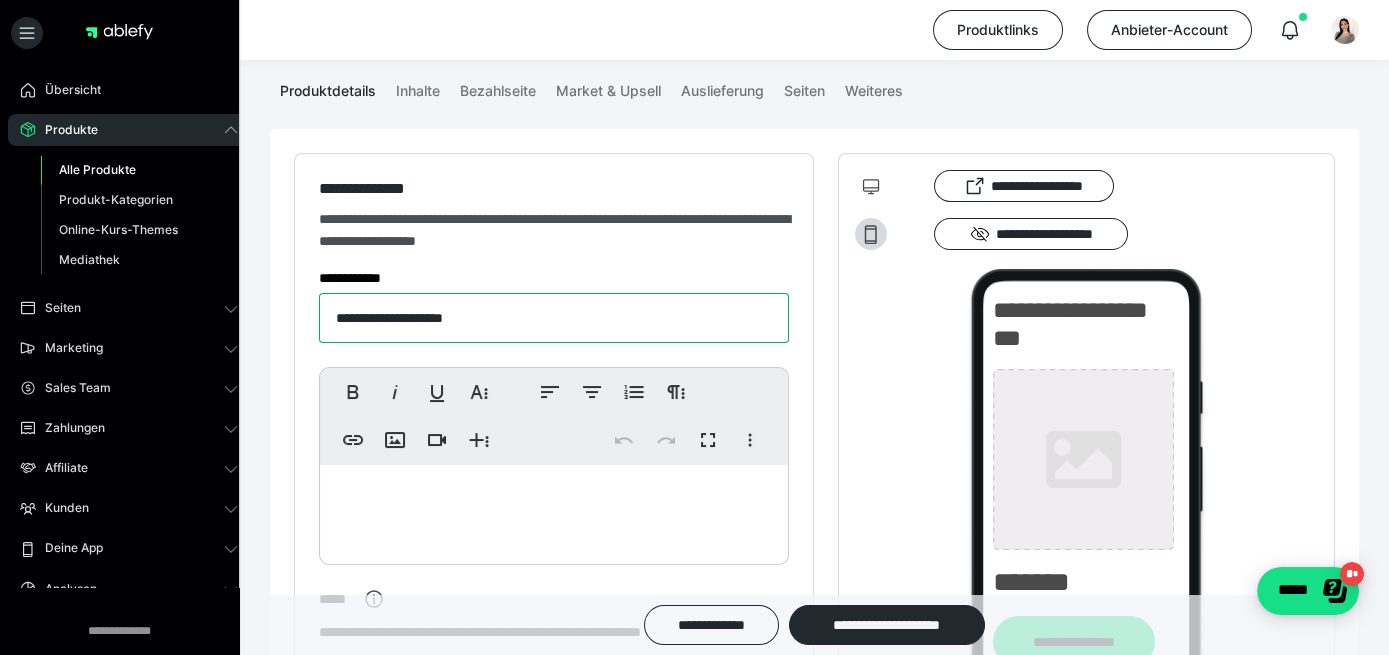 drag, startPoint x: 505, startPoint y: 316, endPoint x: 153, endPoint y: 326, distance: 352.14203 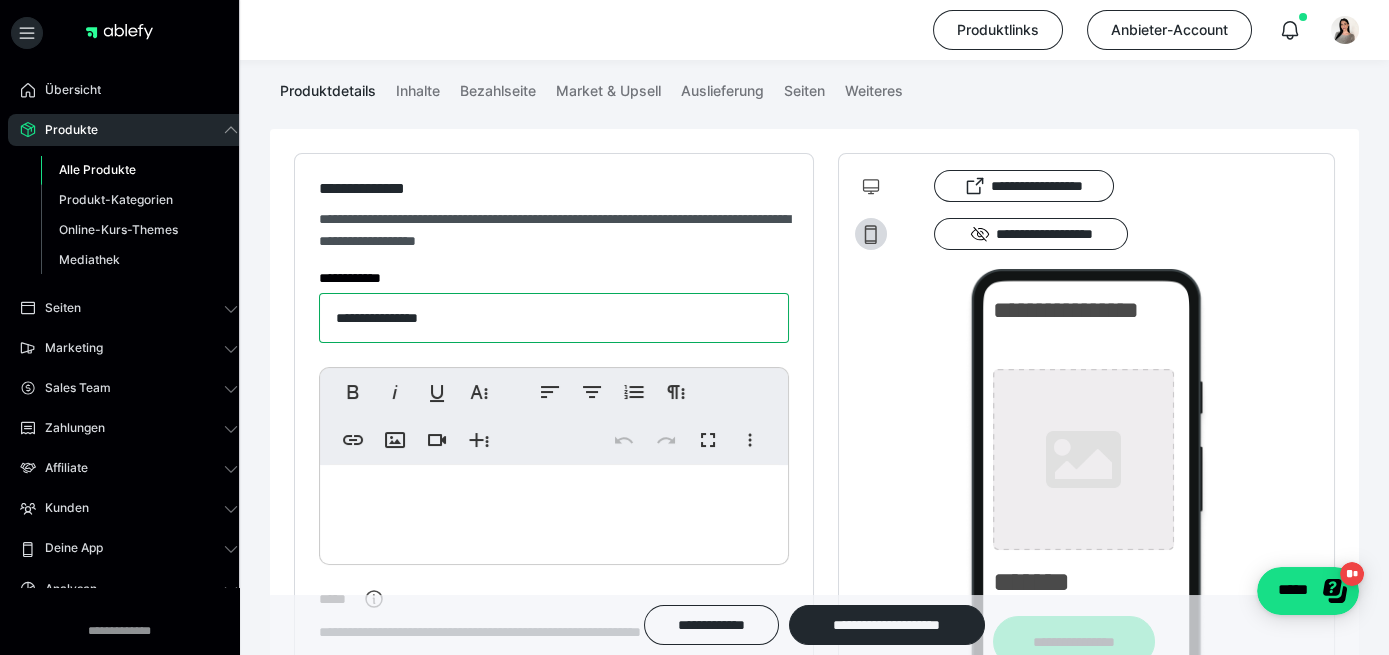 type on "**********" 